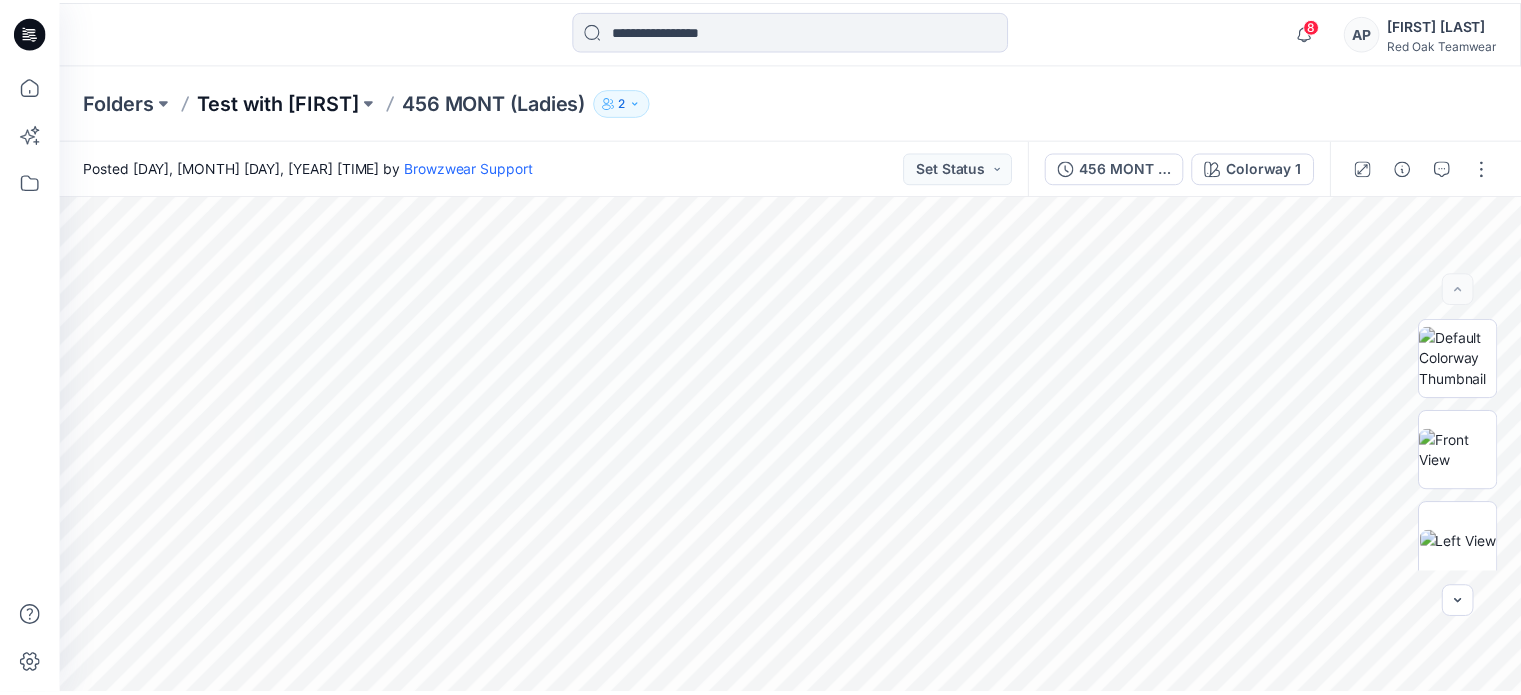 scroll, scrollTop: 0, scrollLeft: 0, axis: both 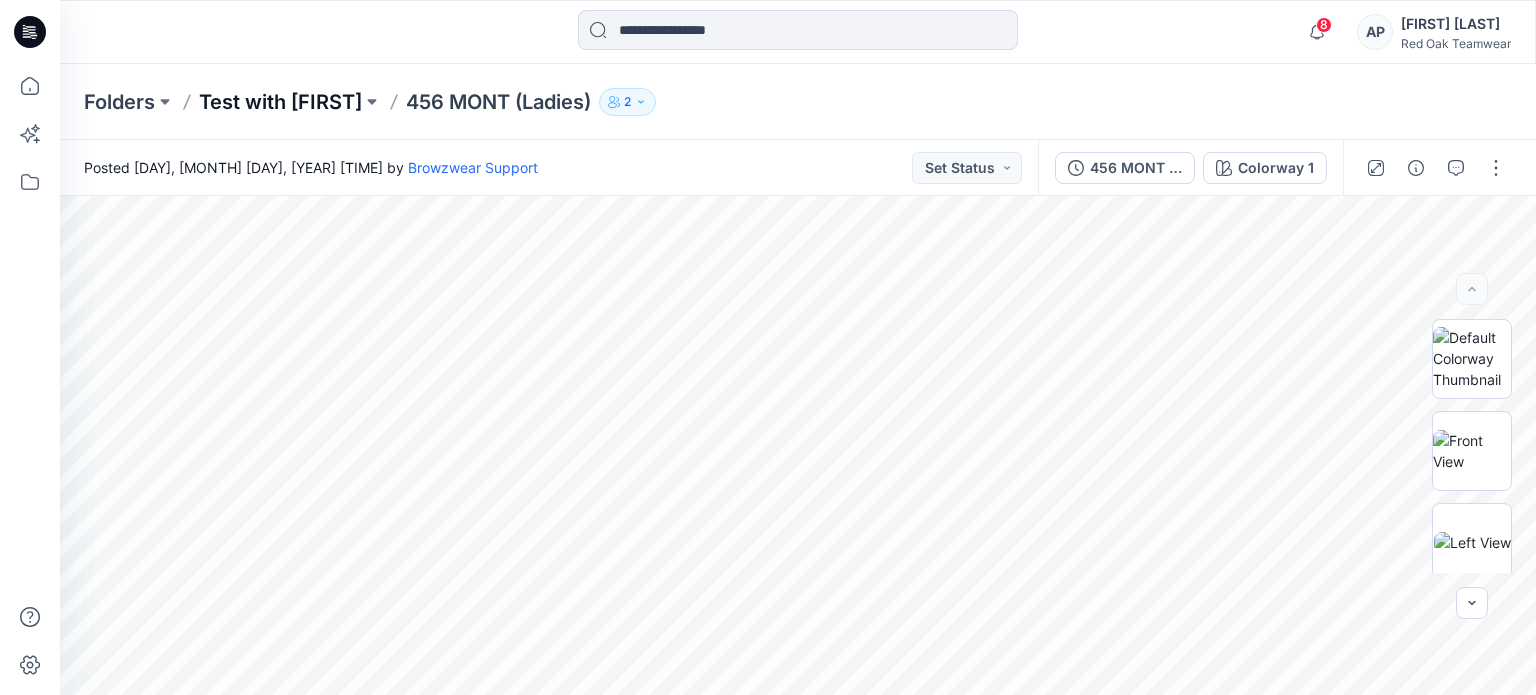click on "Test with [PERSON]" at bounding box center [280, 102] 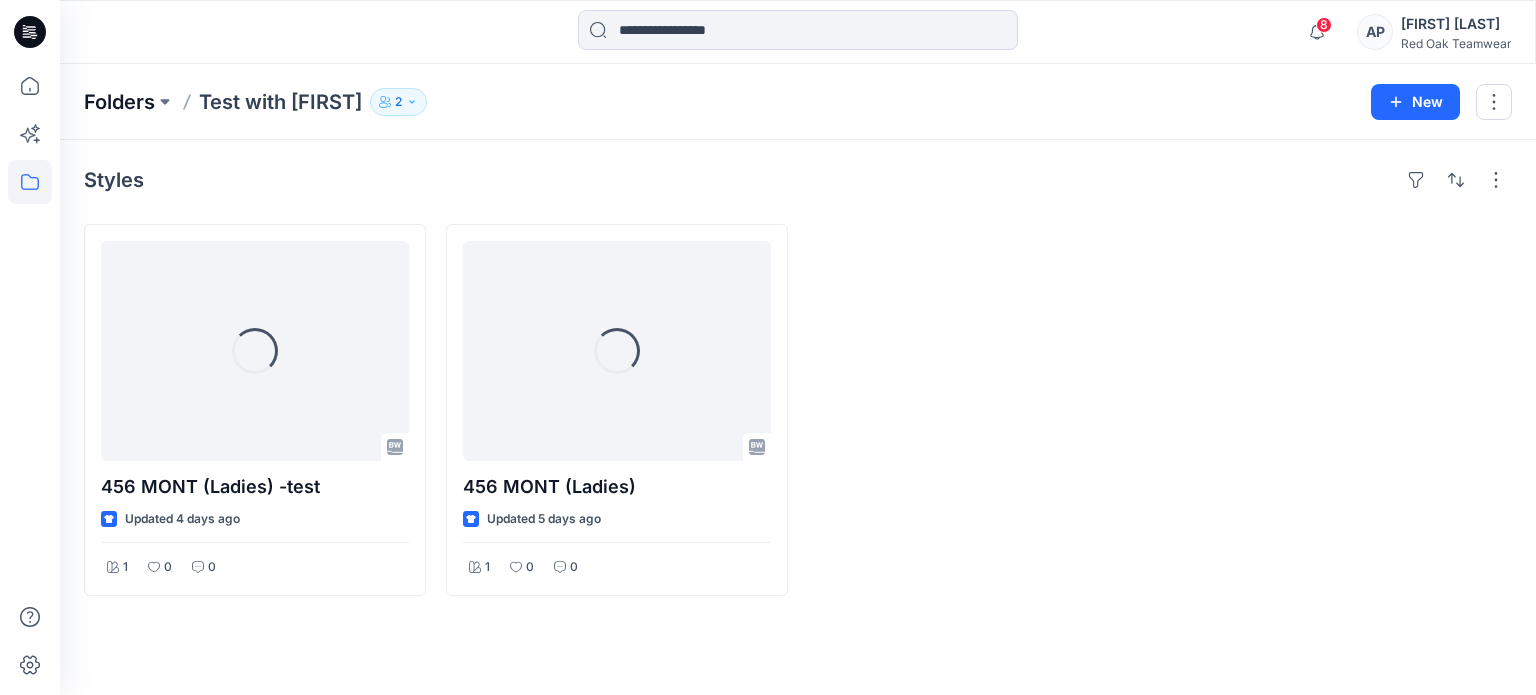 click on "Folders" at bounding box center (119, 102) 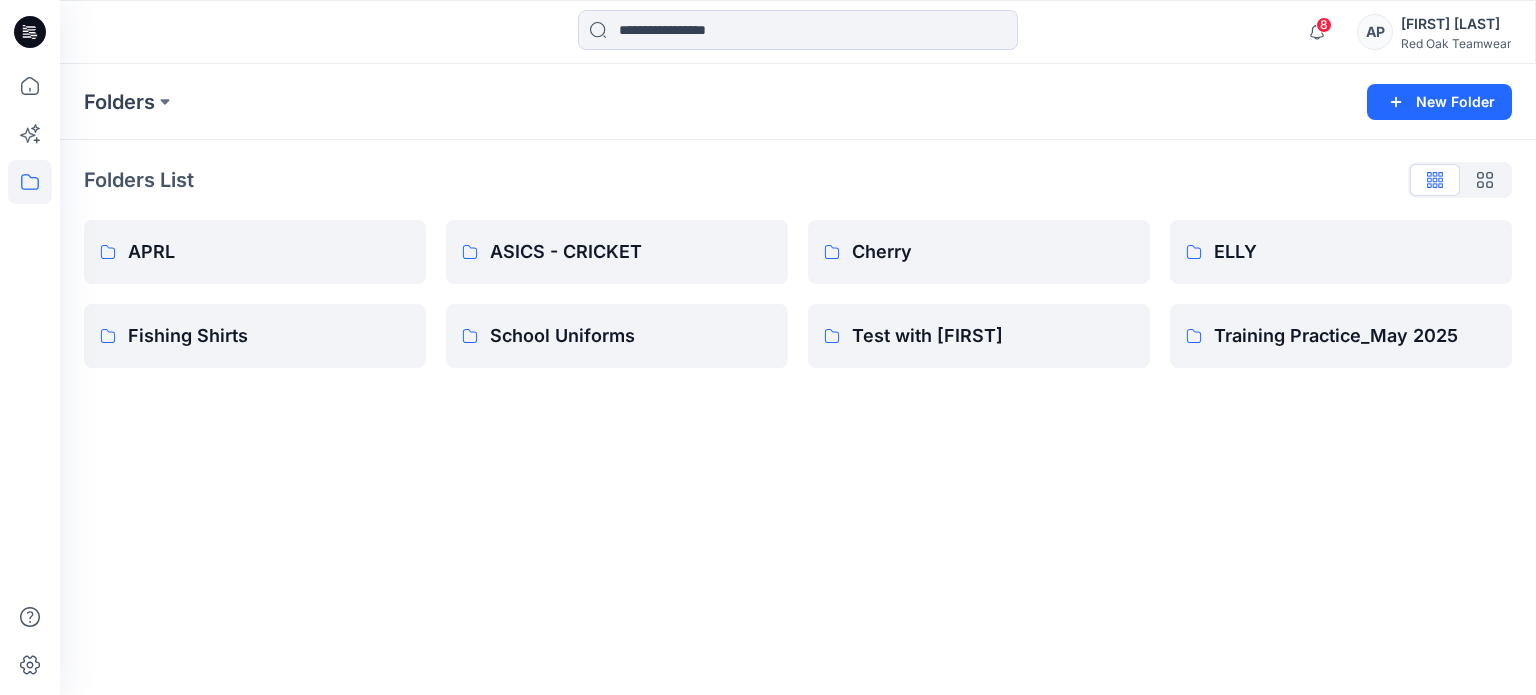click on "Folders New Folder Folders List APRL Fishing Shirts ASICS  - CRICKET School Uniforms Cherry  Test with [FIRST] [FIRST] Training Practice_[MONTH] [YEAR]" at bounding box center [798, 379] 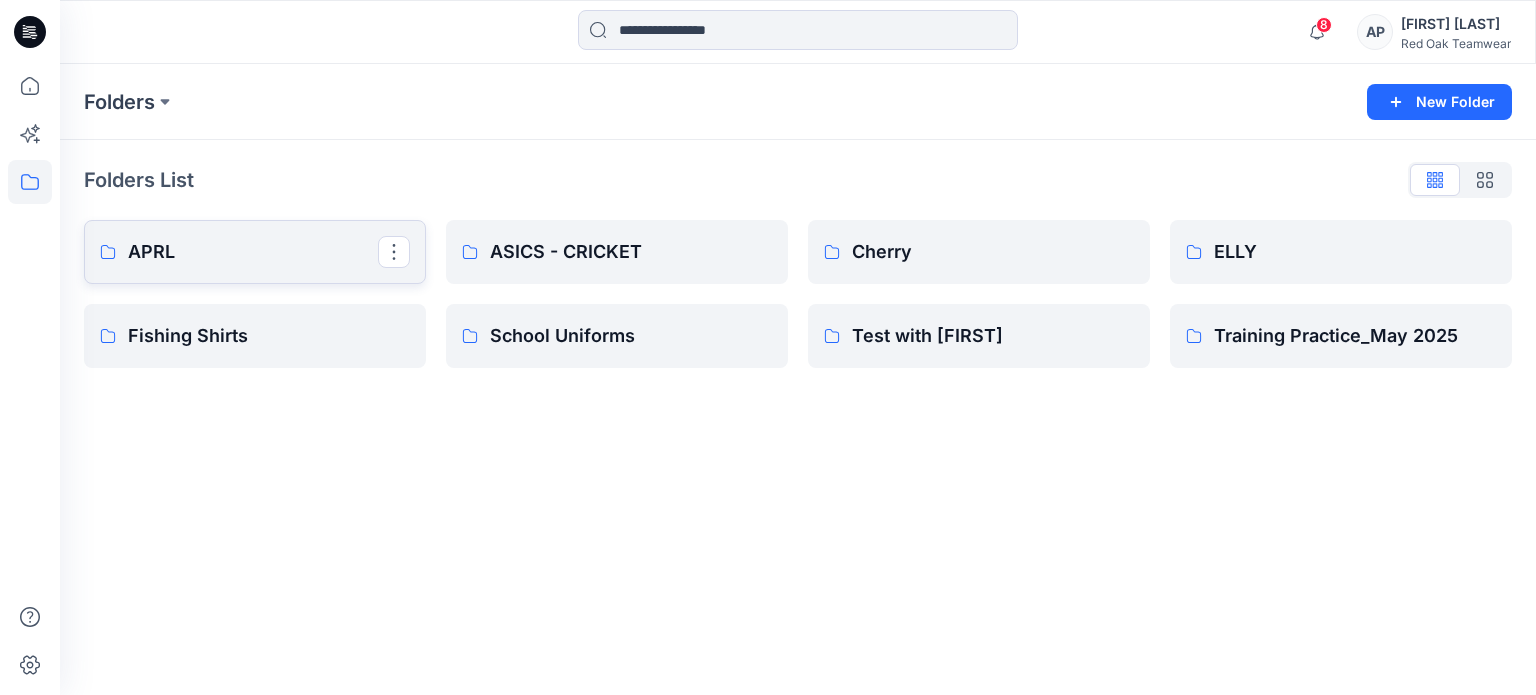 click on "APRL" at bounding box center (253, 252) 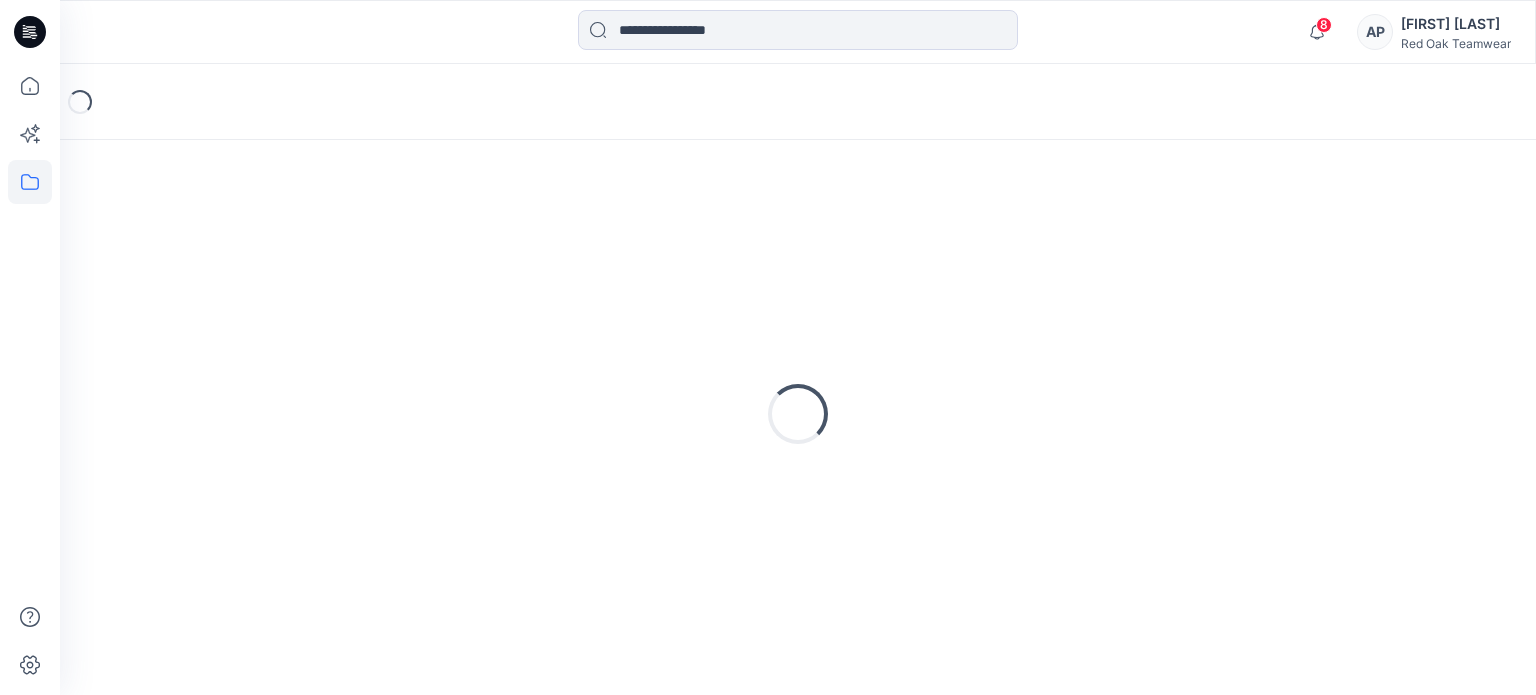 click on "Loading..." at bounding box center [798, 414] 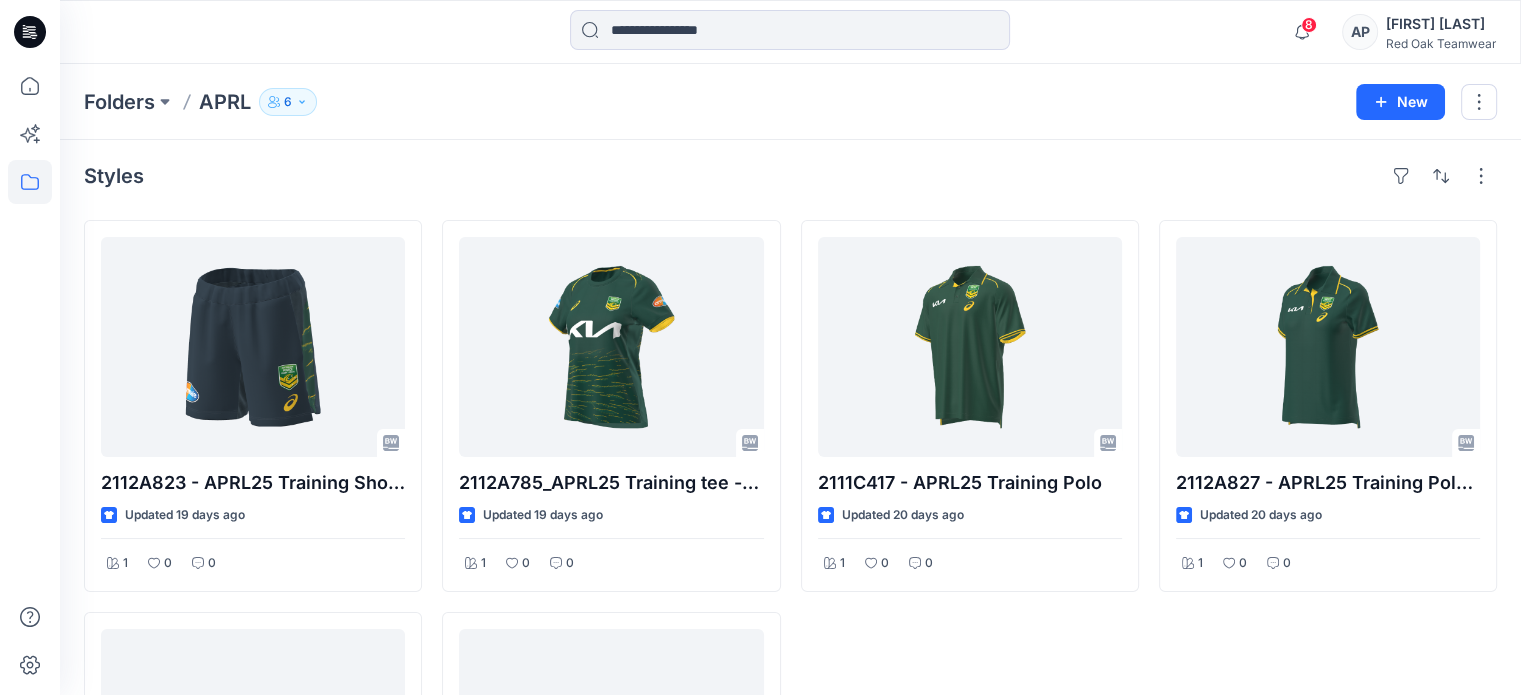 scroll, scrollTop: 0, scrollLeft: 0, axis: both 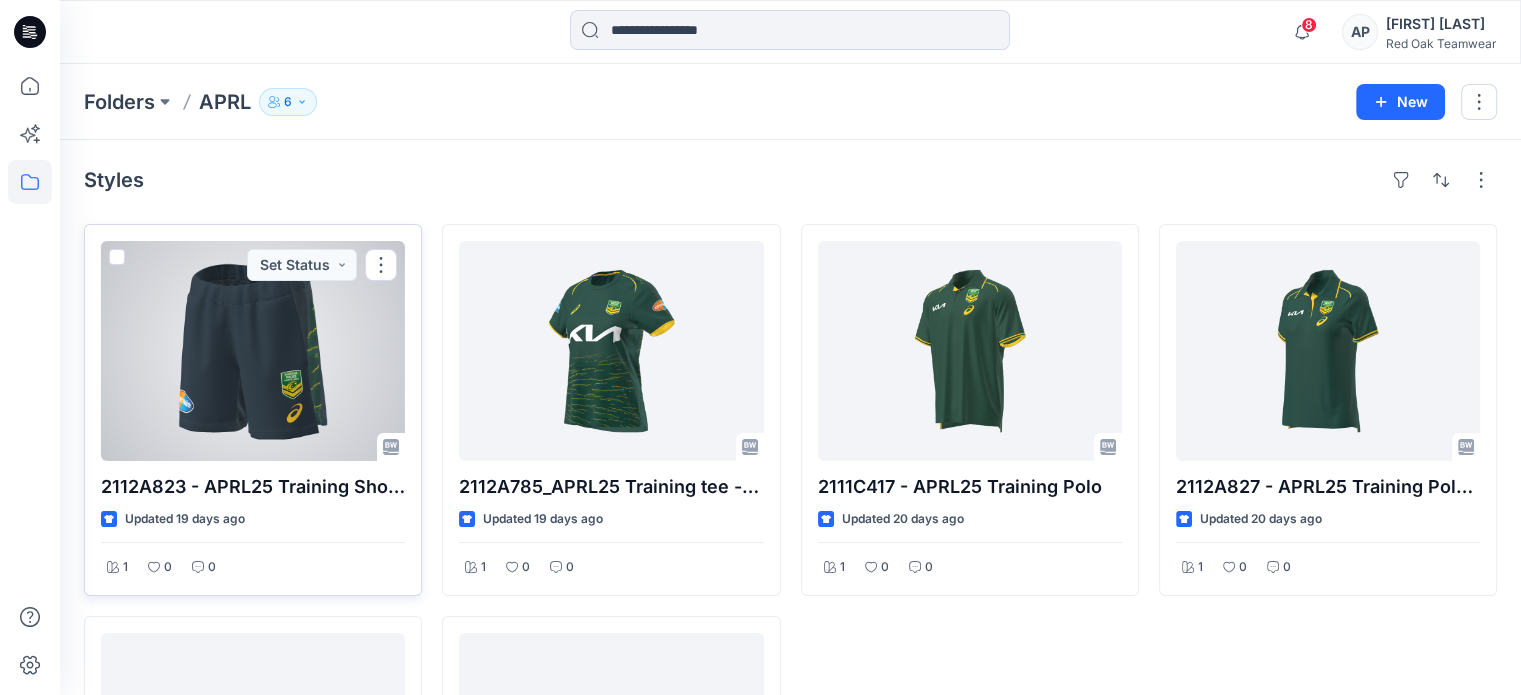click at bounding box center [253, 351] 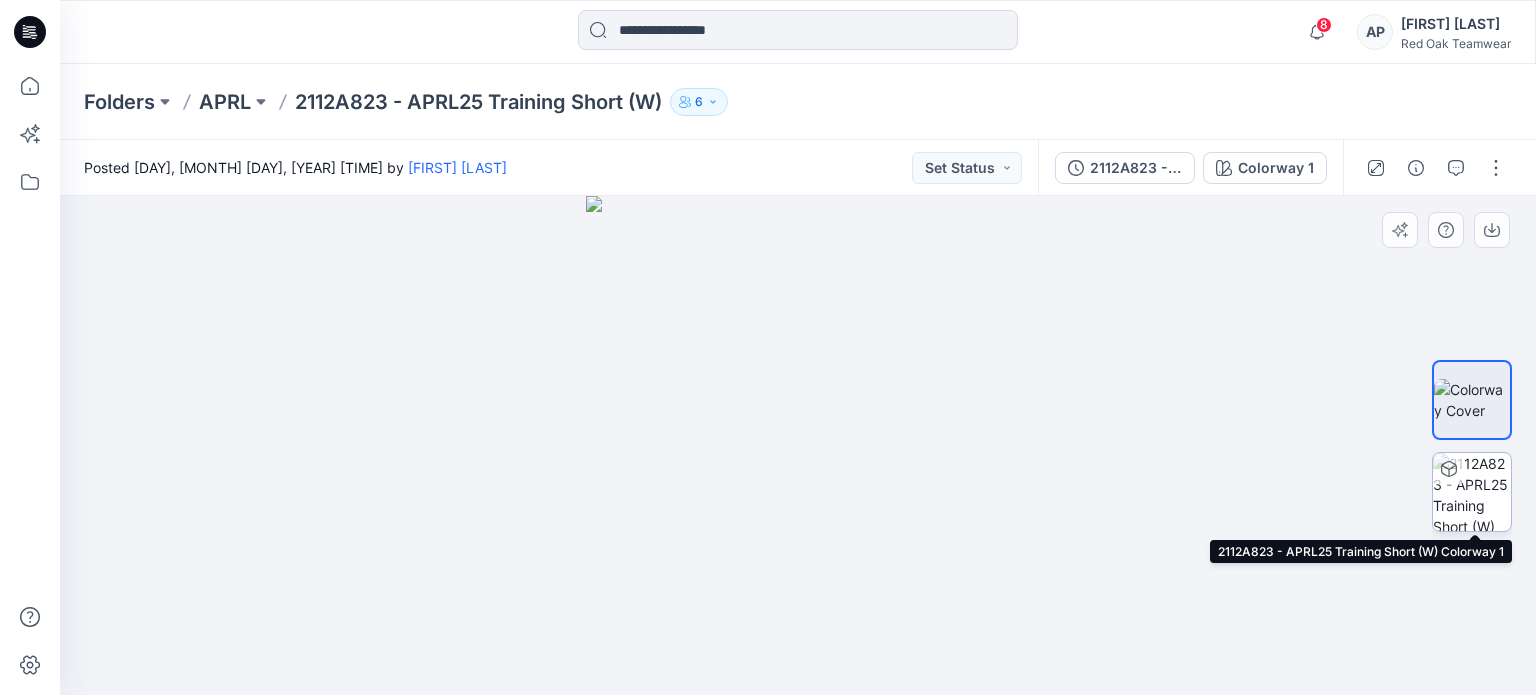 click at bounding box center [1472, 492] 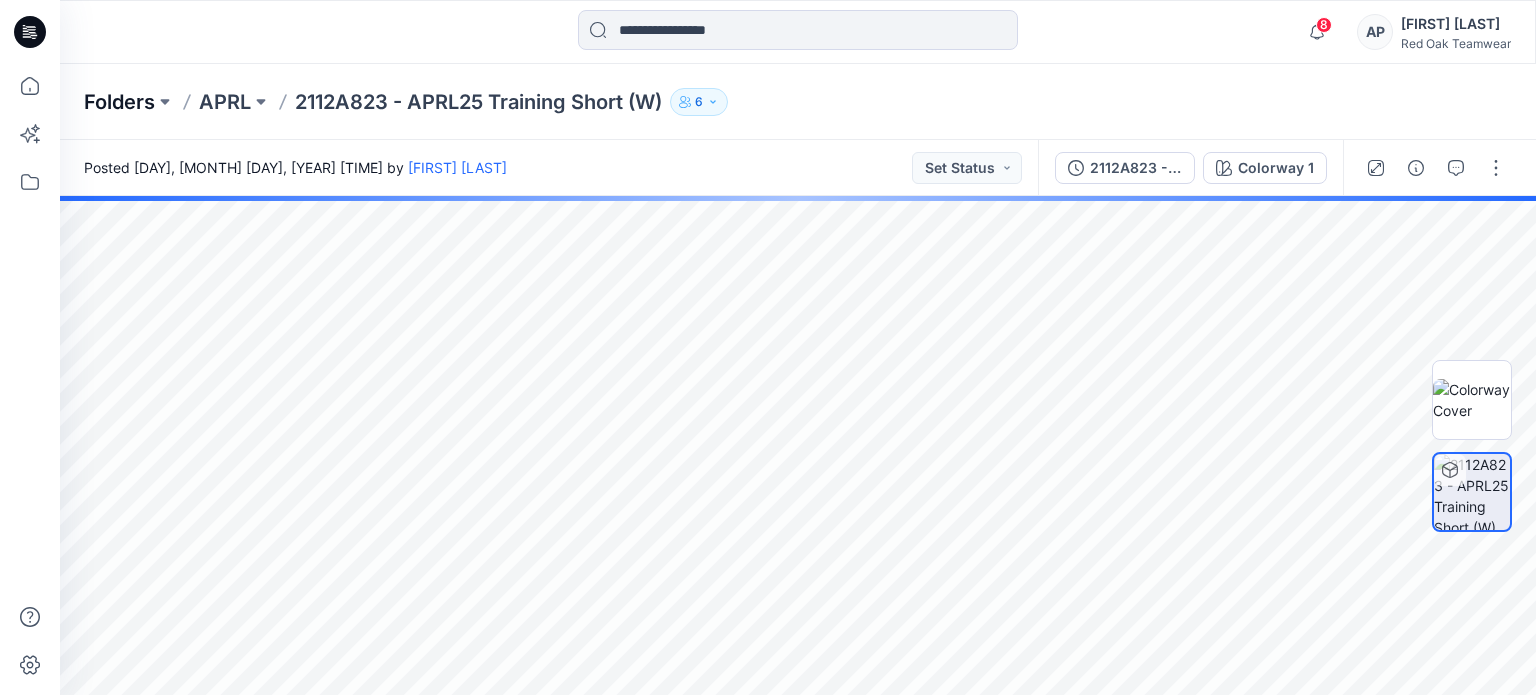 click on "Folders" at bounding box center (119, 102) 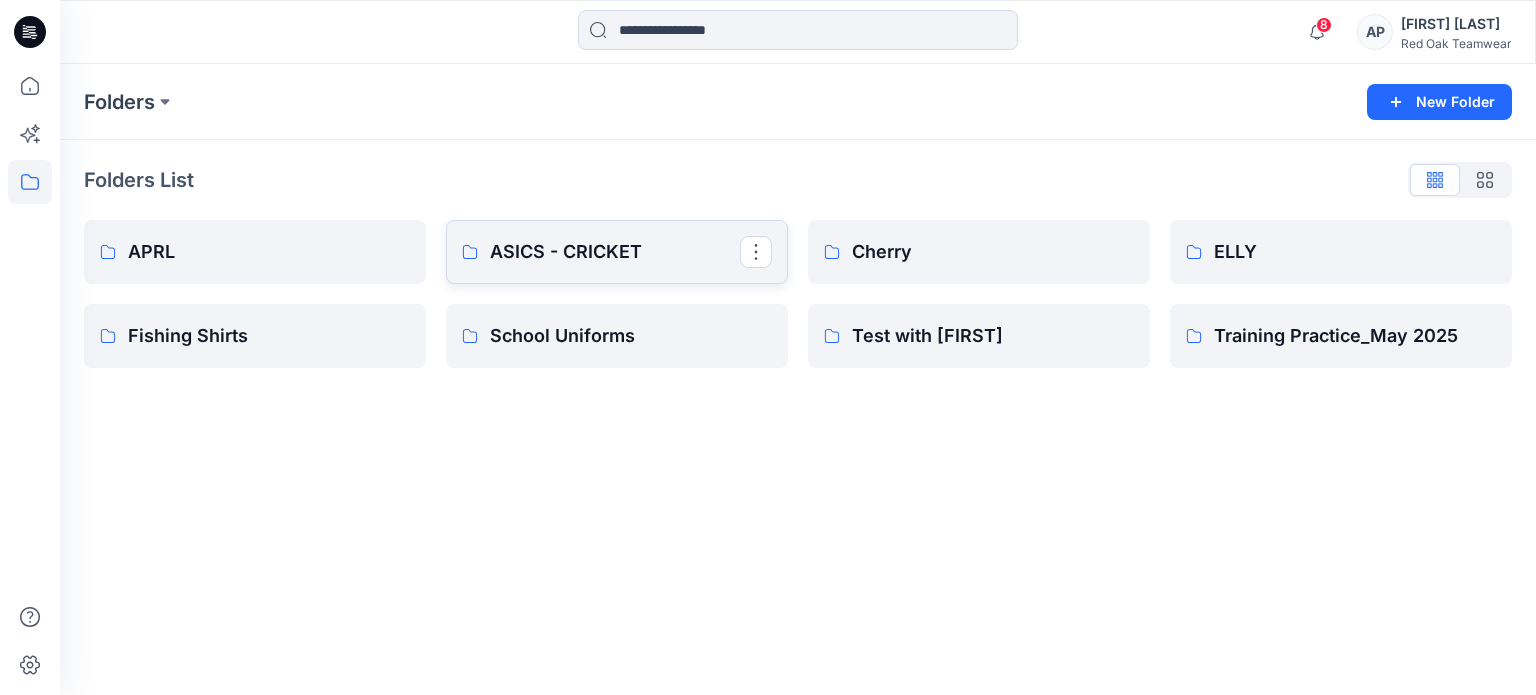 click on "ASICS  - CRICKET" at bounding box center (615, 252) 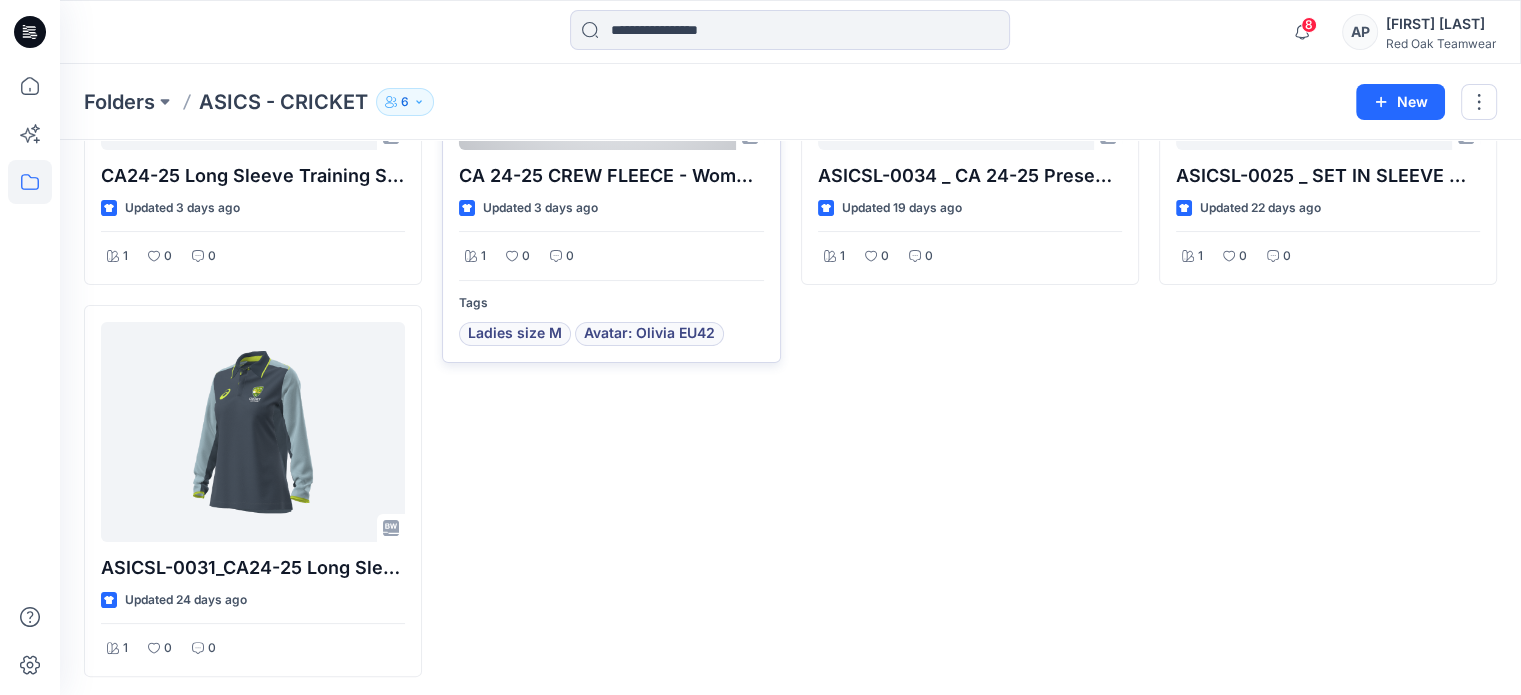 scroll, scrollTop: 315, scrollLeft: 0, axis: vertical 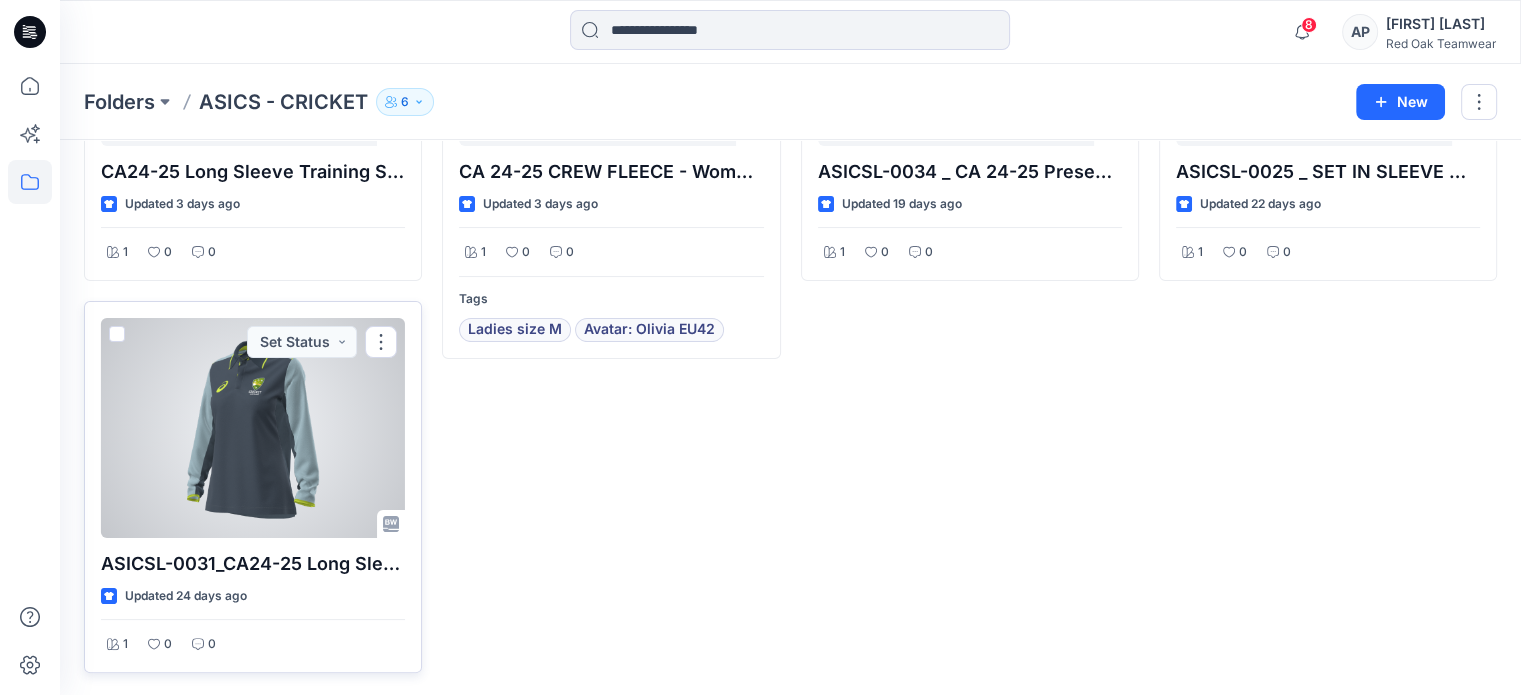 click at bounding box center (253, 428) 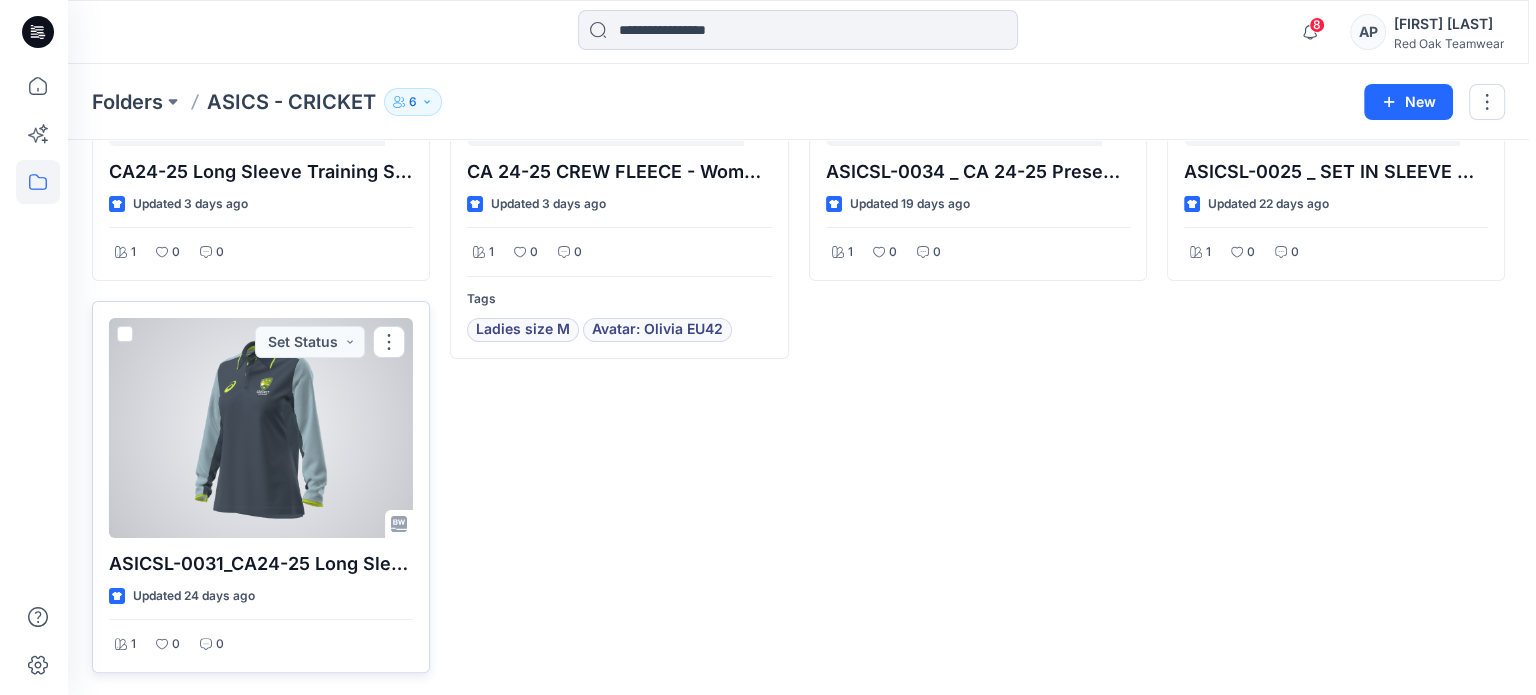 scroll, scrollTop: 0, scrollLeft: 0, axis: both 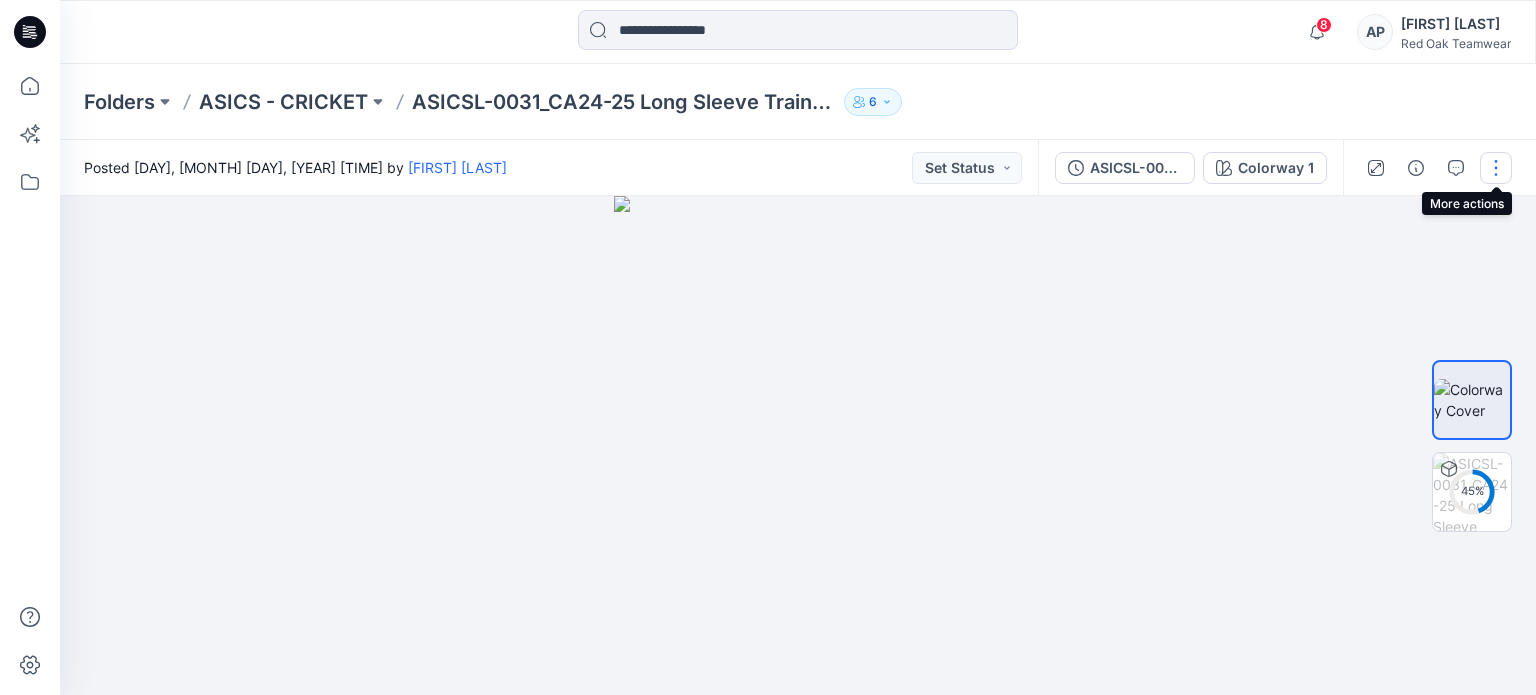 click at bounding box center (1496, 168) 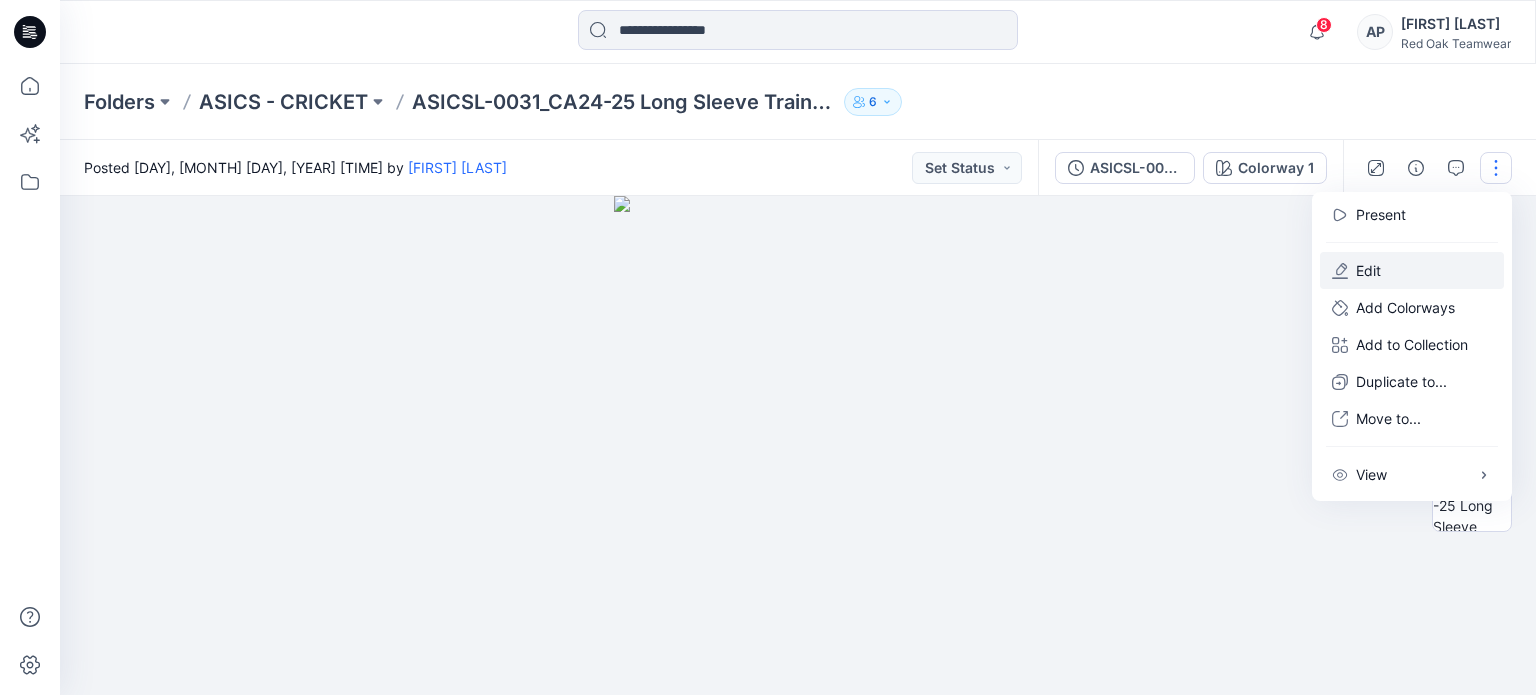 click on "Edit" at bounding box center (1412, 270) 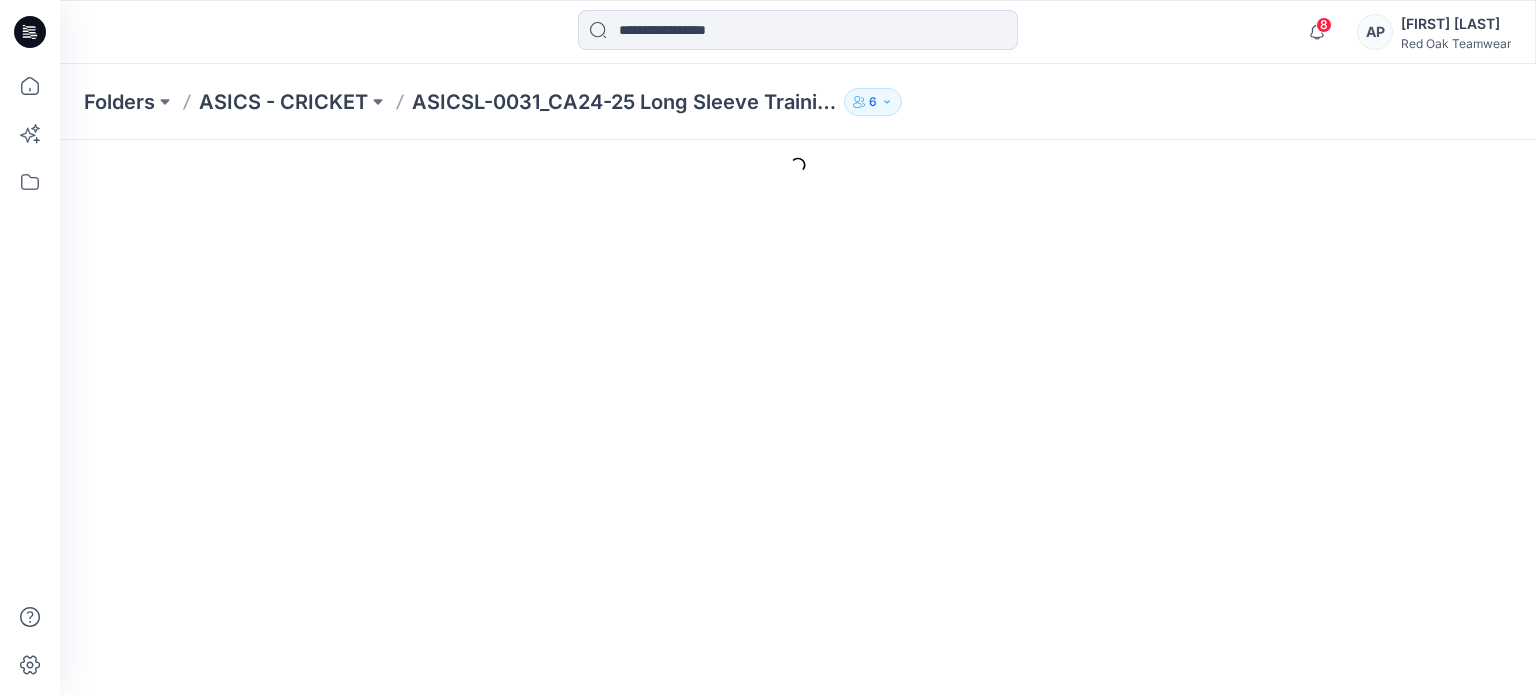 scroll, scrollTop: 0, scrollLeft: 0, axis: both 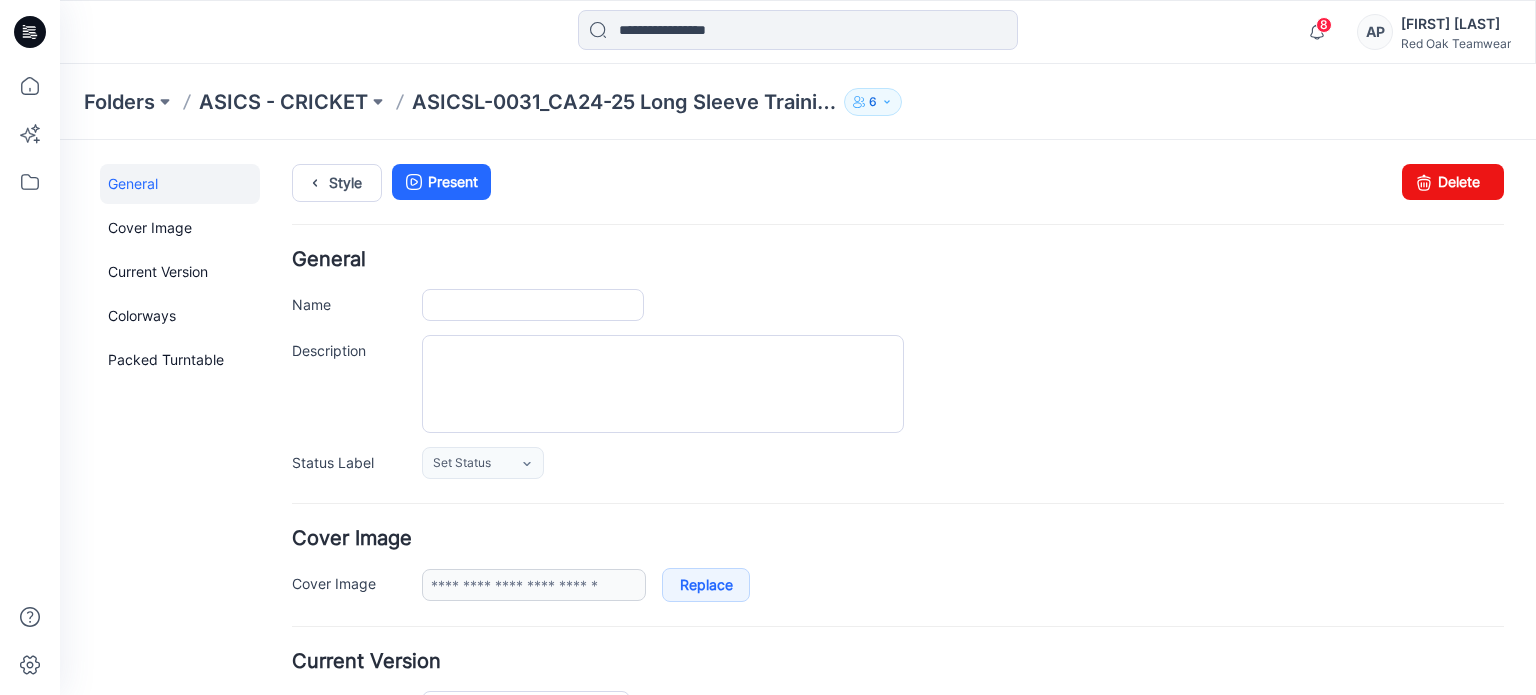 type on "**********" 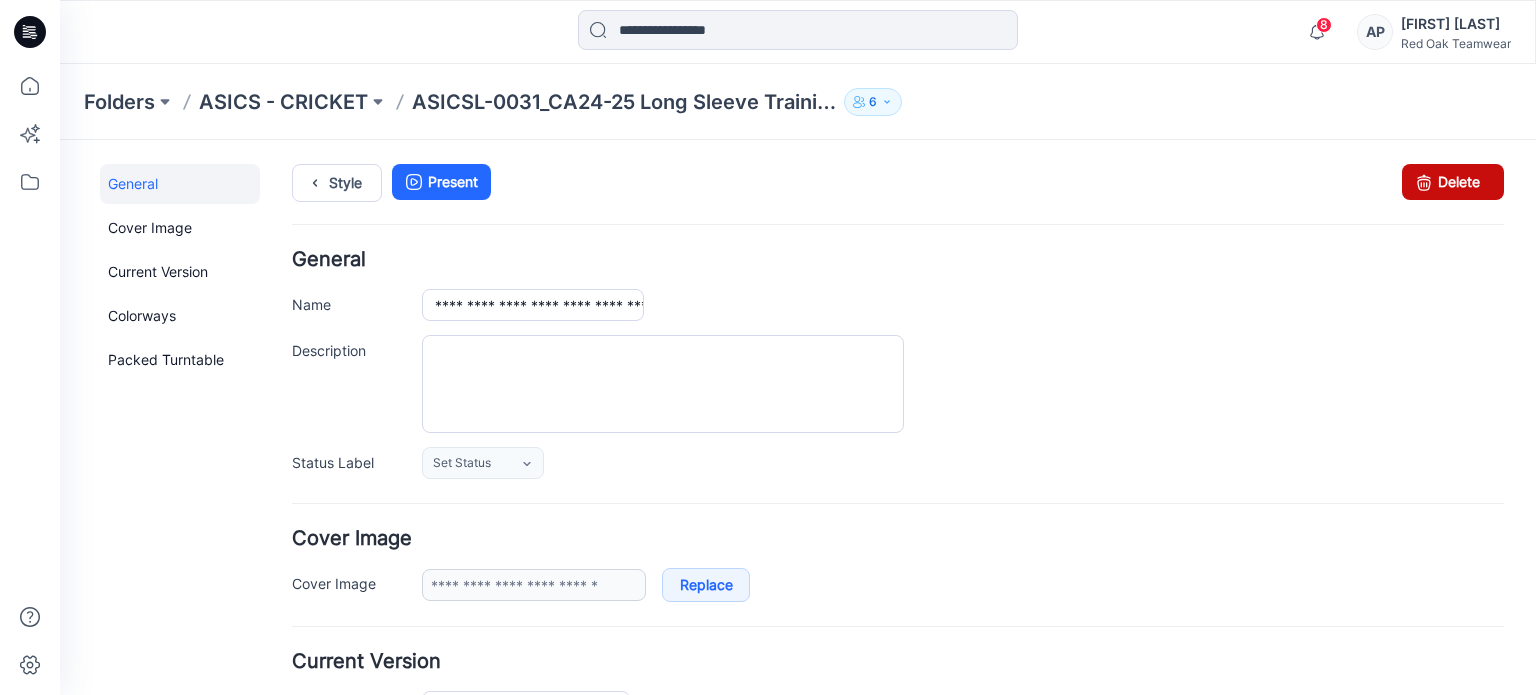 click on "Delete" at bounding box center (1453, 182) 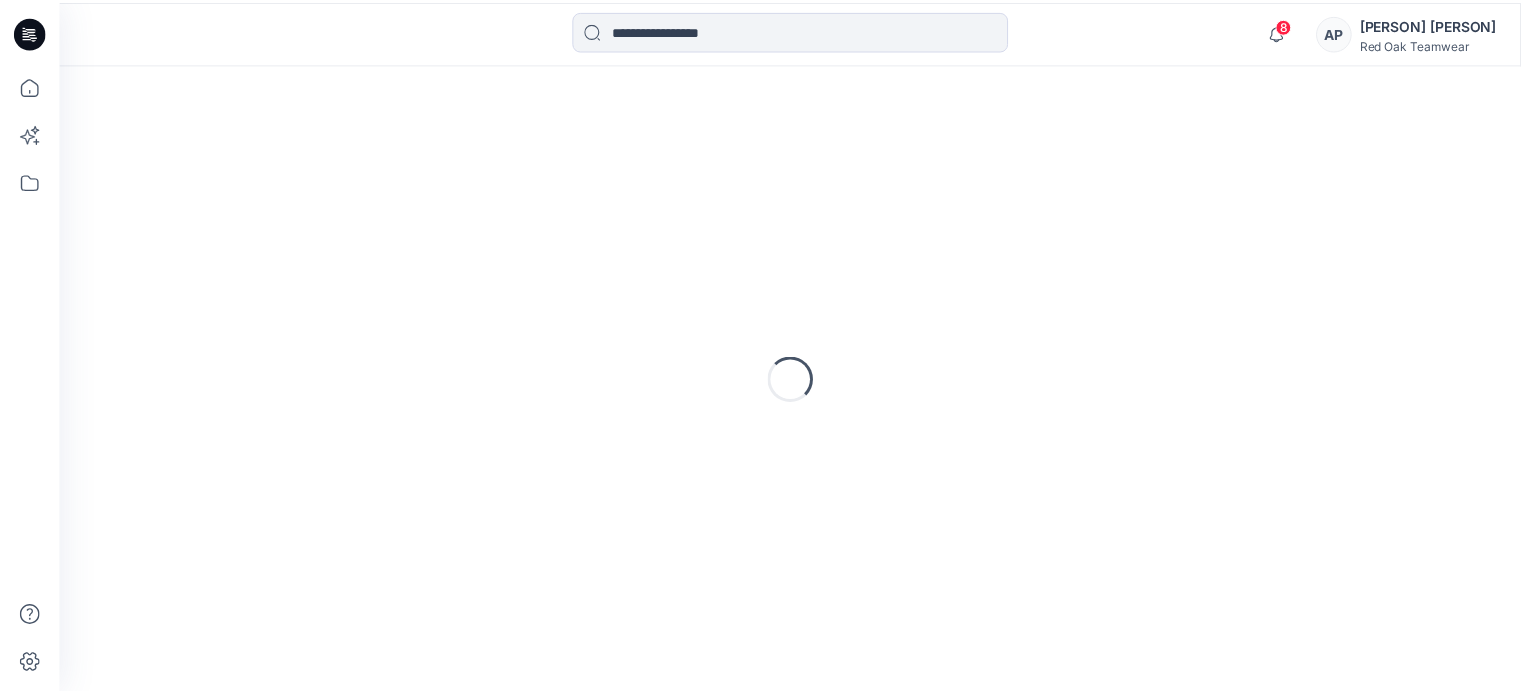 scroll, scrollTop: 0, scrollLeft: 0, axis: both 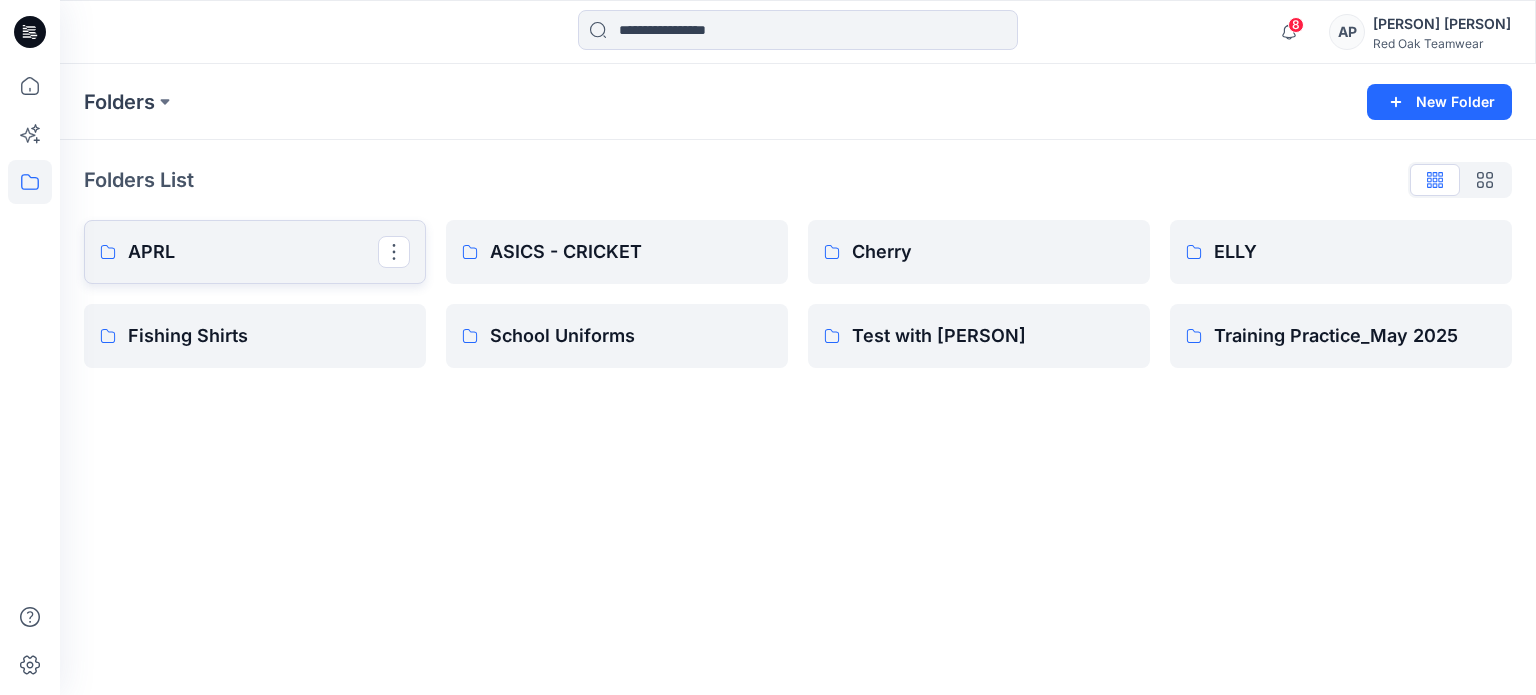 click on "APRL" at bounding box center (253, 252) 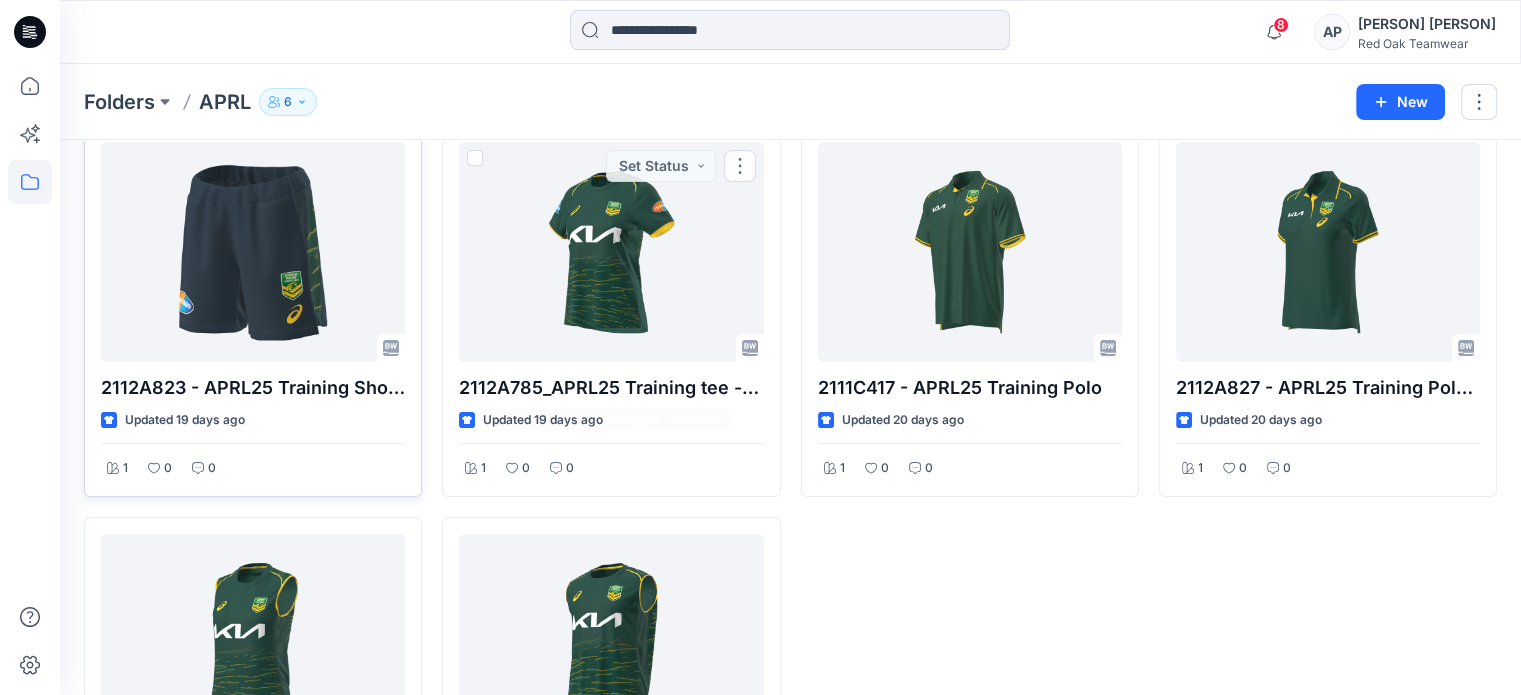 scroll, scrollTop: 100, scrollLeft: 0, axis: vertical 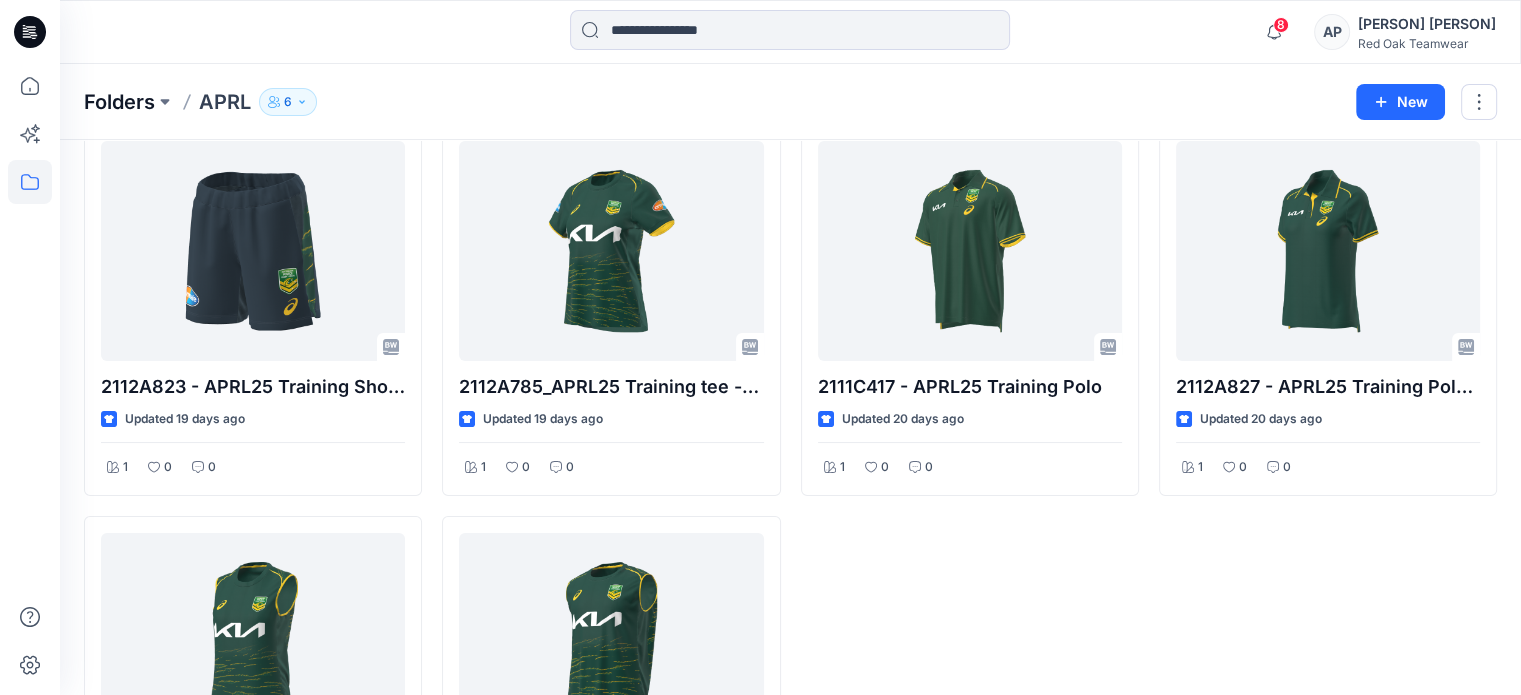 click on "Folders" at bounding box center (119, 102) 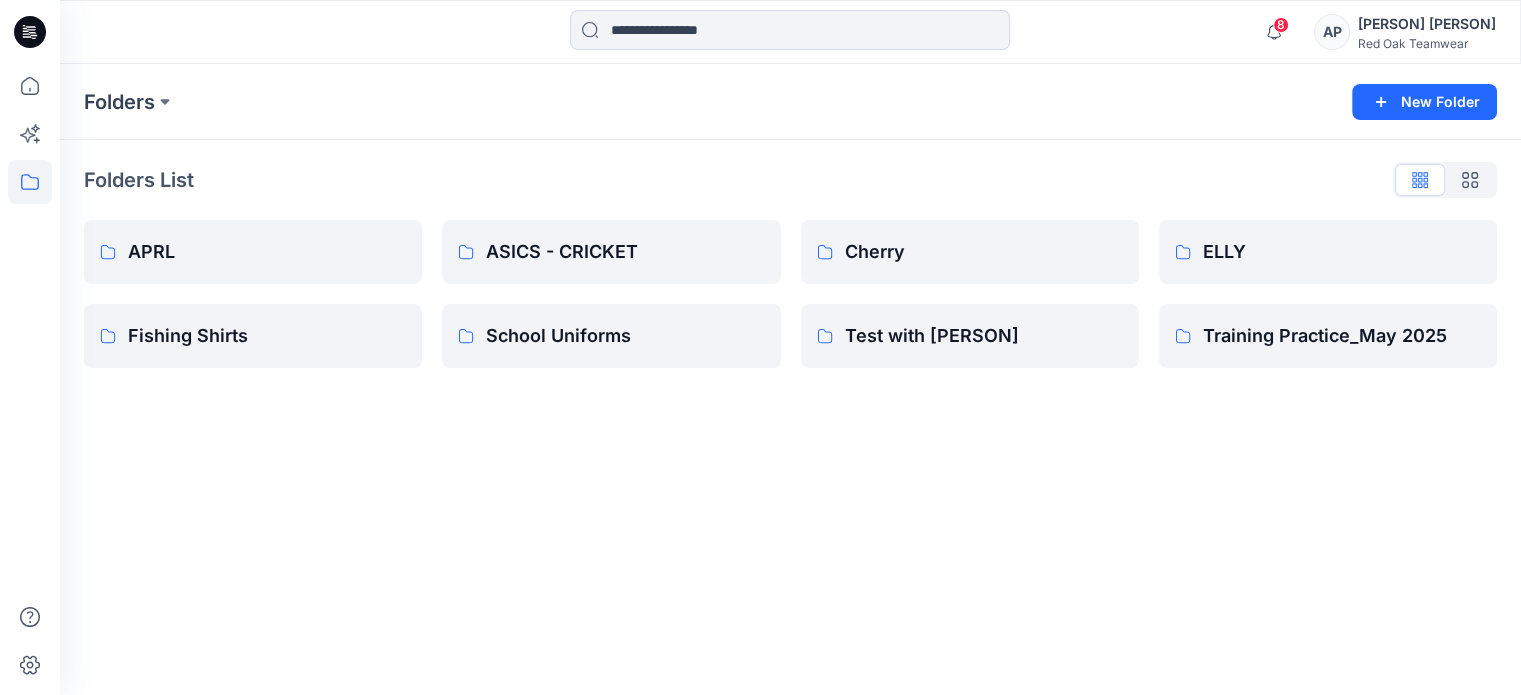 scroll, scrollTop: 0, scrollLeft: 0, axis: both 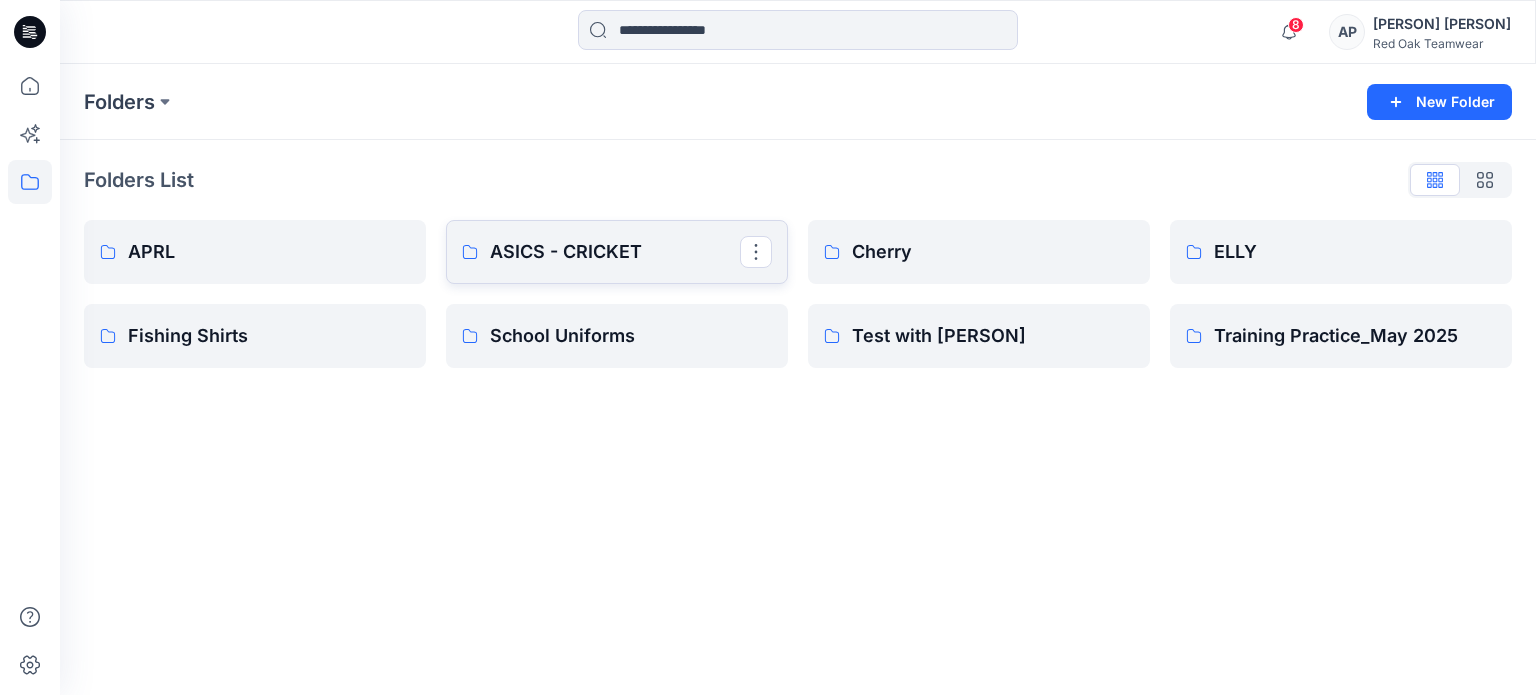 click on "ASICS  - CRICKET" at bounding box center (615, 252) 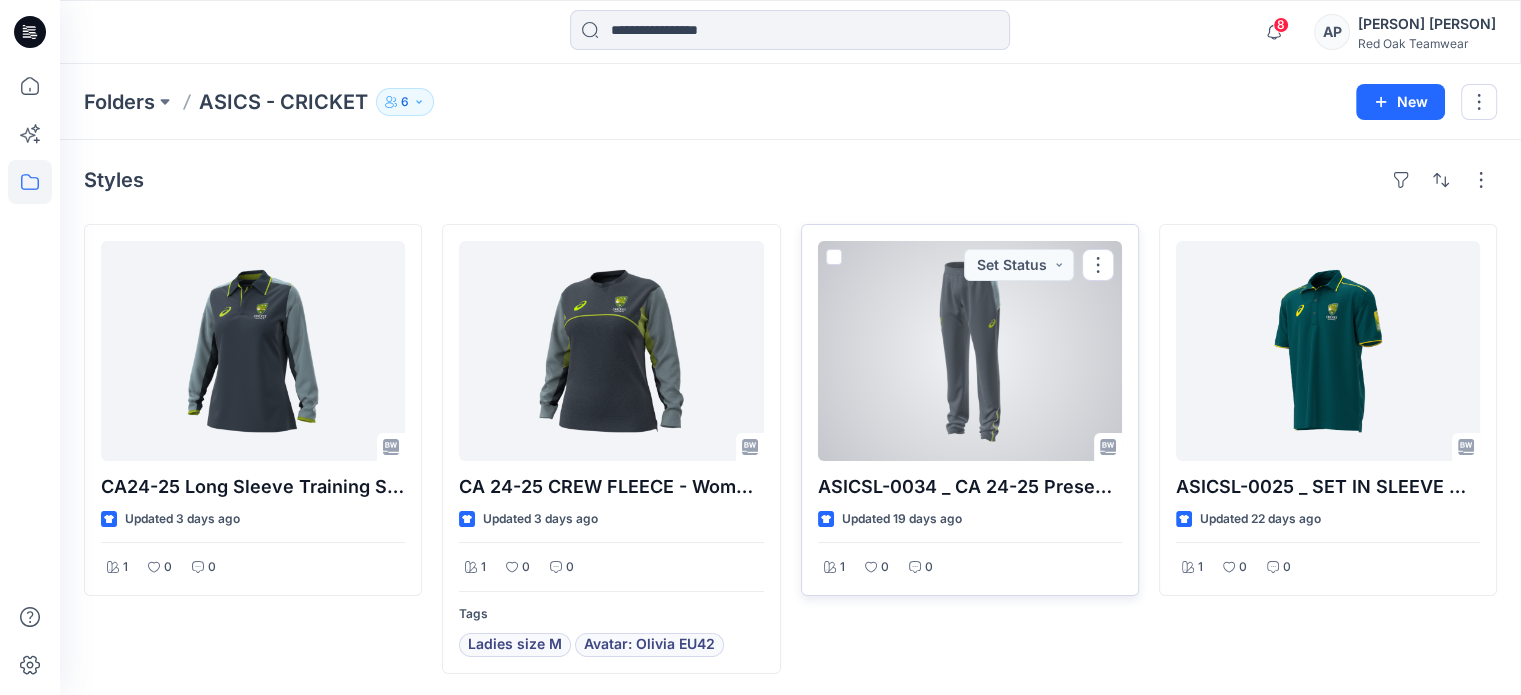 scroll, scrollTop: 1, scrollLeft: 0, axis: vertical 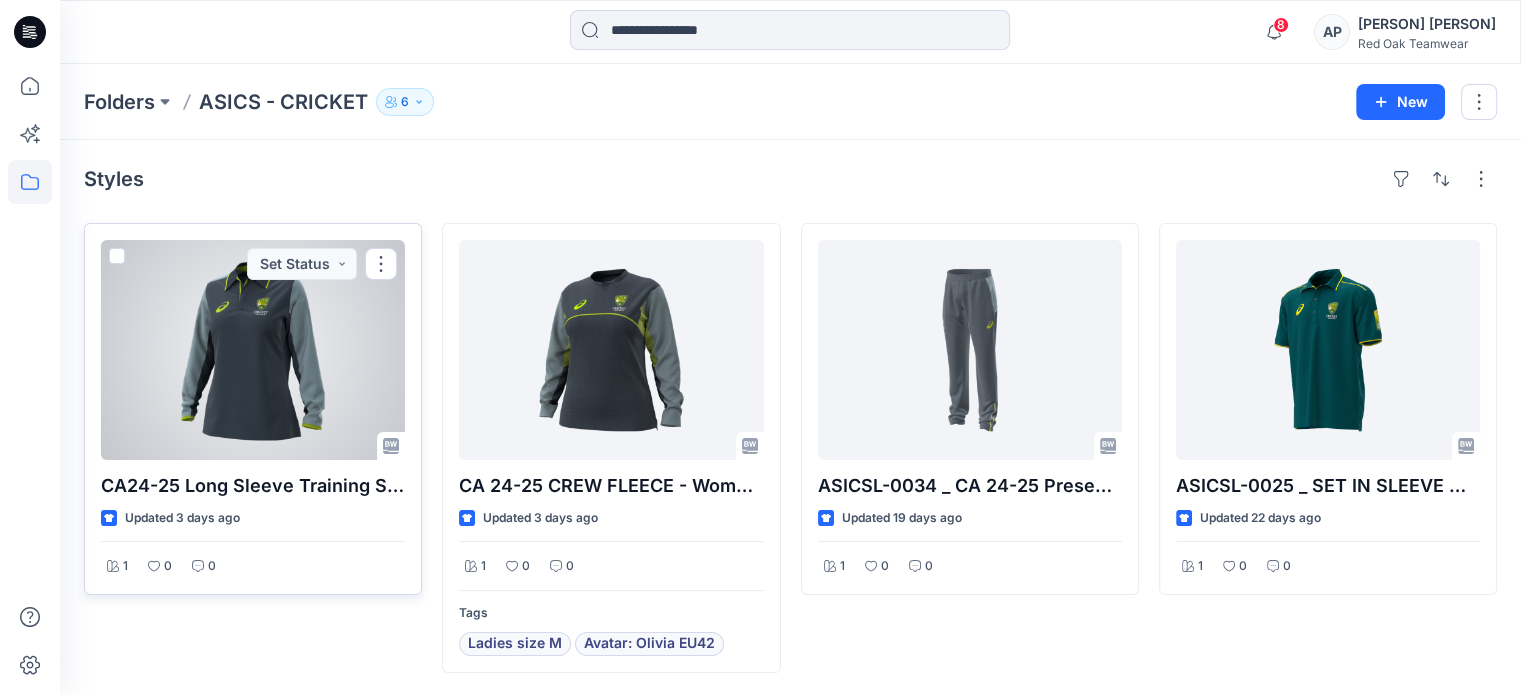 click at bounding box center (253, 350) 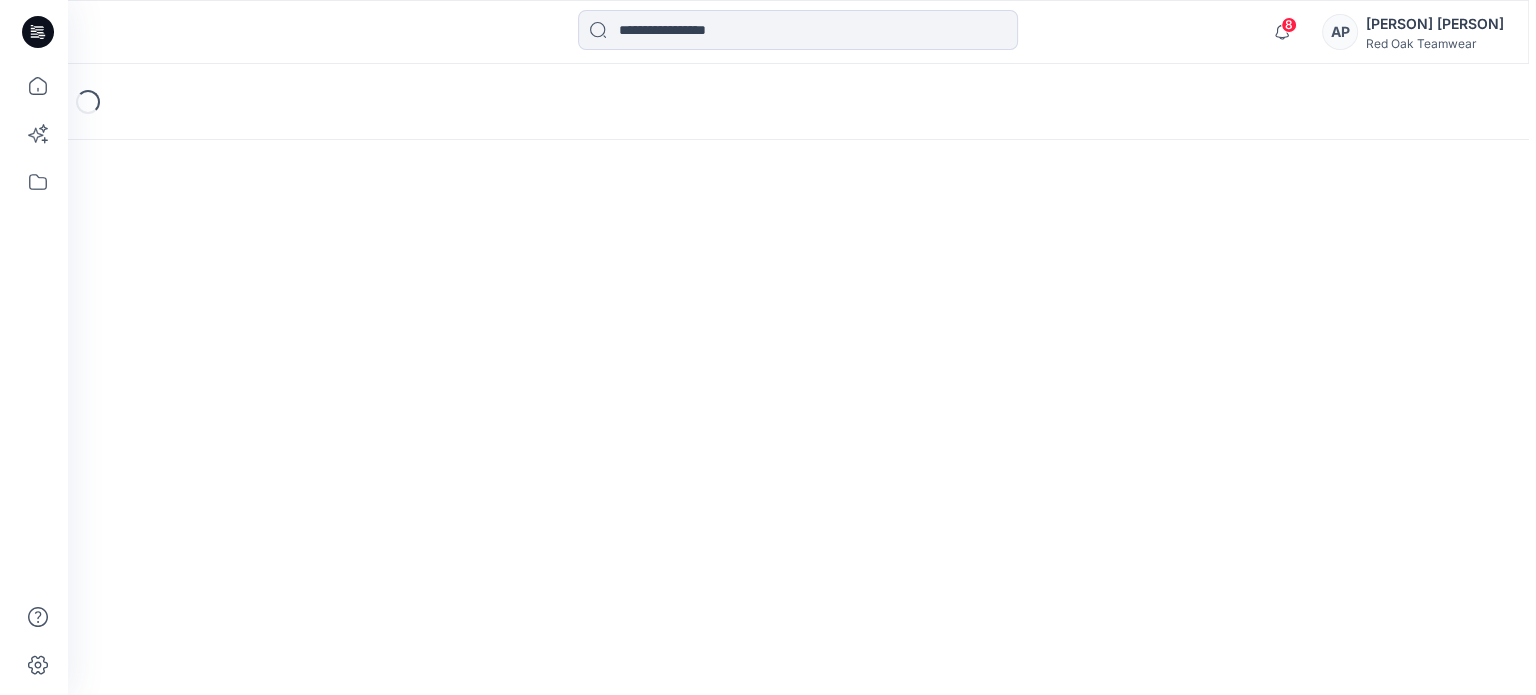 scroll, scrollTop: 0, scrollLeft: 0, axis: both 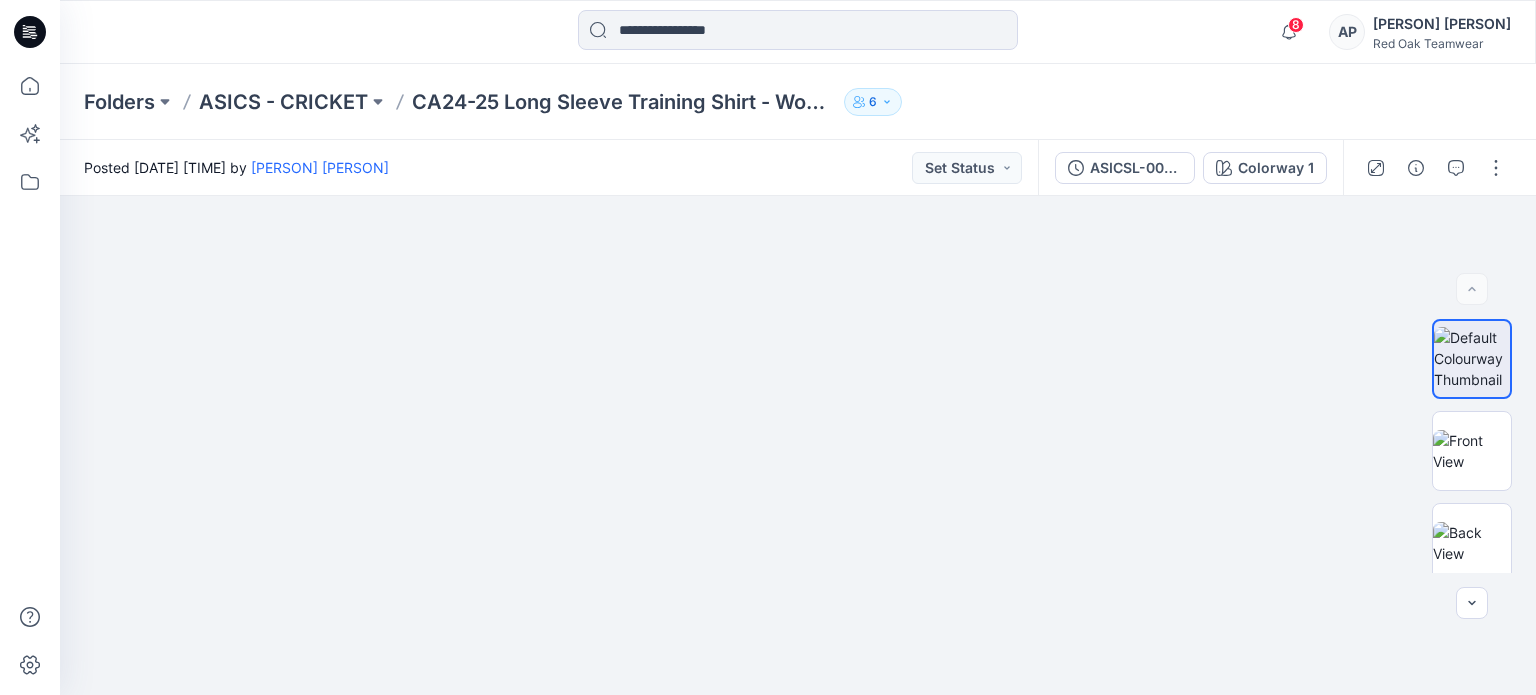 drag, startPoint x: 746, startPoint y: 387, endPoint x: 801, endPoint y: 742, distance: 359.2353 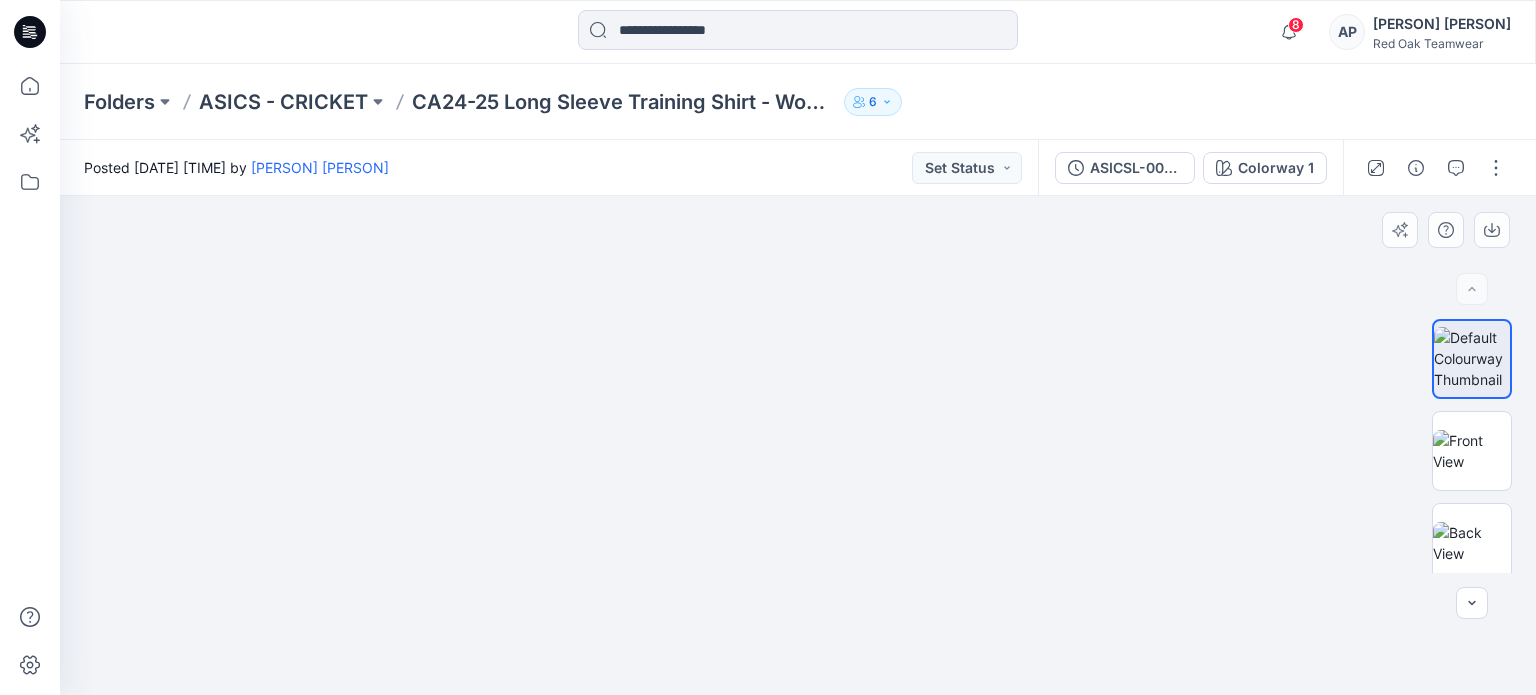 drag, startPoint x: 792, startPoint y: 281, endPoint x: 916, endPoint y: 669, distance: 407.3328 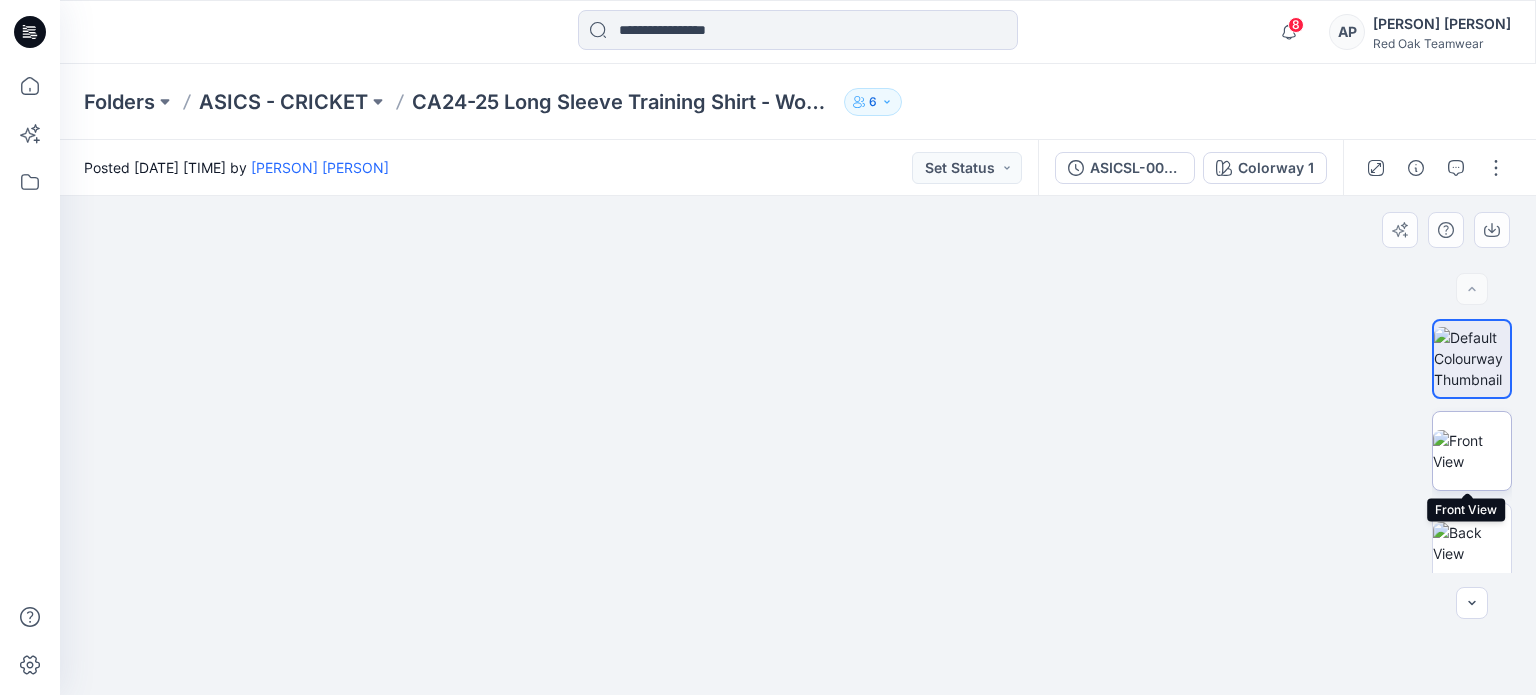 click at bounding box center [1472, 451] 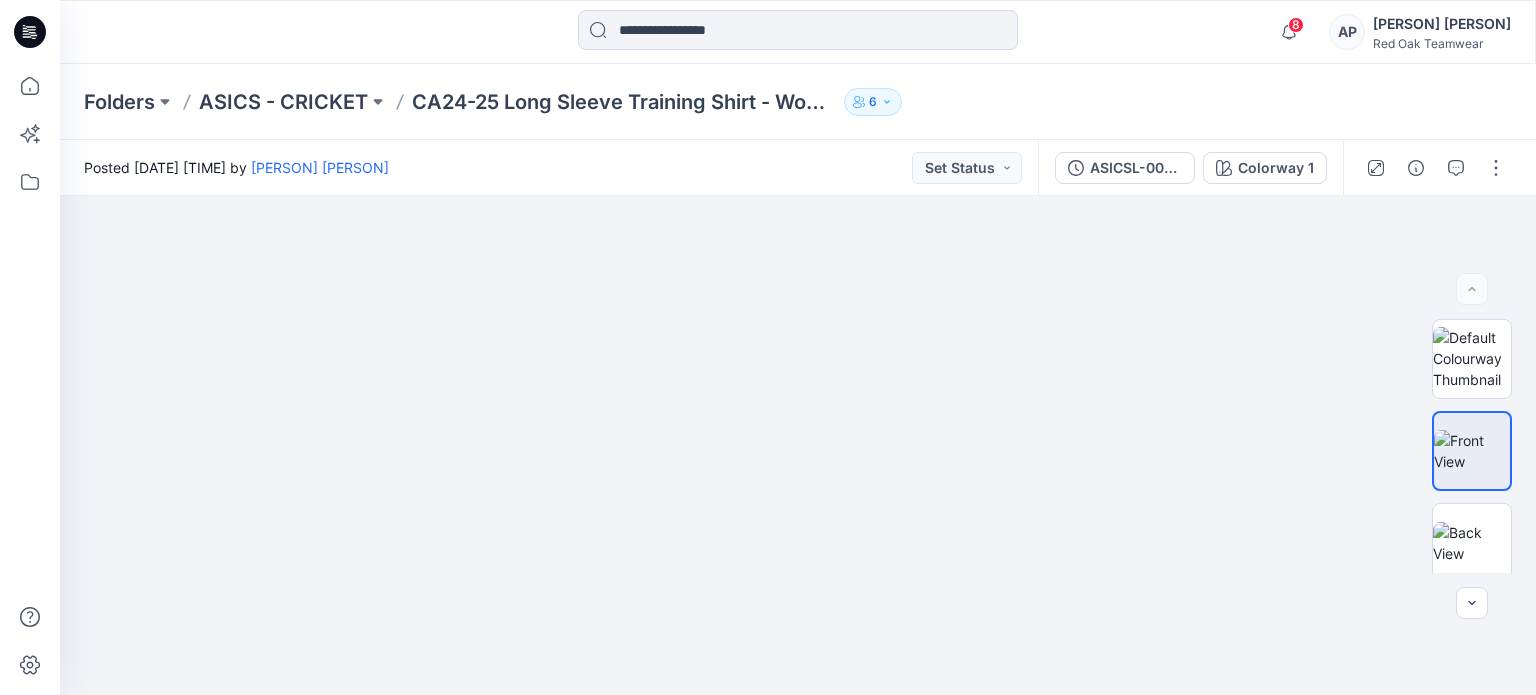drag, startPoint x: 812, startPoint y: 255, endPoint x: 796, endPoint y: 742, distance: 487.26276 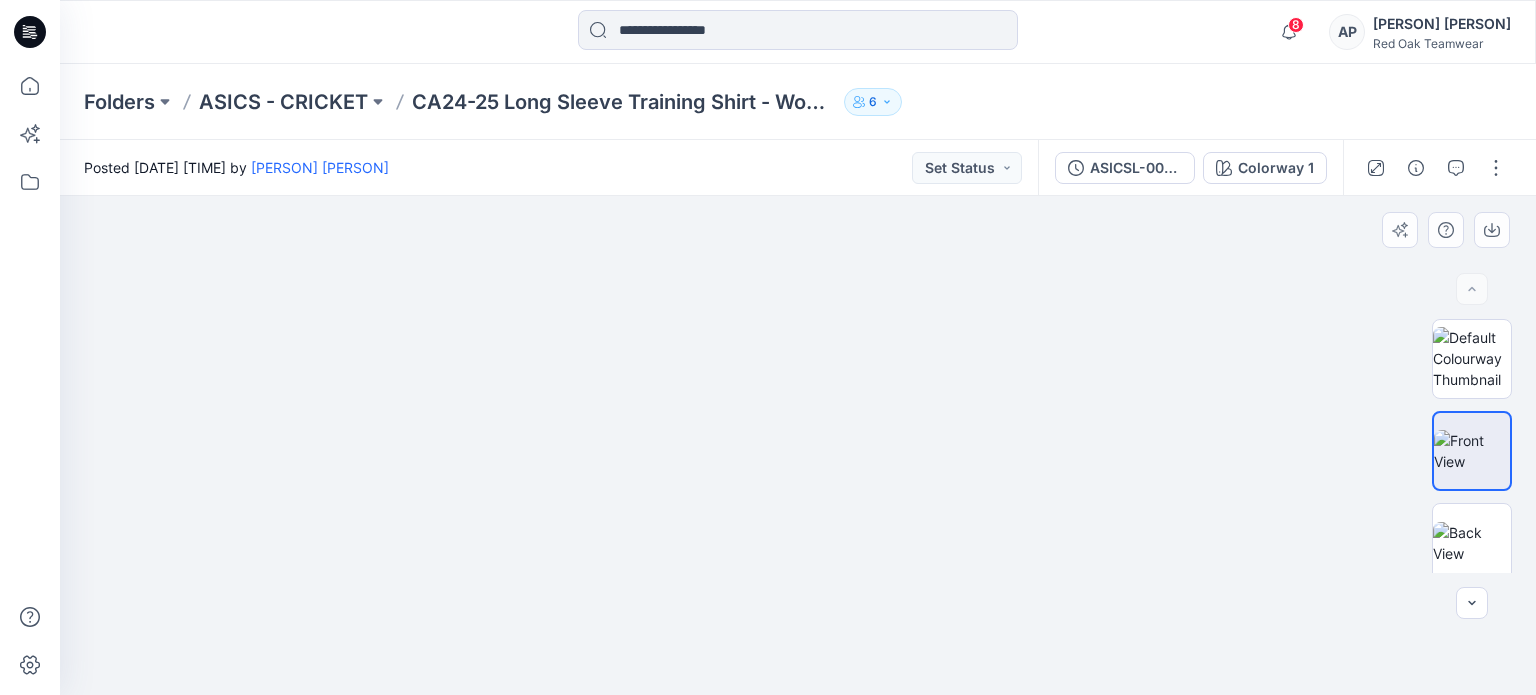 drag, startPoint x: 974, startPoint y: 389, endPoint x: 969, endPoint y: 555, distance: 166.07529 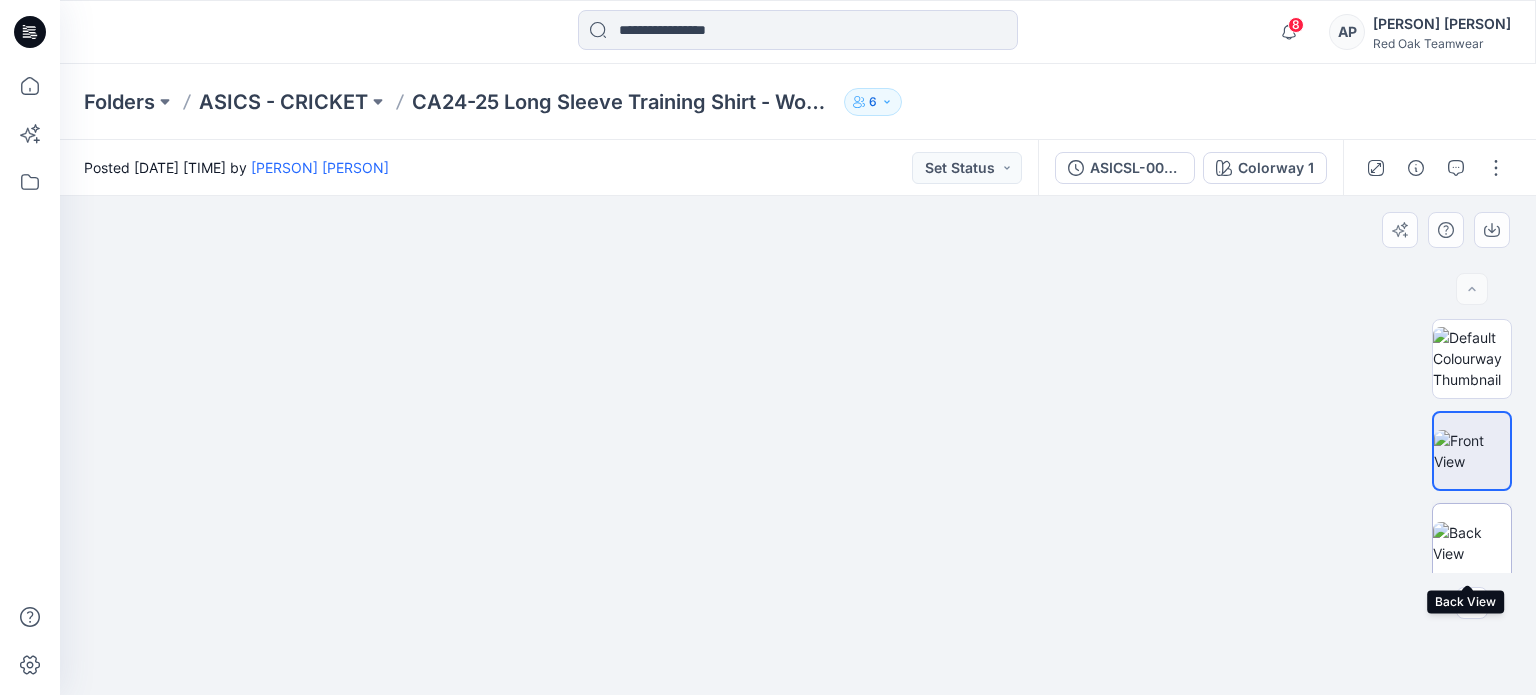 click at bounding box center (1472, 543) 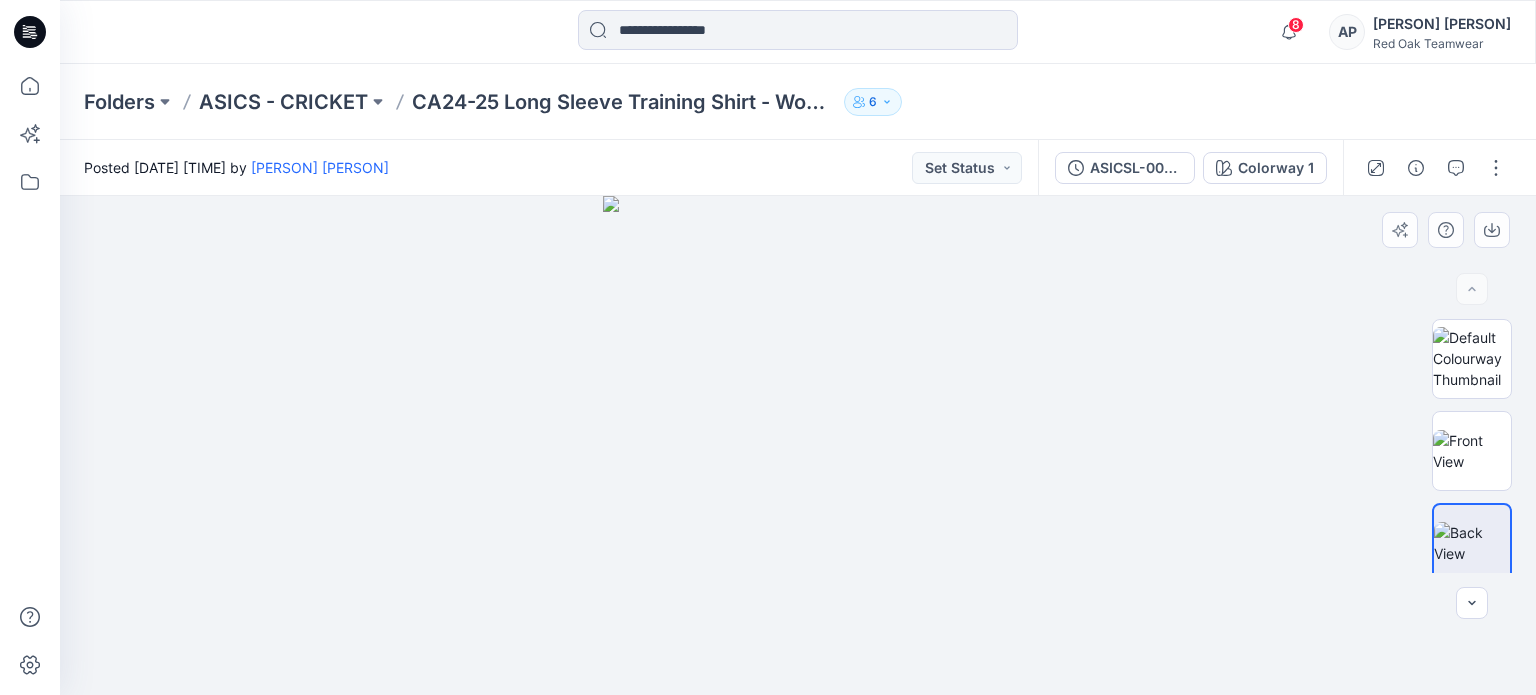 drag, startPoint x: 802, startPoint y: 270, endPoint x: 785, endPoint y: 475, distance: 205.70367 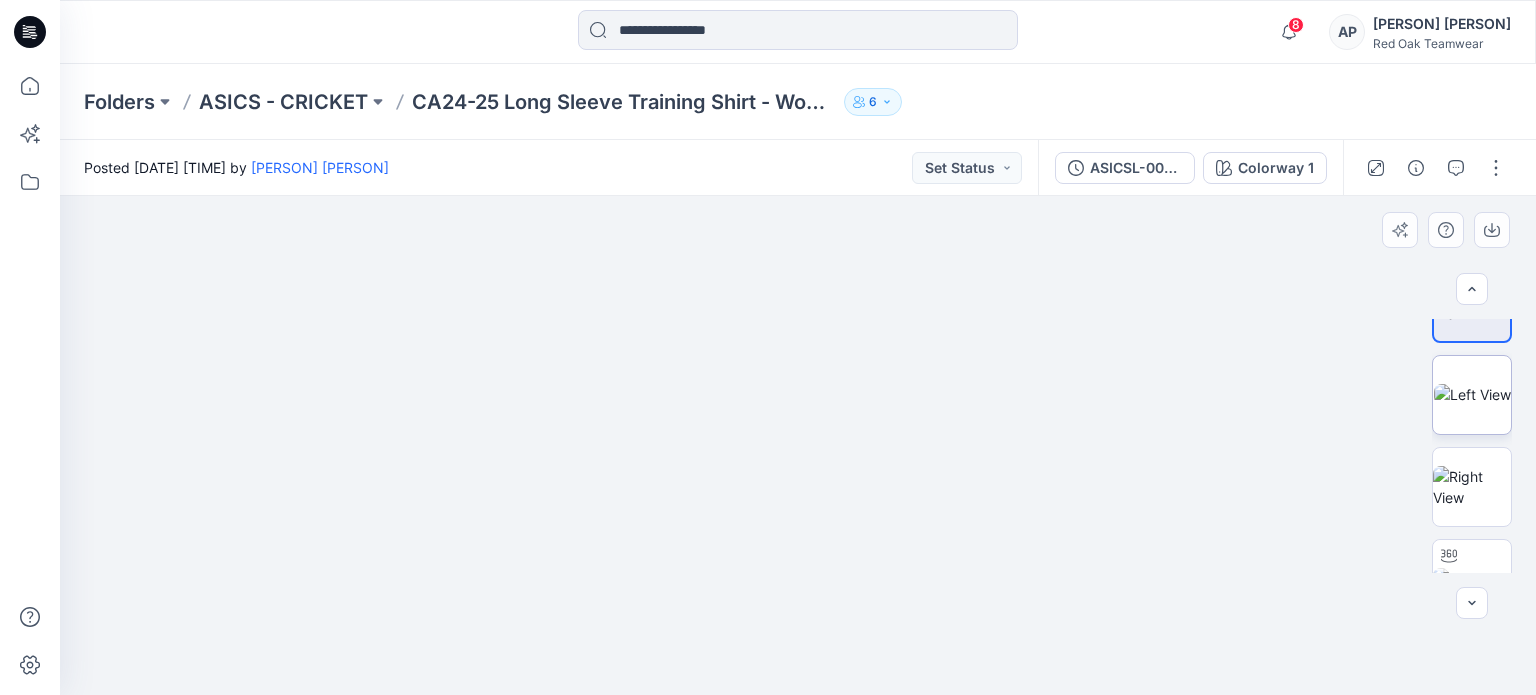 scroll, scrollTop: 231, scrollLeft: 0, axis: vertical 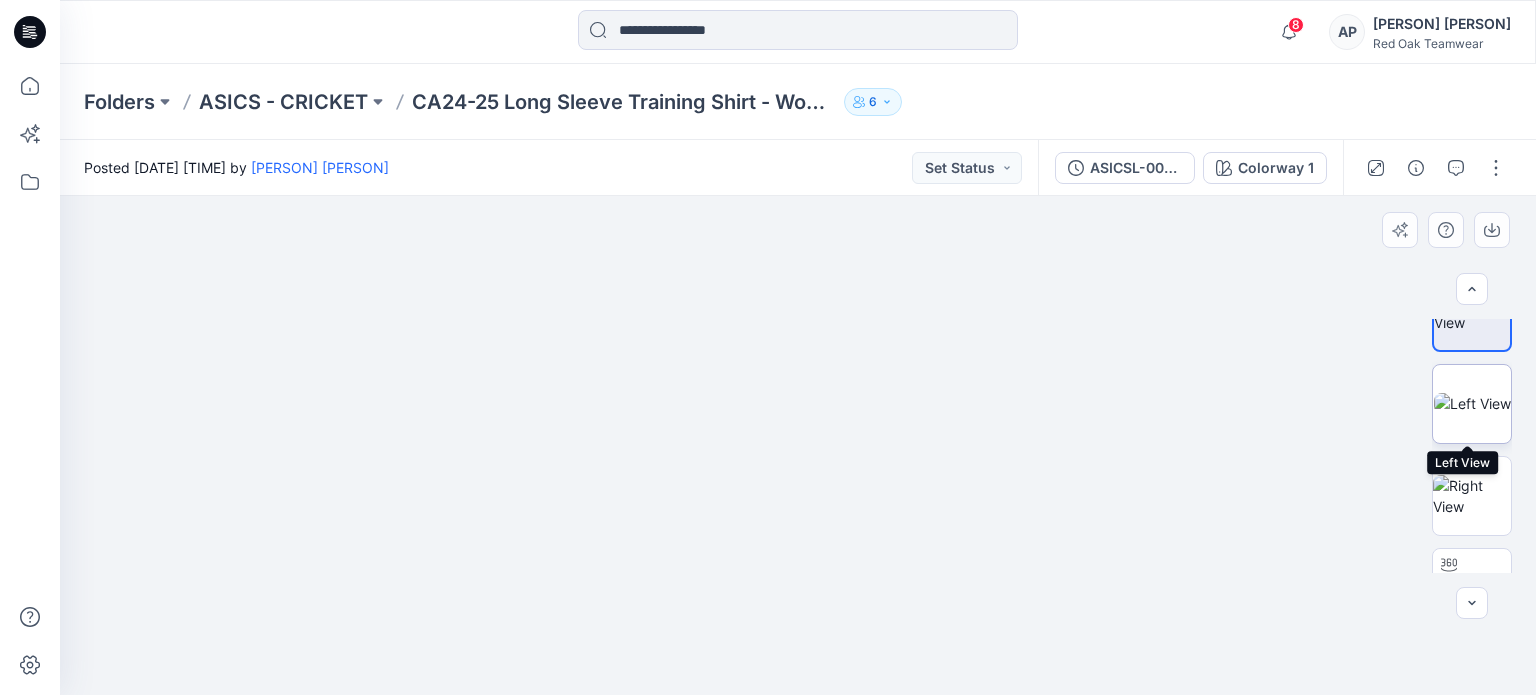 click at bounding box center [1472, 403] 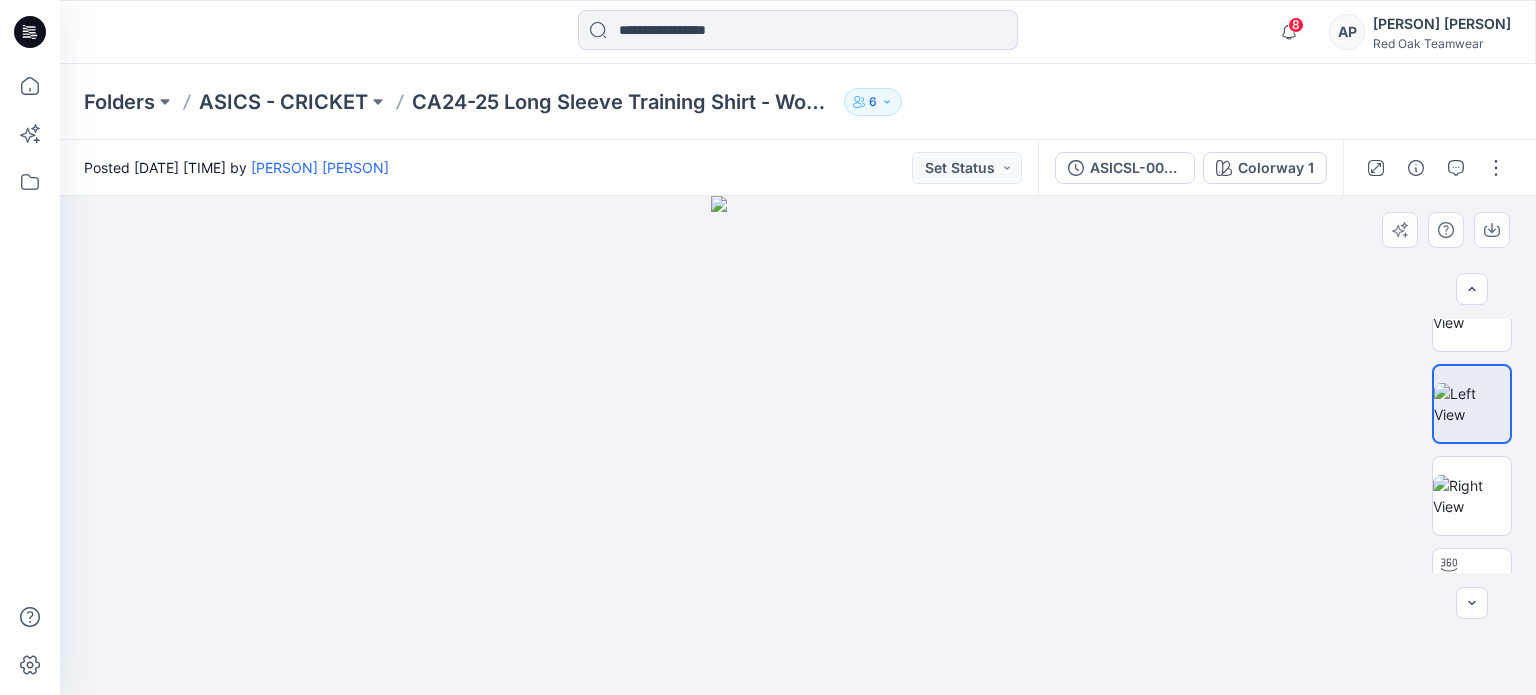 drag, startPoint x: 616, startPoint y: 407, endPoint x: 650, endPoint y: 402, distance: 34.36568 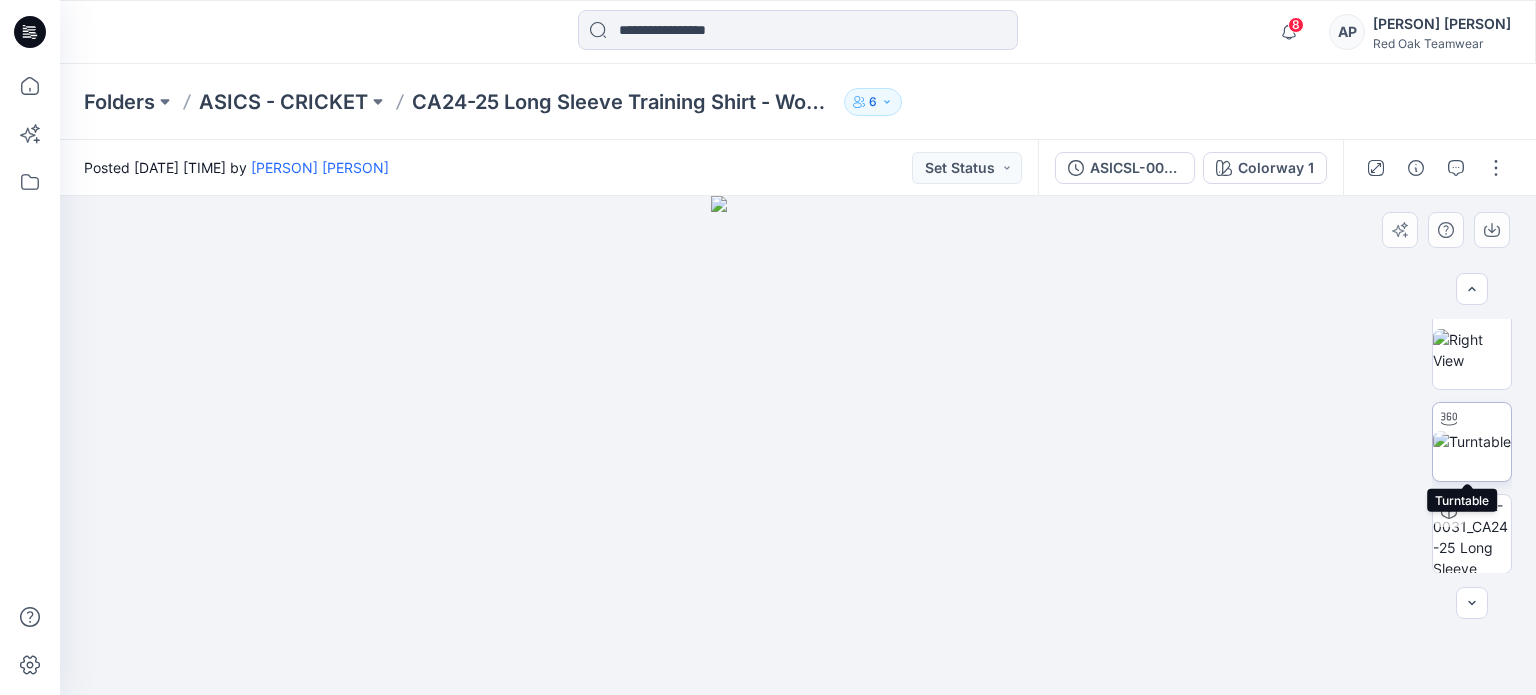 click at bounding box center (1472, 441) 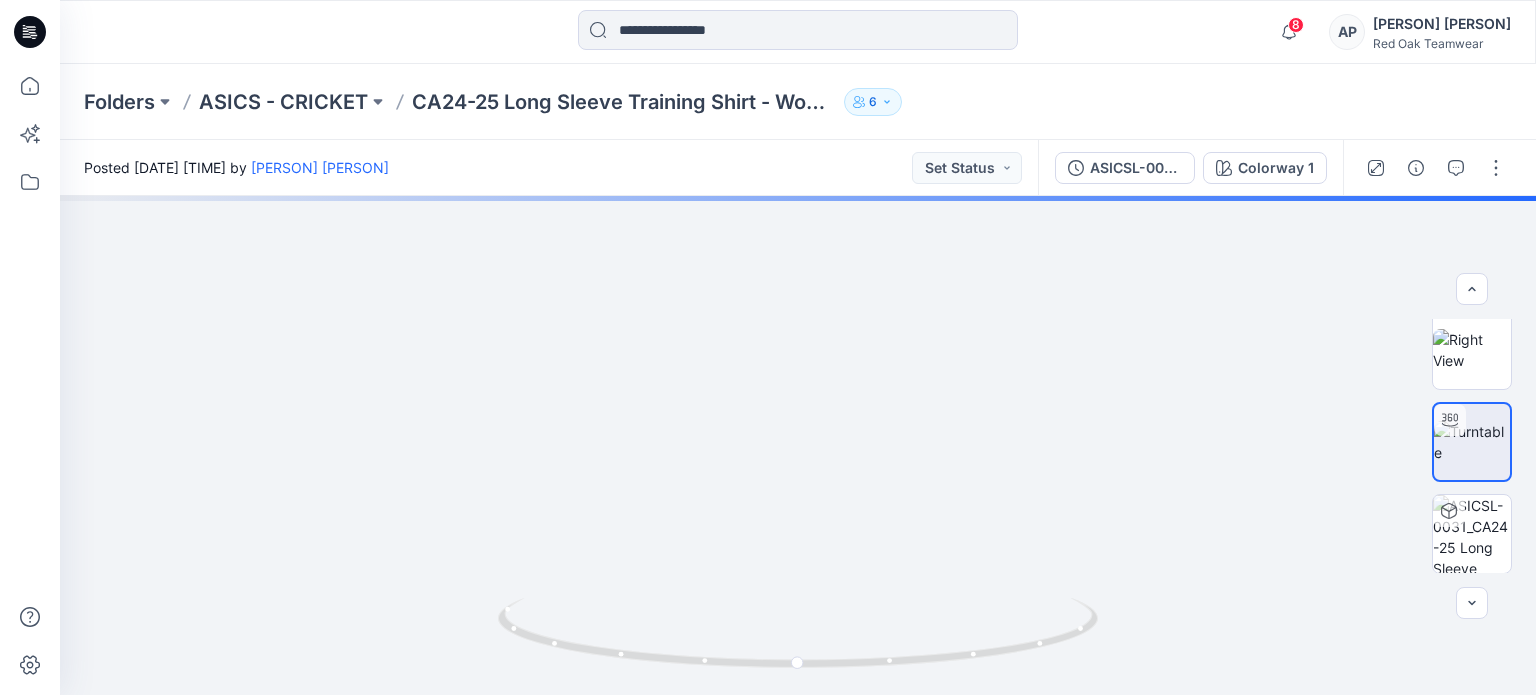 drag, startPoint x: 759, startPoint y: 317, endPoint x: 786, endPoint y: 712, distance: 395.92172 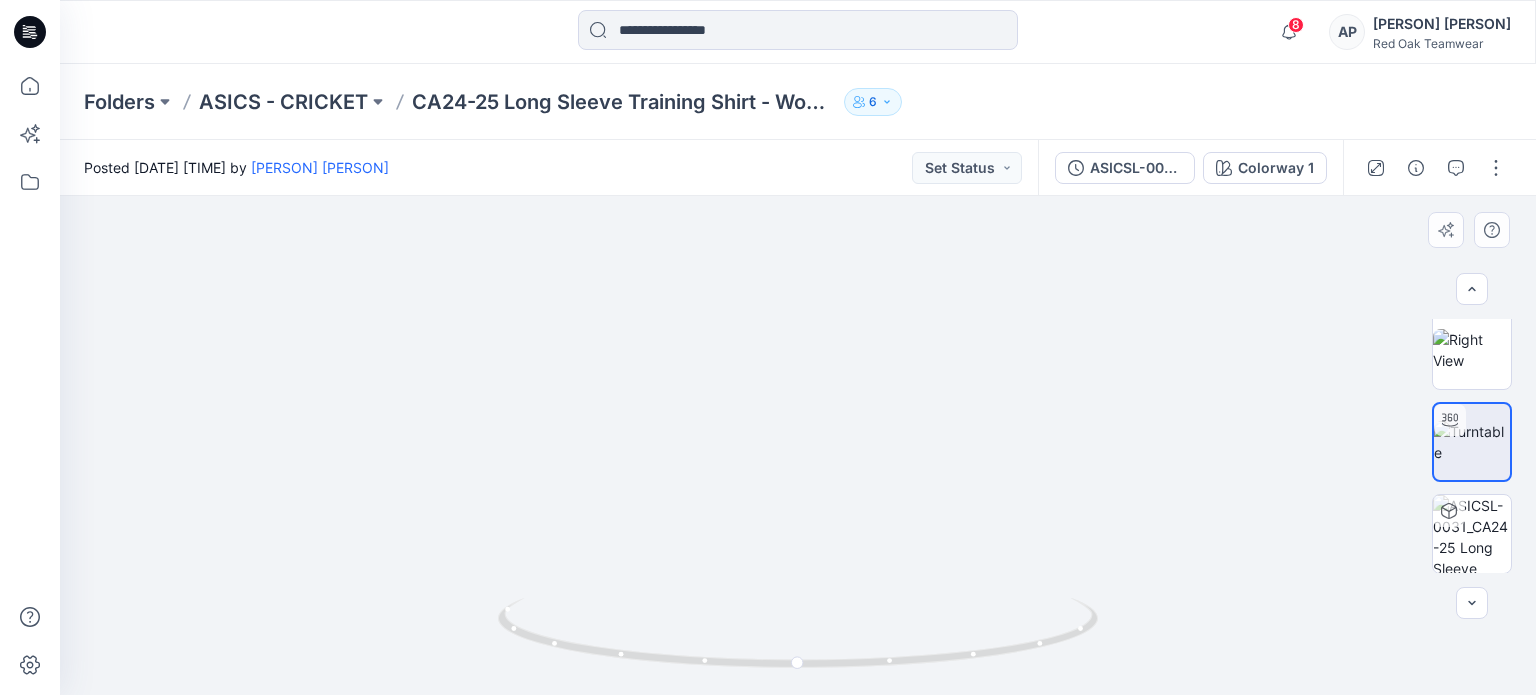 drag, startPoint x: 665, startPoint y: 448, endPoint x: 696, endPoint y: 458, distance: 32.572994 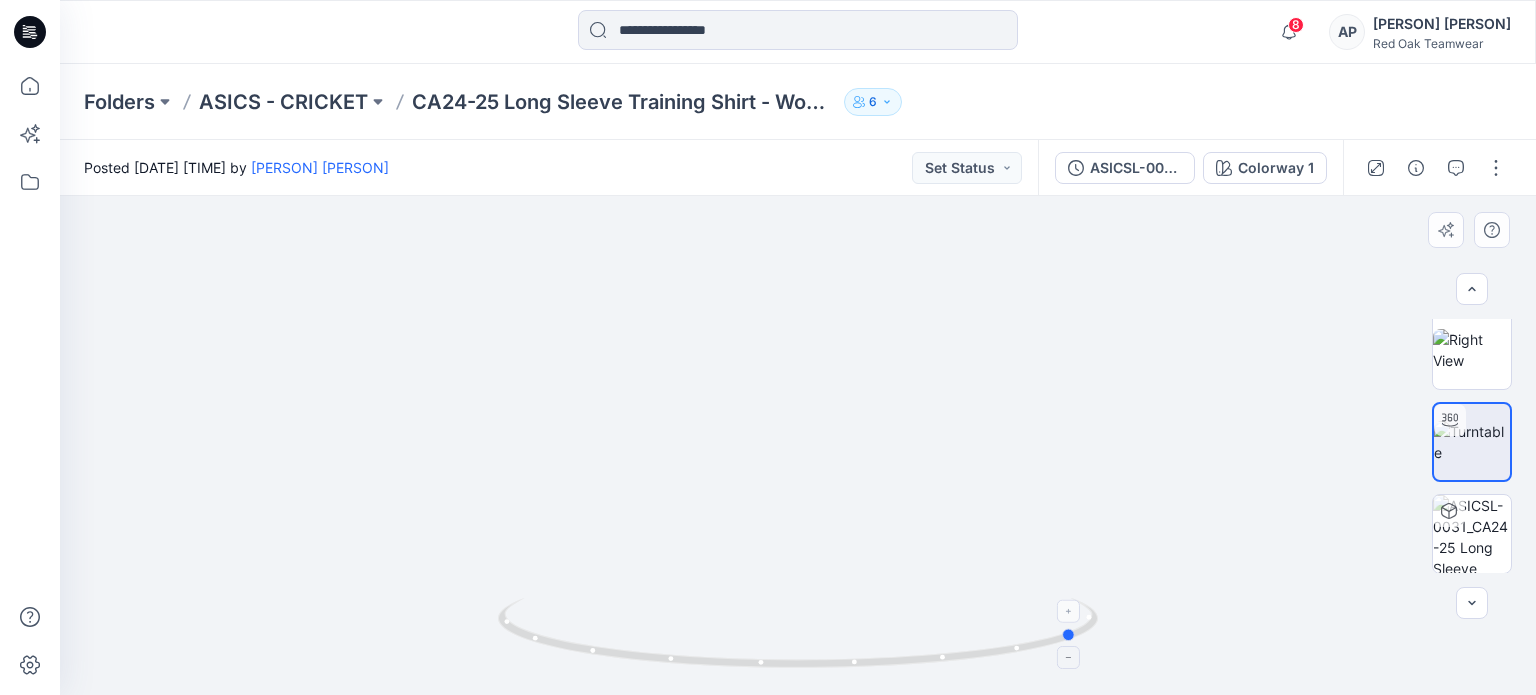 drag, startPoint x: 620, startPoint y: 654, endPoint x: 901, endPoint y: 644, distance: 281.1779 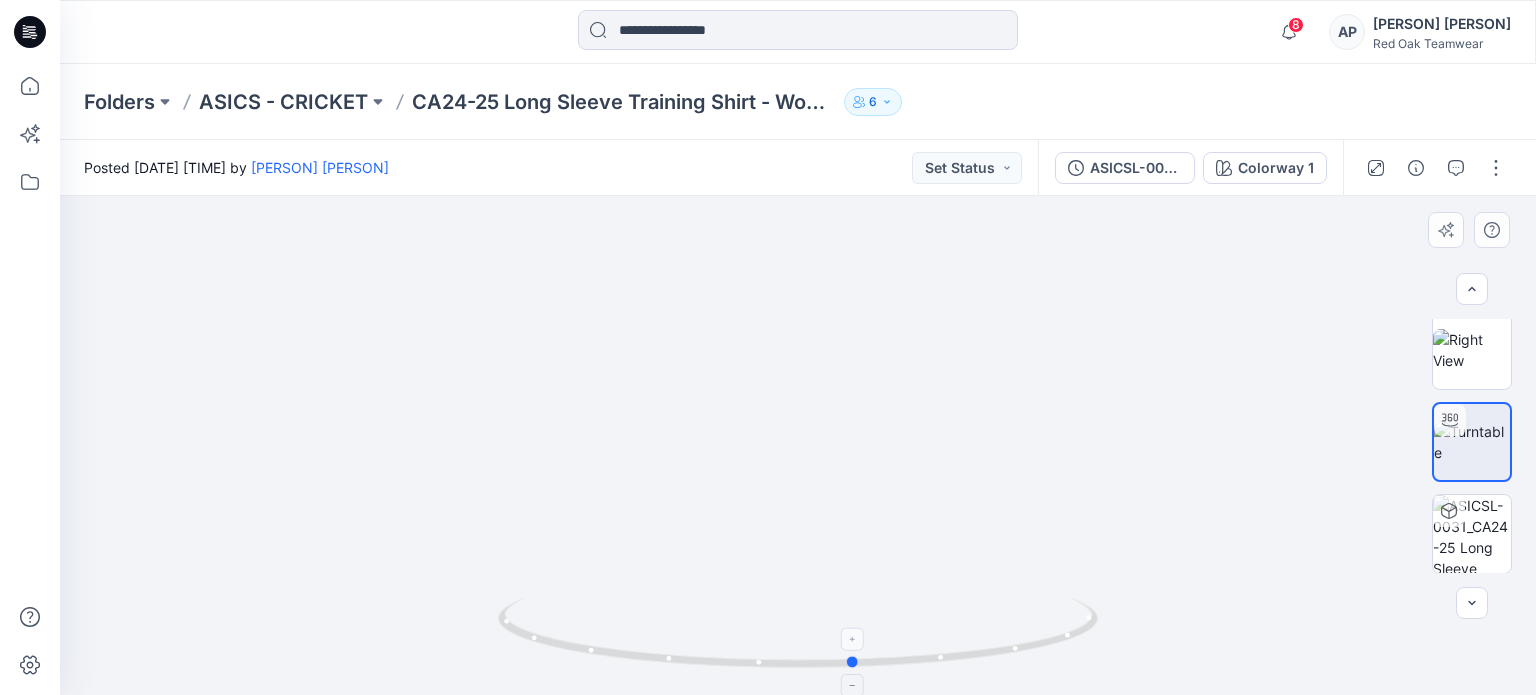 drag, startPoint x: 1018, startPoint y: 652, endPoint x: 794, endPoint y: 637, distance: 224.50166 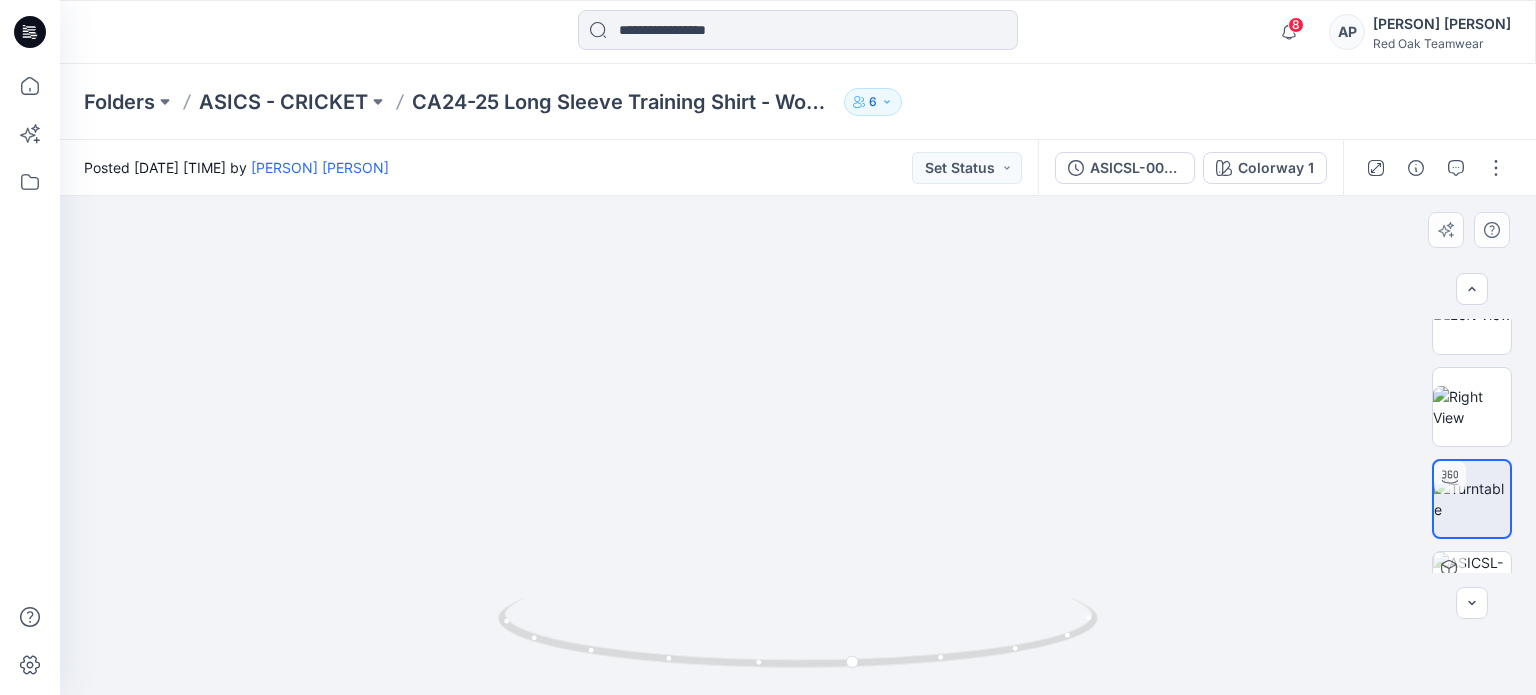 scroll, scrollTop: 261, scrollLeft: 0, axis: vertical 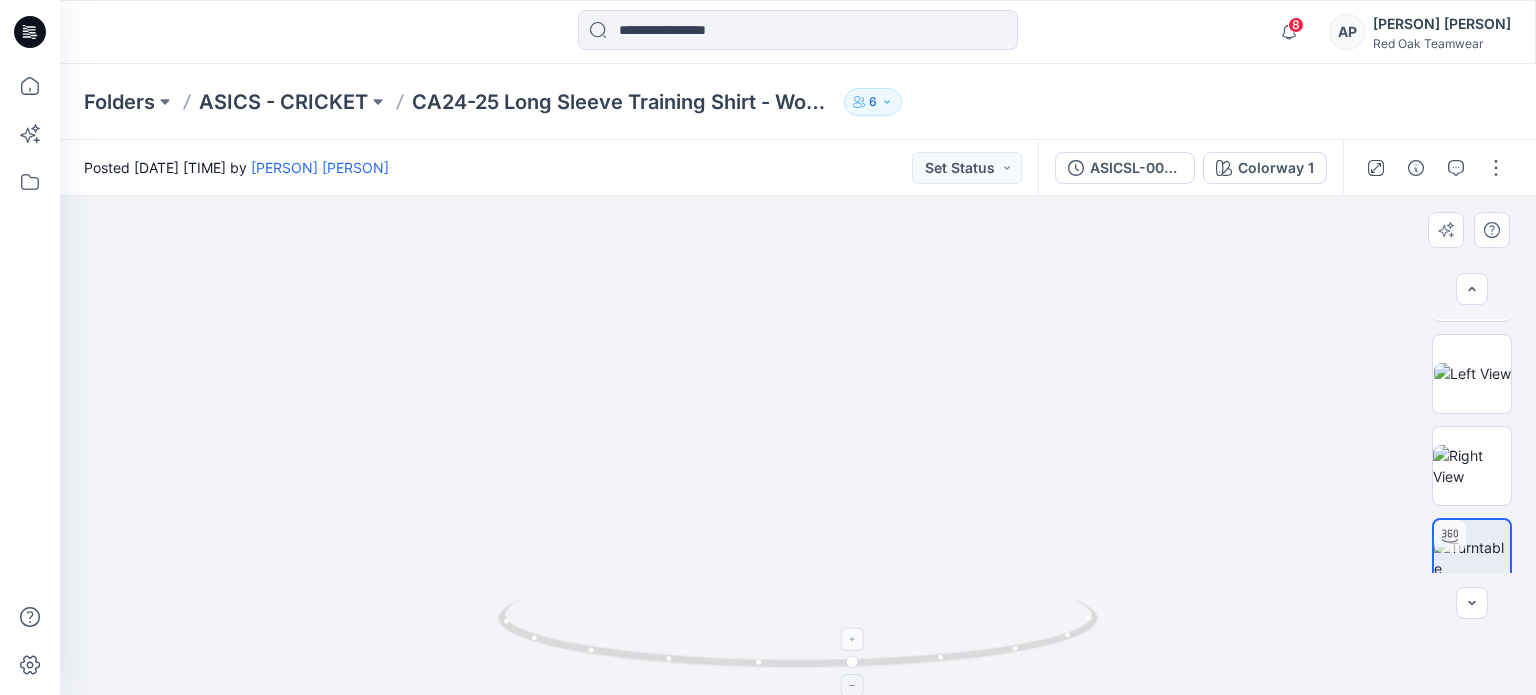 drag, startPoint x: 754, startPoint y: 269, endPoint x: 774, endPoint y: 661, distance: 392.5099 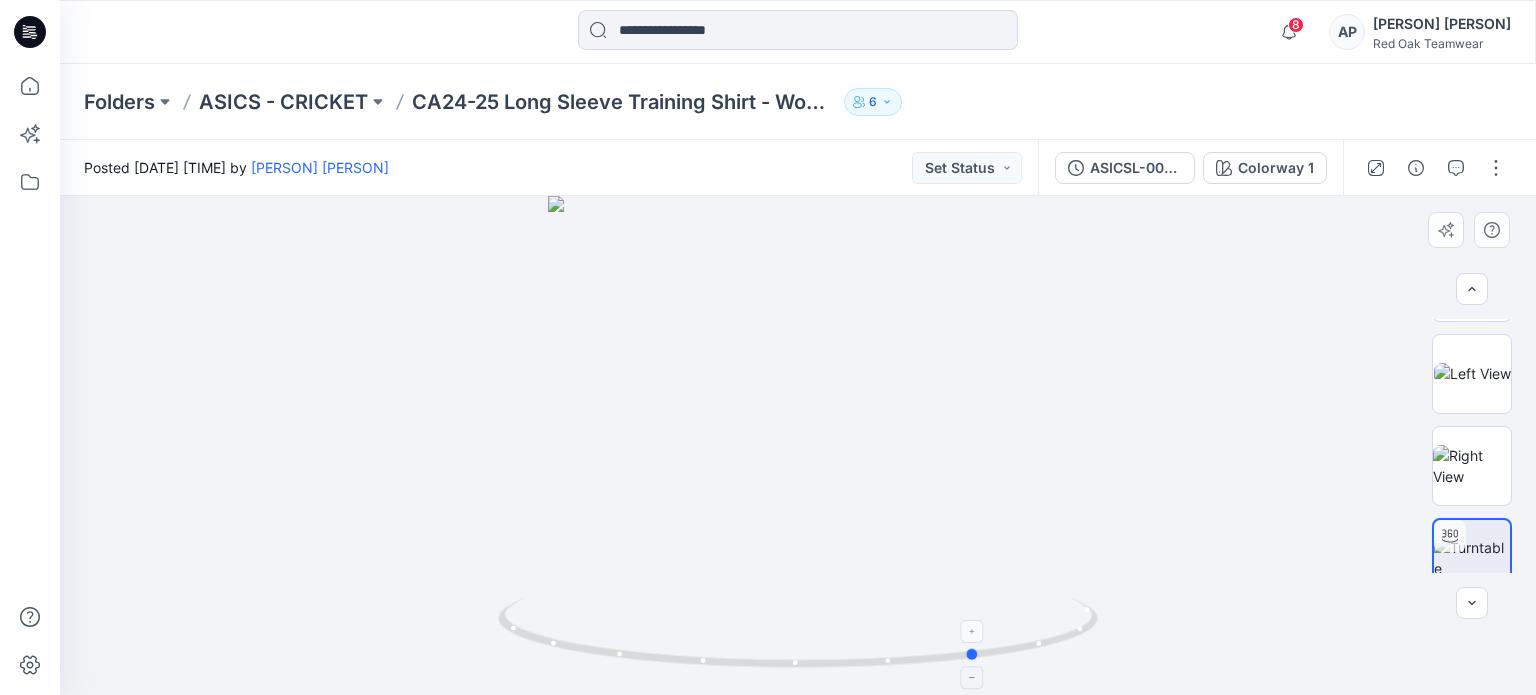 drag, startPoint x: 512, startPoint y: 629, endPoint x: 636, endPoint y: 634, distance: 124.10077 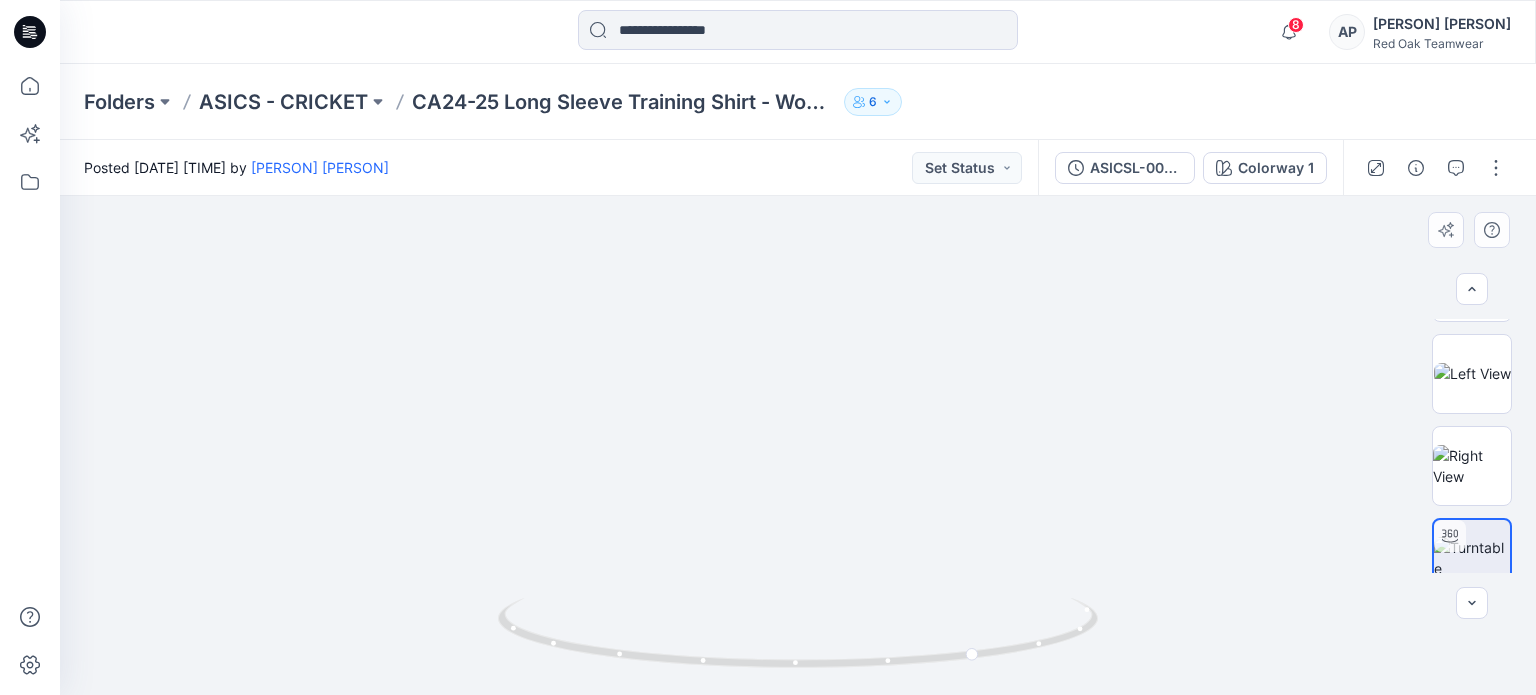 drag, startPoint x: 755, startPoint y: 337, endPoint x: 742, endPoint y: 538, distance: 201.41995 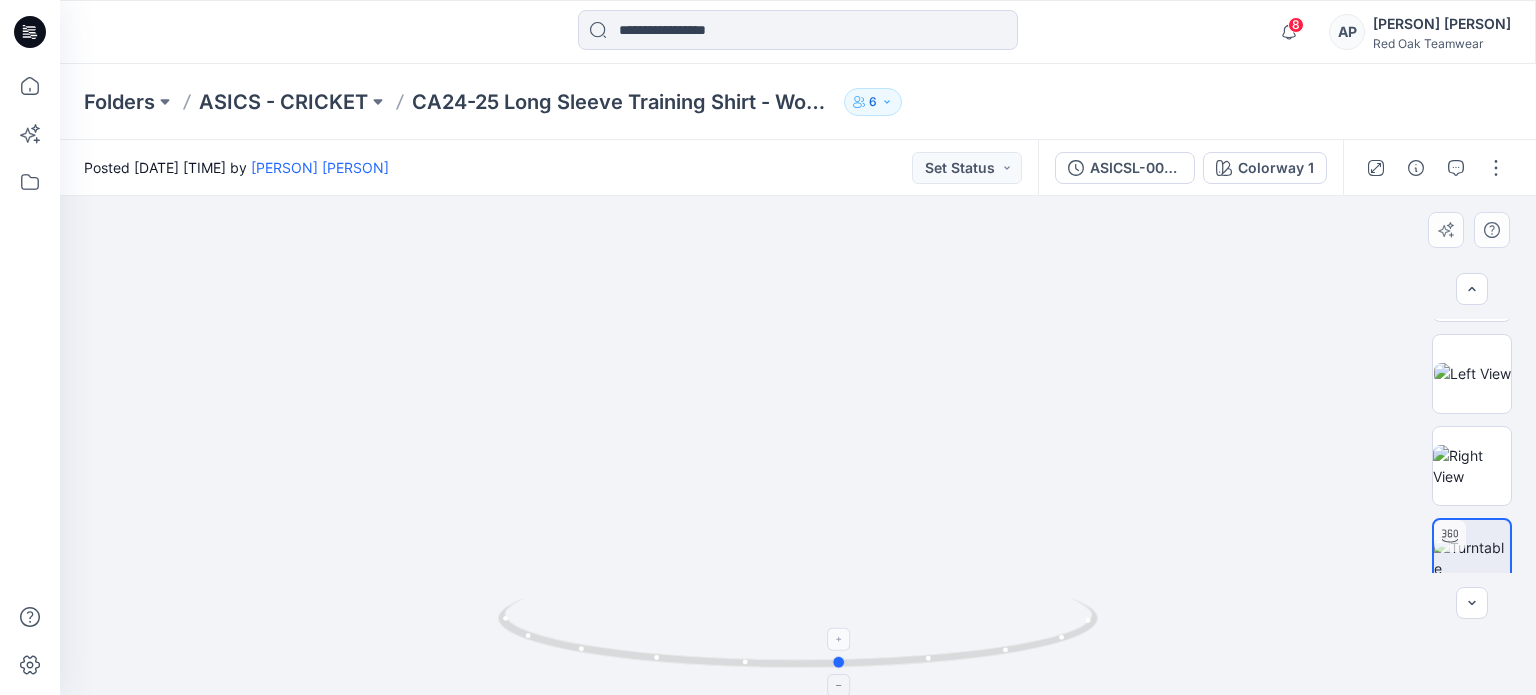drag, startPoint x: 945, startPoint y: 659, endPoint x: 807, endPoint y: 640, distance: 139.30183 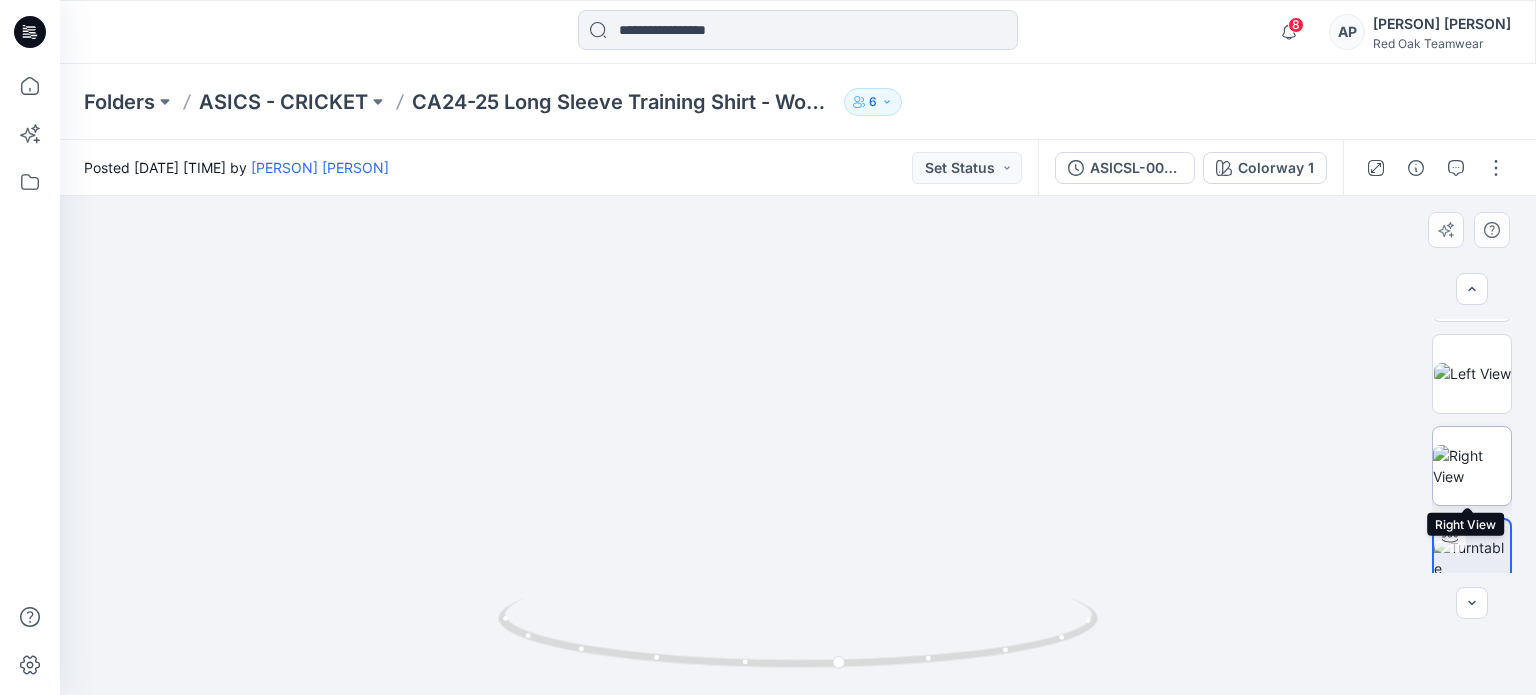 click at bounding box center (1472, 466) 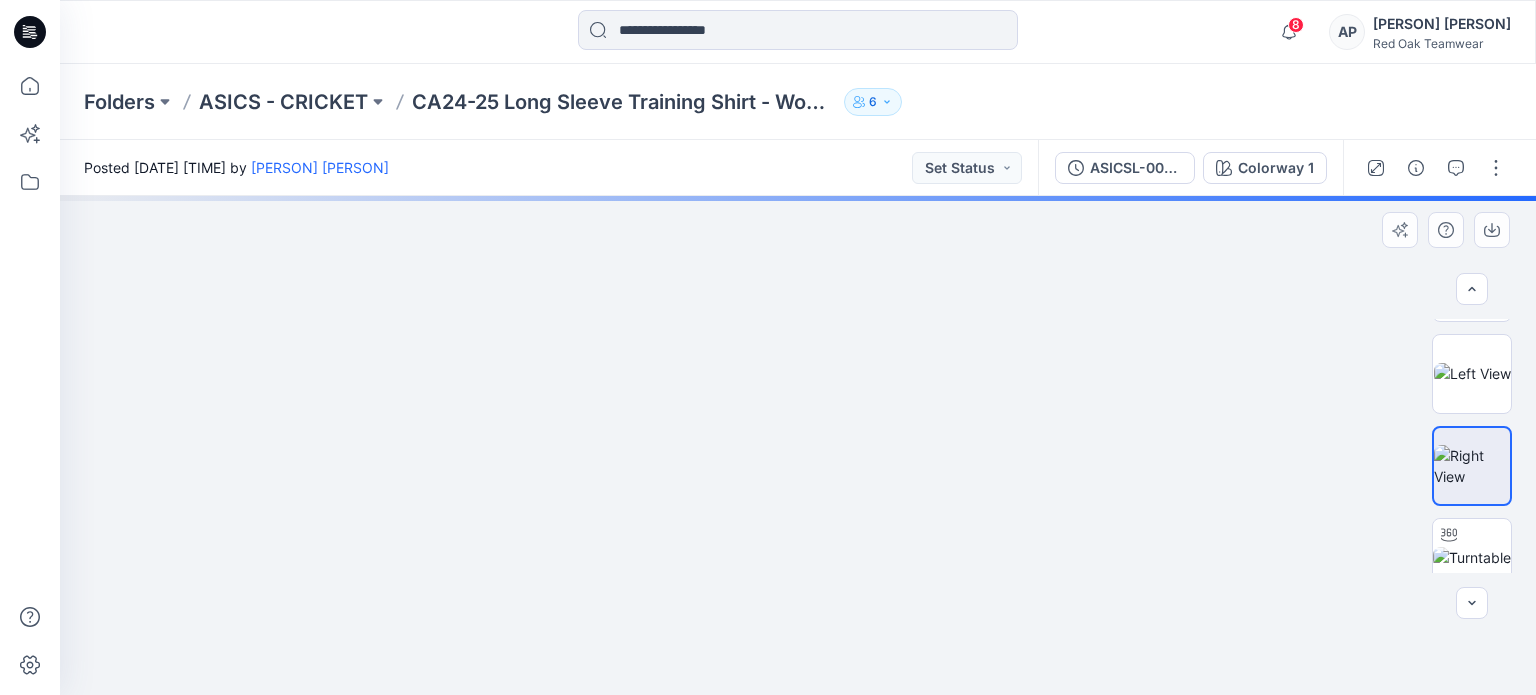 drag, startPoint x: 767, startPoint y: 371, endPoint x: 770, endPoint y: 671, distance: 300.015 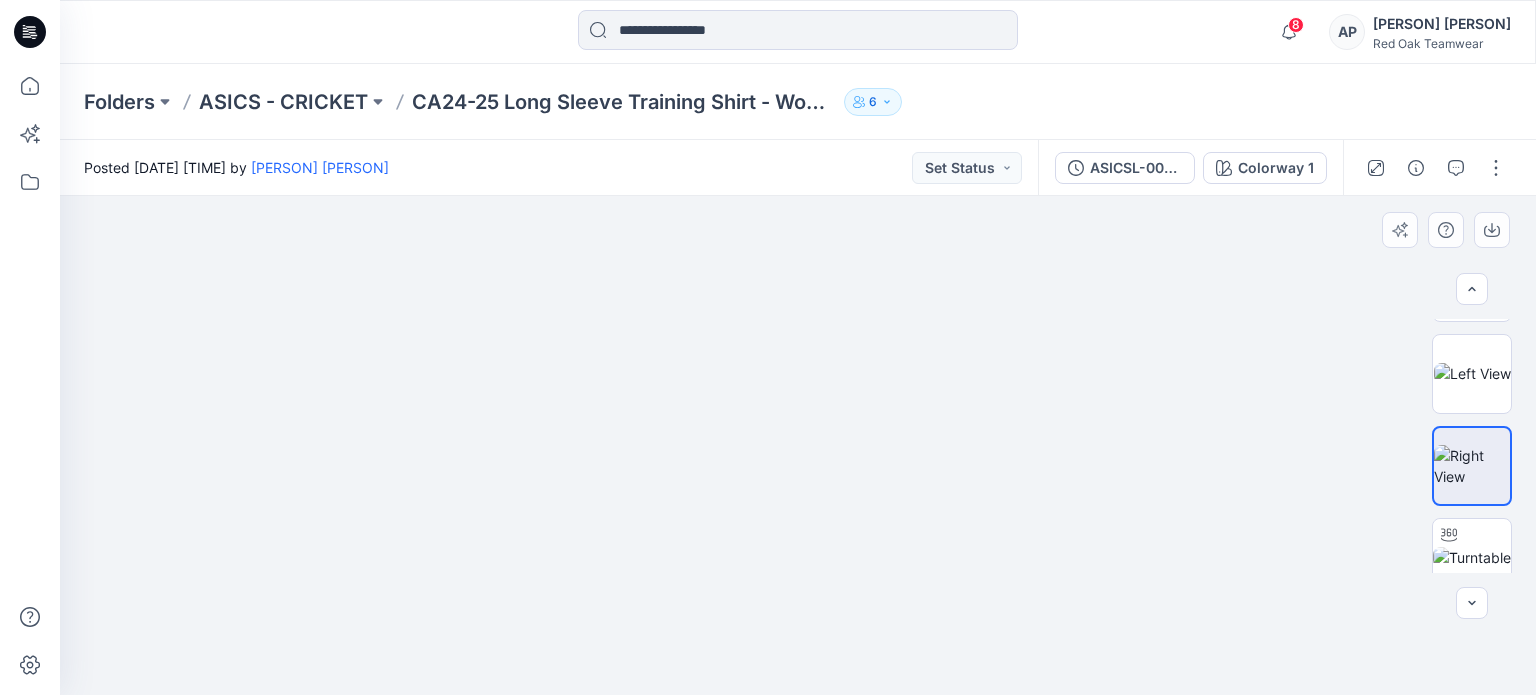 drag, startPoint x: 851, startPoint y: 242, endPoint x: 867, endPoint y: 677, distance: 435.29416 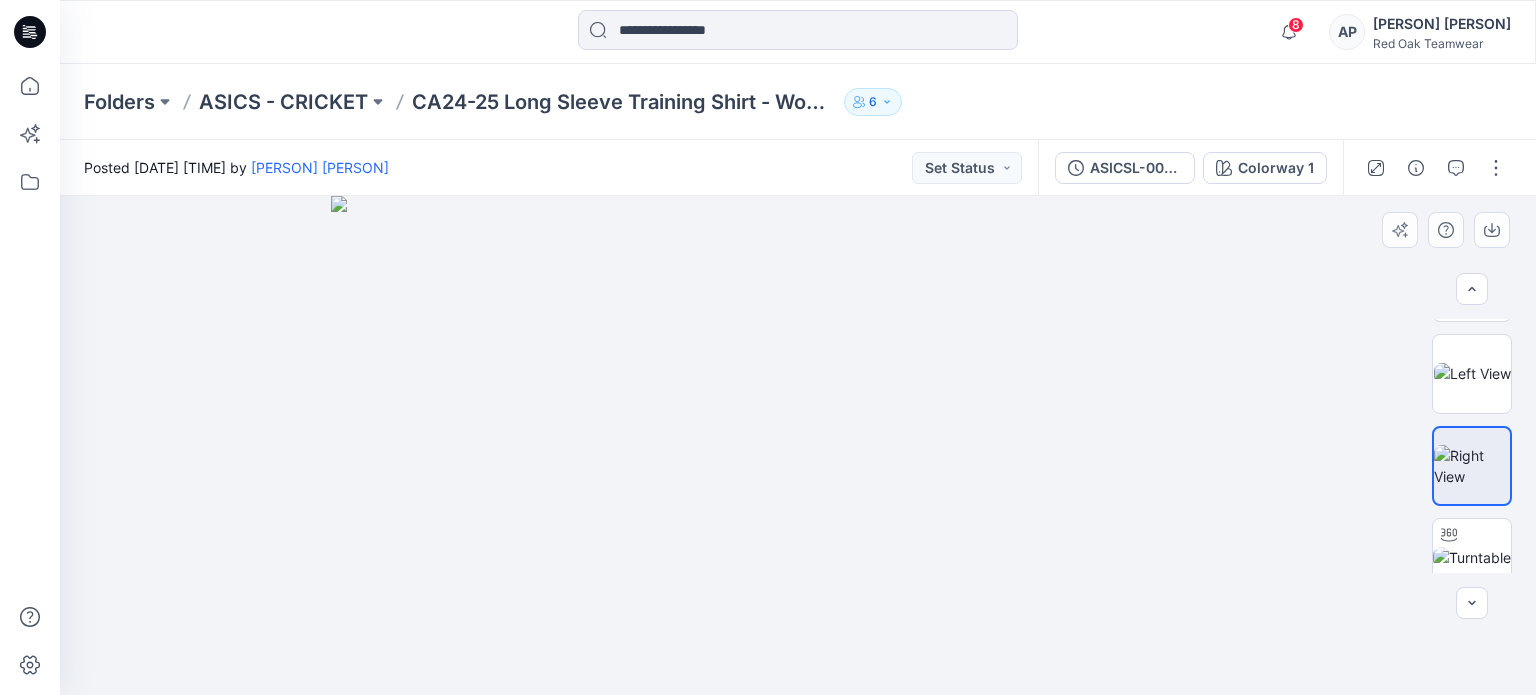 drag, startPoint x: 822, startPoint y: 365, endPoint x: 839, endPoint y: 589, distance: 224.64417 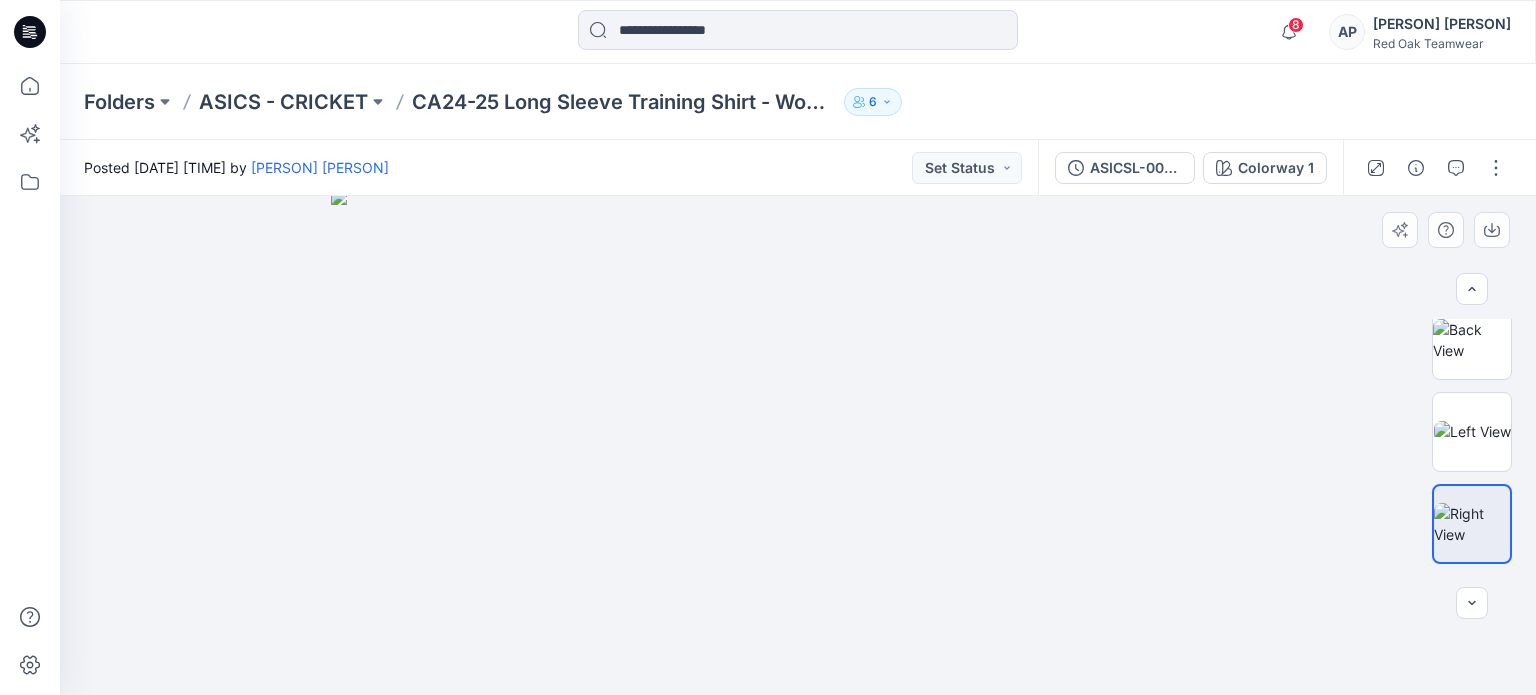 scroll, scrollTop: 174, scrollLeft: 0, axis: vertical 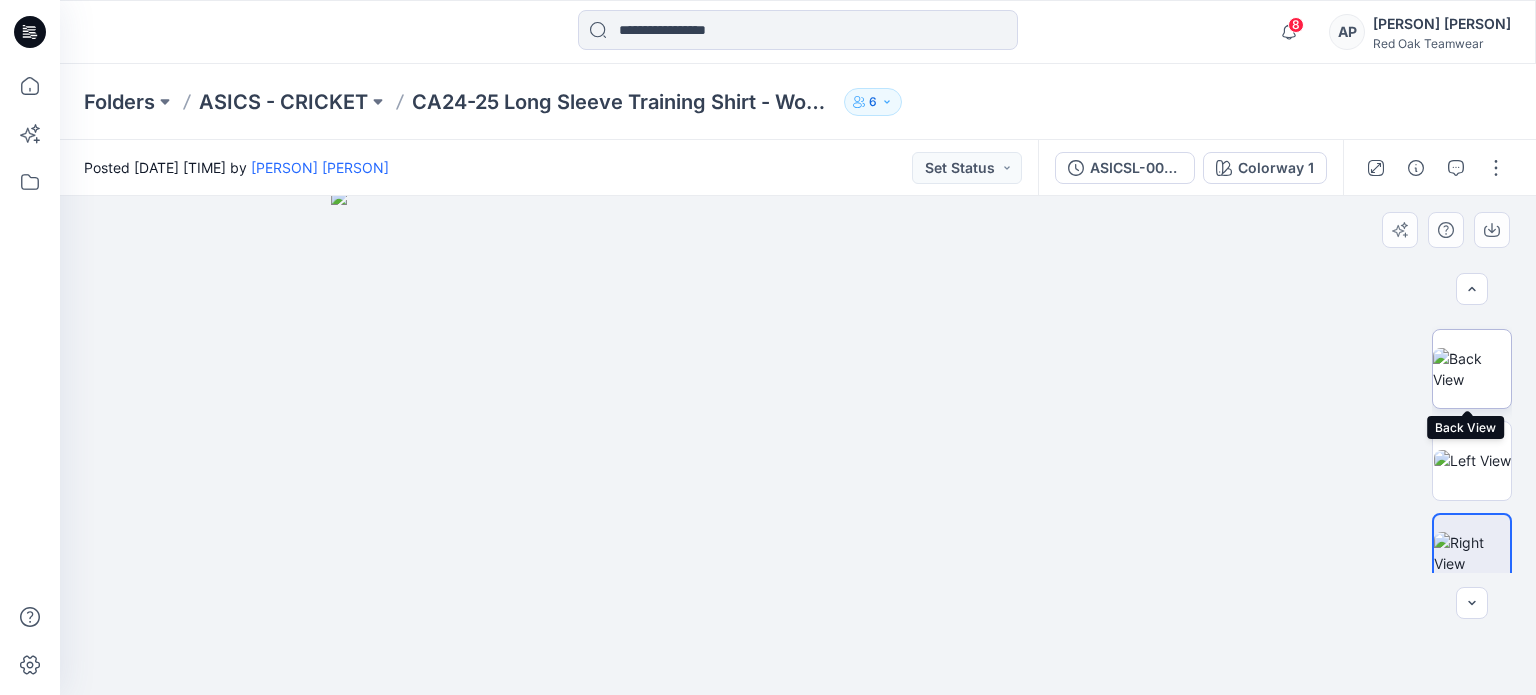 click at bounding box center [1472, 369] 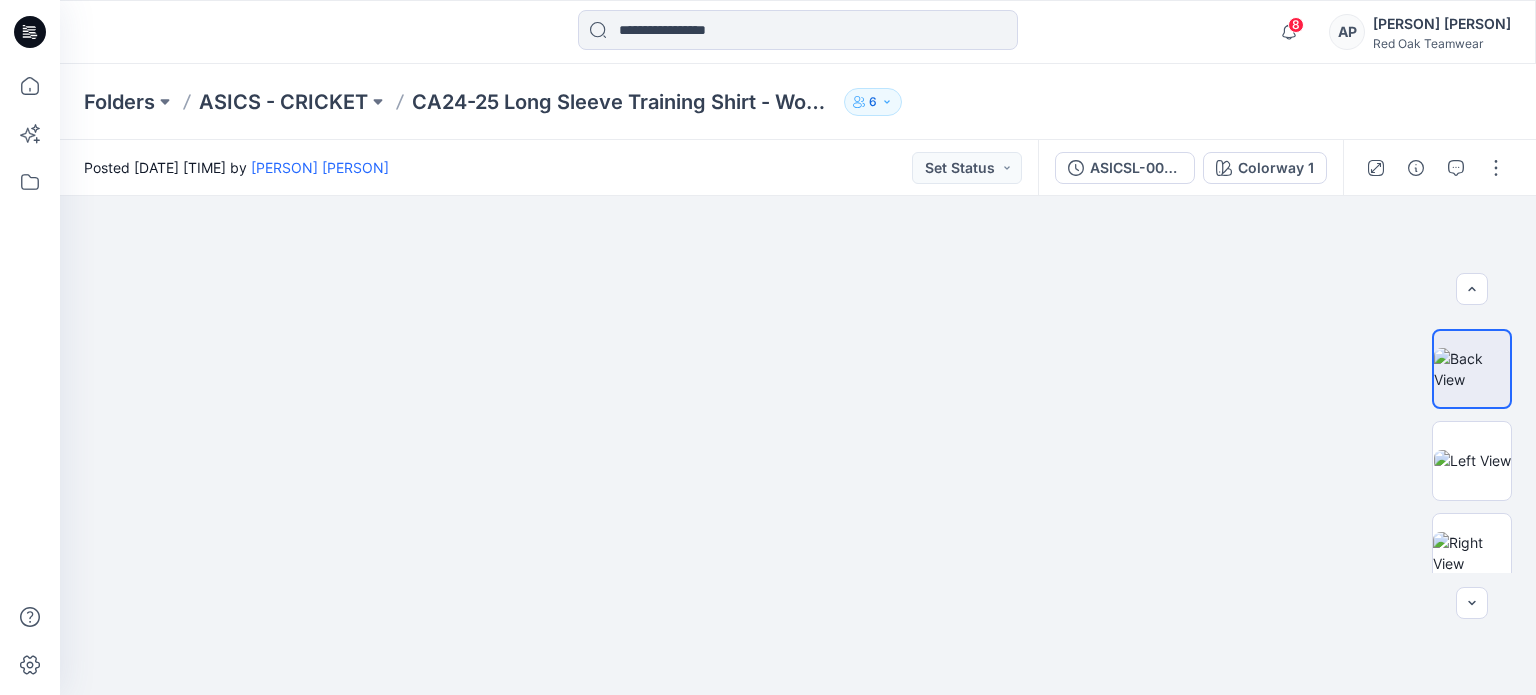 drag, startPoint x: 804, startPoint y: 299, endPoint x: 784, endPoint y: 742, distance: 443.45123 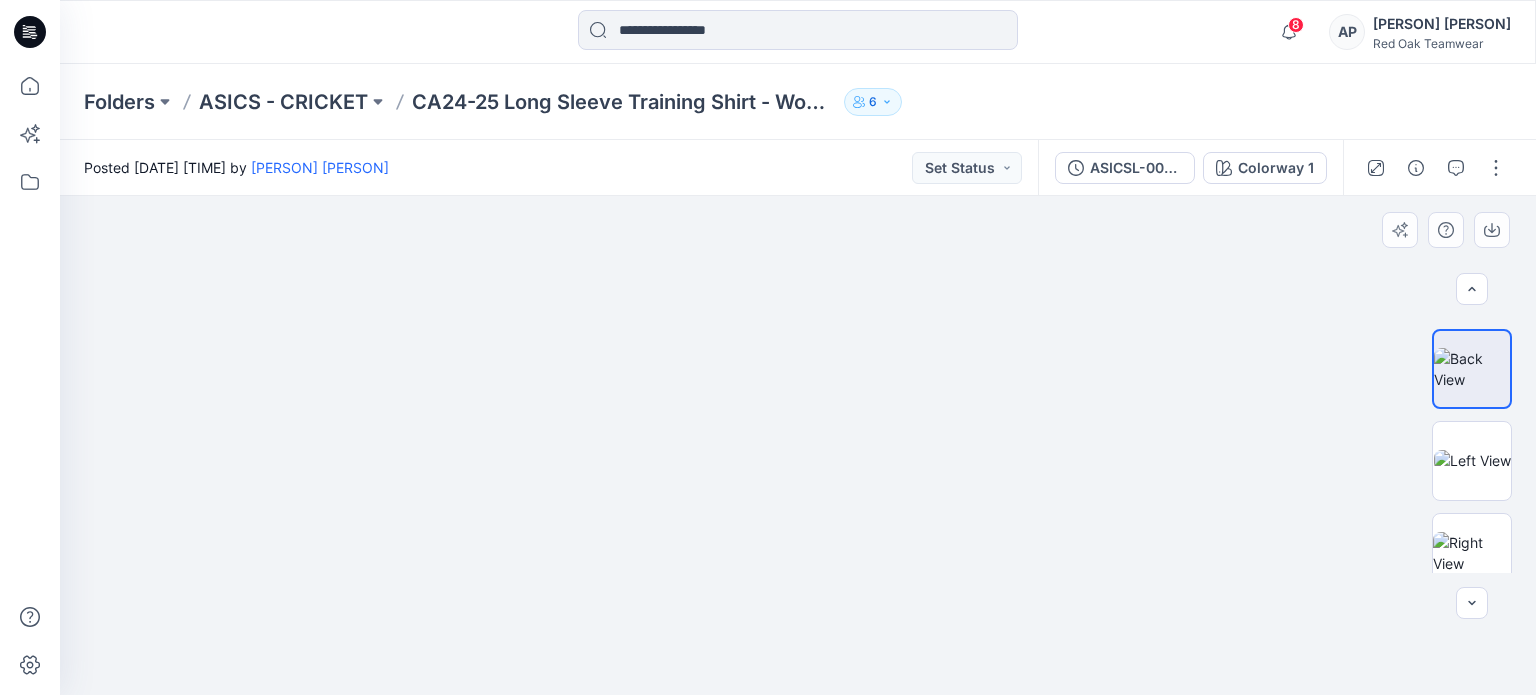 drag, startPoint x: 880, startPoint y: 419, endPoint x: 915, endPoint y: 664, distance: 247.48738 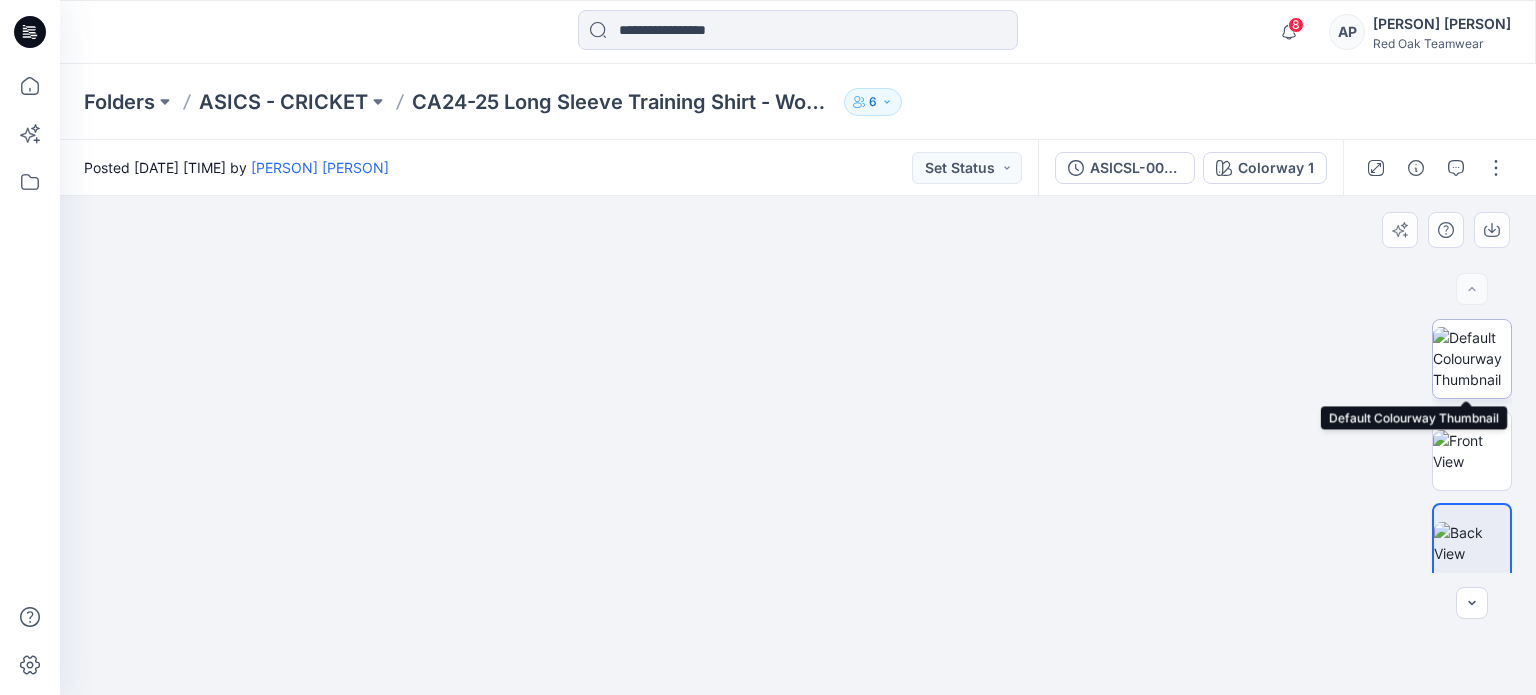 click at bounding box center (1472, 358) 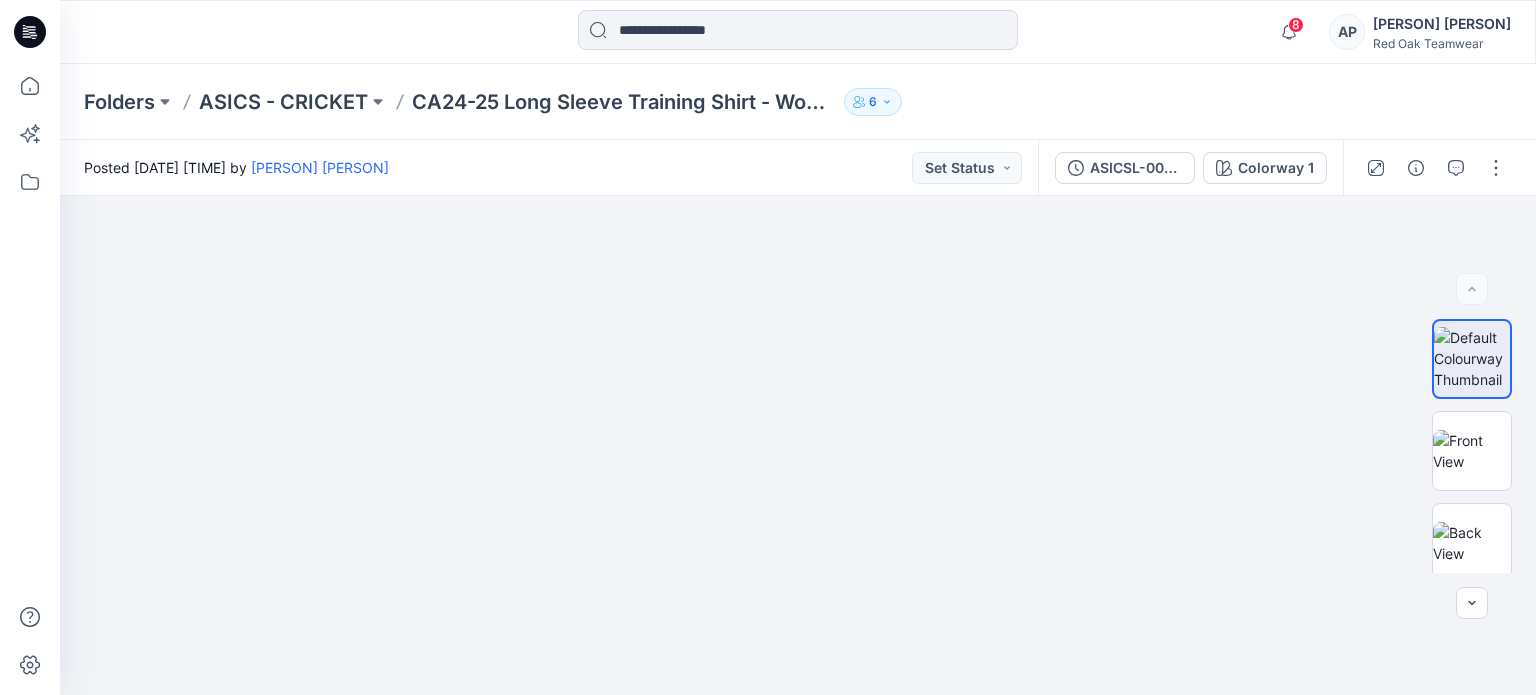 drag, startPoint x: 789, startPoint y: 271, endPoint x: 783, endPoint y: 742, distance: 471.0382 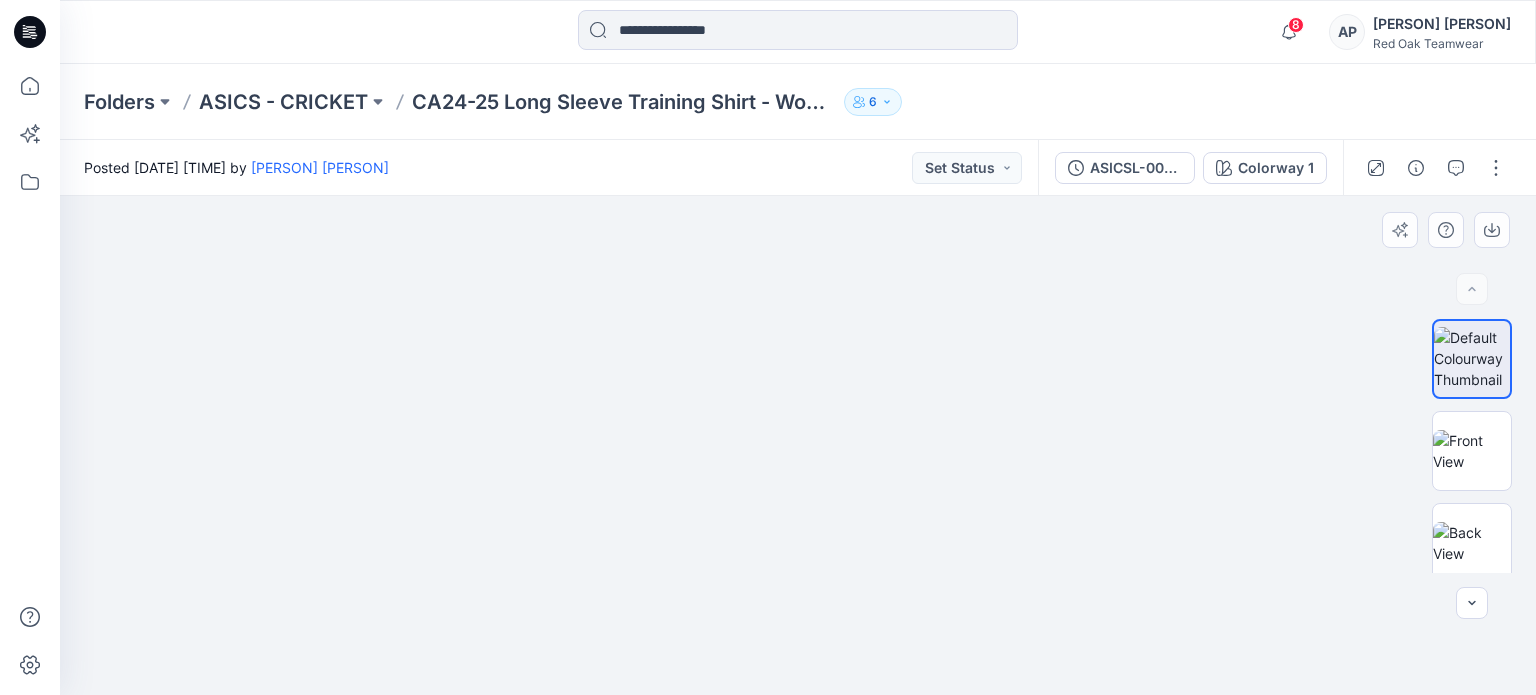 drag, startPoint x: 988, startPoint y: 331, endPoint x: 976, endPoint y: 560, distance: 229.3142 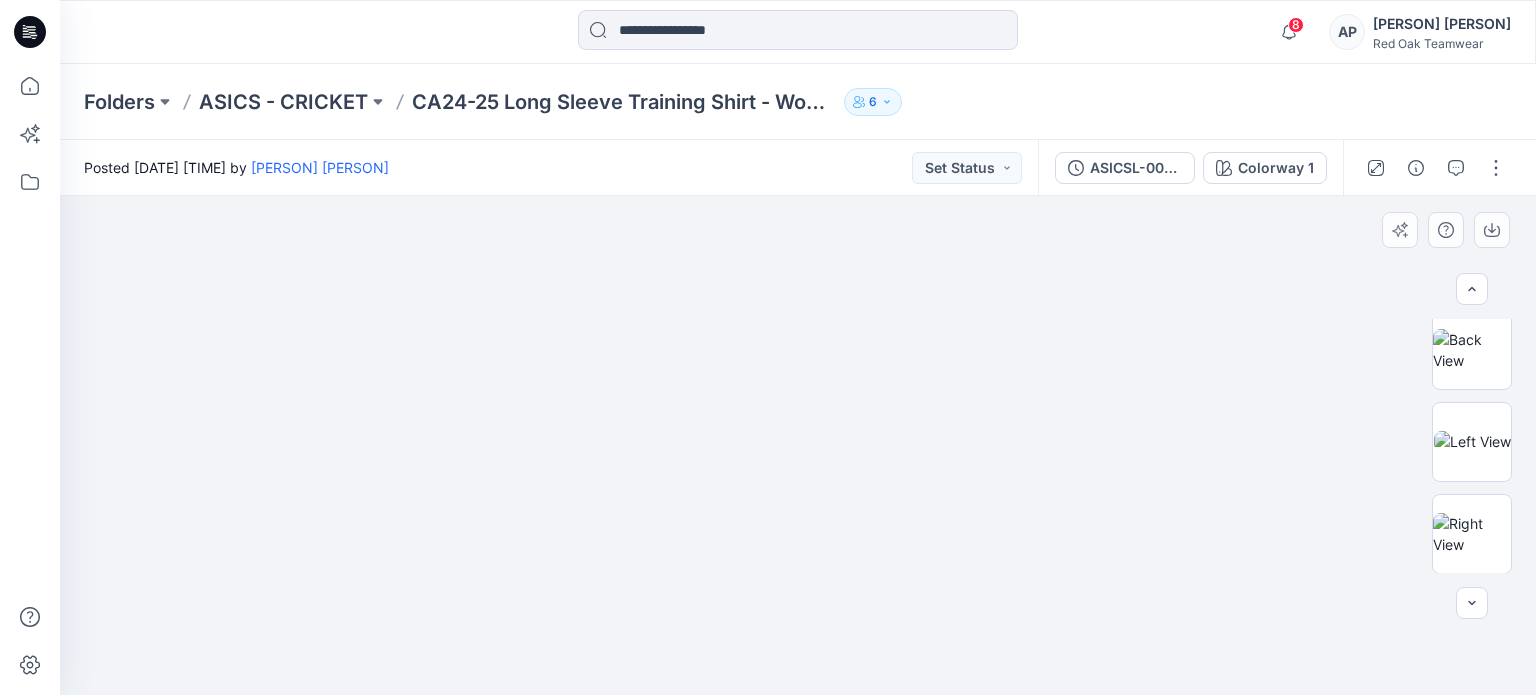 scroll, scrollTop: 264, scrollLeft: 0, axis: vertical 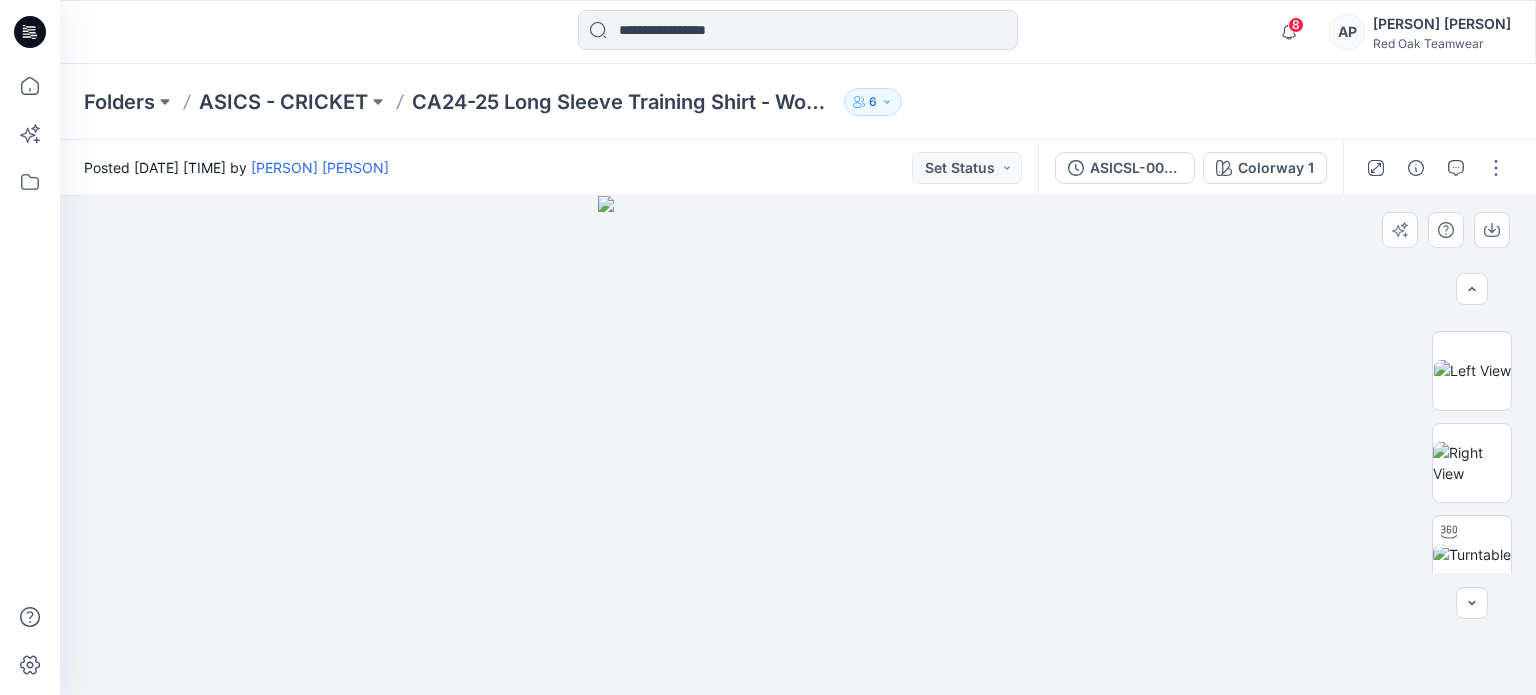 drag, startPoint x: 708, startPoint y: 507, endPoint x: 794, endPoint y: 515, distance: 86.37129 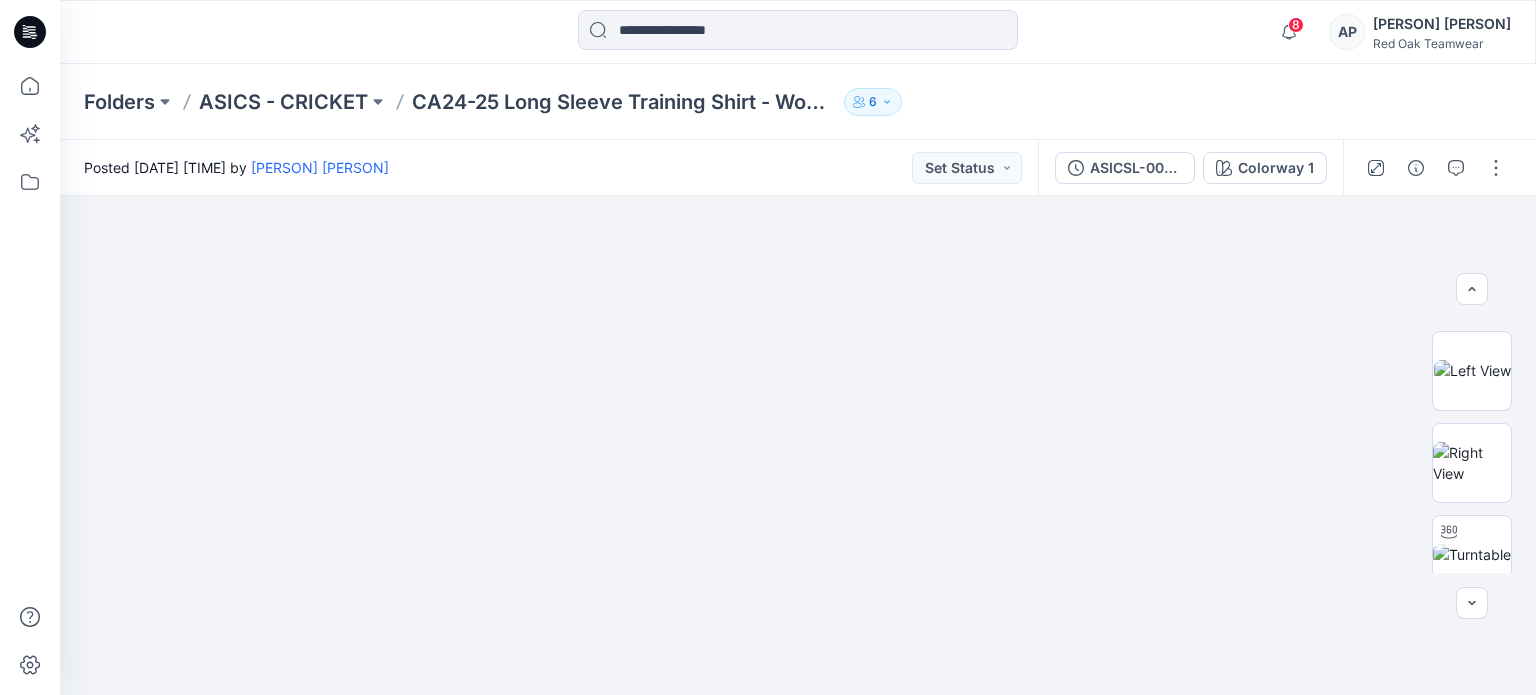 drag, startPoint x: 802, startPoint y: 316, endPoint x: 799, endPoint y: 742, distance: 426.01056 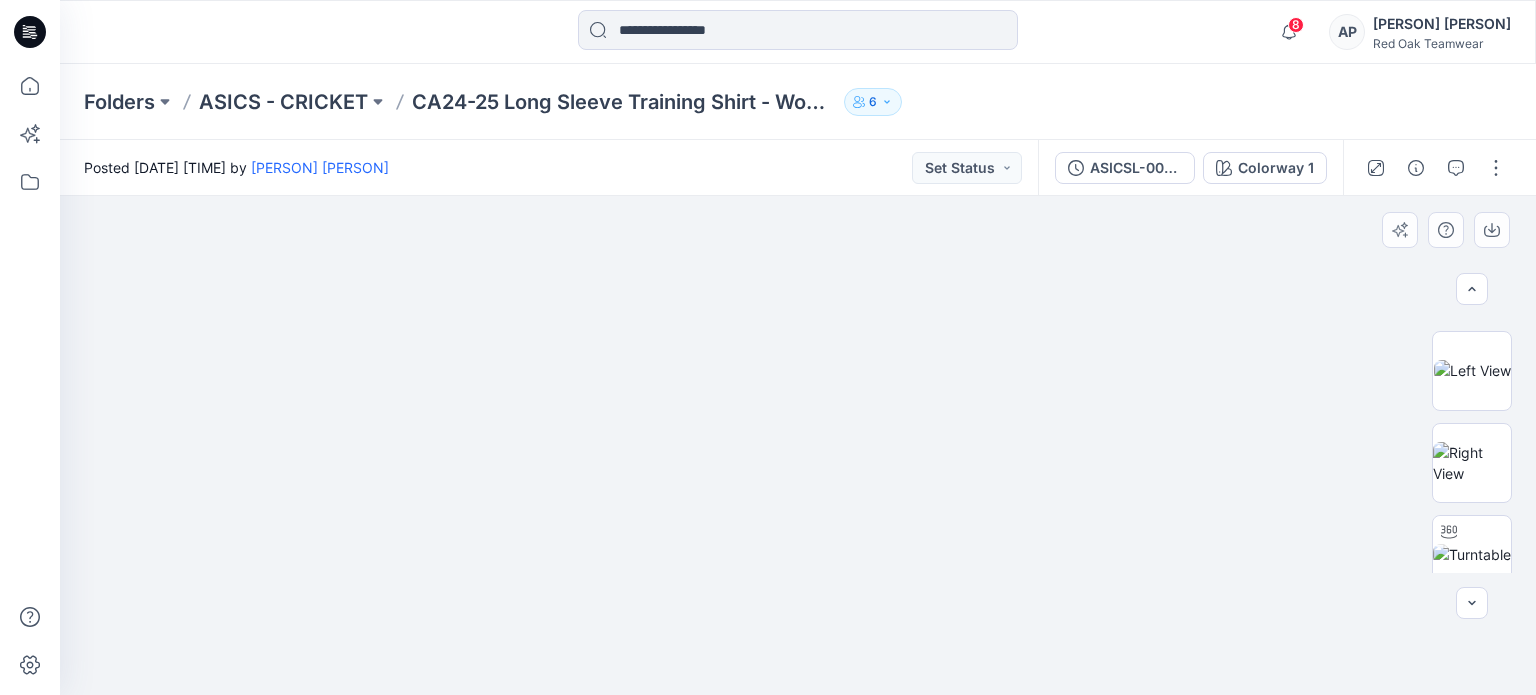drag, startPoint x: 910, startPoint y: 315, endPoint x: 976, endPoint y: 661, distance: 352.23856 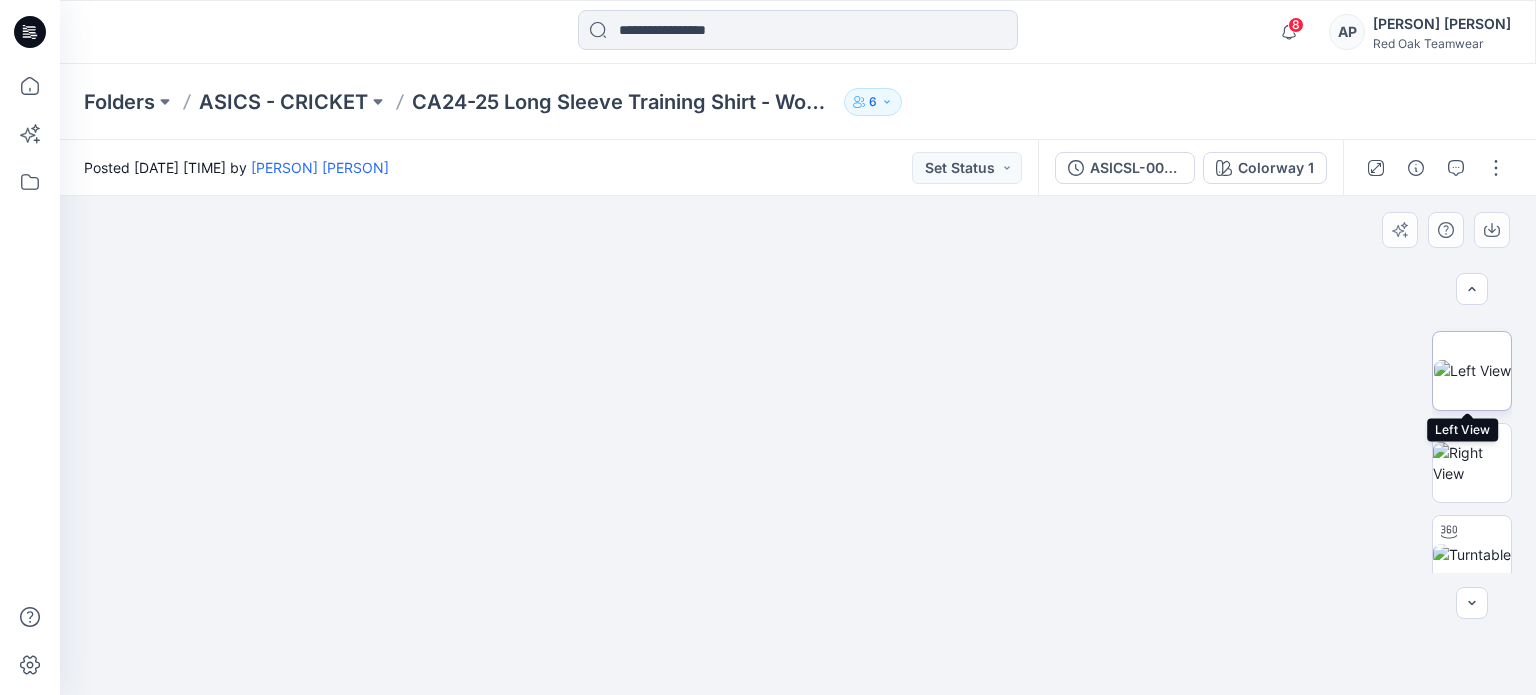 click at bounding box center [1472, 370] 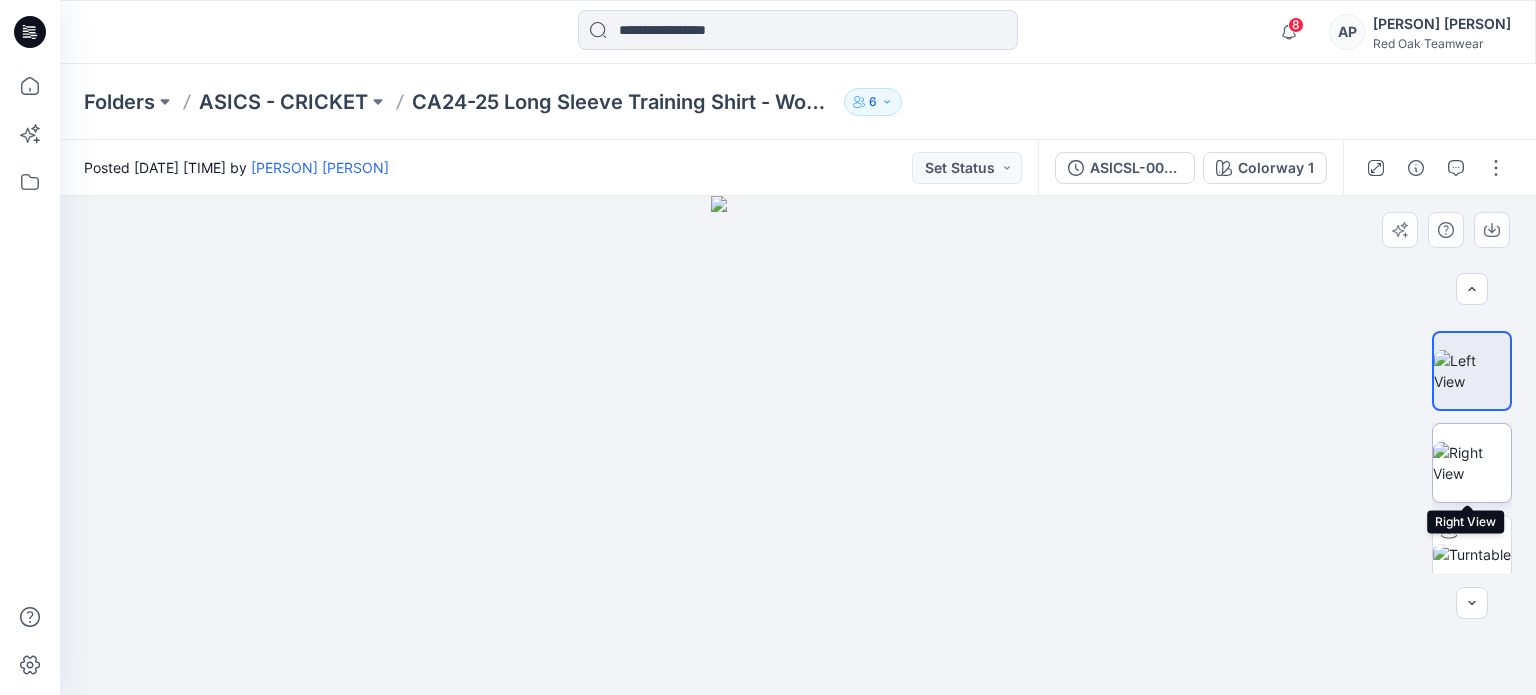 click at bounding box center (1472, 463) 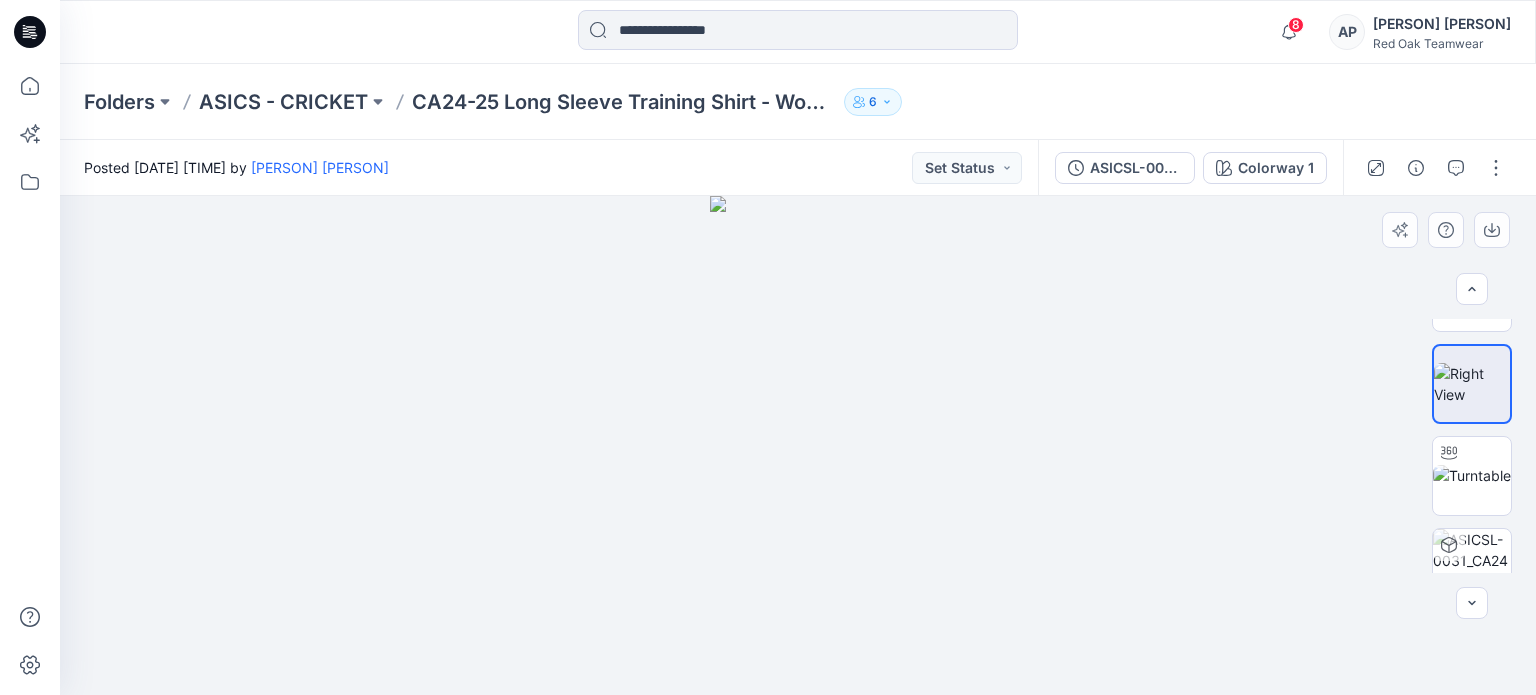 scroll, scrollTop: 377, scrollLeft: 0, axis: vertical 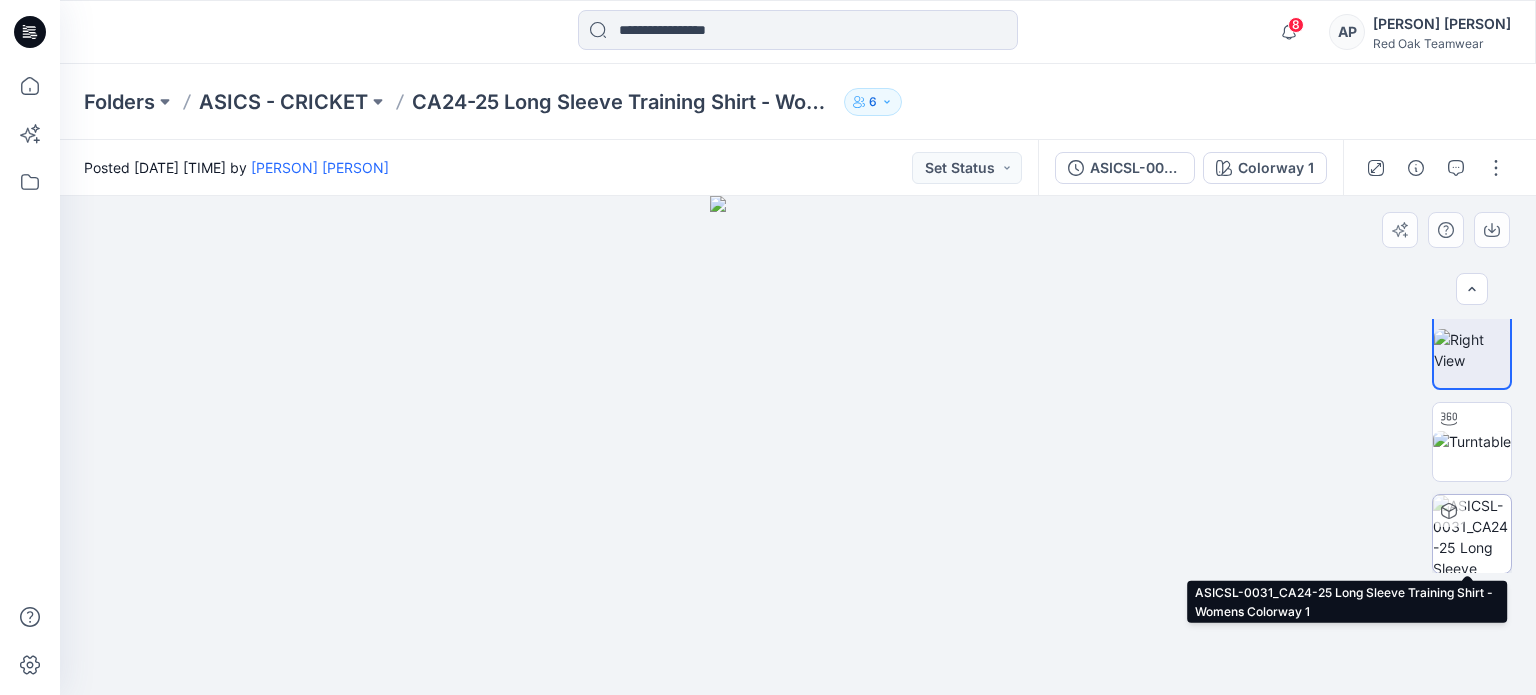 click at bounding box center [1472, 534] 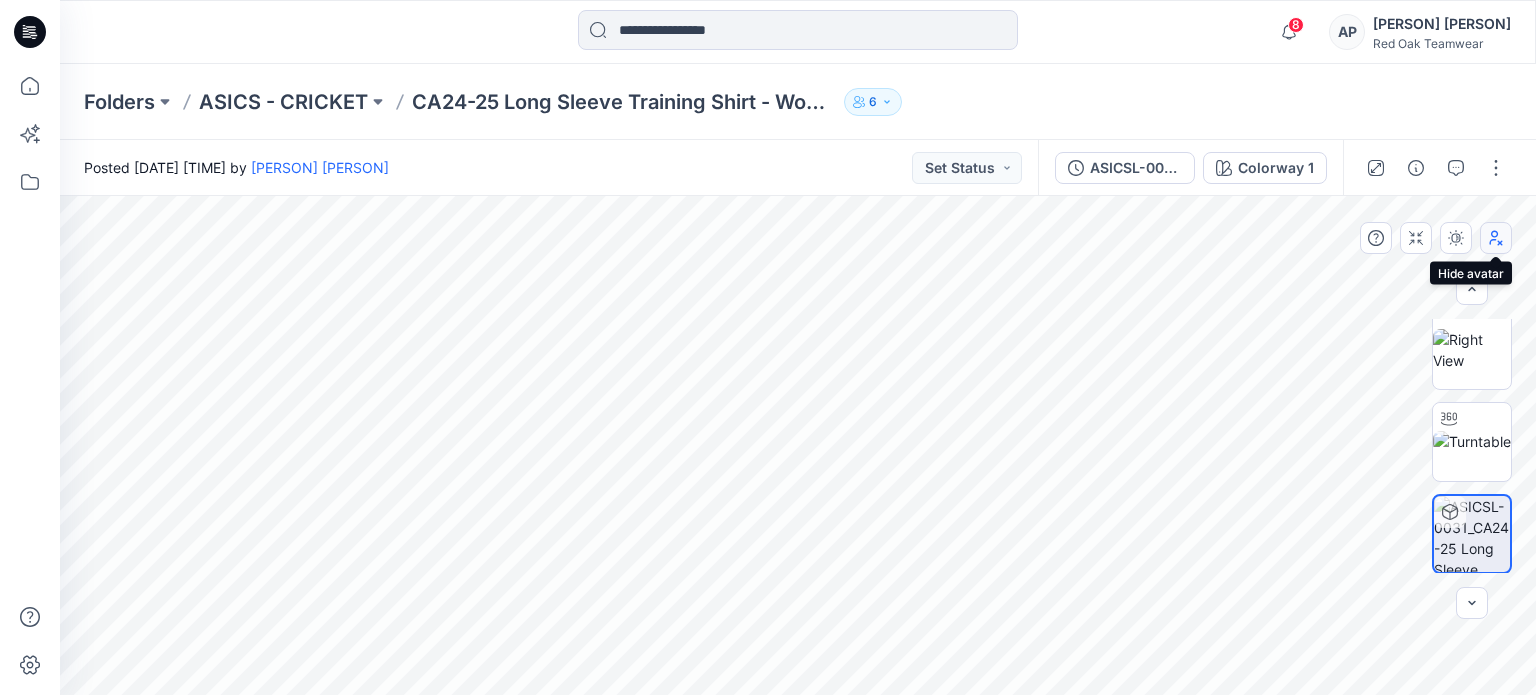 click 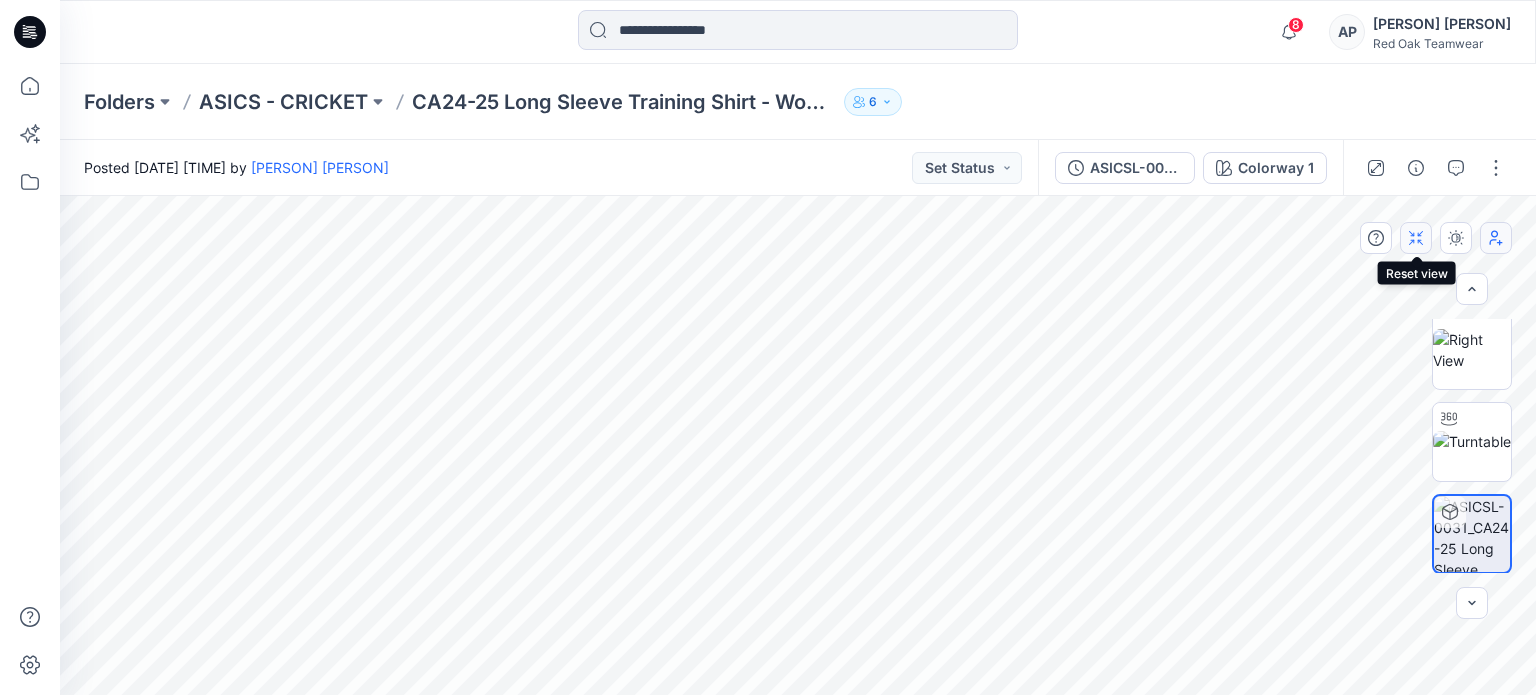 click 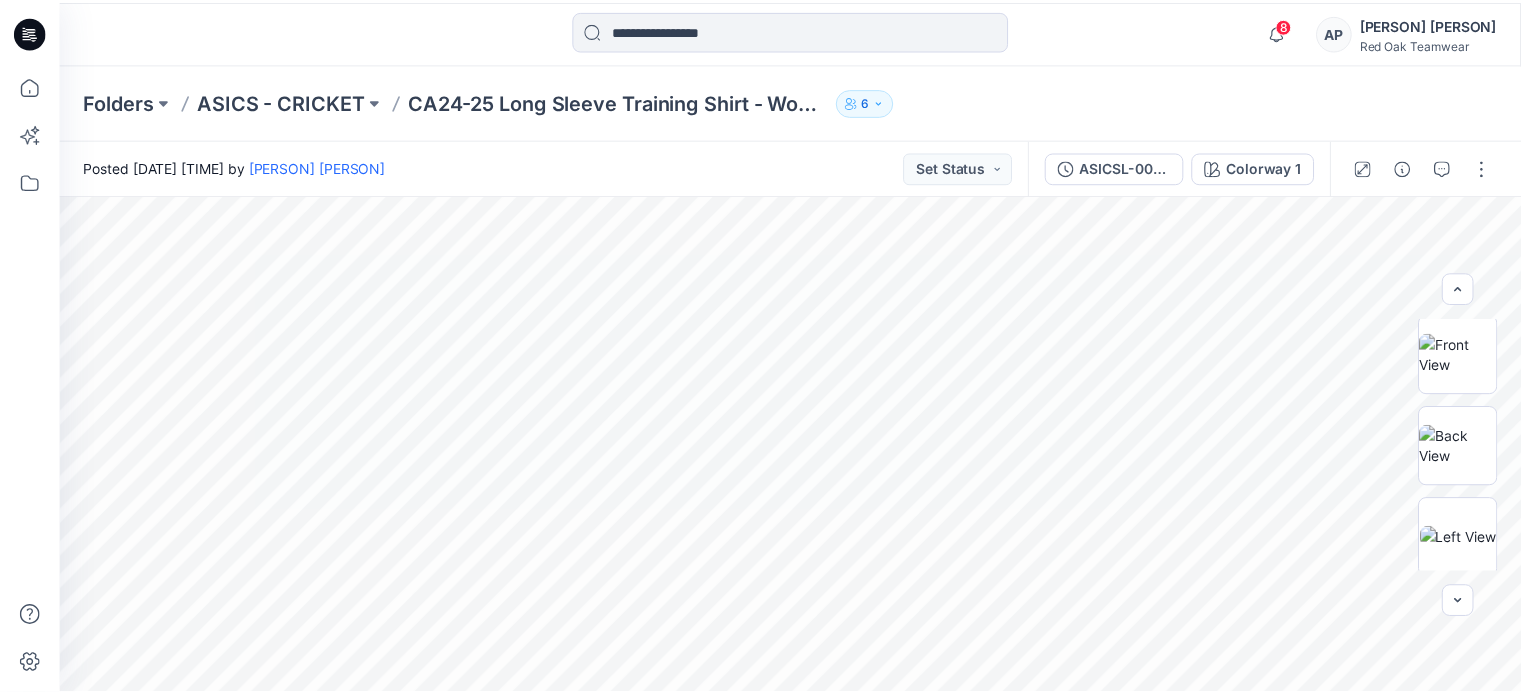 scroll, scrollTop: 0, scrollLeft: 0, axis: both 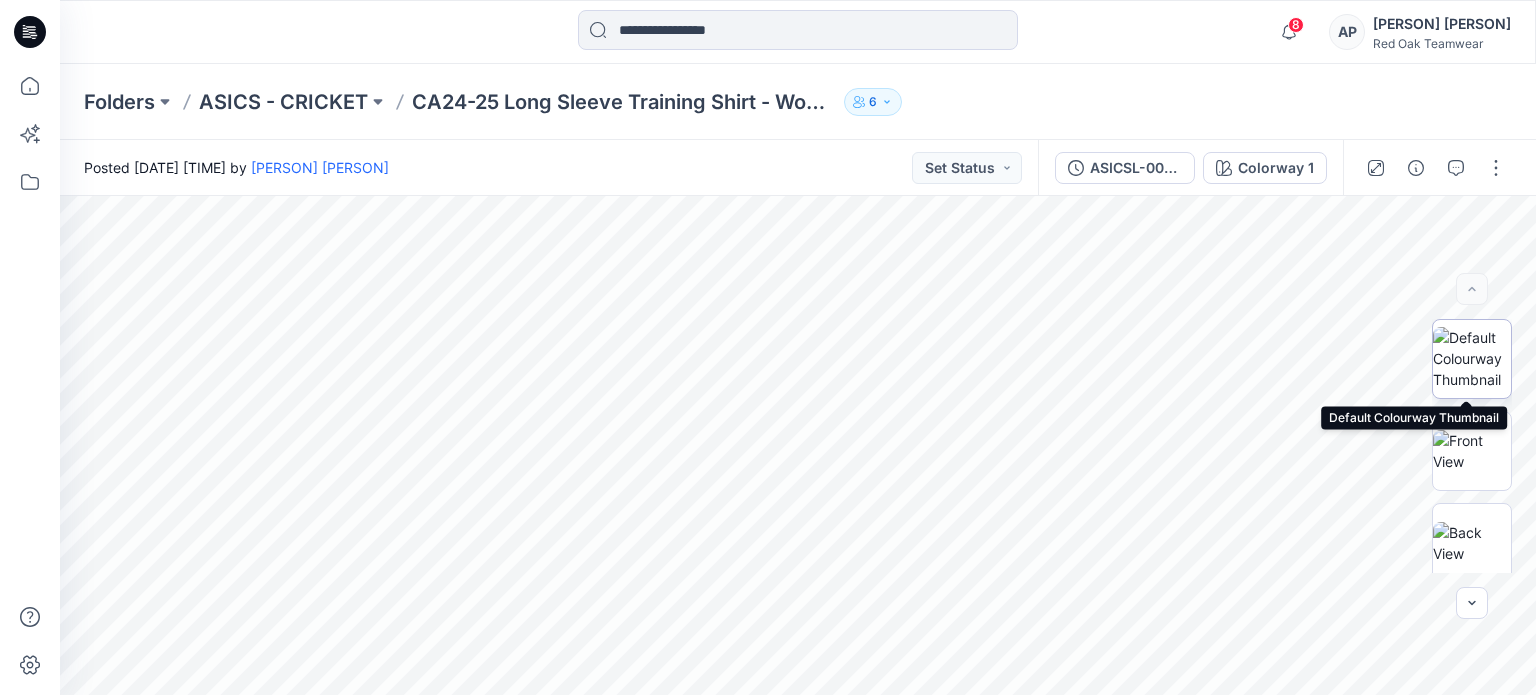 click at bounding box center (1472, 358) 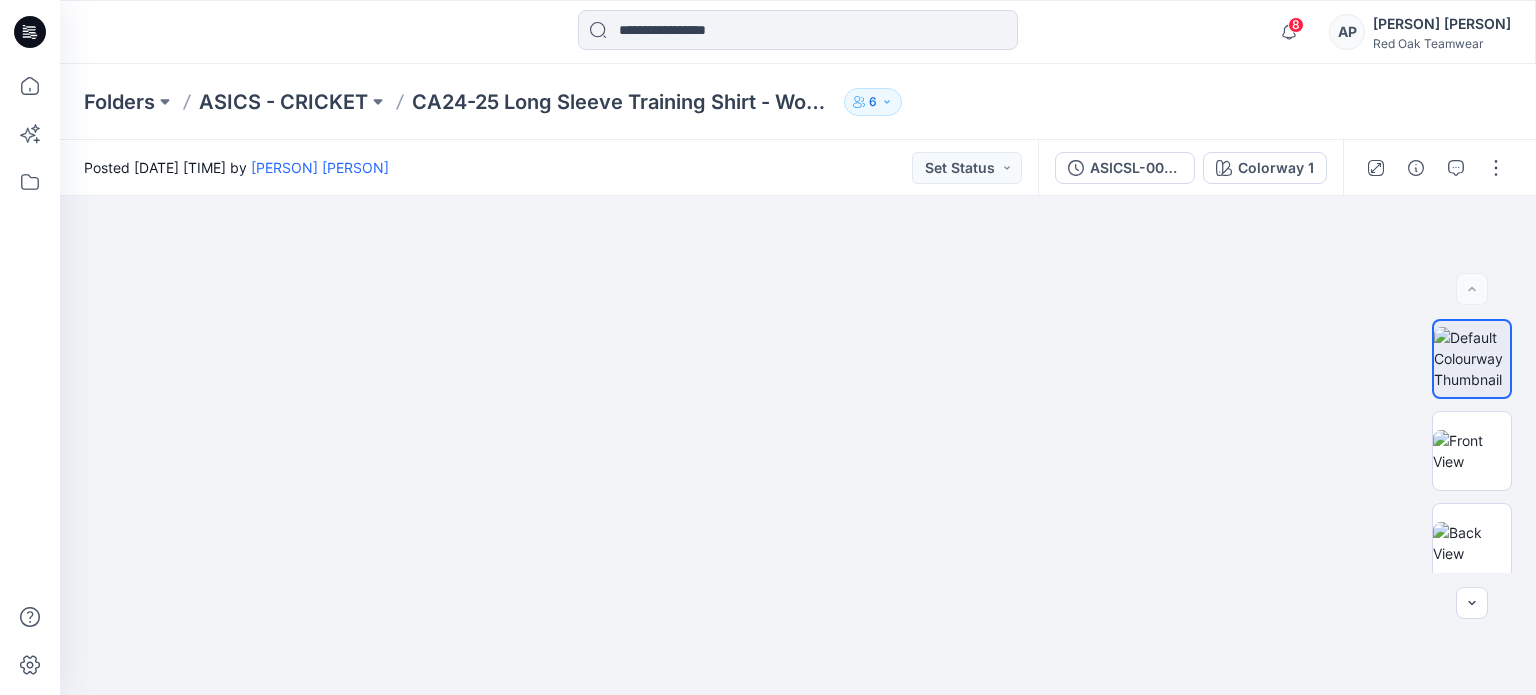 drag, startPoint x: 867, startPoint y: 229, endPoint x: 861, endPoint y: 739, distance: 510.03528 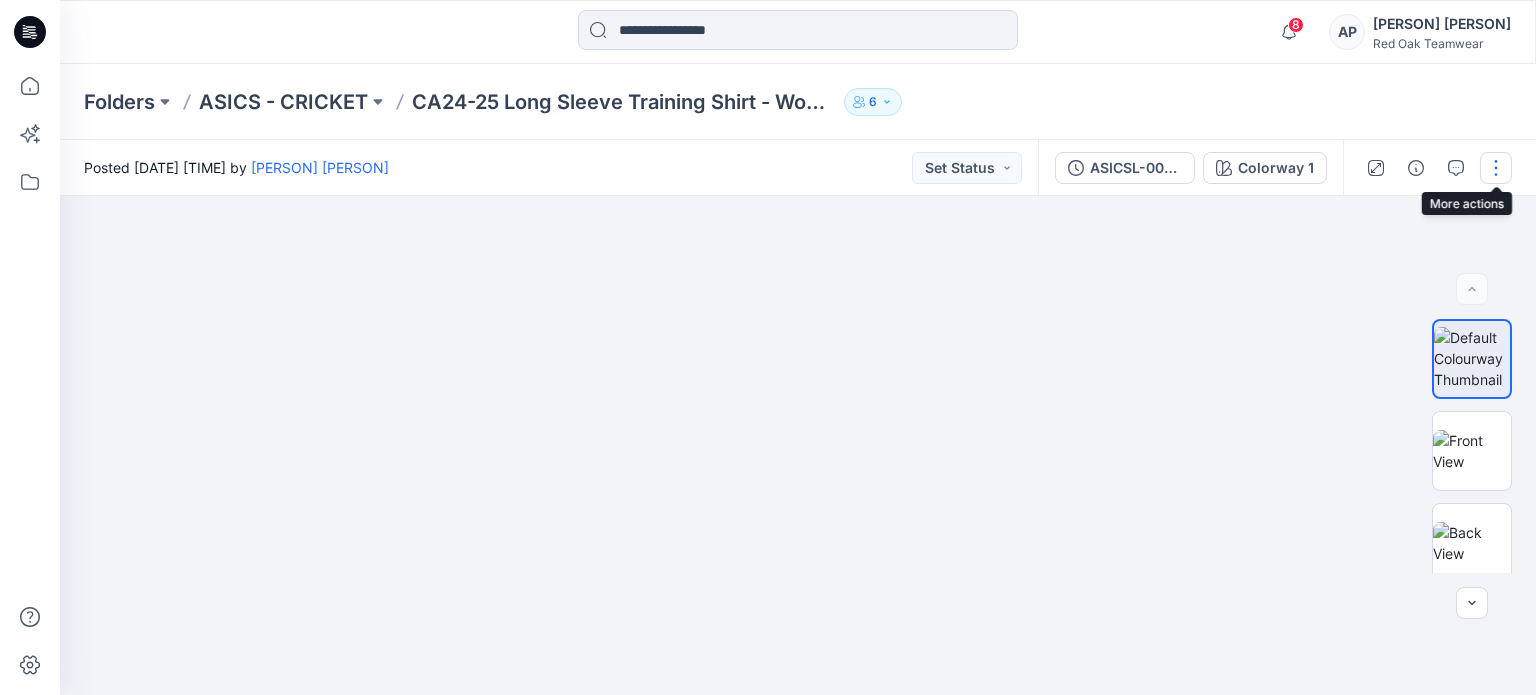click at bounding box center (1496, 168) 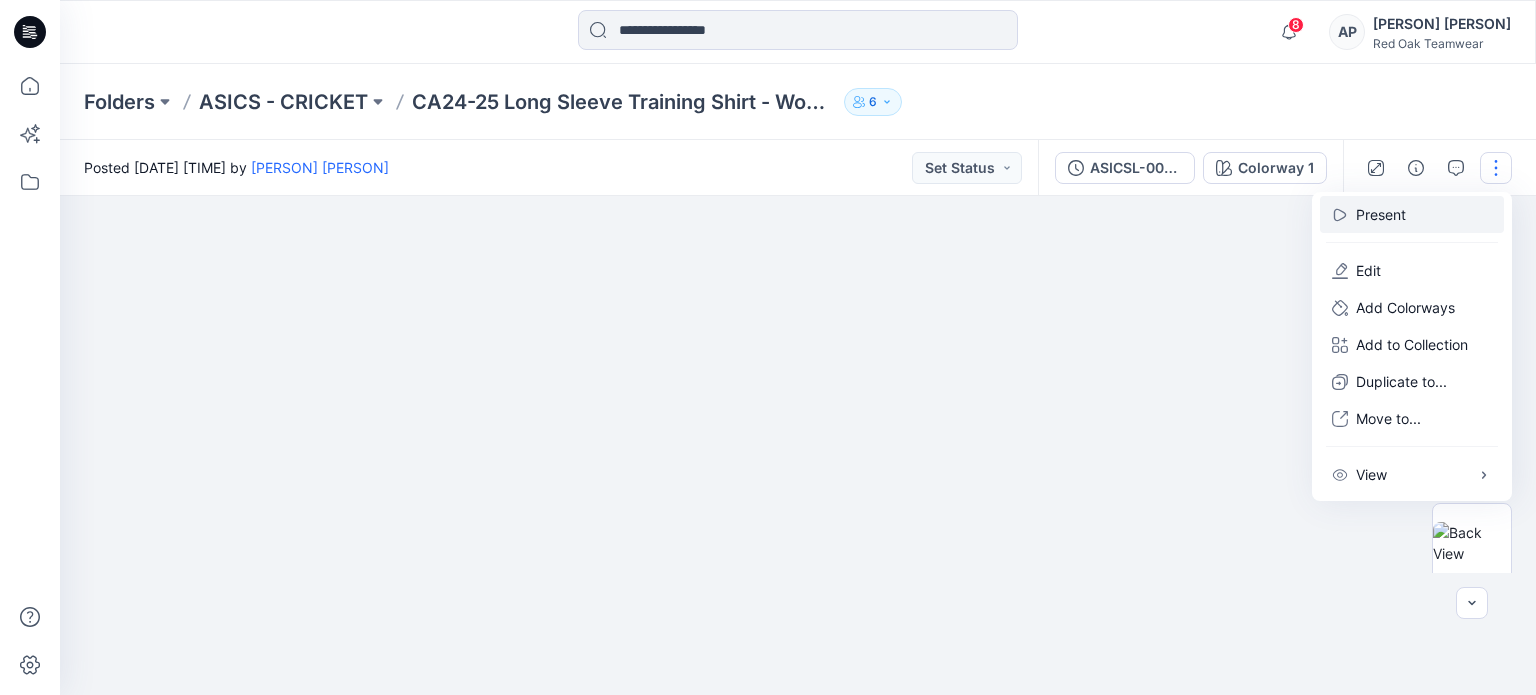 click on "Present" at bounding box center [1381, 214] 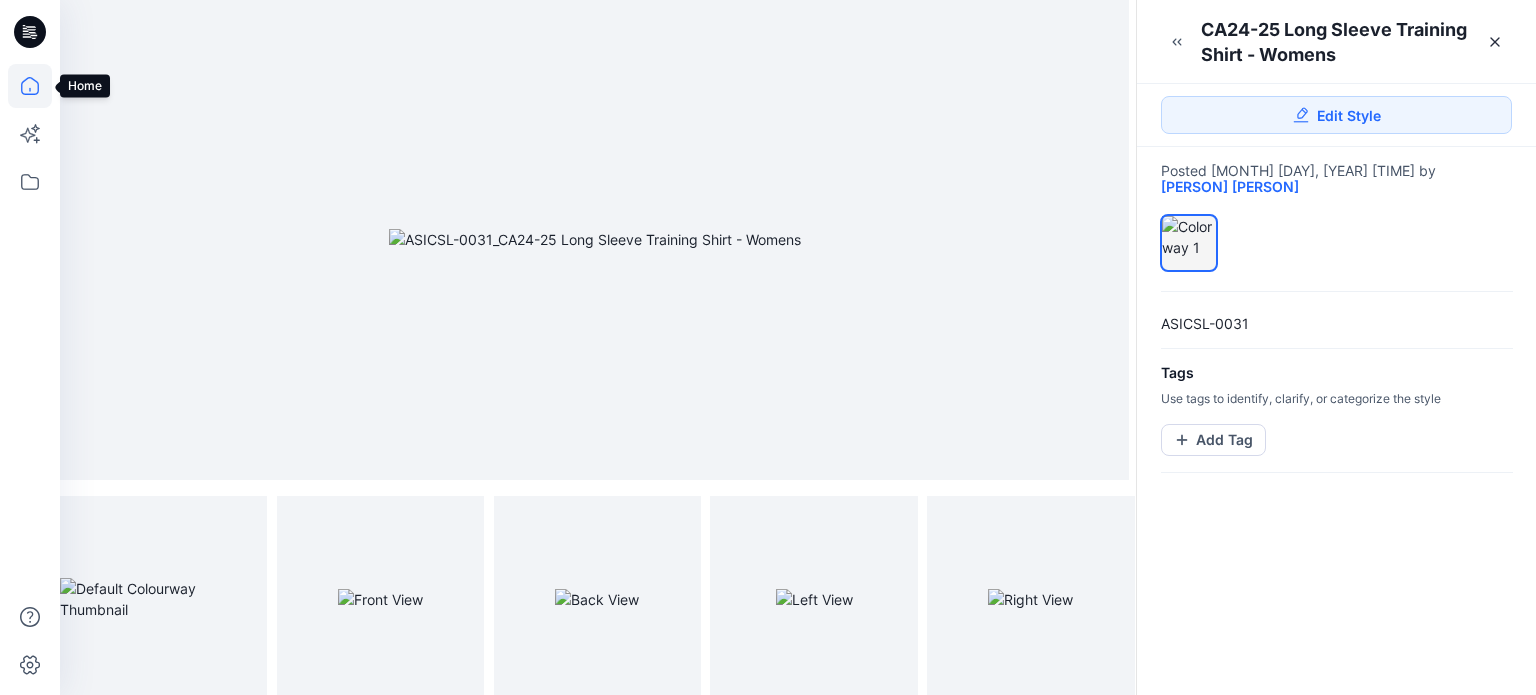 click 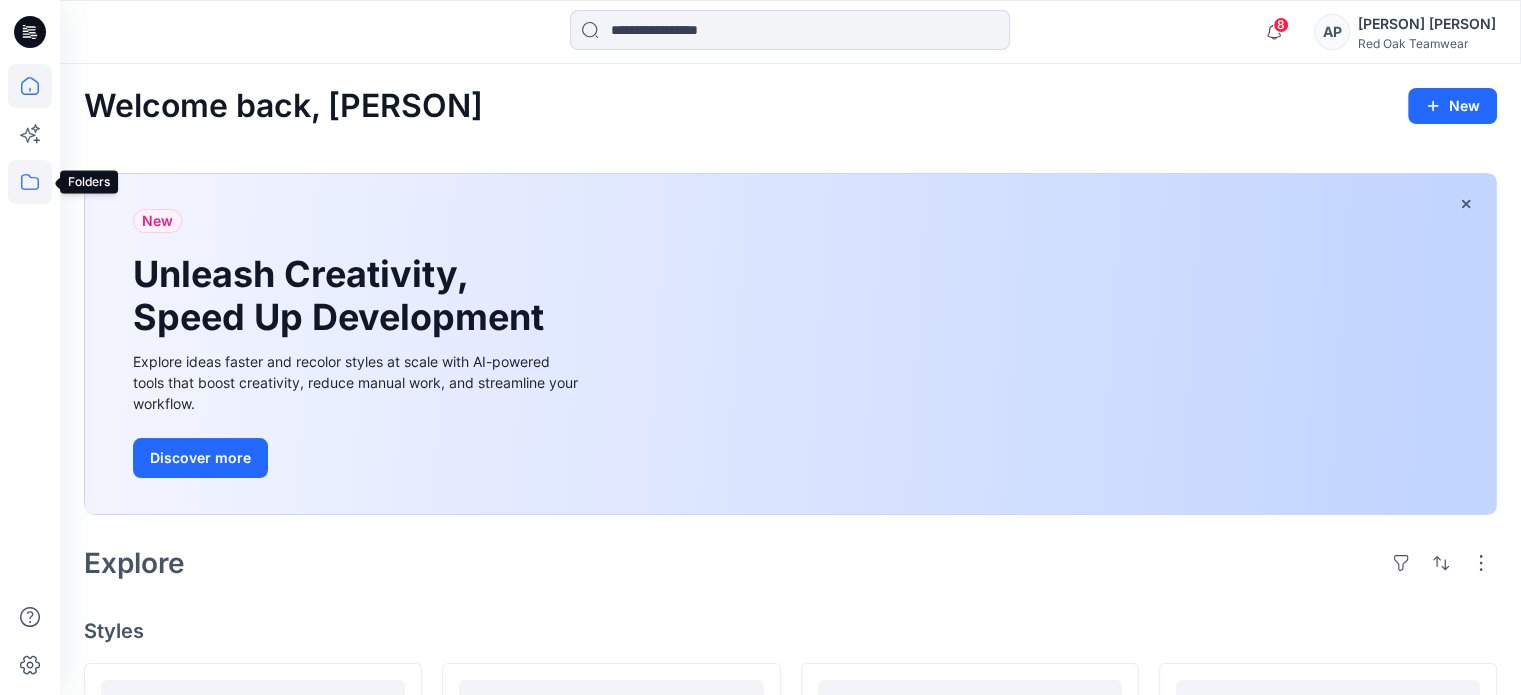 click 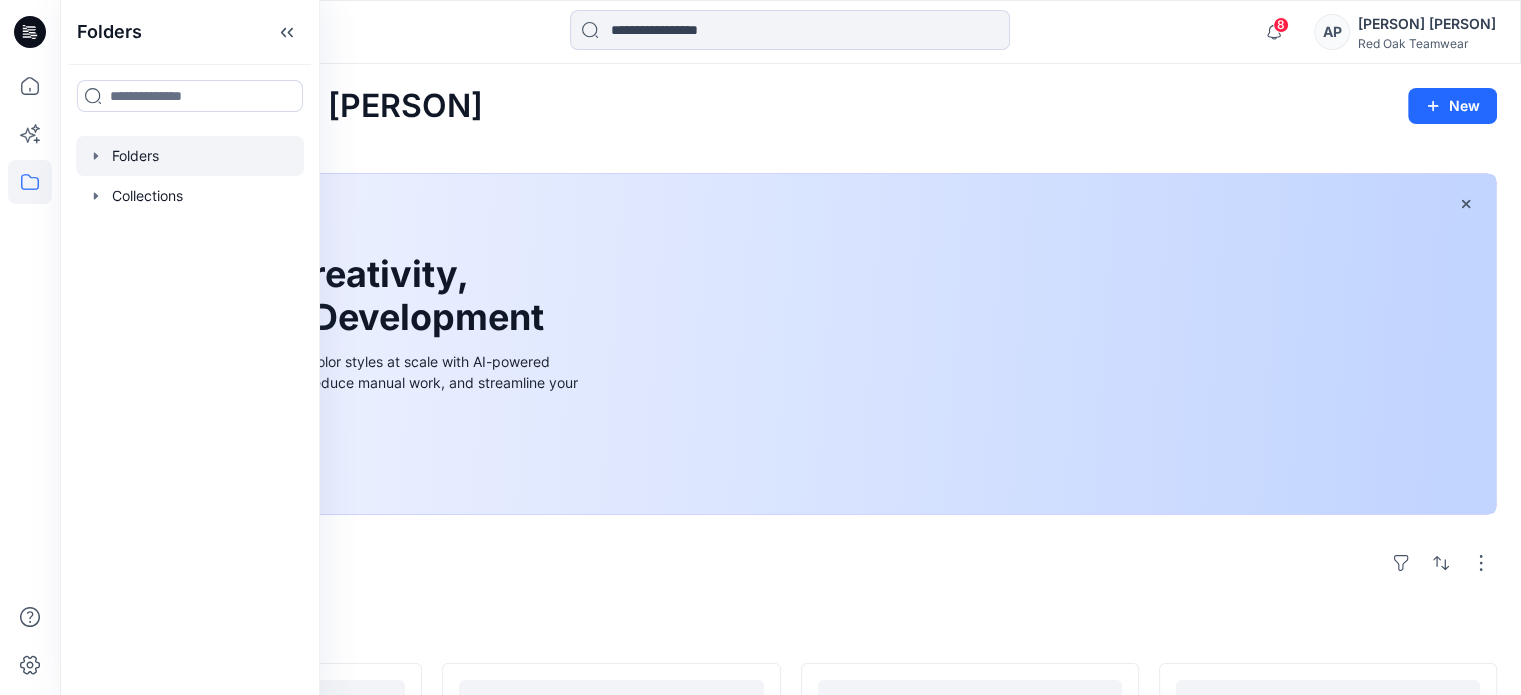 click at bounding box center (190, 156) 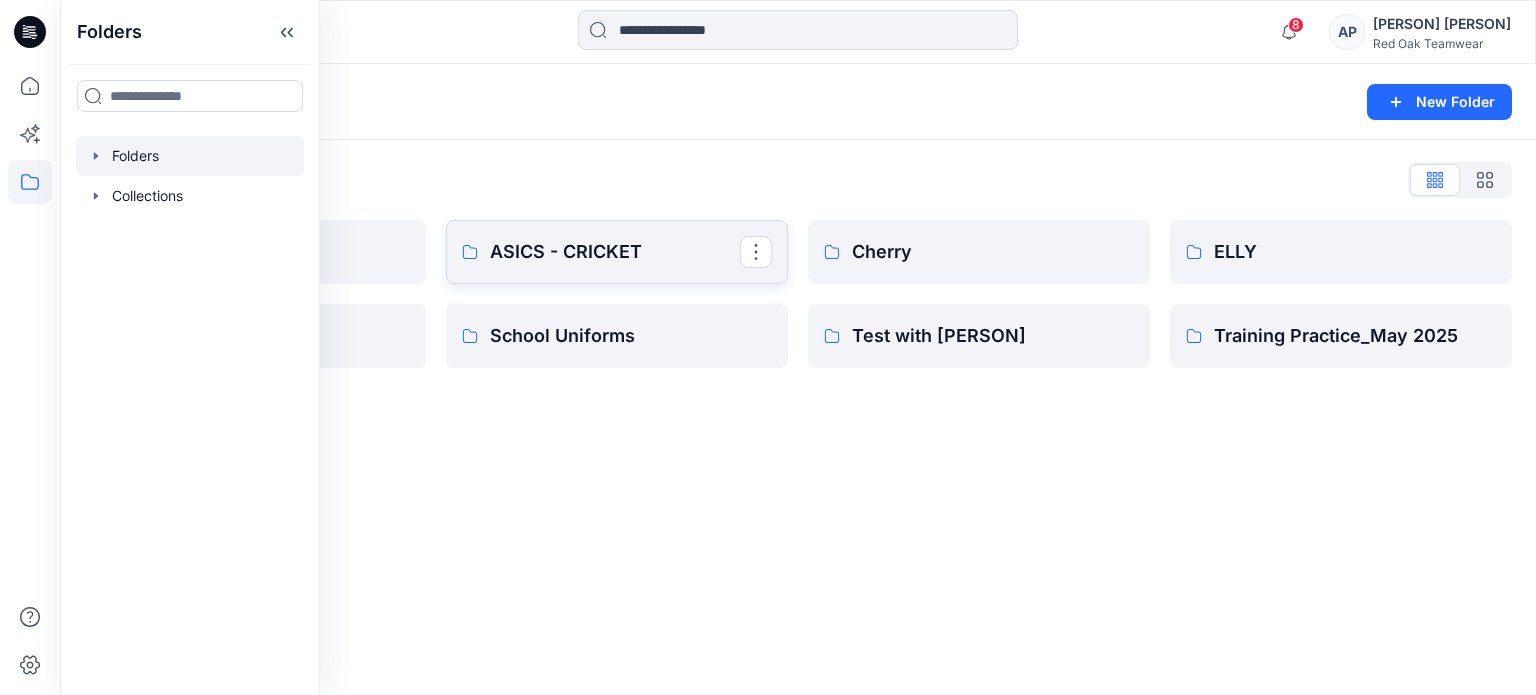 click on "ASICS  - CRICKET" at bounding box center [615, 252] 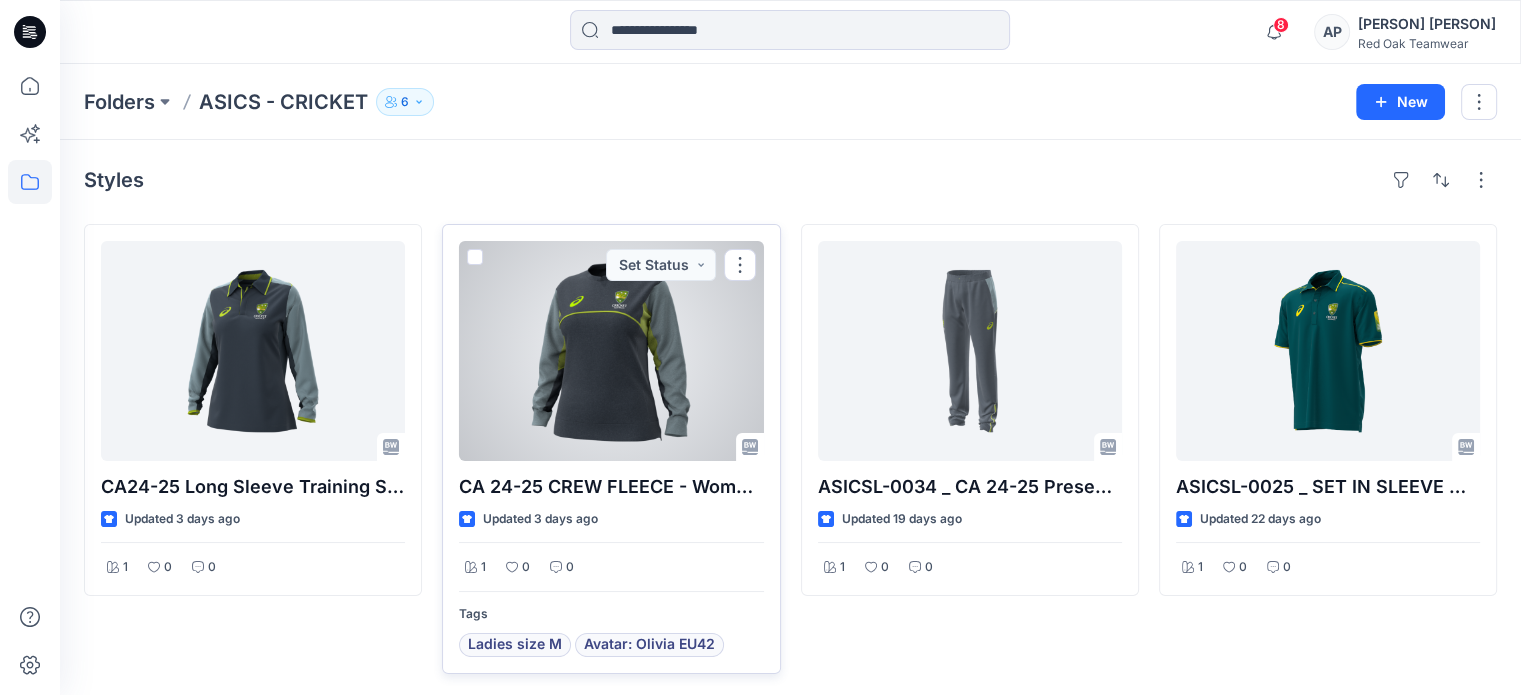 scroll, scrollTop: 1, scrollLeft: 0, axis: vertical 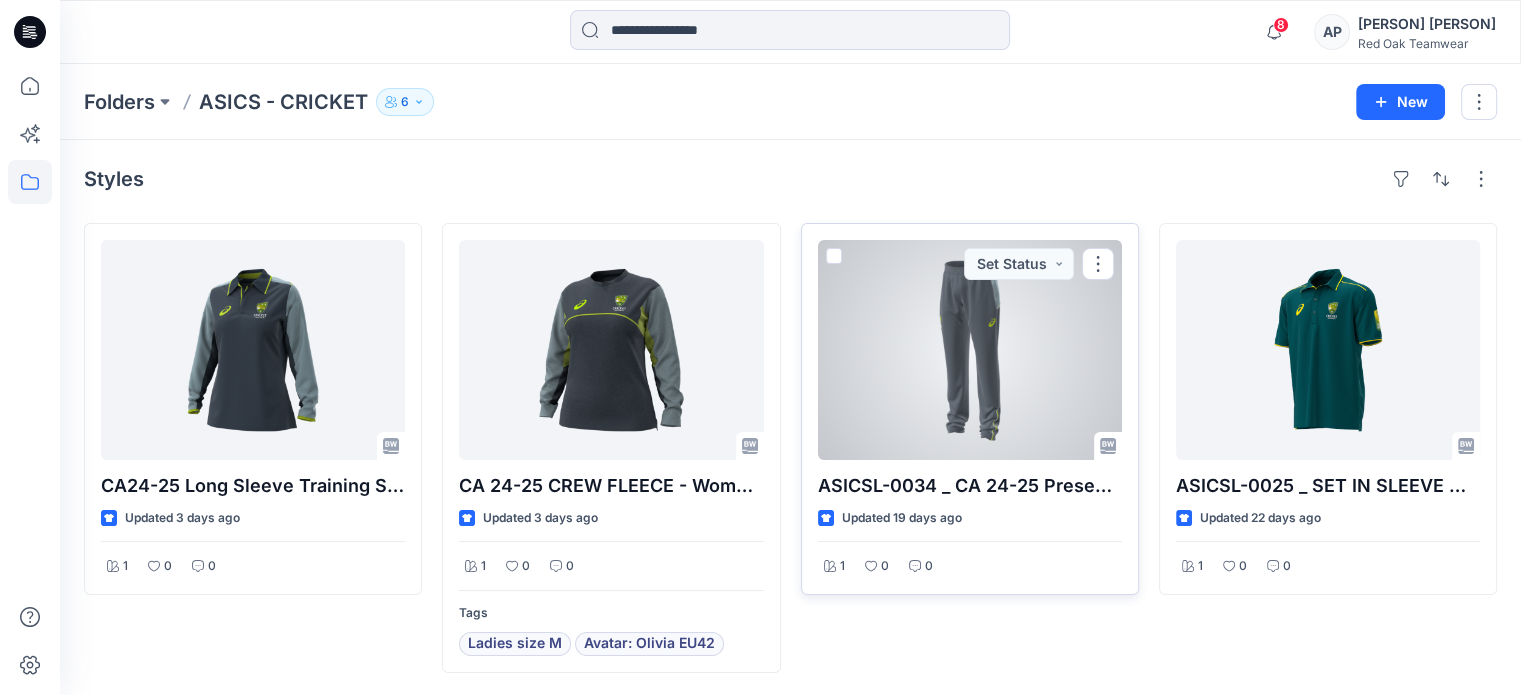 click at bounding box center [970, 350] 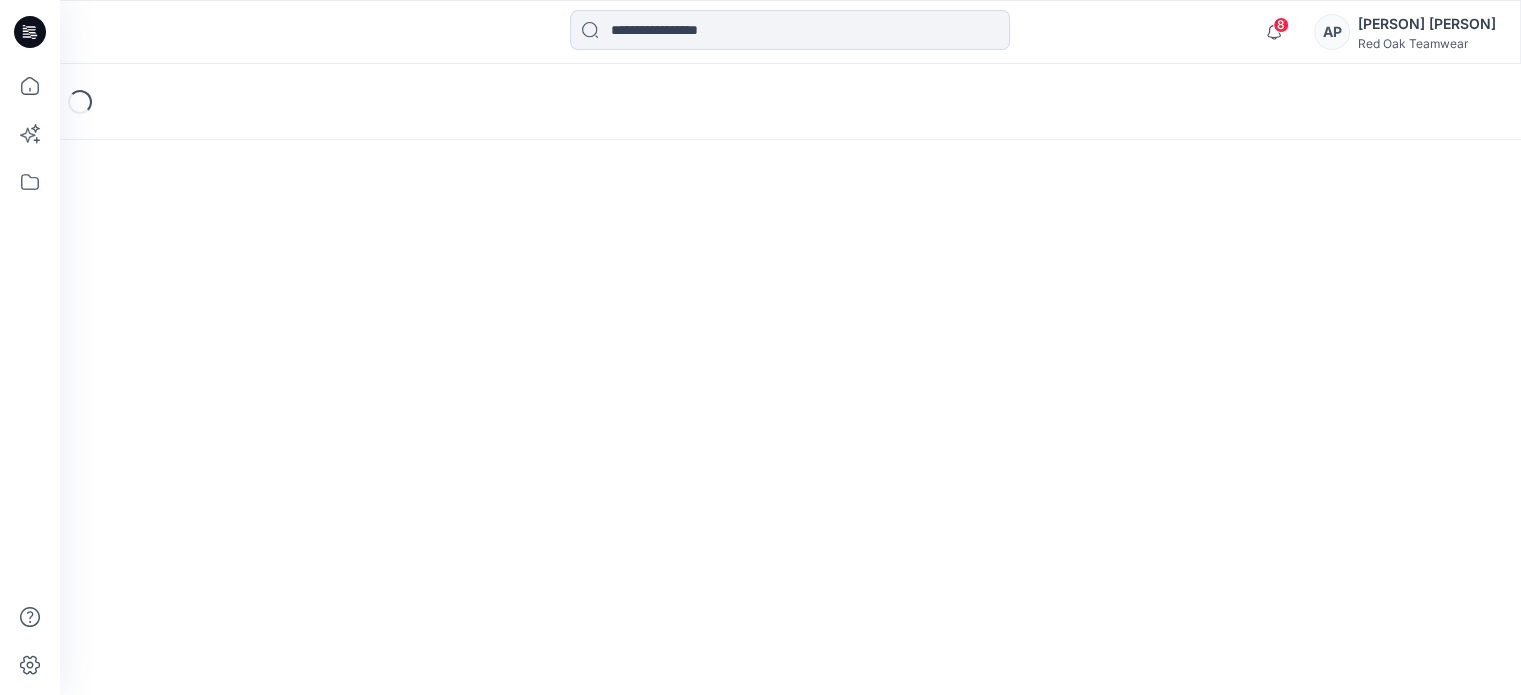 scroll, scrollTop: 0, scrollLeft: 0, axis: both 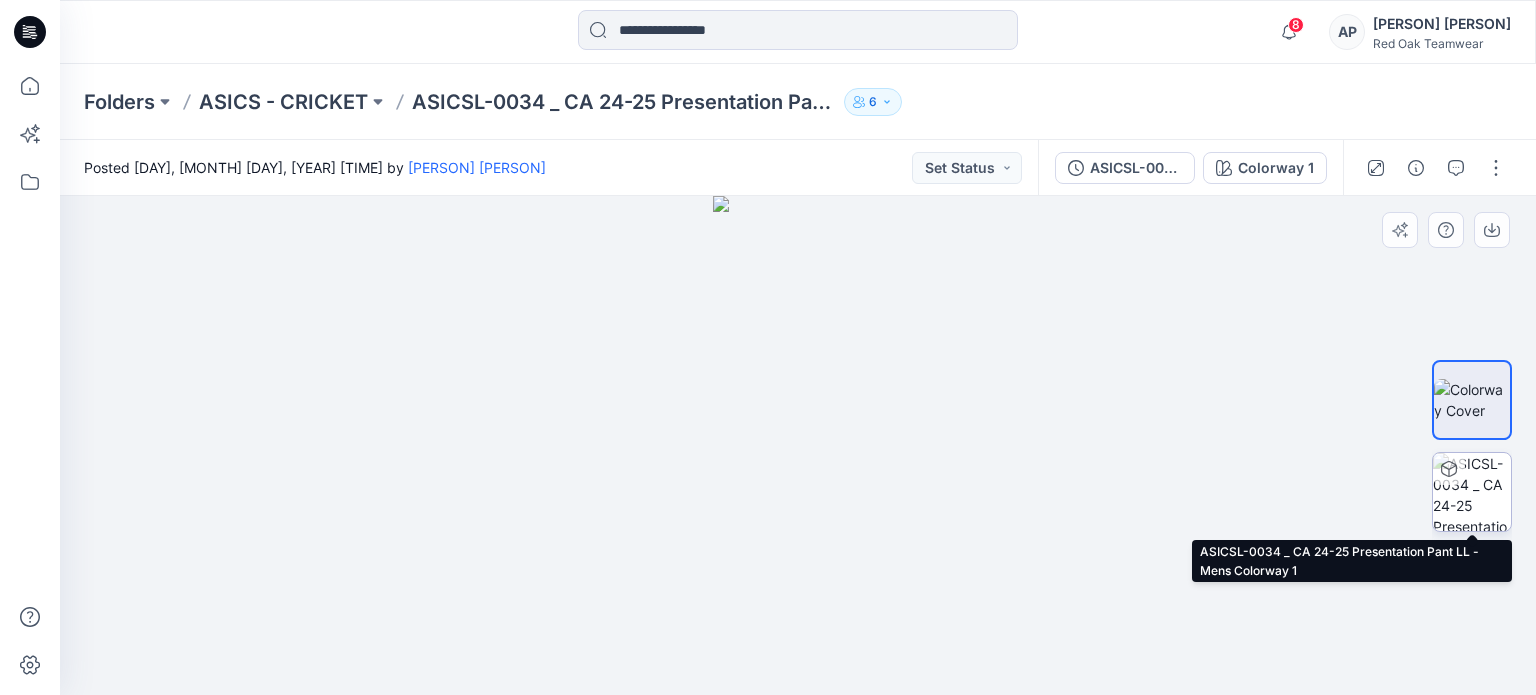 click at bounding box center [1449, 469] 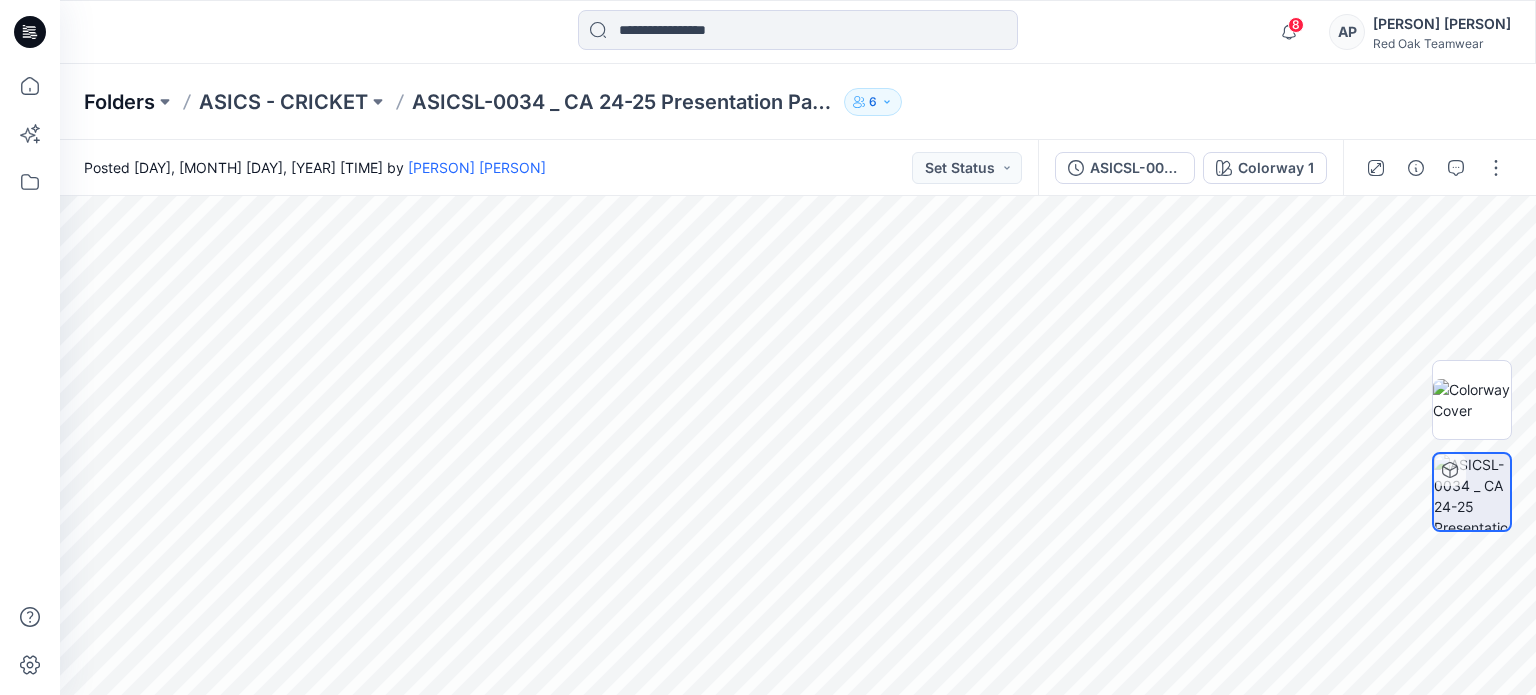 click on "Folders" at bounding box center (119, 102) 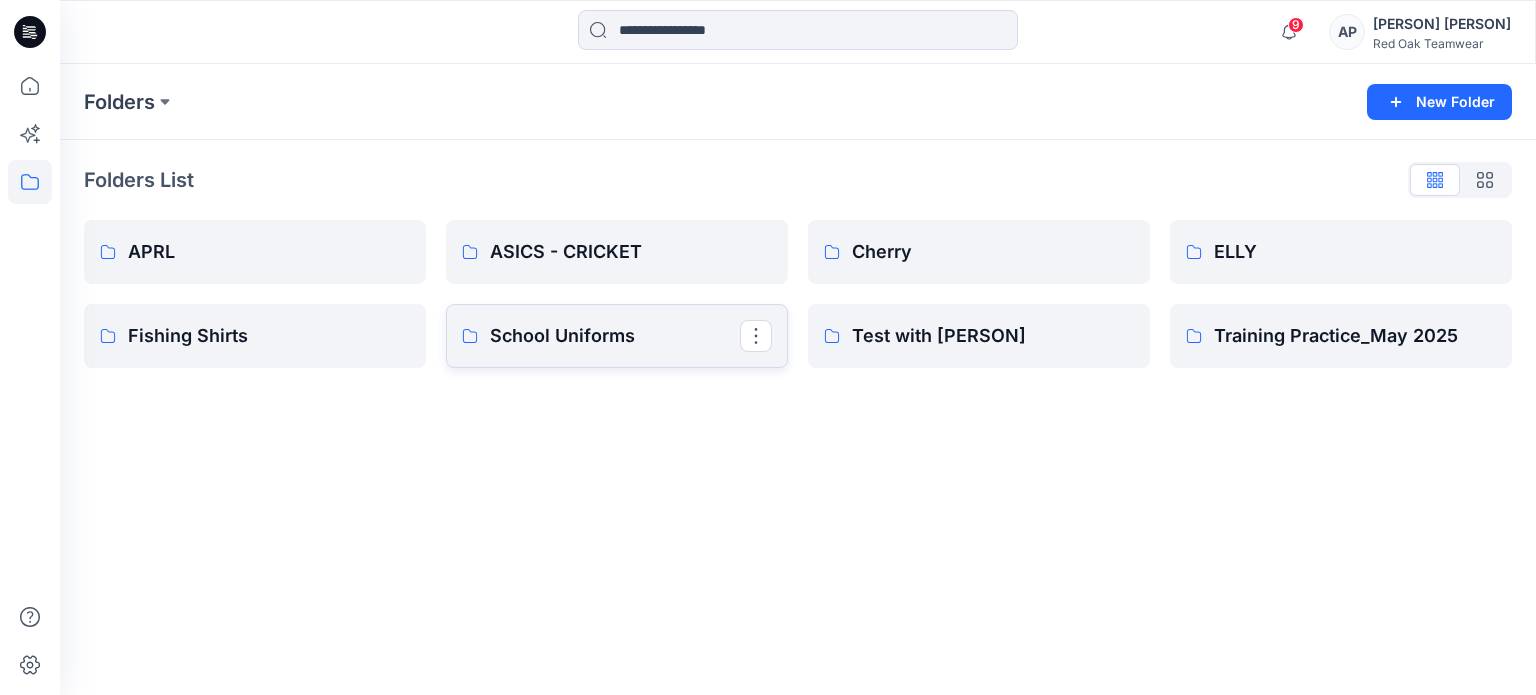 click on "School Uniforms" at bounding box center [615, 336] 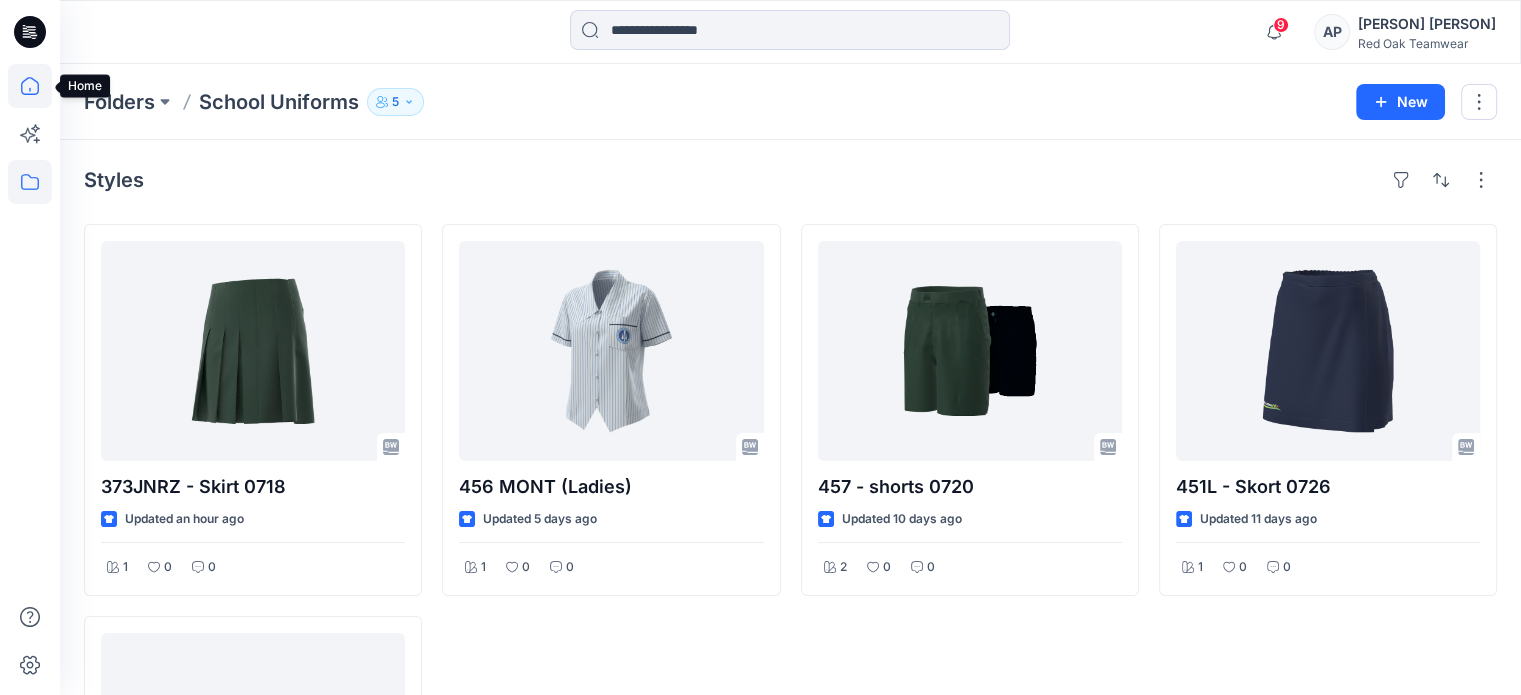 click 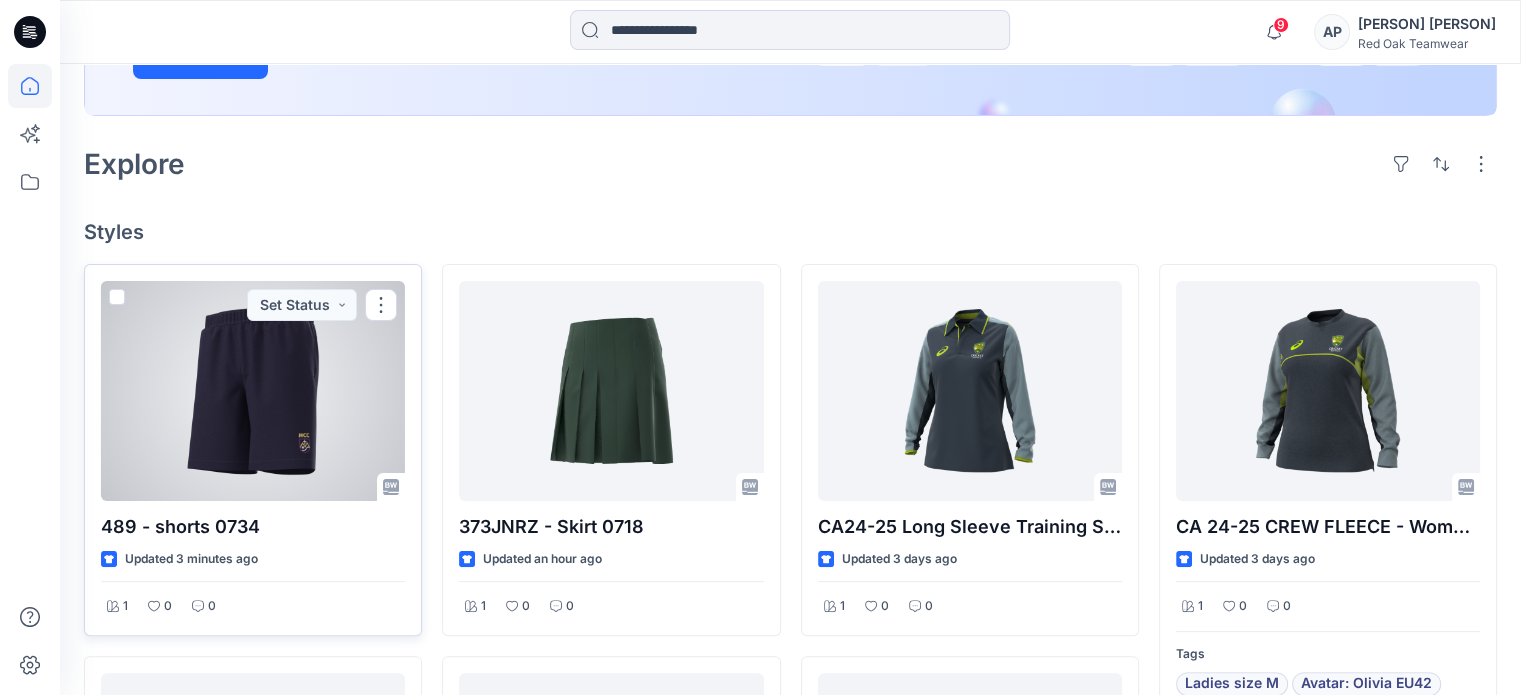 scroll, scrollTop: 400, scrollLeft: 0, axis: vertical 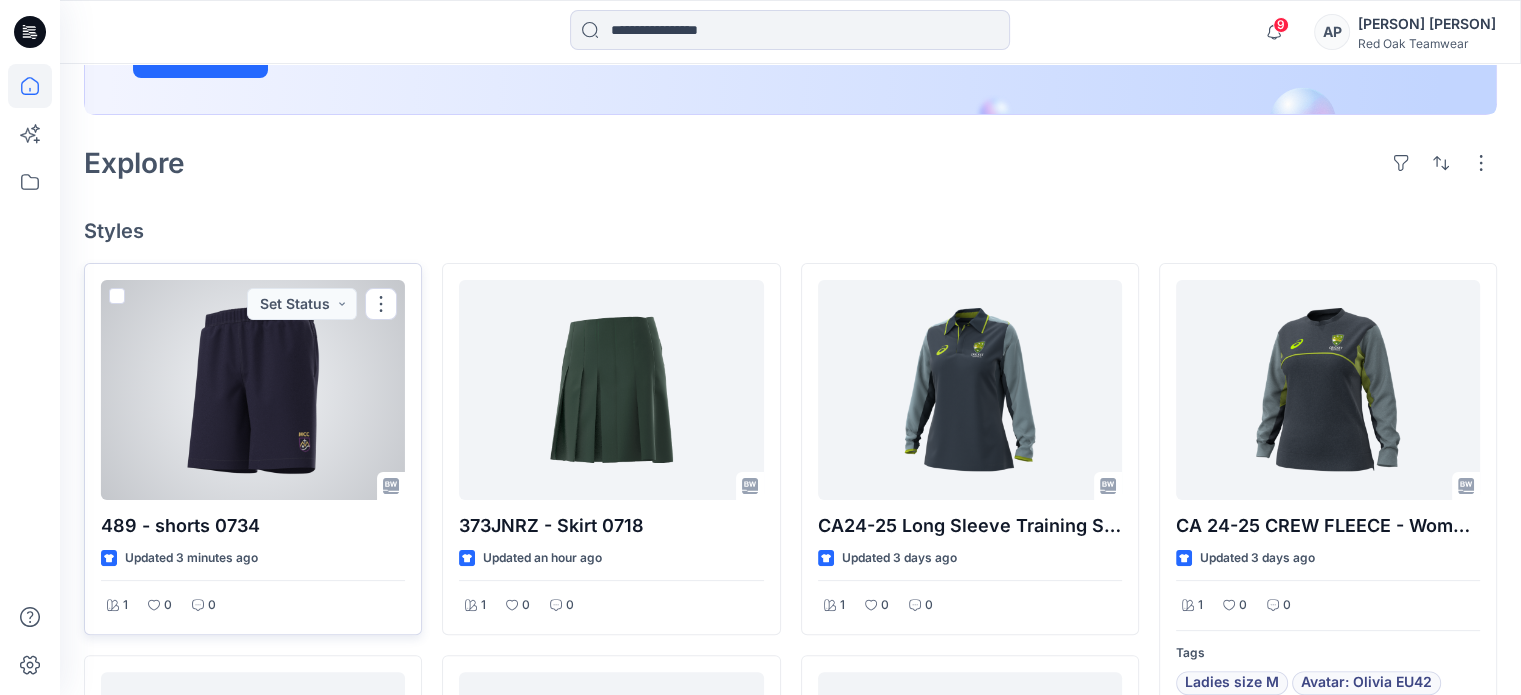 click at bounding box center (253, 390) 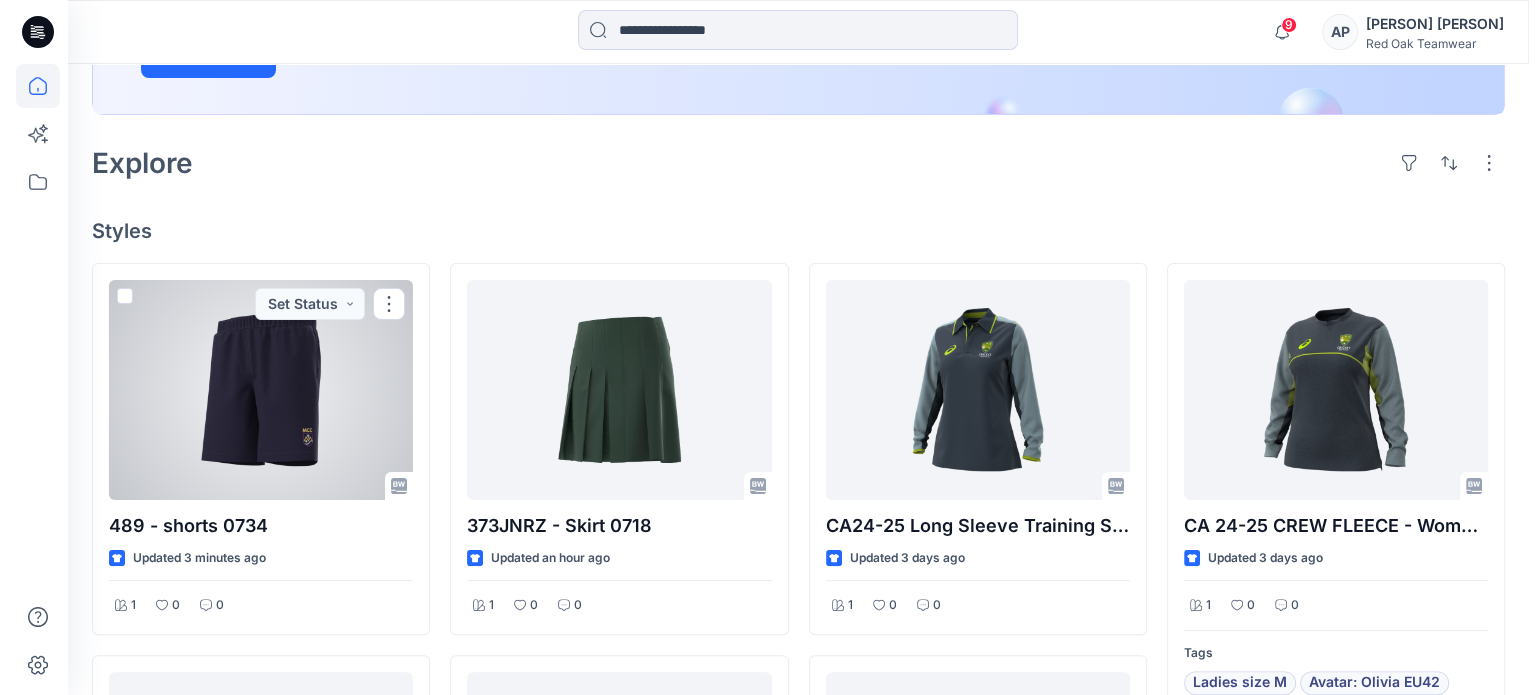 scroll, scrollTop: 0, scrollLeft: 0, axis: both 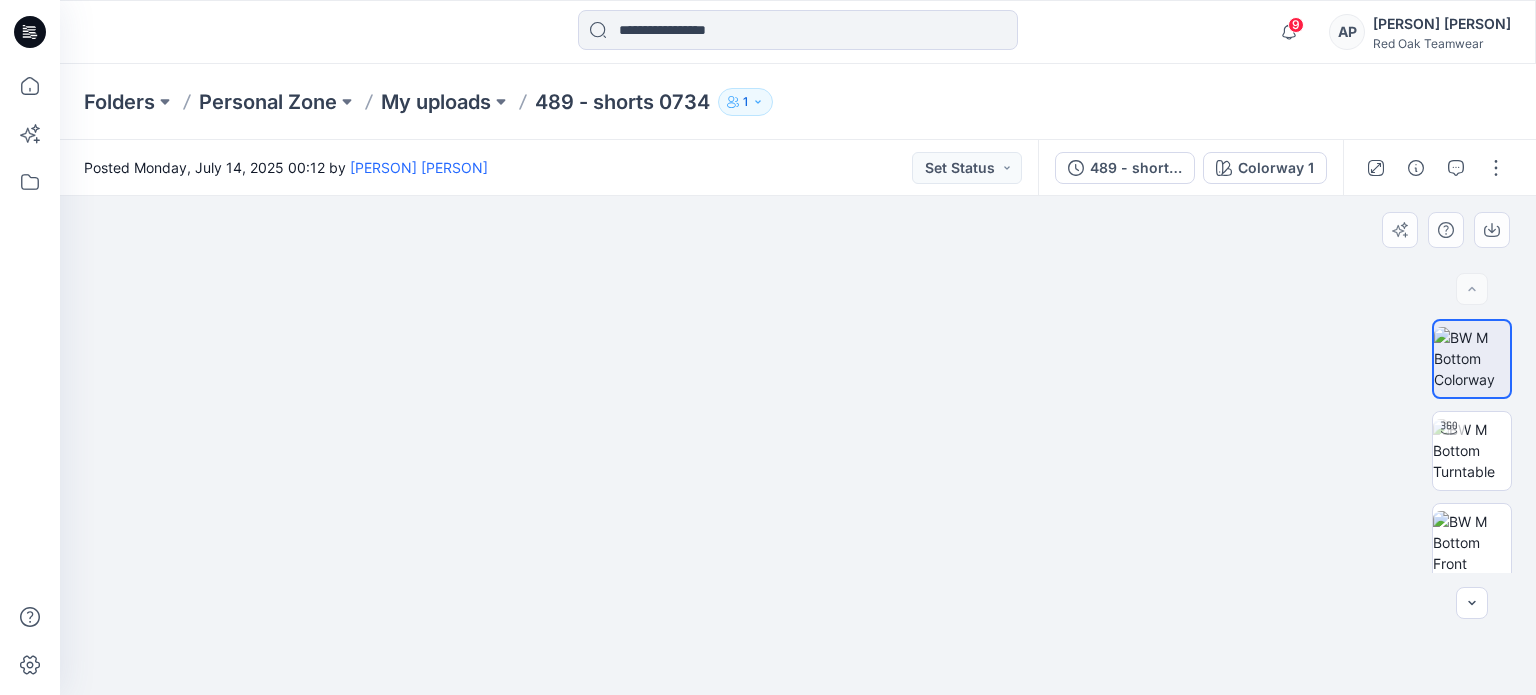 drag, startPoint x: 836, startPoint y: 247, endPoint x: 792, endPoint y: 492, distance: 248.91966 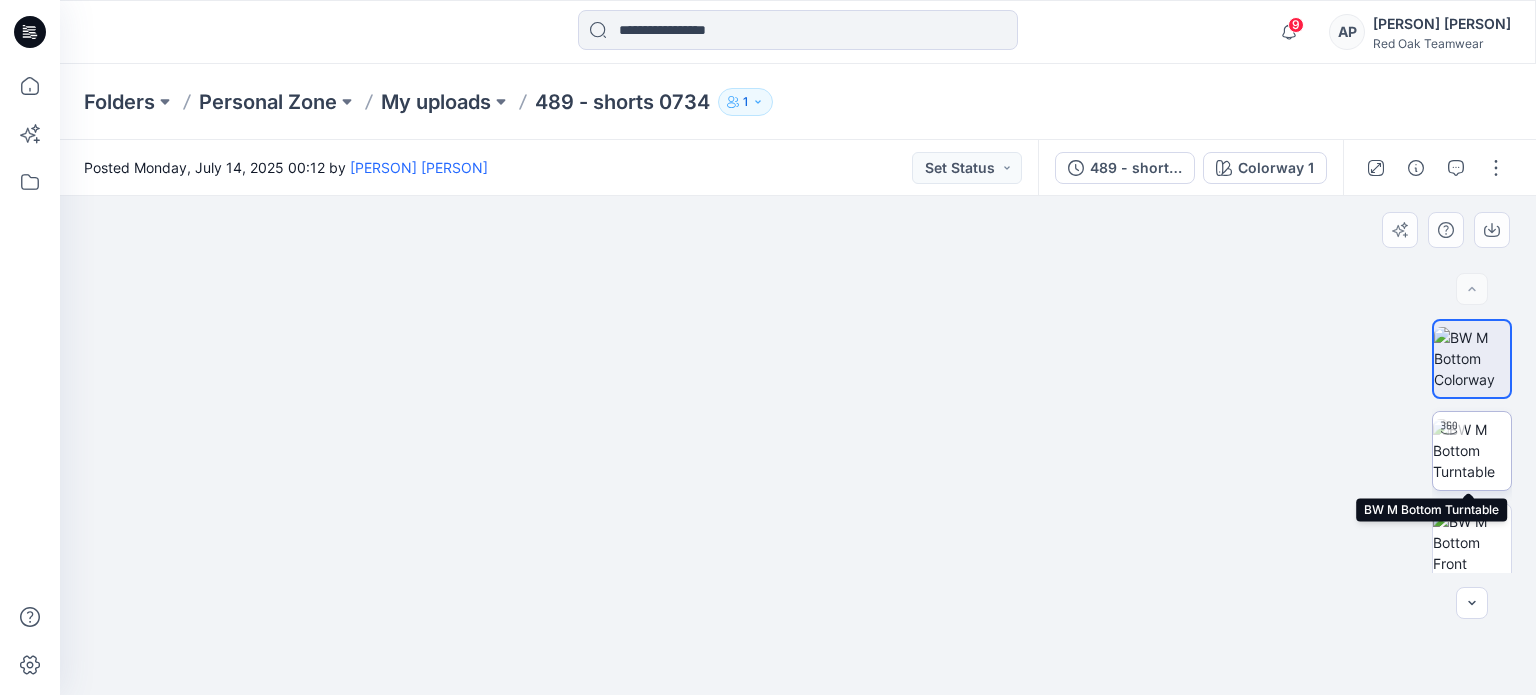 click at bounding box center [1472, 450] 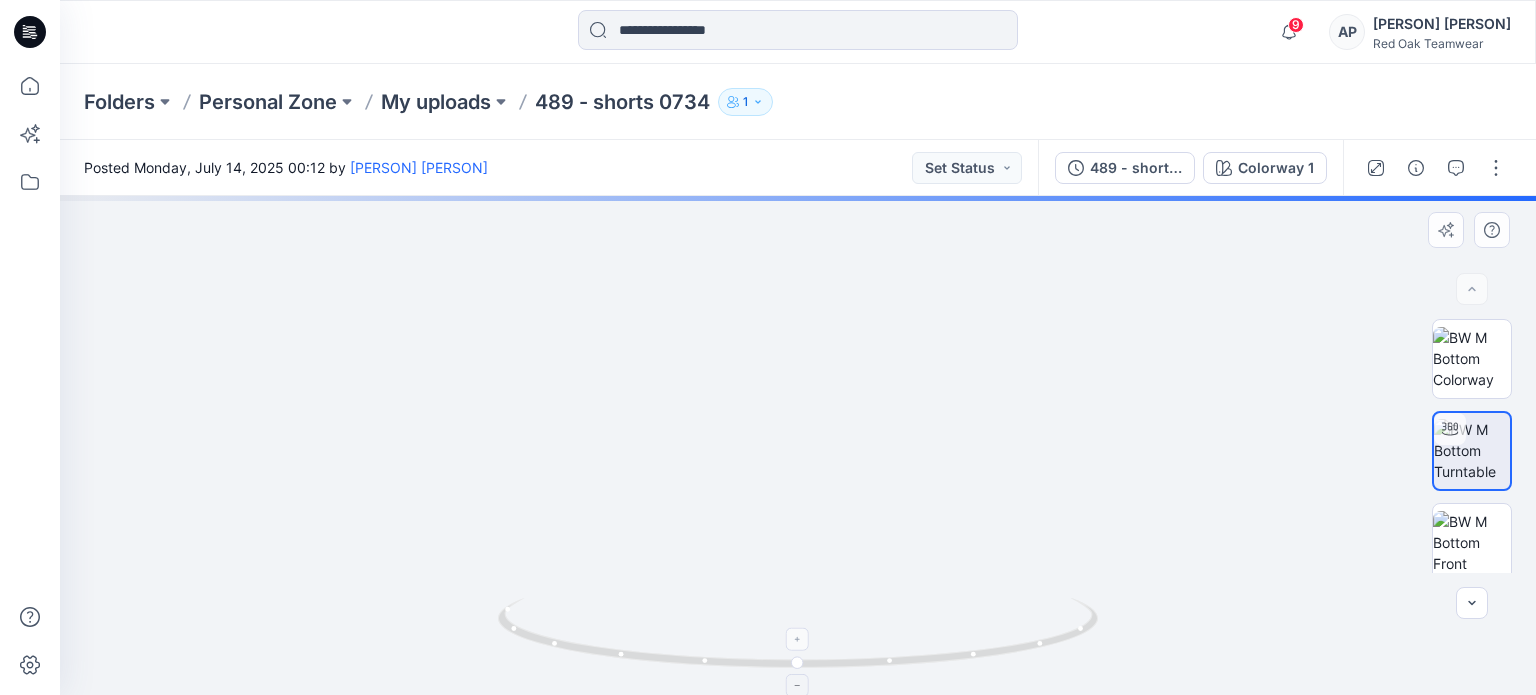 drag, startPoint x: 862, startPoint y: 323, endPoint x: 860, endPoint y: 622, distance: 299.00668 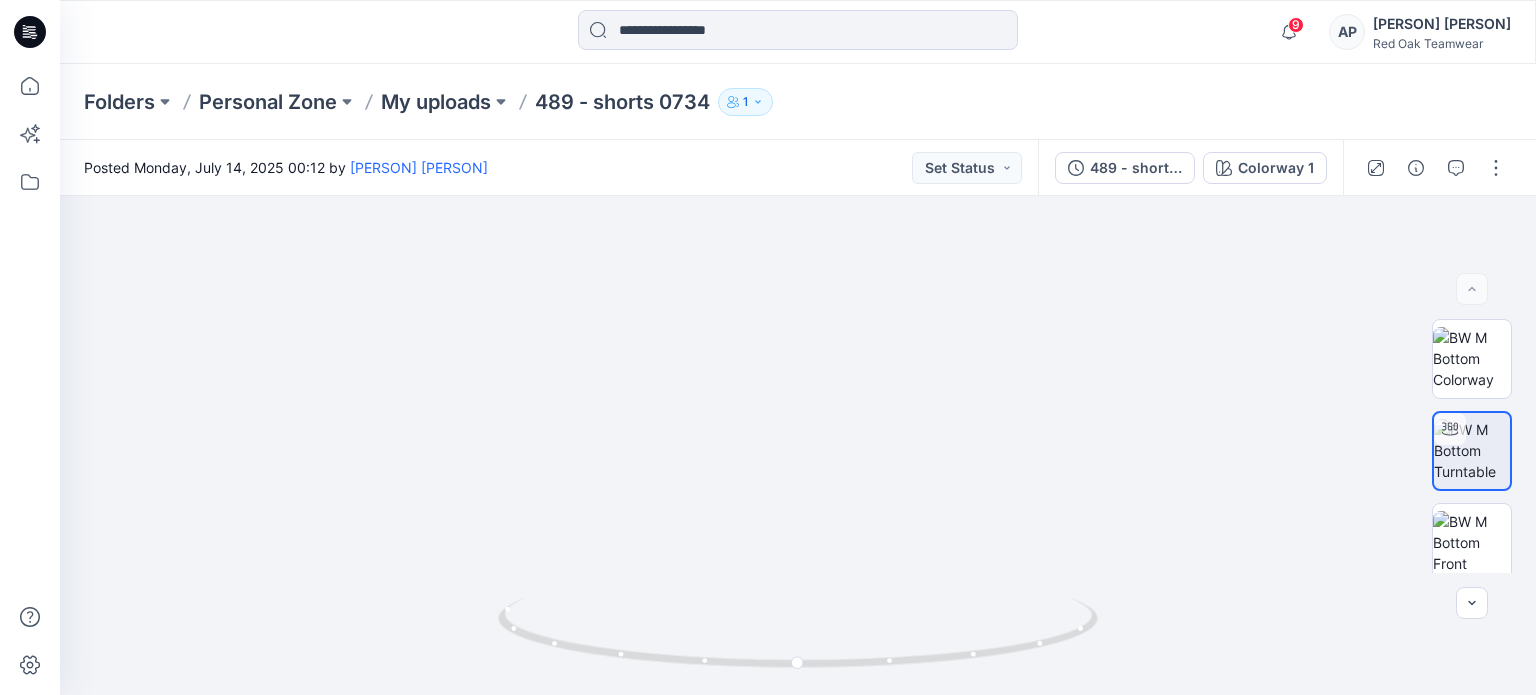 drag, startPoint x: 835, startPoint y: 251, endPoint x: 805, endPoint y: 697, distance: 447.00784 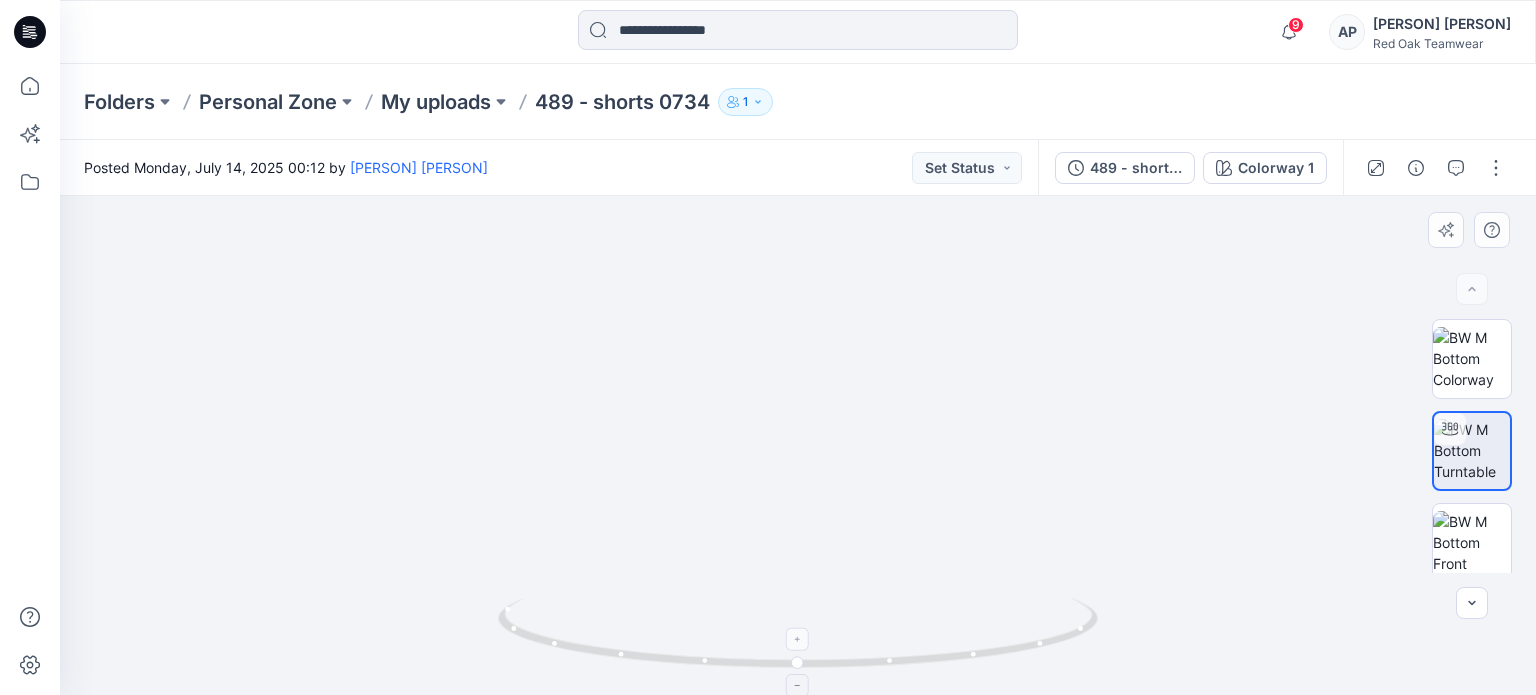 drag, startPoint x: 928, startPoint y: 398, endPoint x: 913, endPoint y: 607, distance: 209.53758 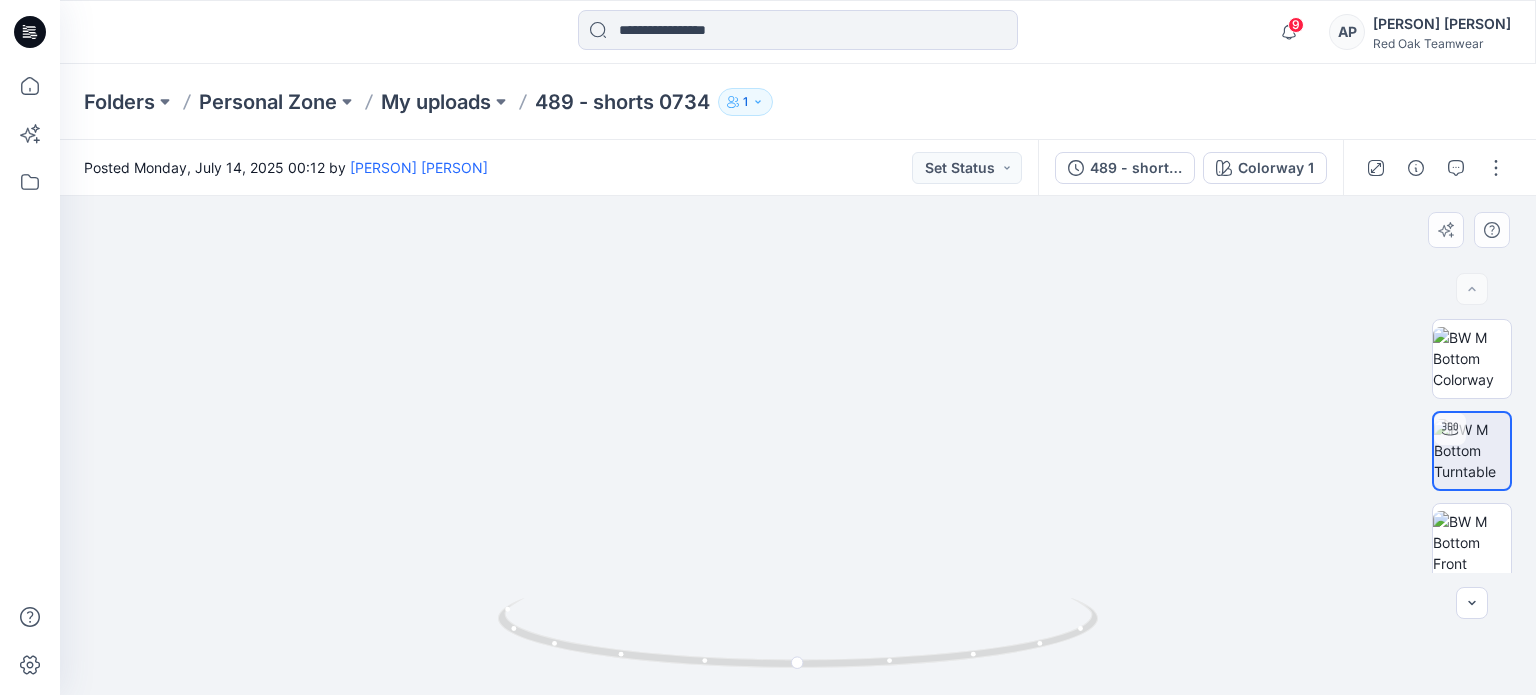 drag, startPoint x: 988, startPoint y: 352, endPoint x: 923, endPoint y: 375, distance: 68.94926 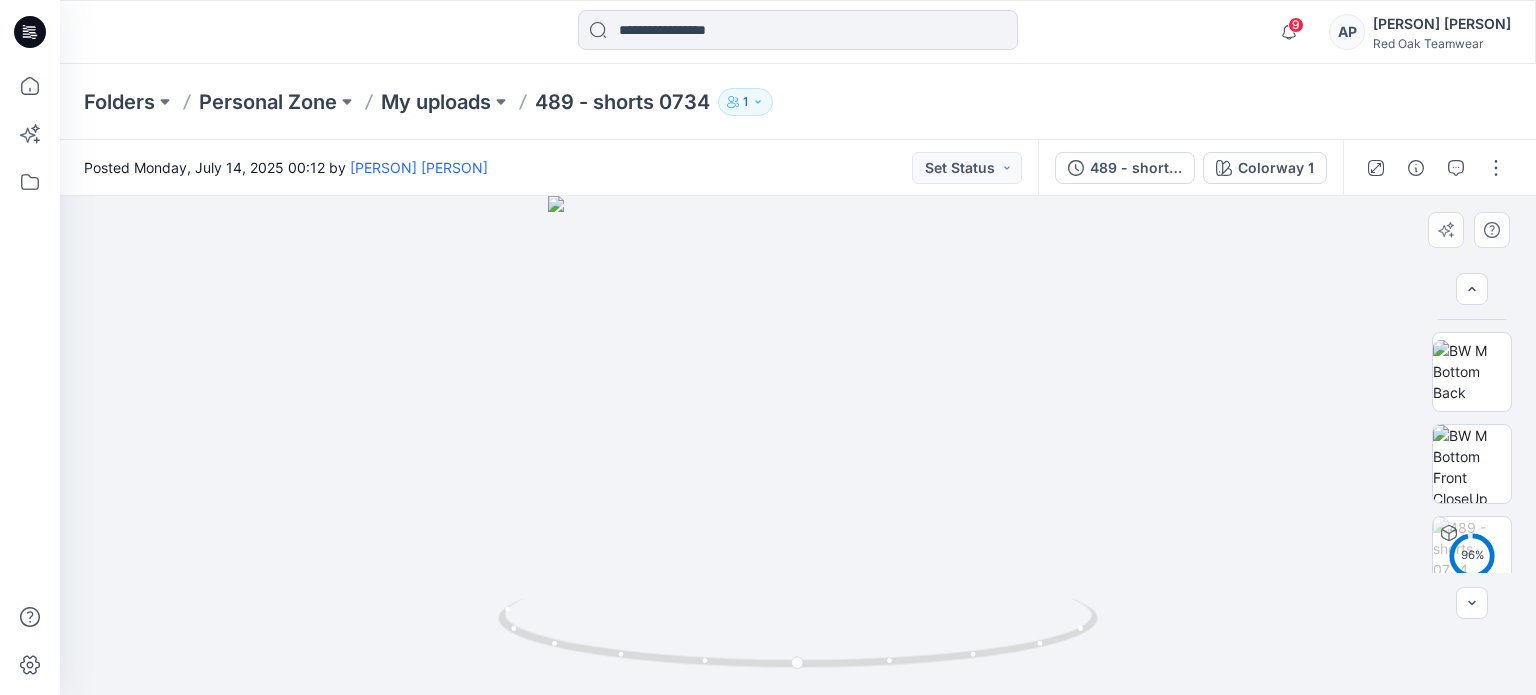 scroll, scrollTop: 285, scrollLeft: 0, axis: vertical 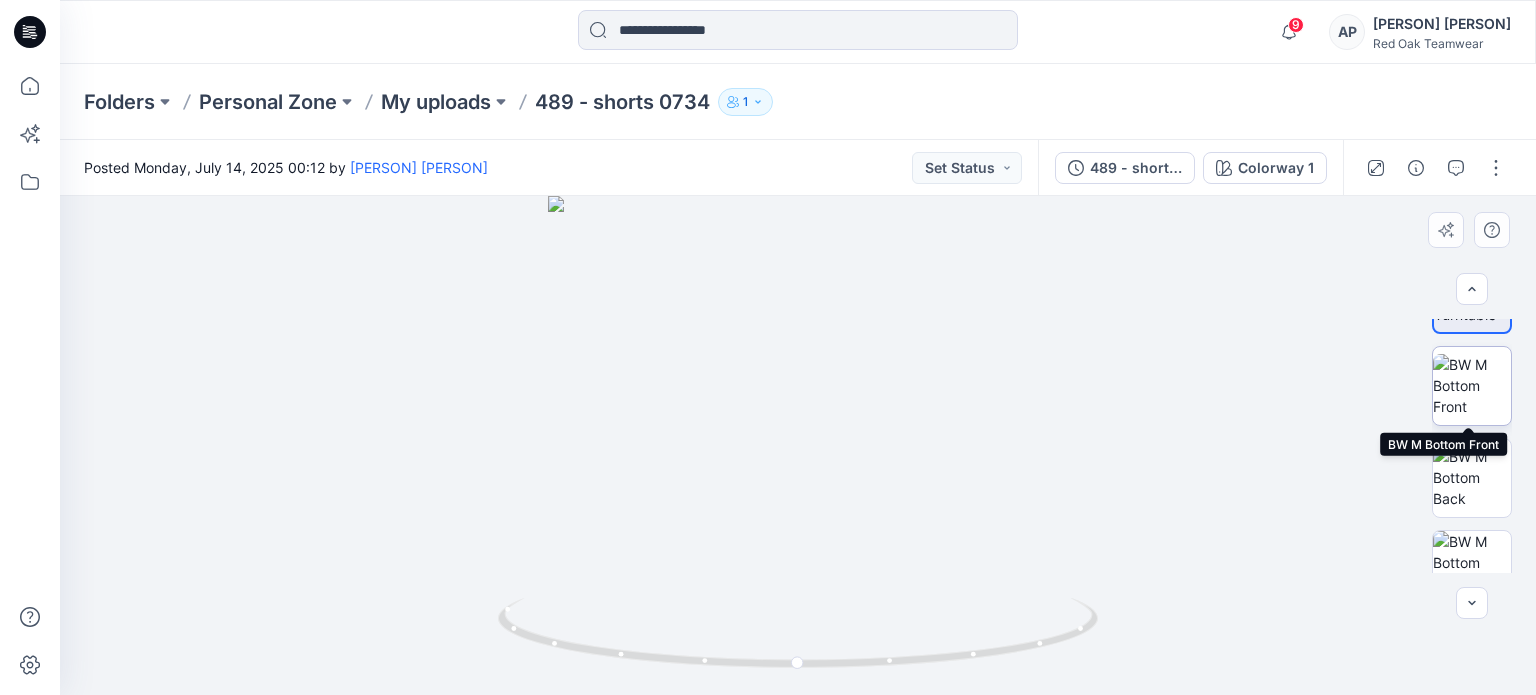 click at bounding box center (1472, 385) 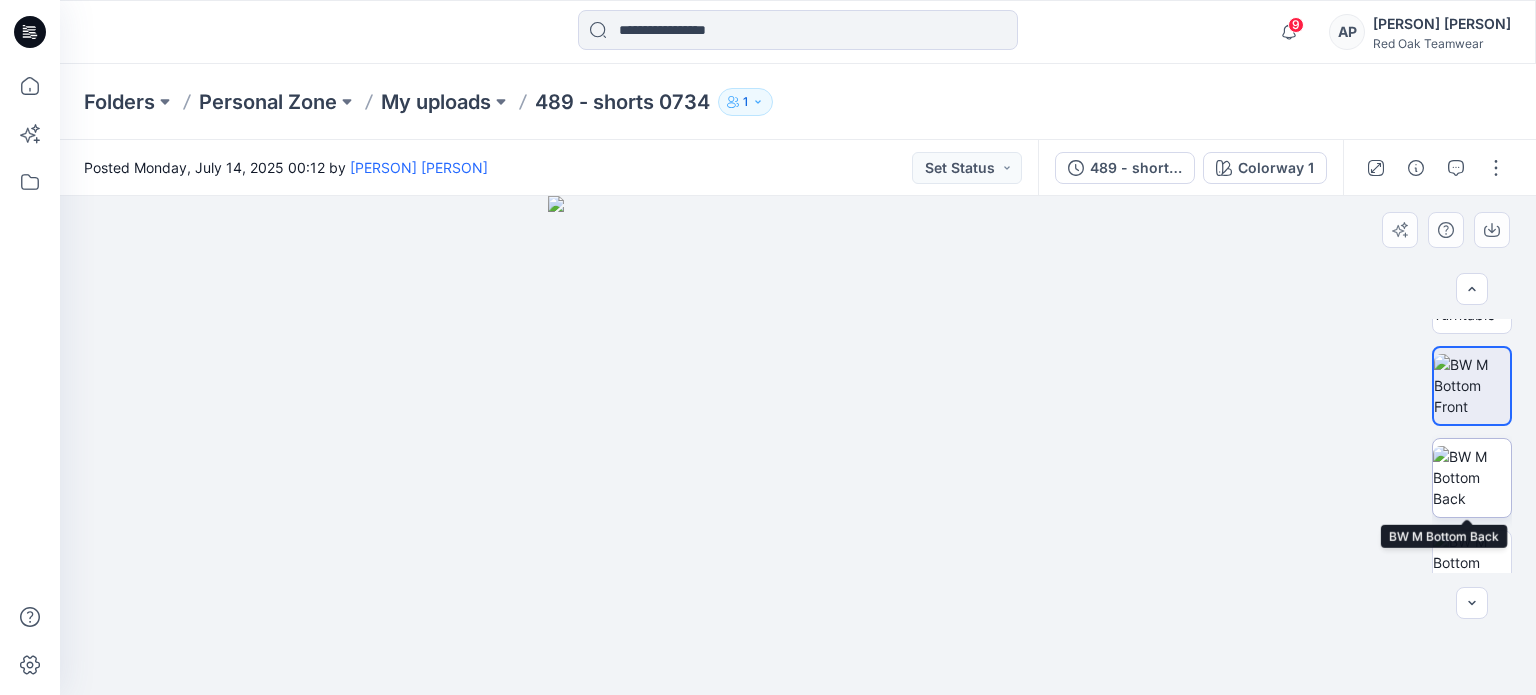 click at bounding box center [1472, 477] 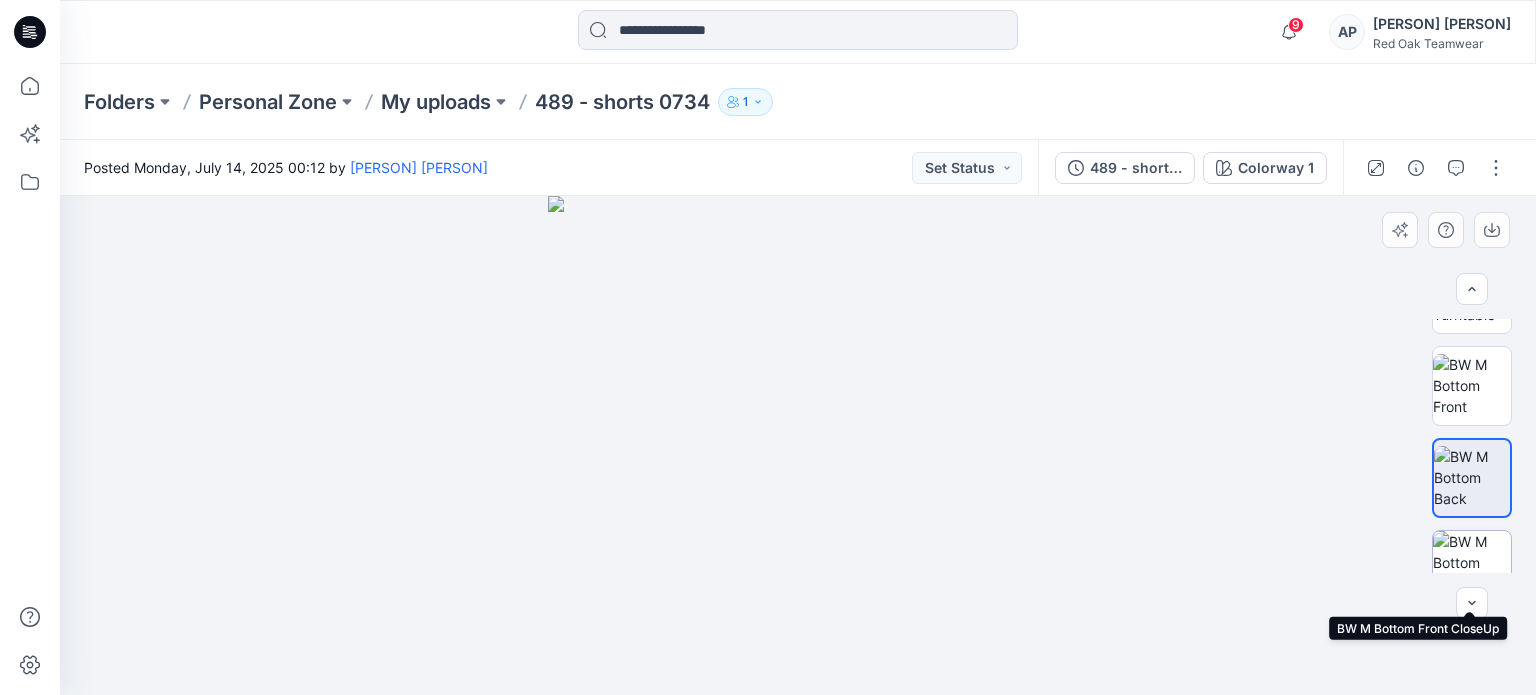 click at bounding box center [1472, 570] 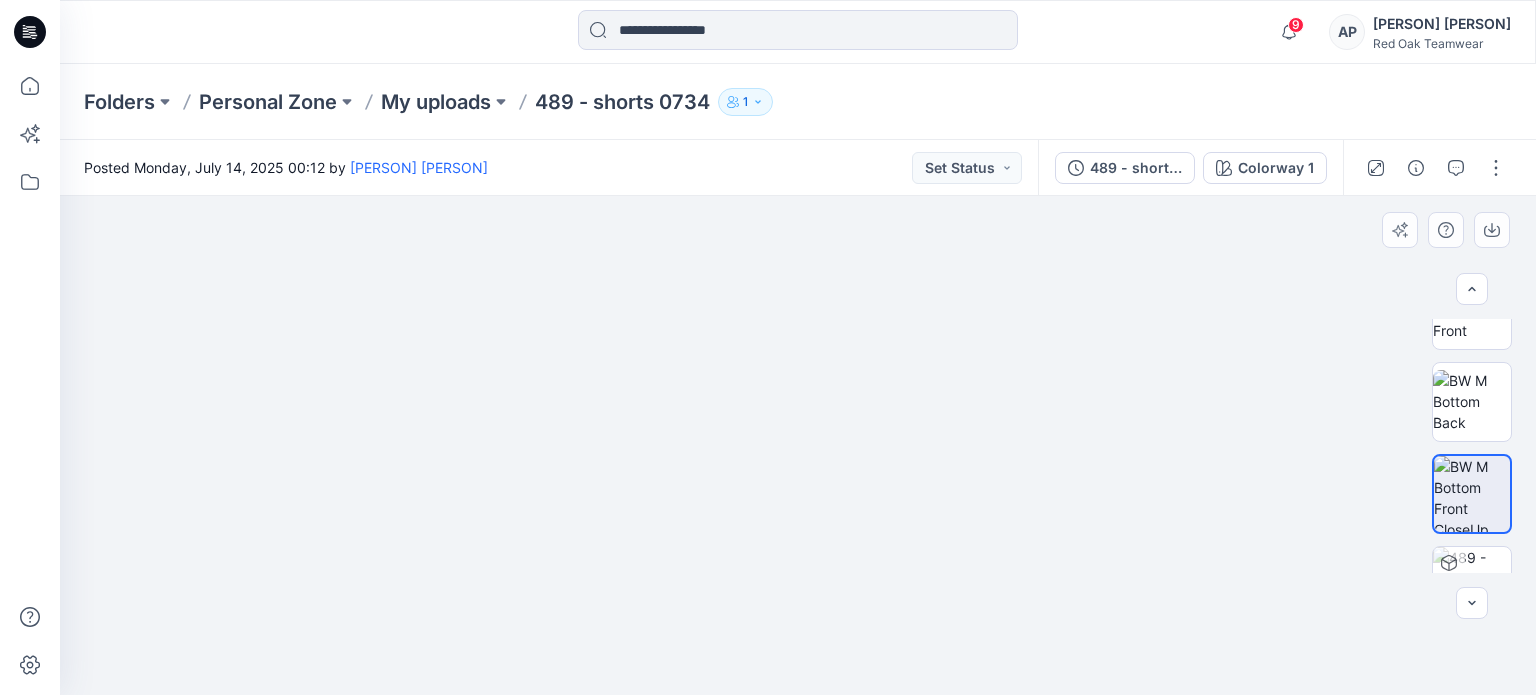 scroll, scrollTop: 285, scrollLeft: 0, axis: vertical 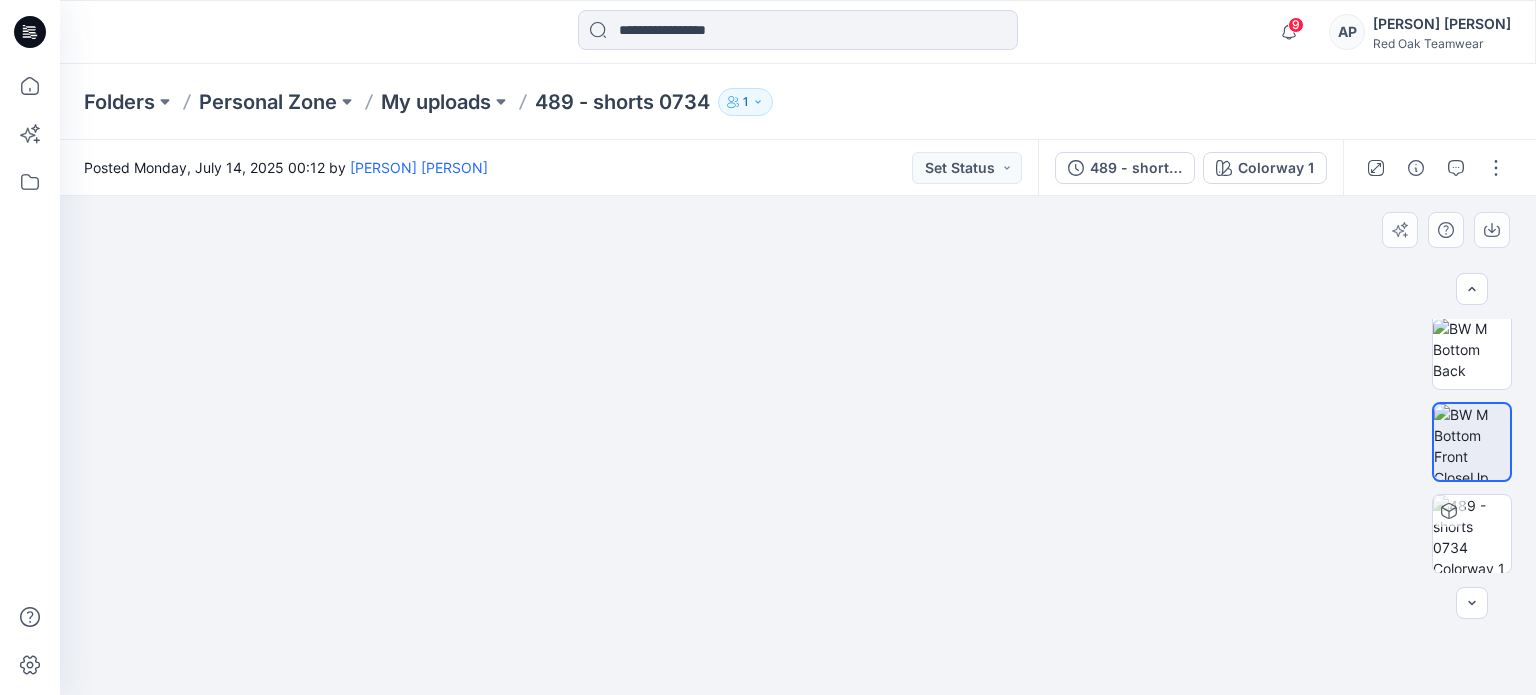drag, startPoint x: 886, startPoint y: 547, endPoint x: 802, endPoint y: 403, distance: 166.70934 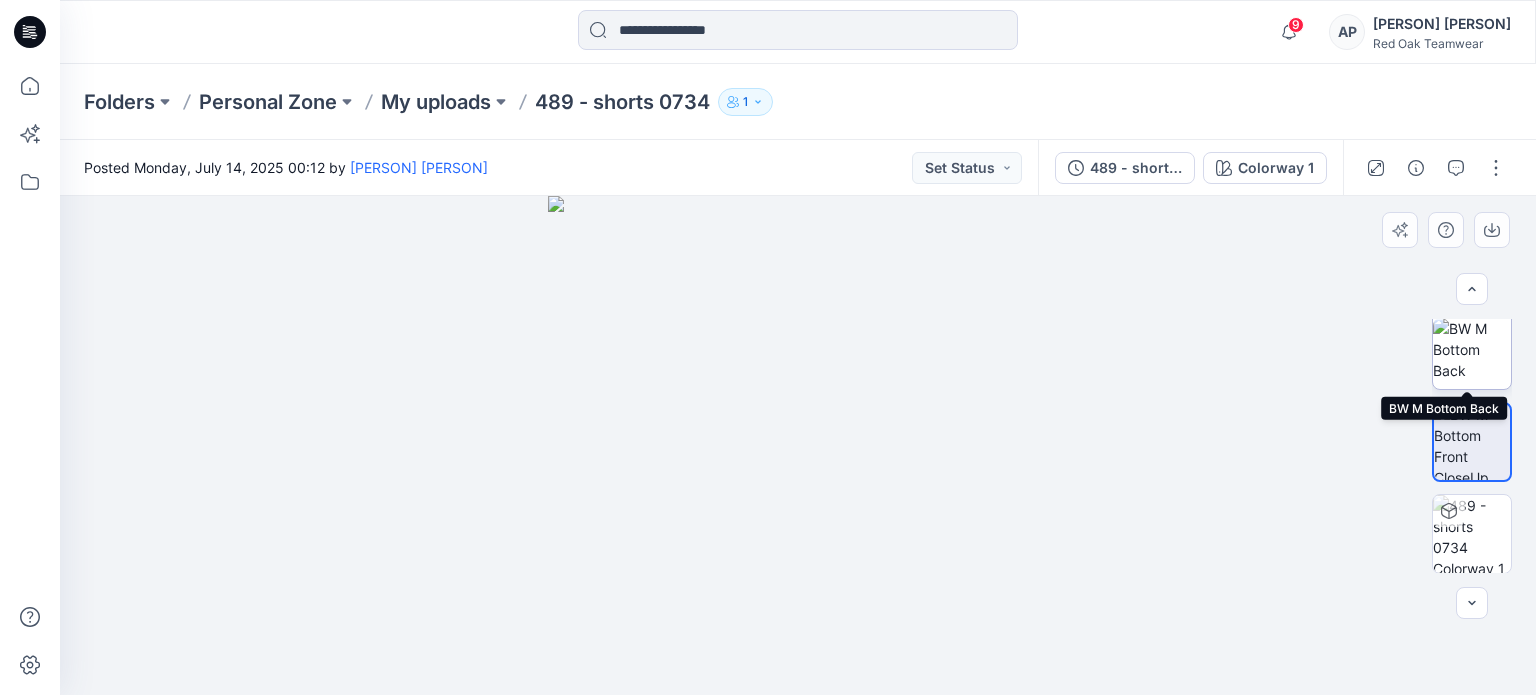 click at bounding box center (1472, 349) 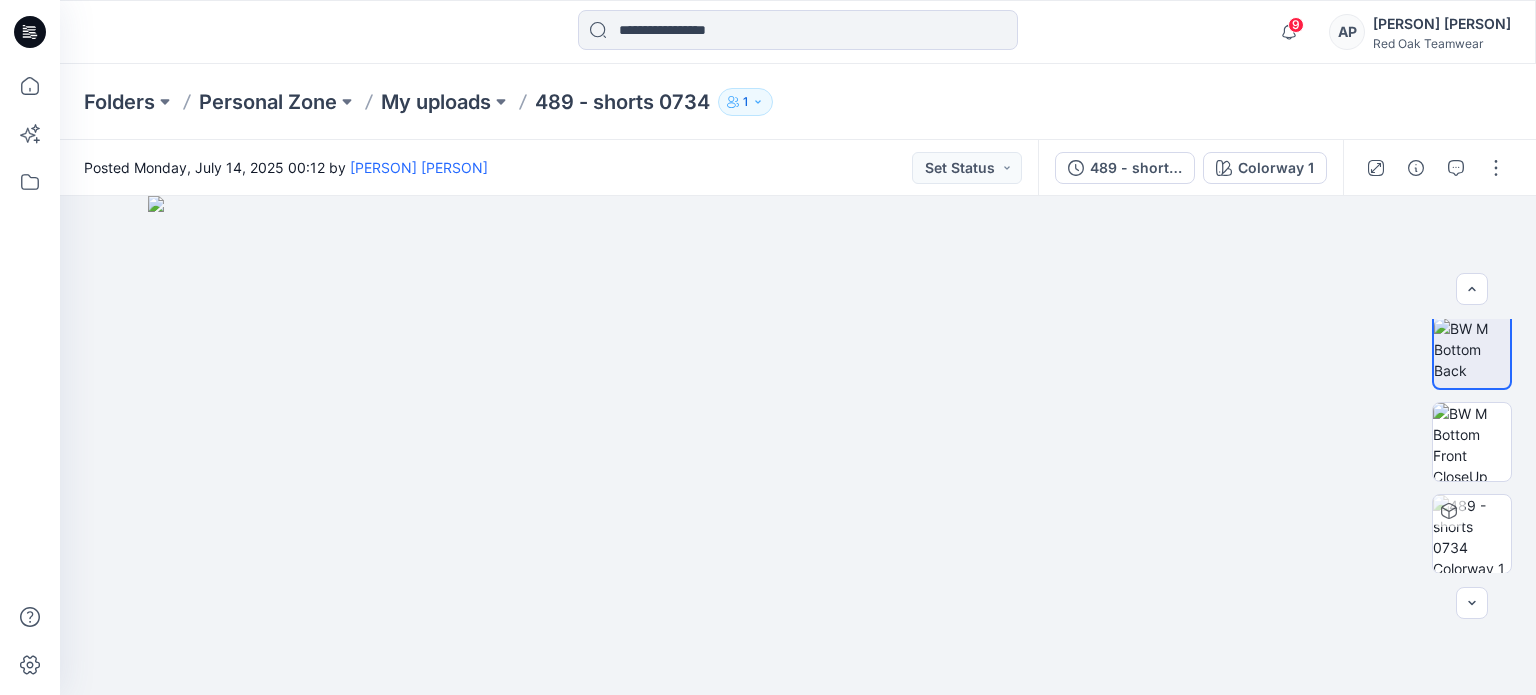 drag, startPoint x: 854, startPoint y: 255, endPoint x: 837, endPoint y: 719, distance: 464.3113 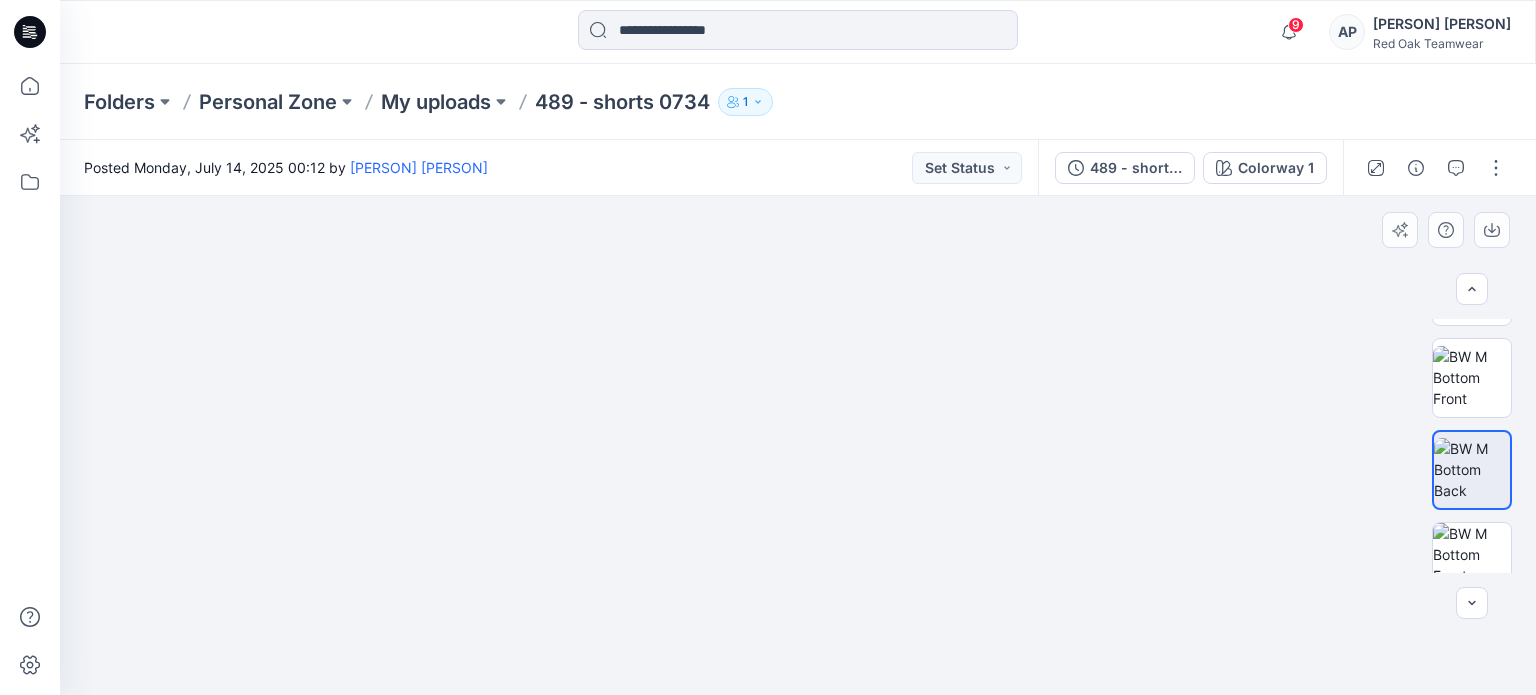 scroll, scrollTop: 147, scrollLeft: 0, axis: vertical 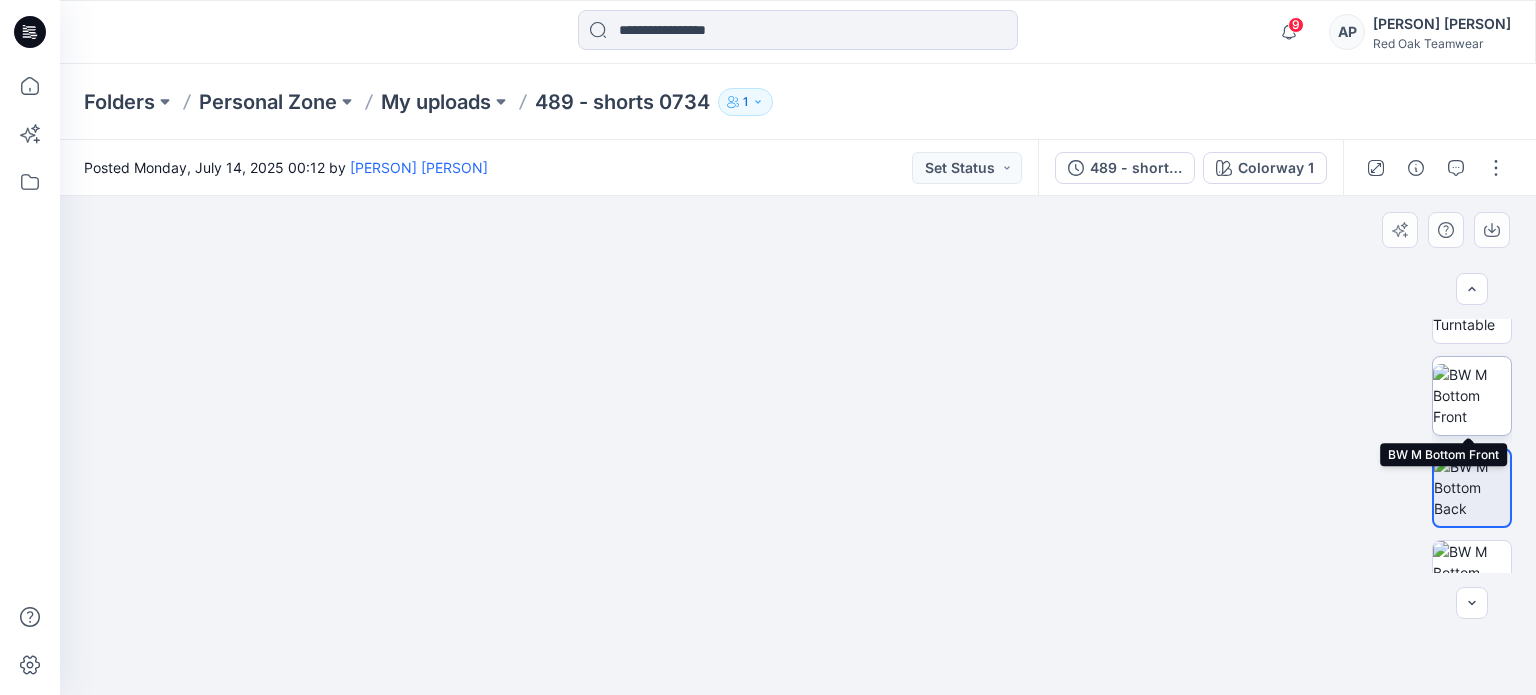 click at bounding box center [1472, 395] 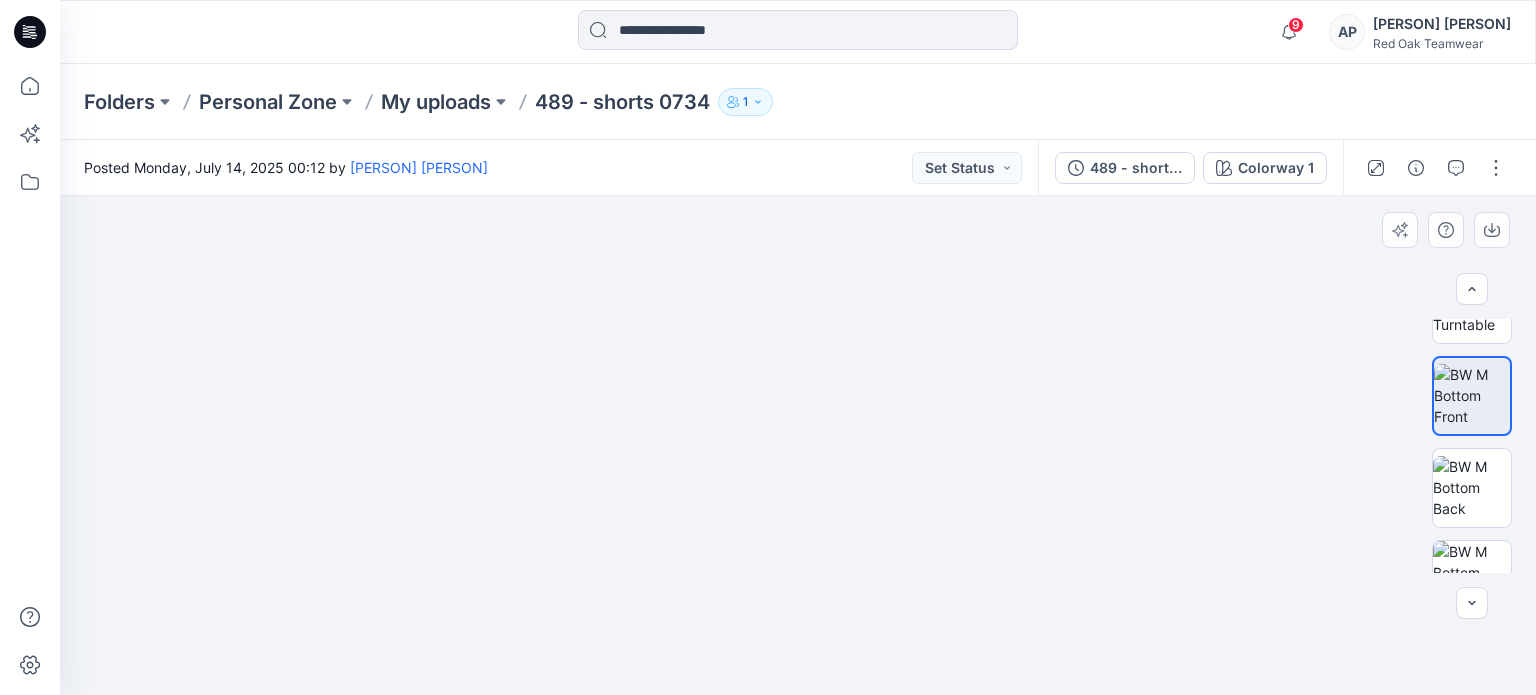 drag, startPoint x: 852, startPoint y: 263, endPoint x: 812, endPoint y: 592, distance: 331.4227 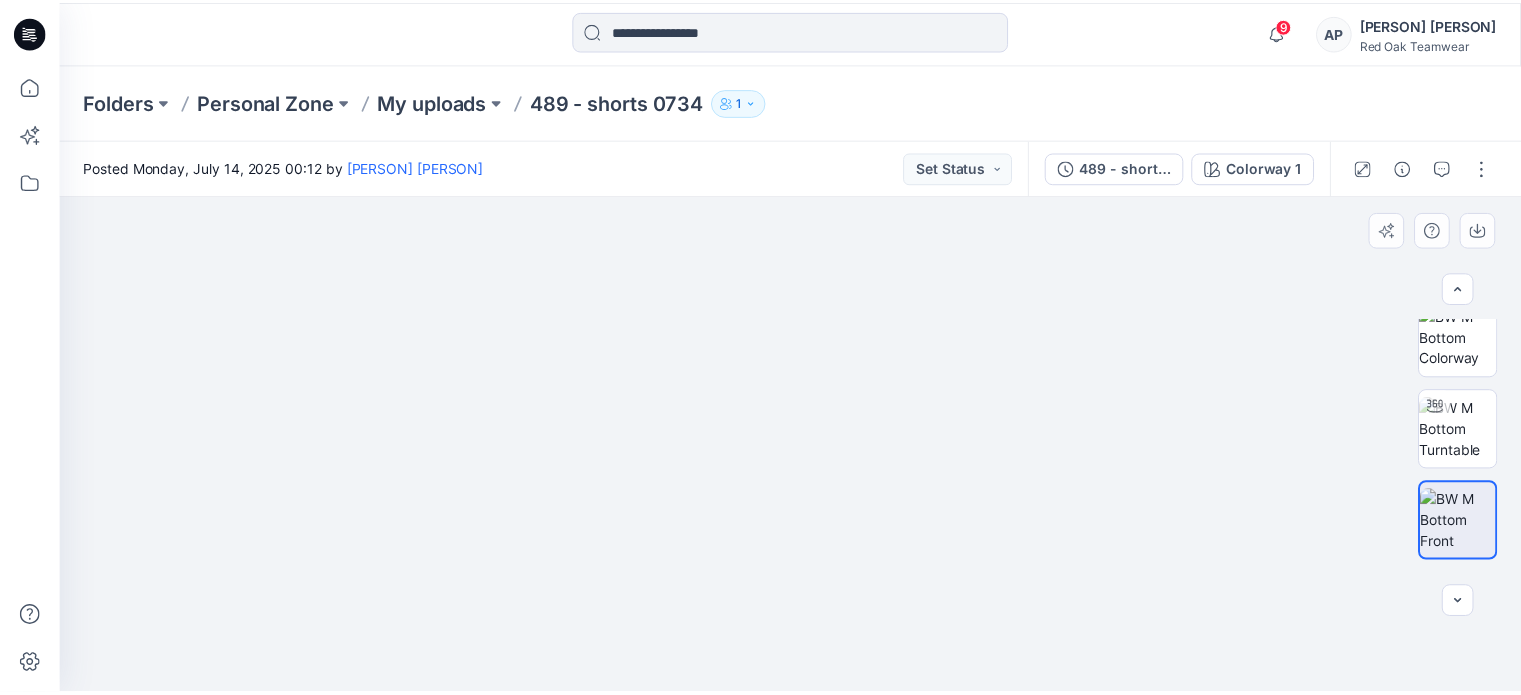 scroll, scrollTop: 0, scrollLeft: 0, axis: both 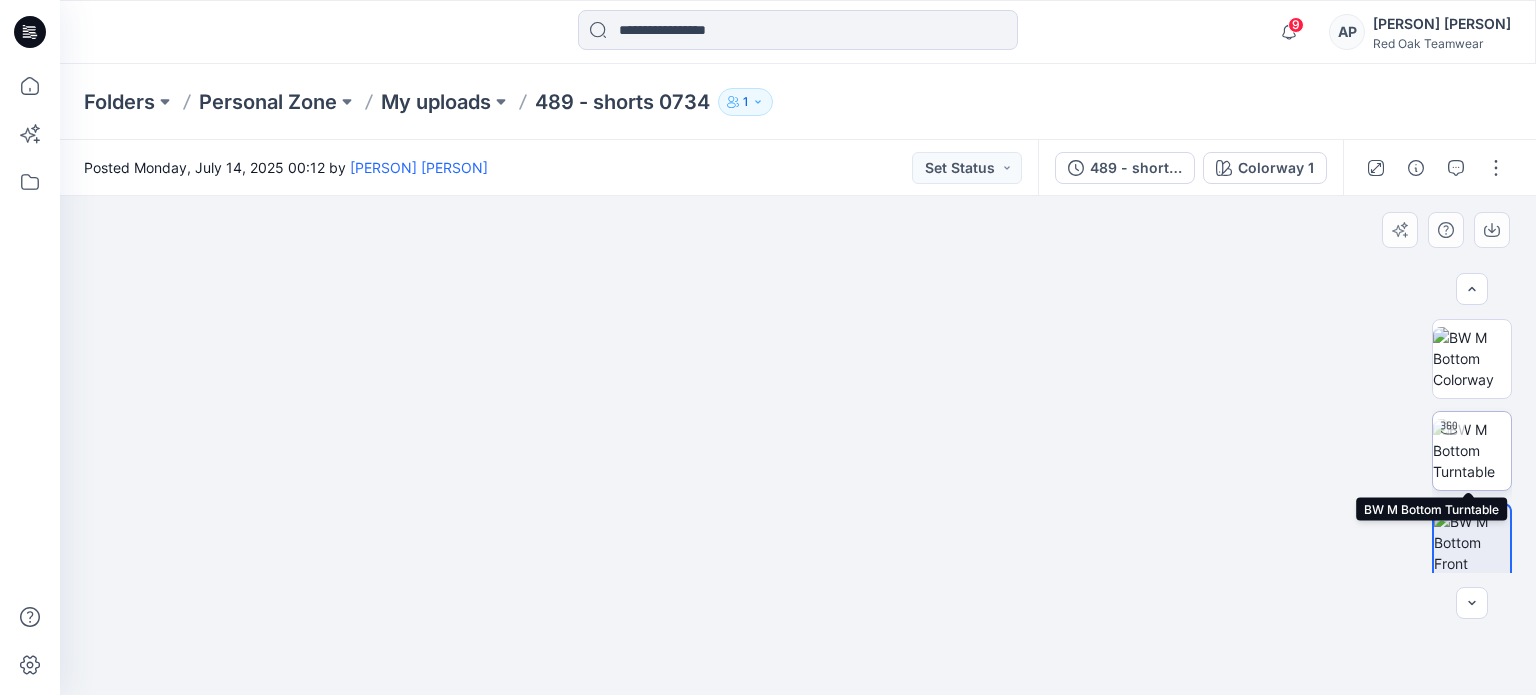 click at bounding box center (1449, 428) 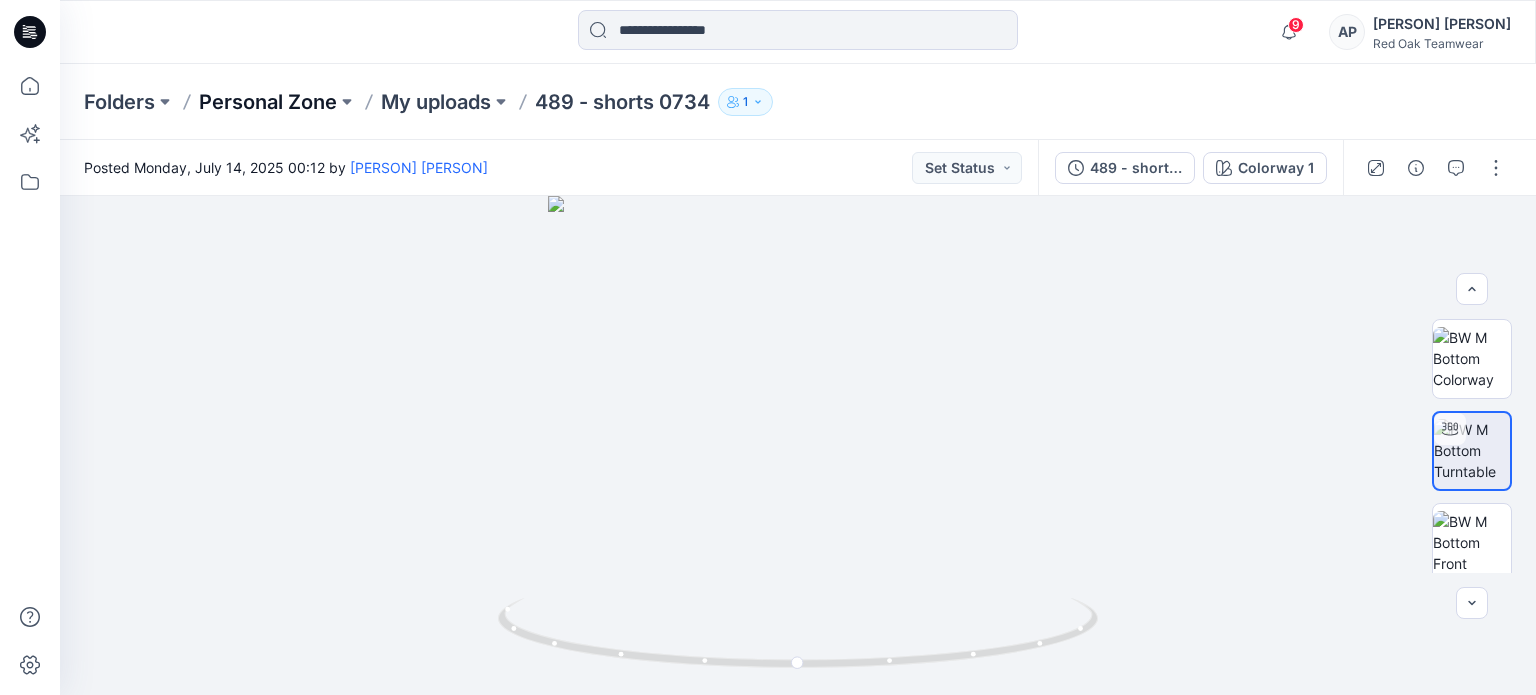 click on "Personal Zone" at bounding box center (268, 102) 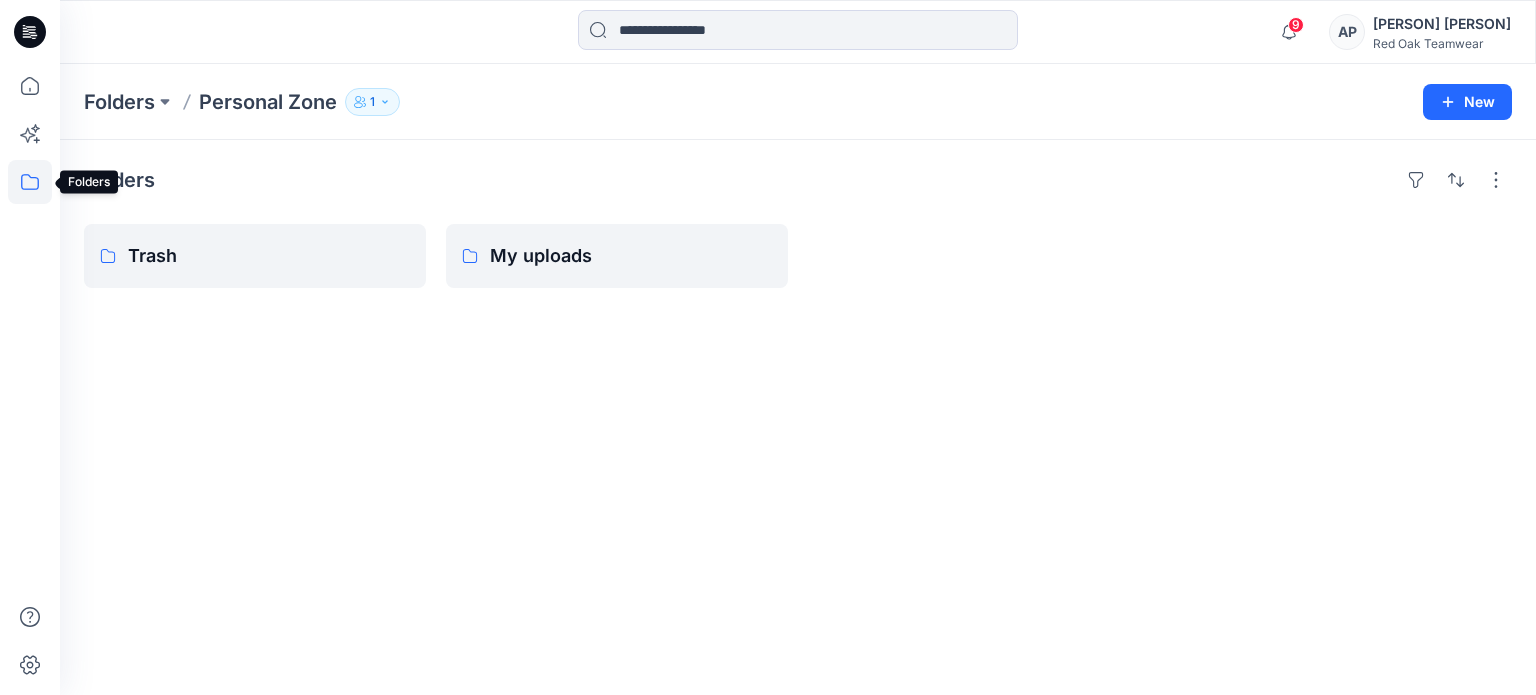 click 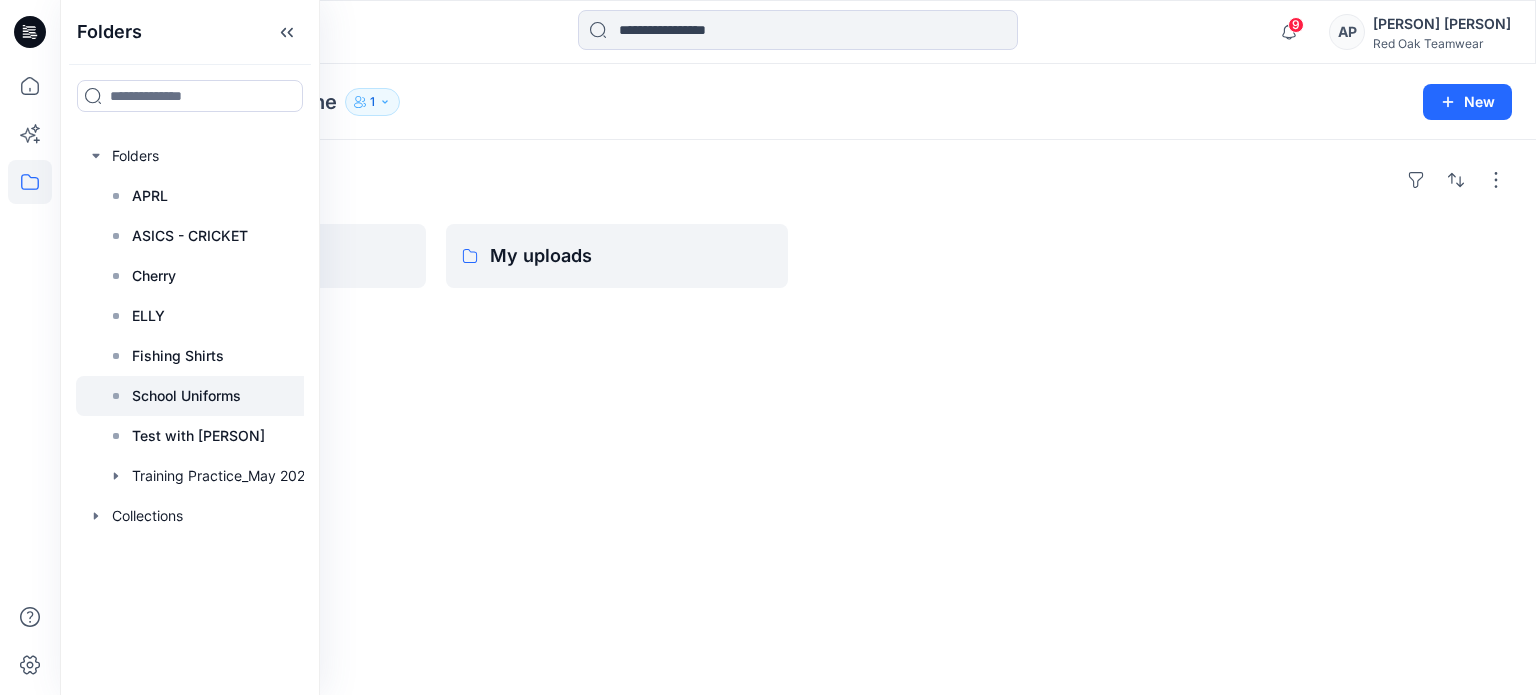 click on "School Uniforms" at bounding box center (186, 396) 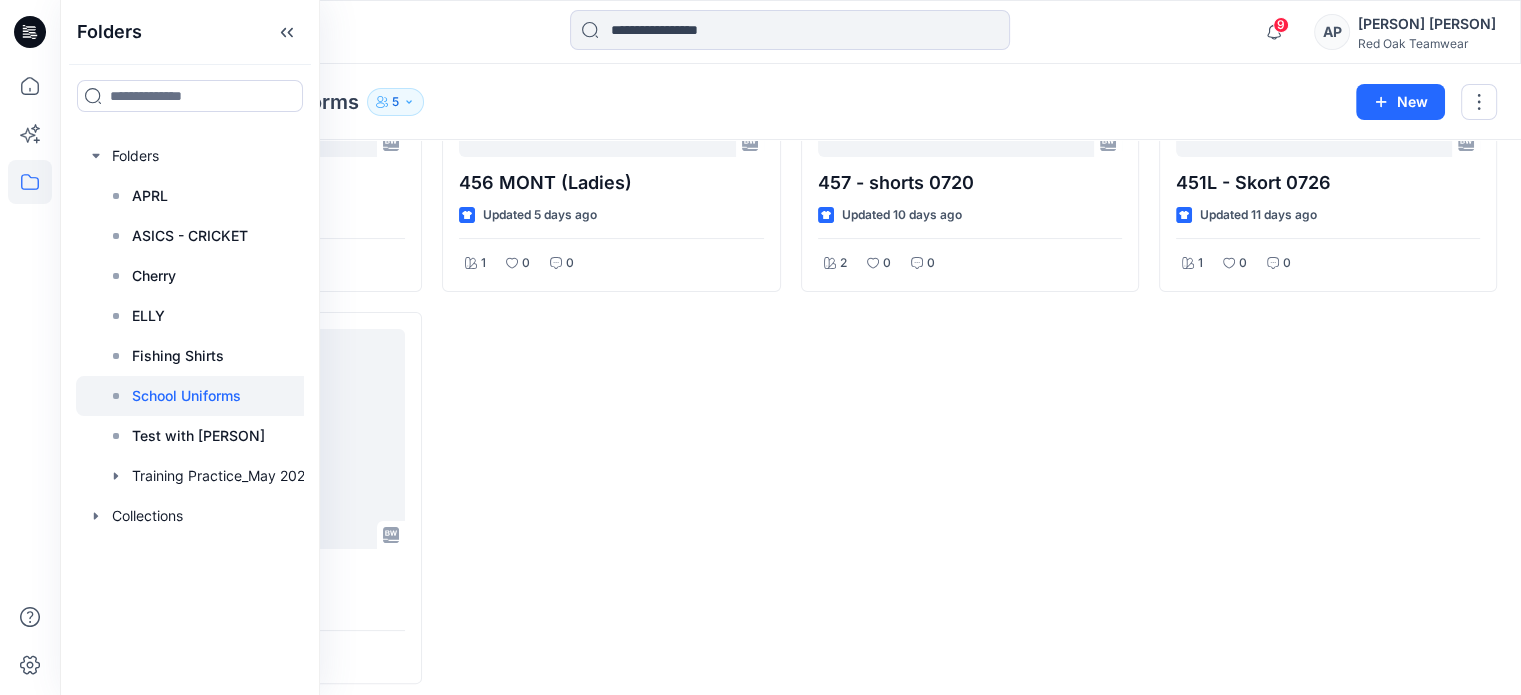 scroll, scrollTop: 315, scrollLeft: 0, axis: vertical 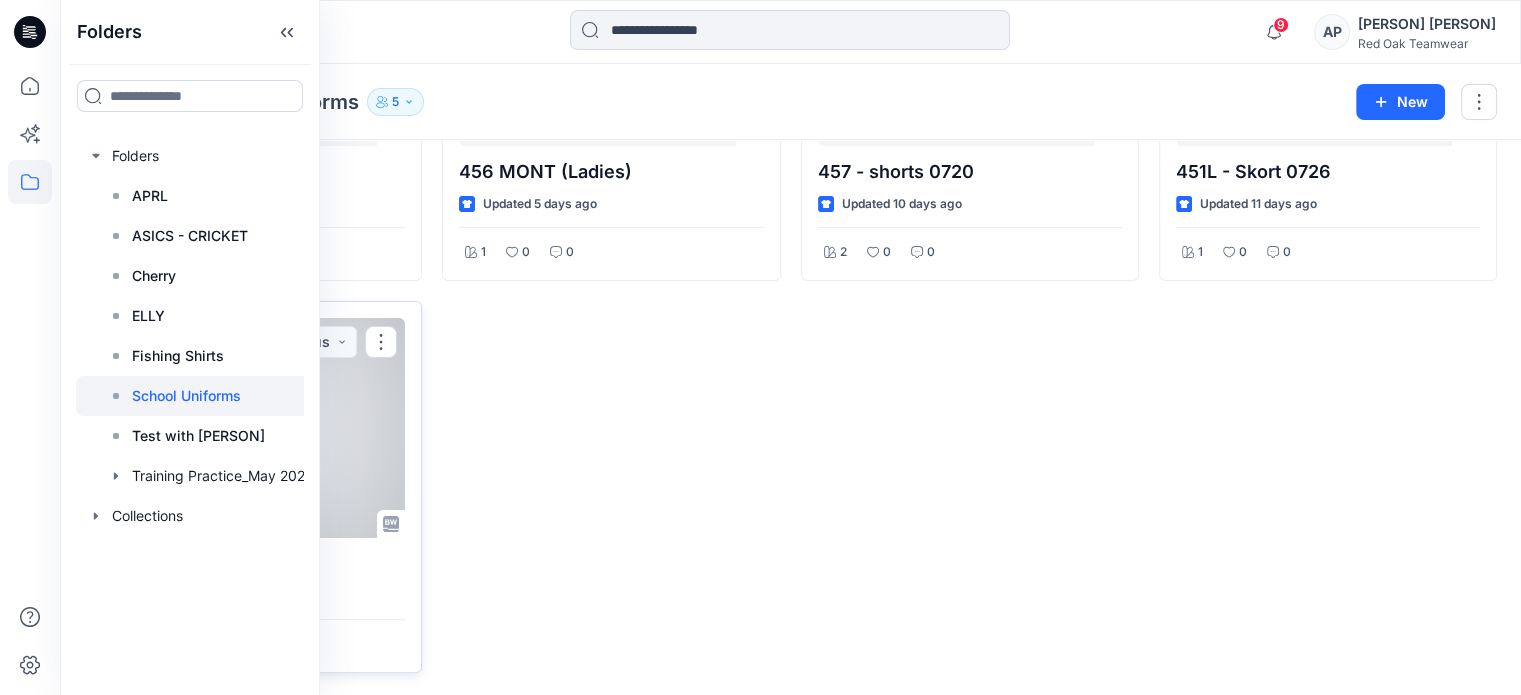 click at bounding box center (253, 428) 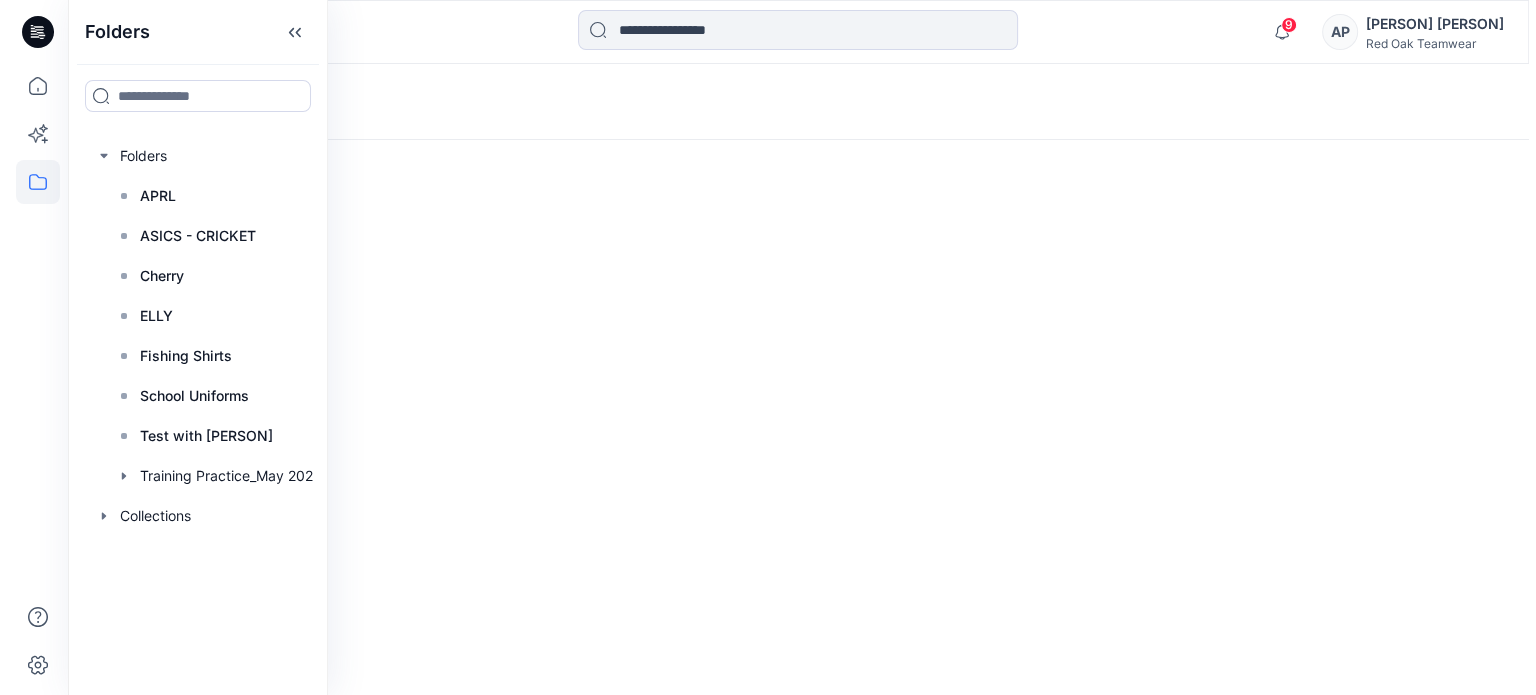 scroll, scrollTop: 0, scrollLeft: 0, axis: both 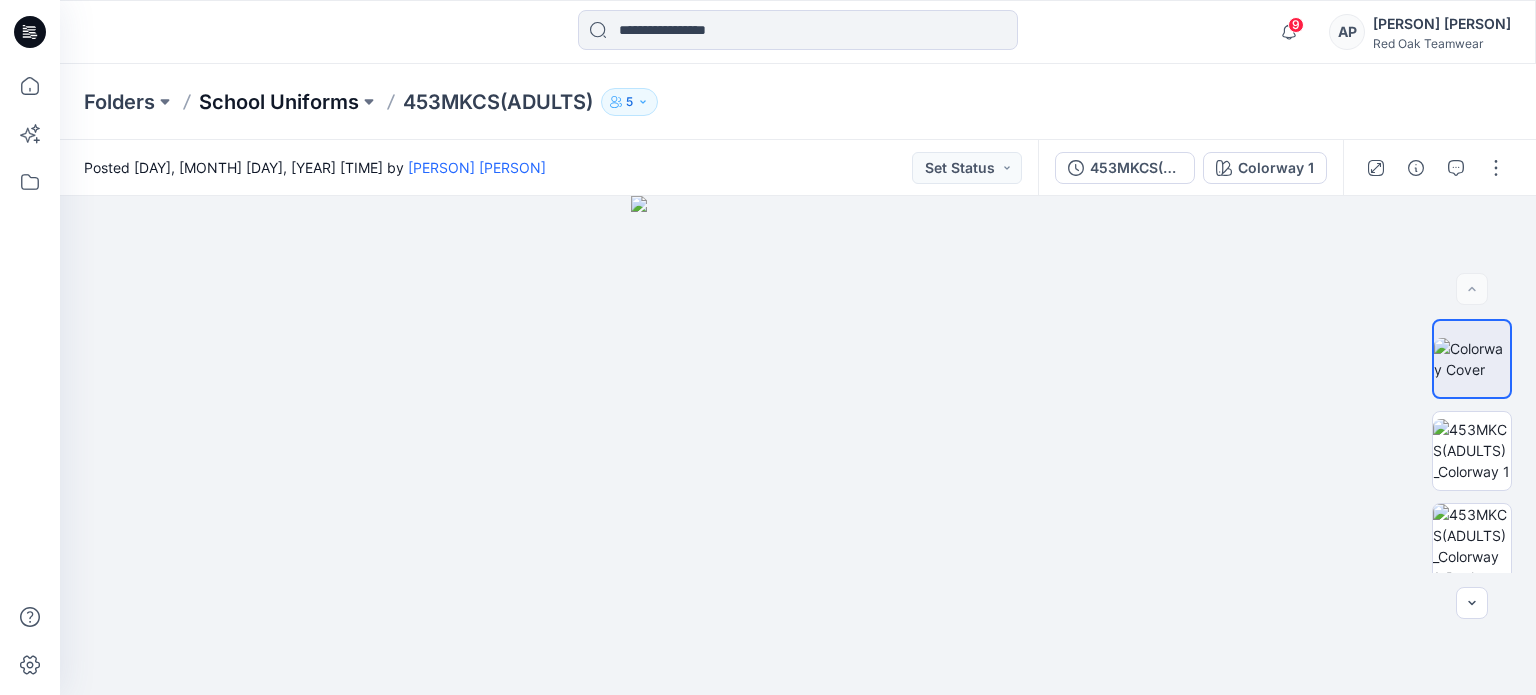 click on "School Uniforms" at bounding box center [279, 102] 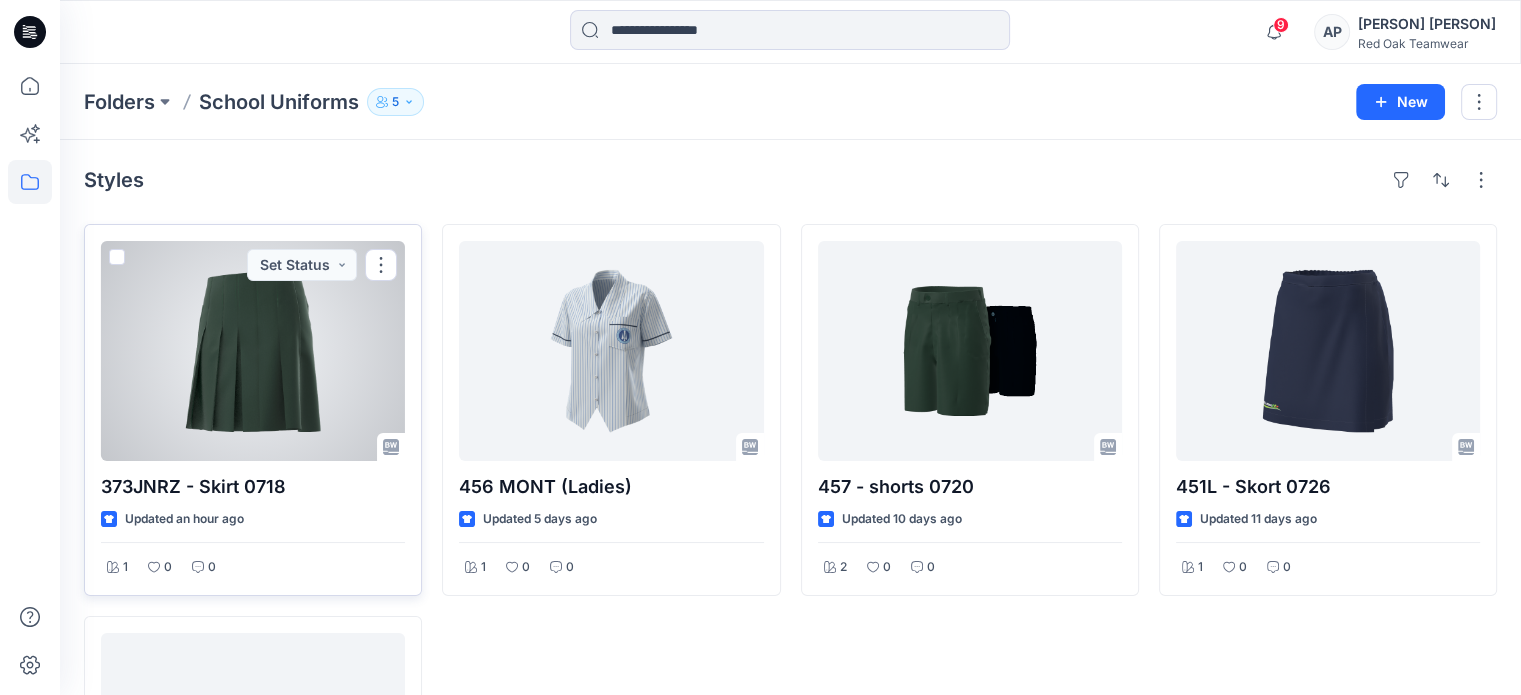 click at bounding box center (253, 351) 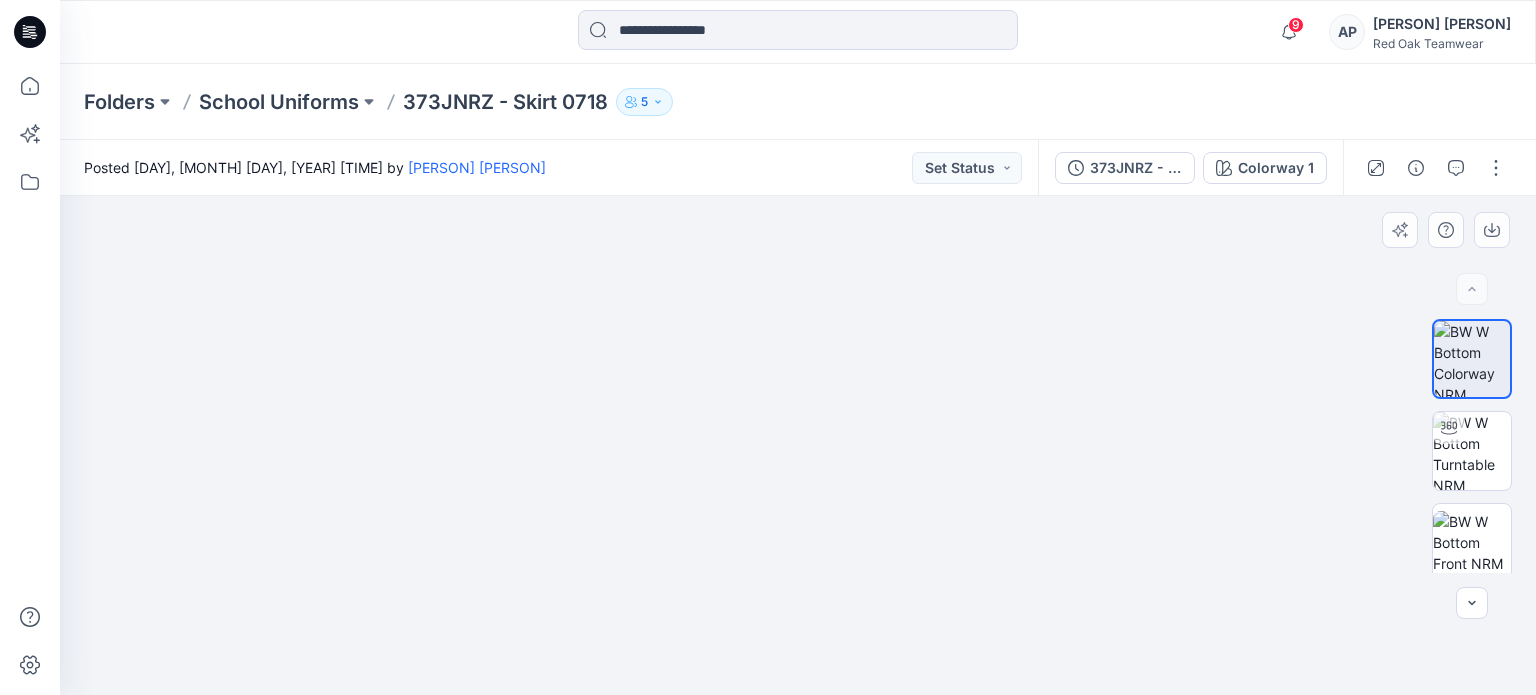 drag, startPoint x: 784, startPoint y: 281, endPoint x: 776, endPoint y: 511, distance: 230.13908 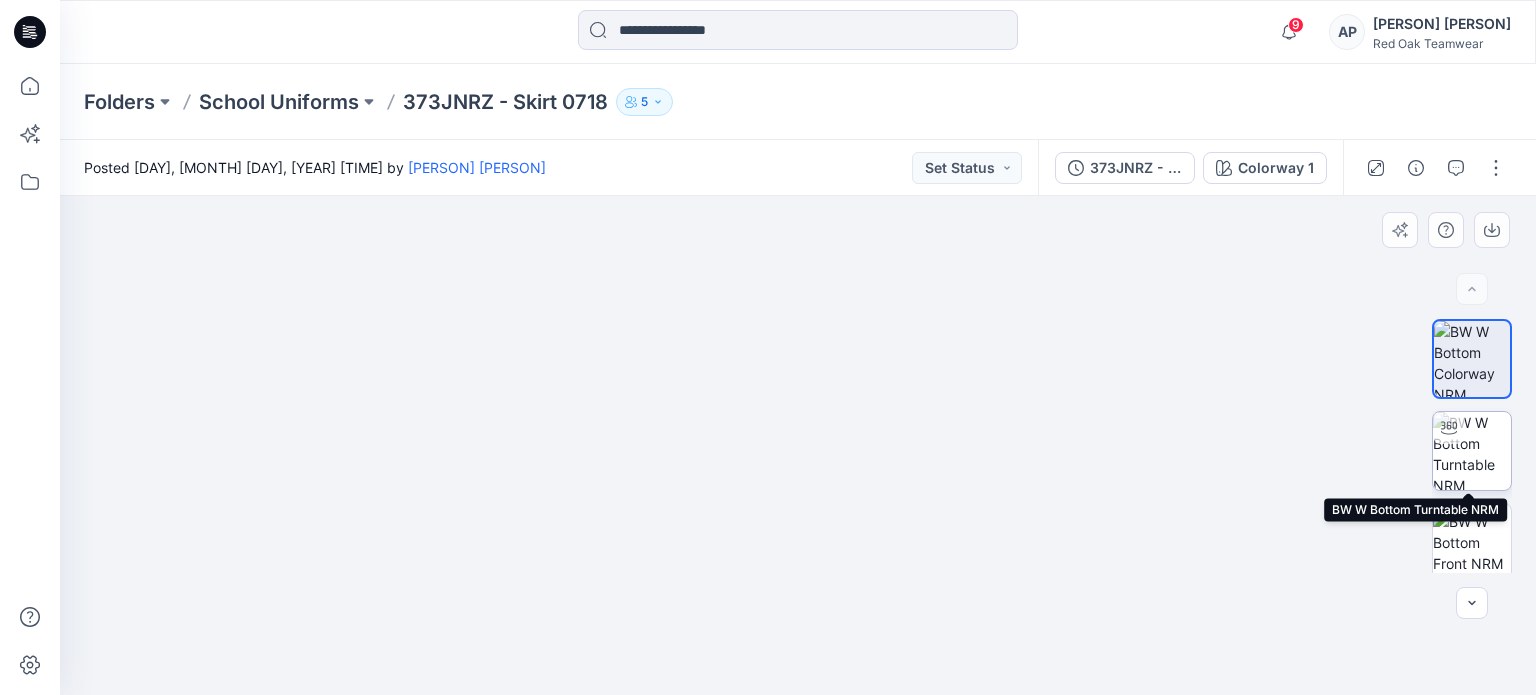 click at bounding box center (1472, 451) 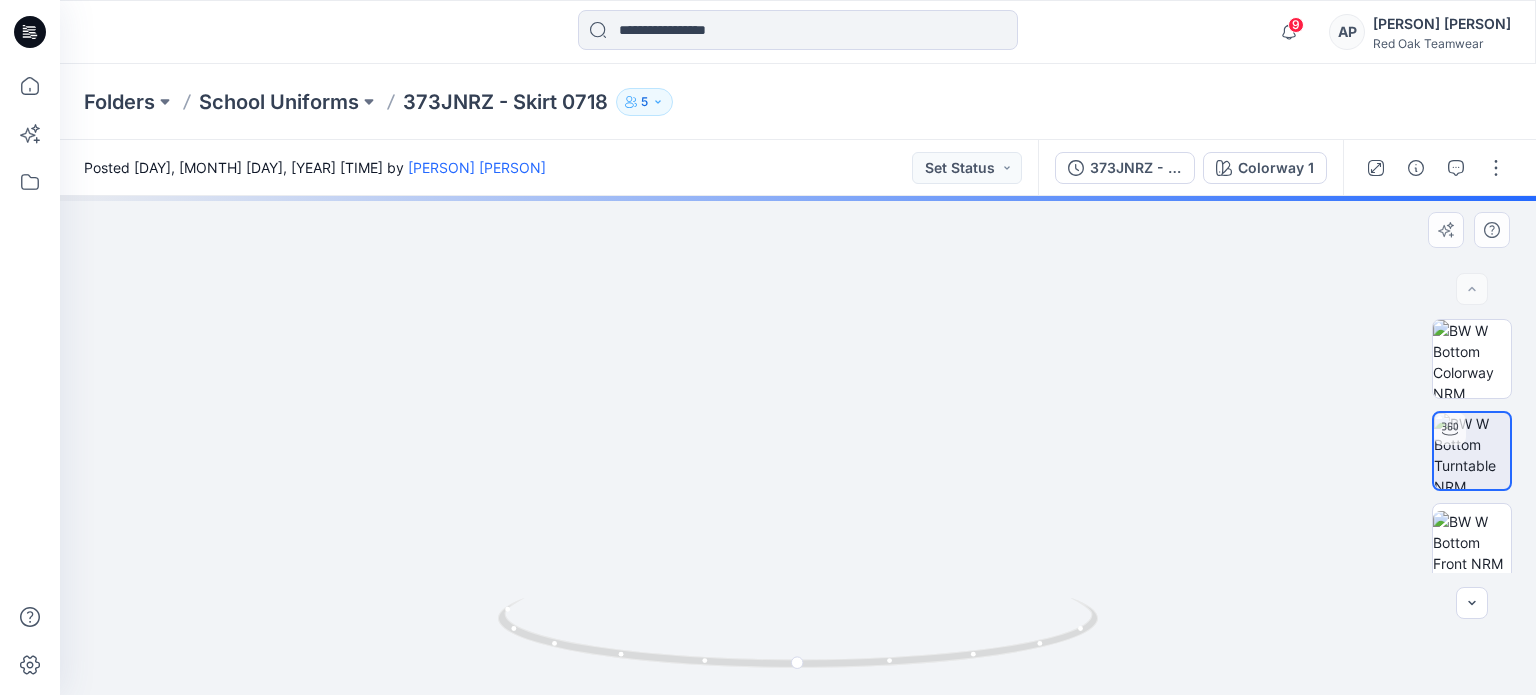 drag, startPoint x: 800, startPoint y: 271, endPoint x: 798, endPoint y: 547, distance: 276.00723 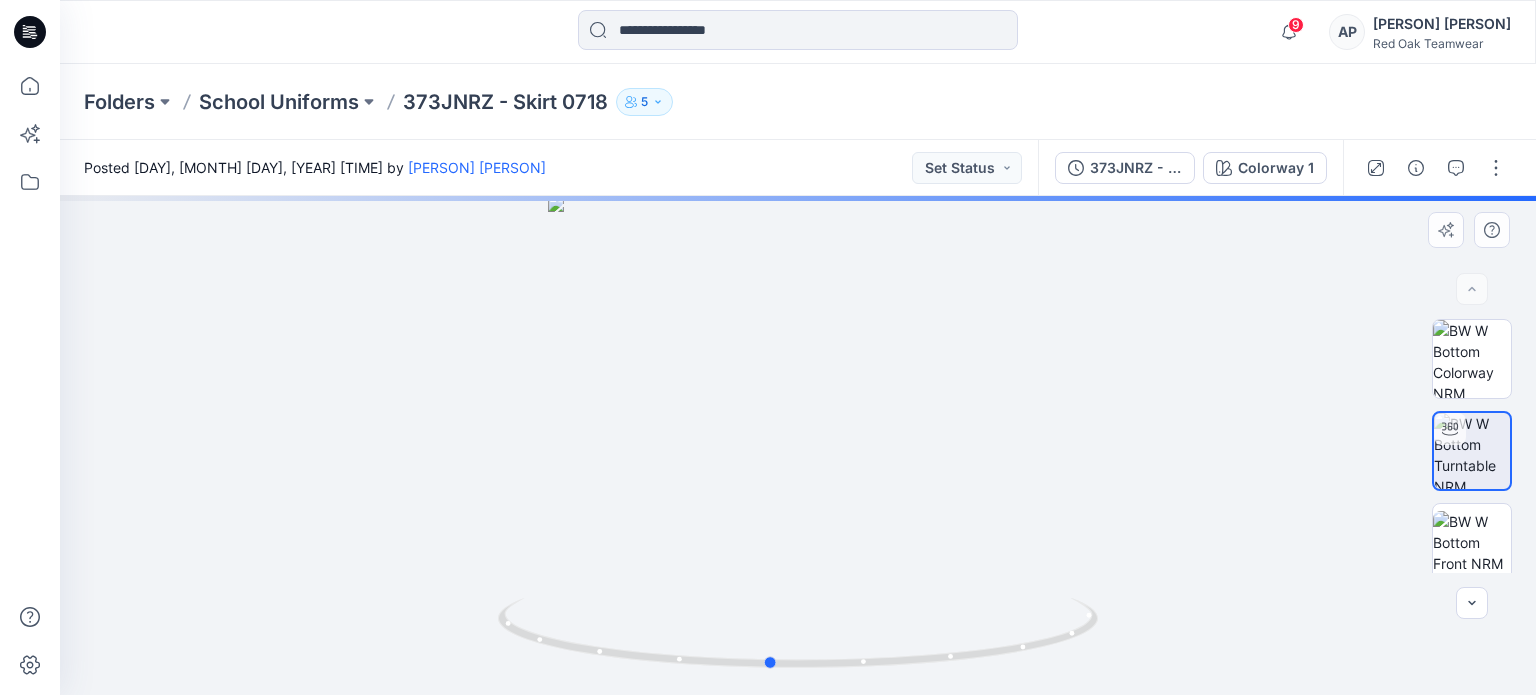 drag, startPoint x: 812, startPoint y: 303, endPoint x: 784, endPoint y: 406, distance: 106.738 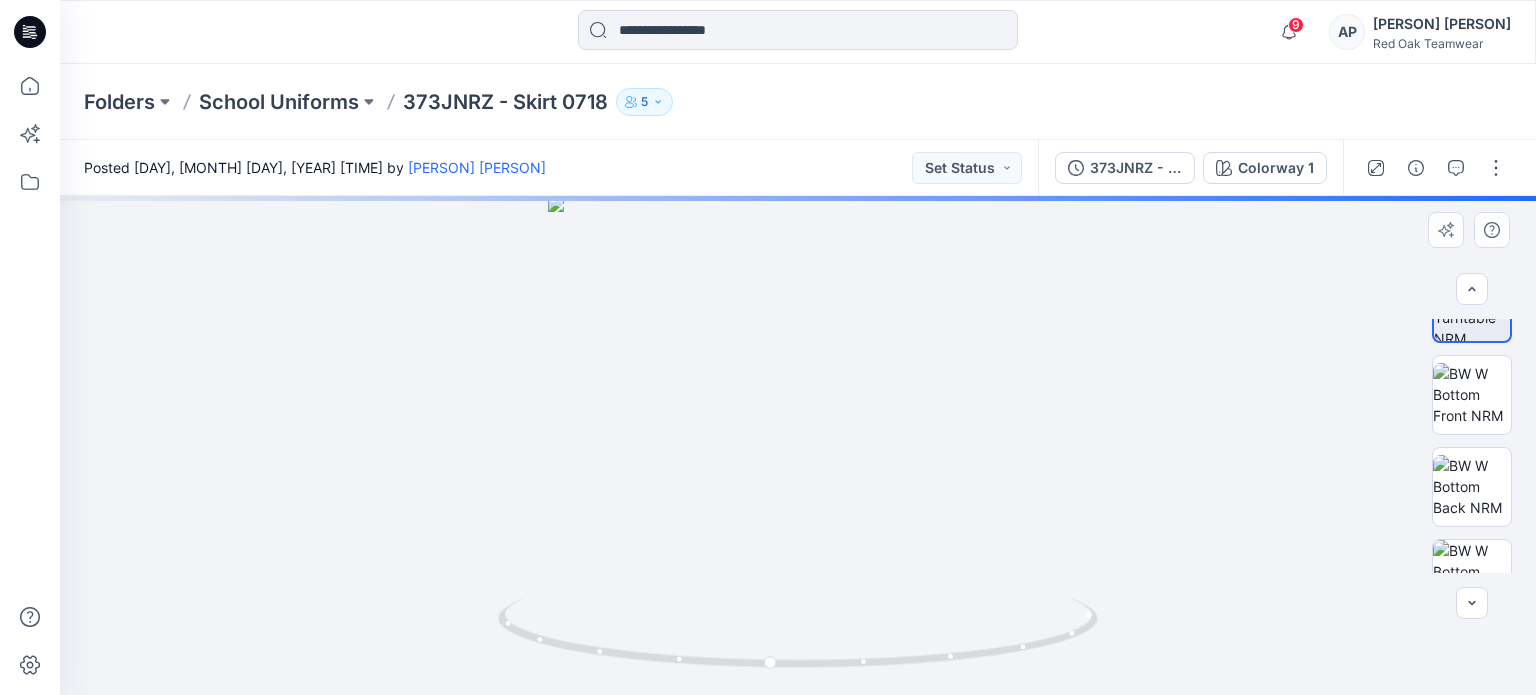 scroll, scrollTop: 150, scrollLeft: 0, axis: vertical 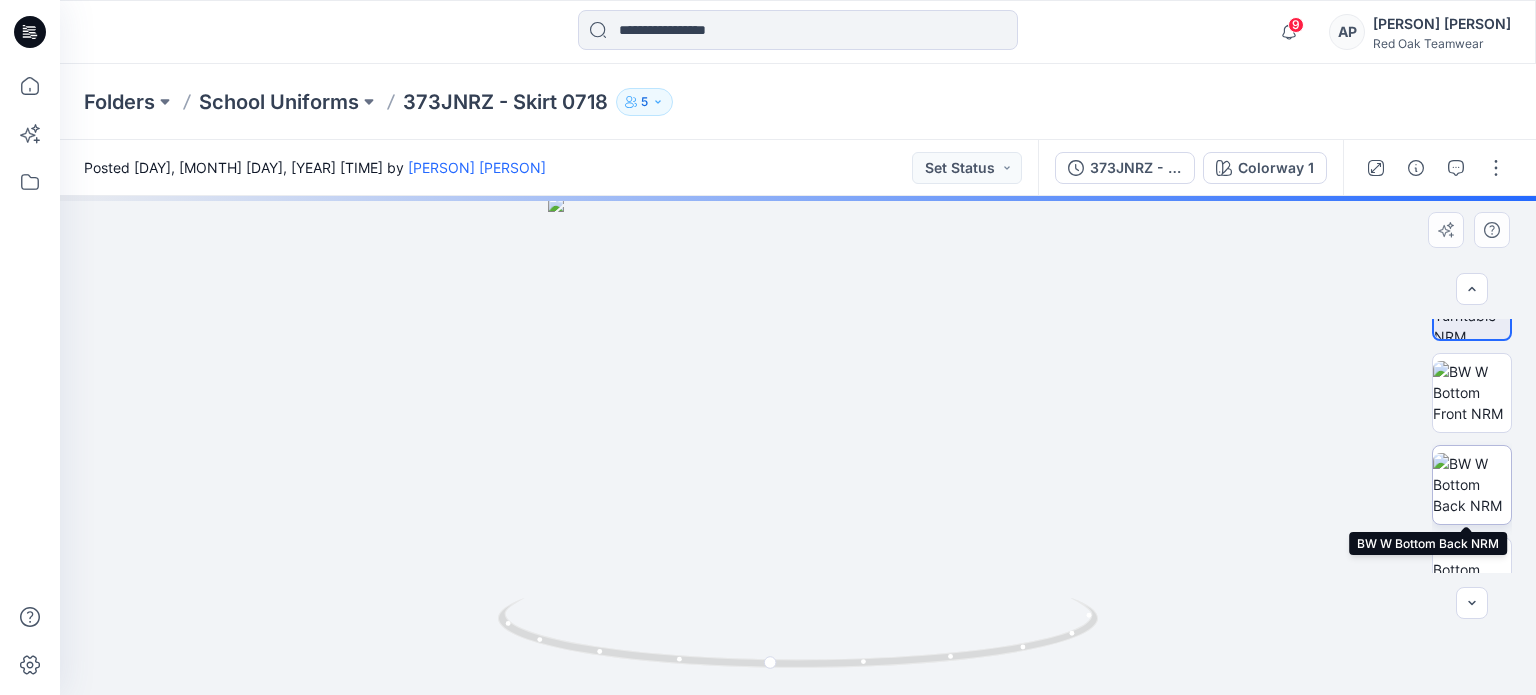 click at bounding box center [1472, 484] 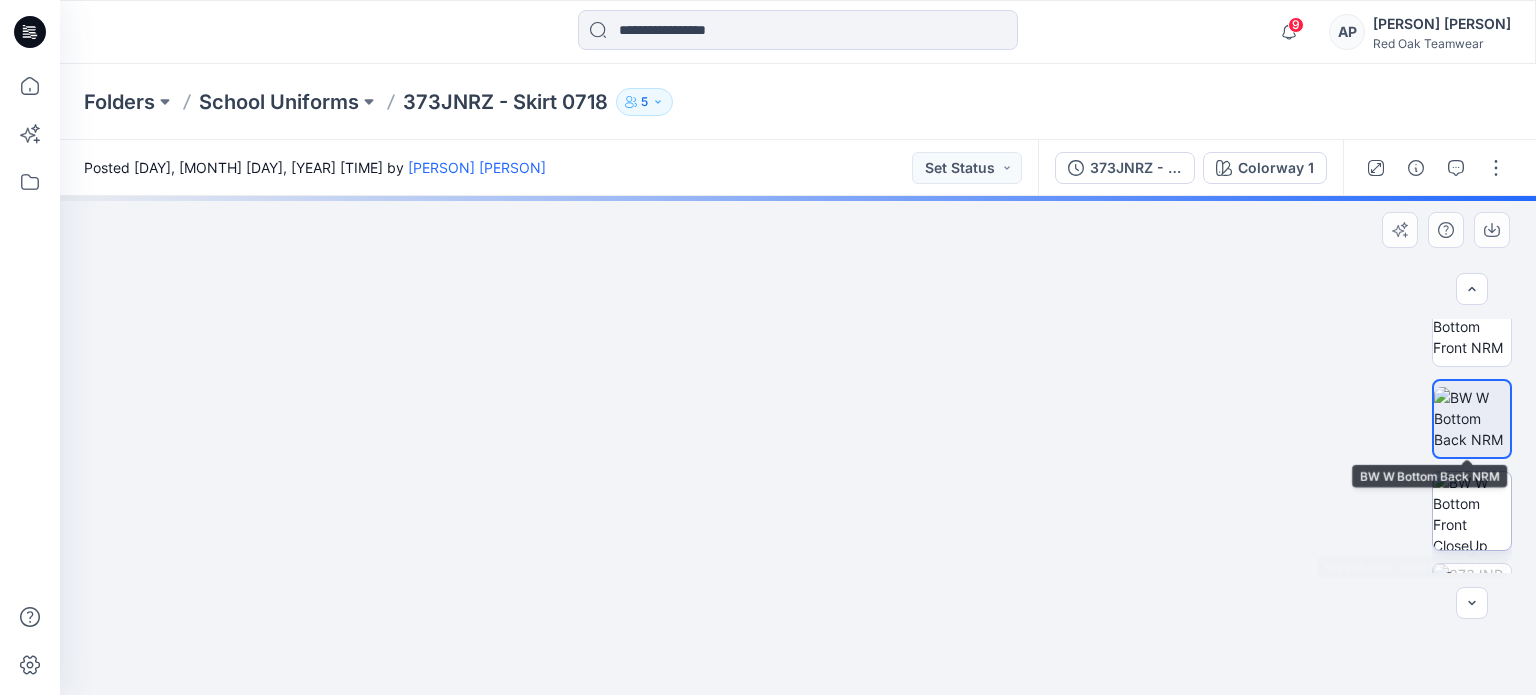 scroll, scrollTop: 217, scrollLeft: 0, axis: vertical 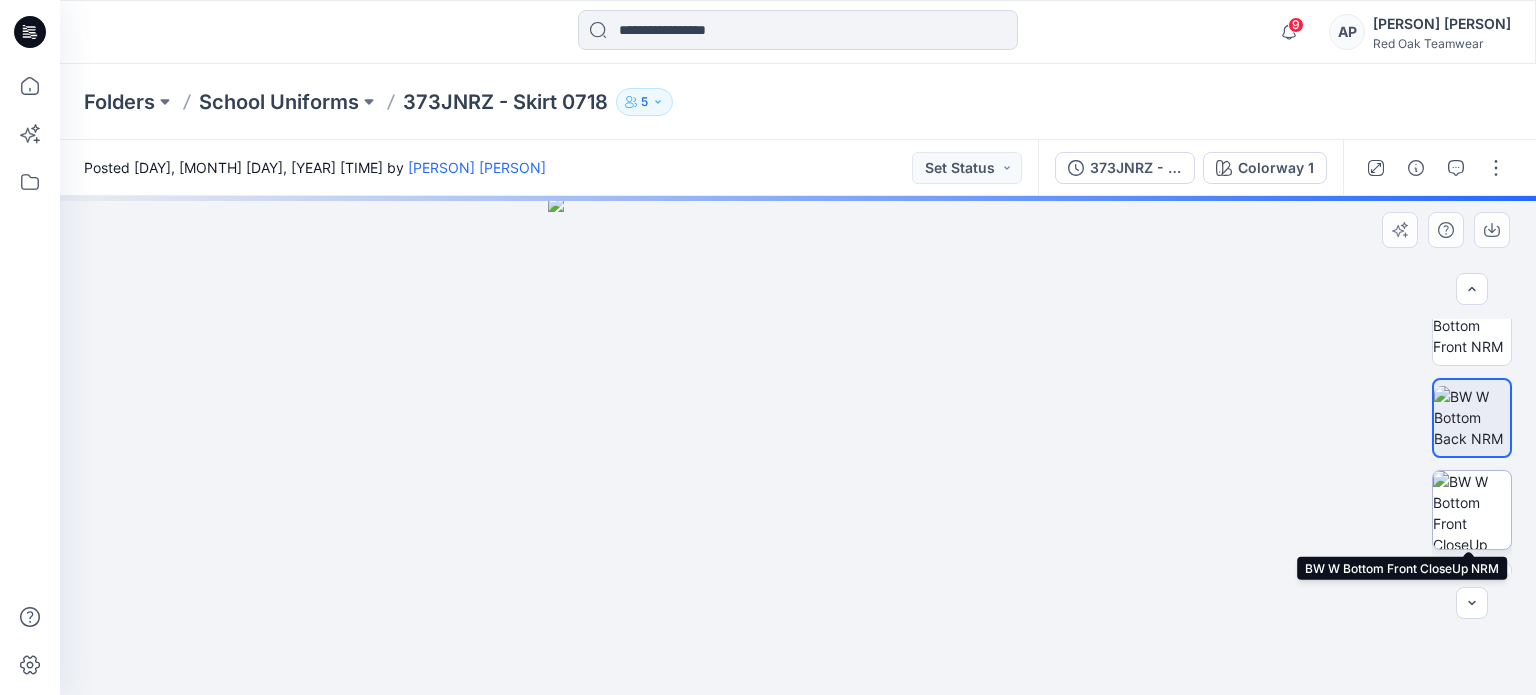 click at bounding box center [1472, 510] 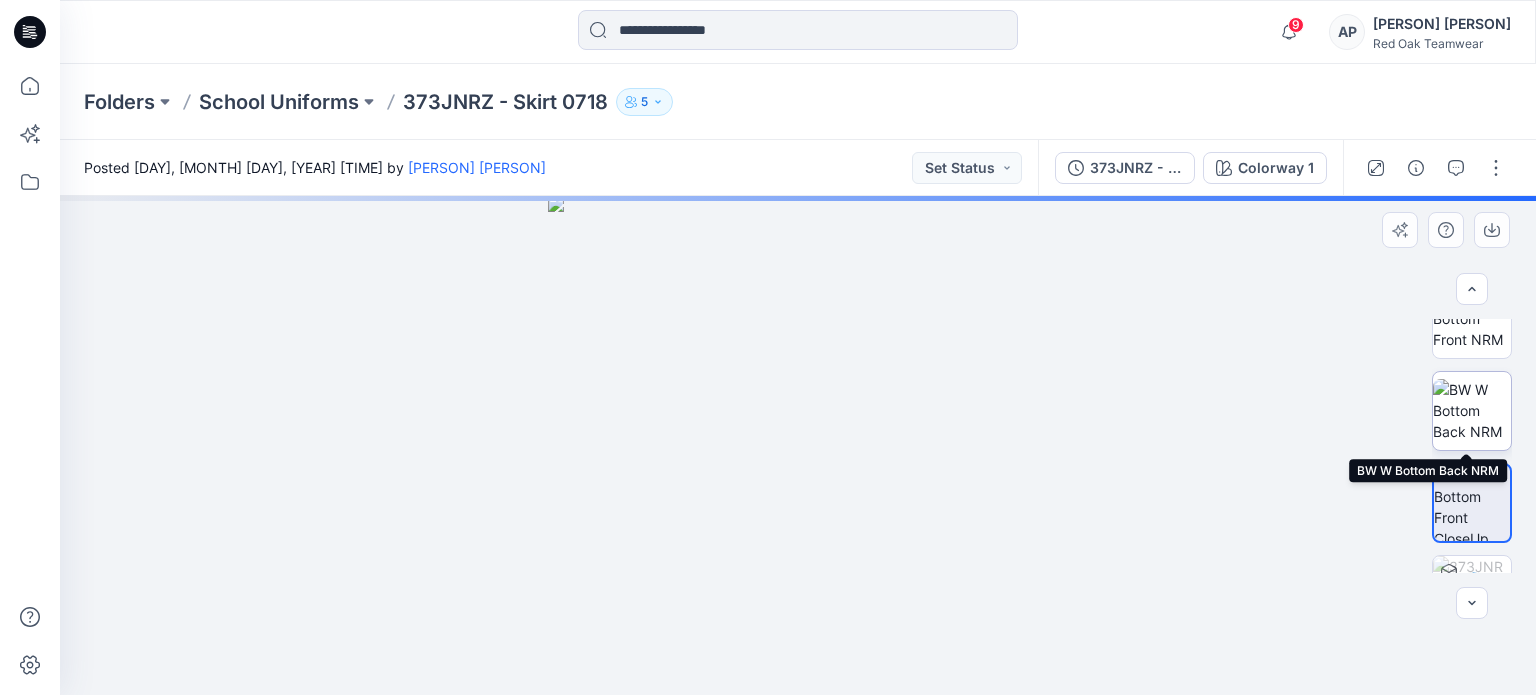 click at bounding box center (1472, 410) 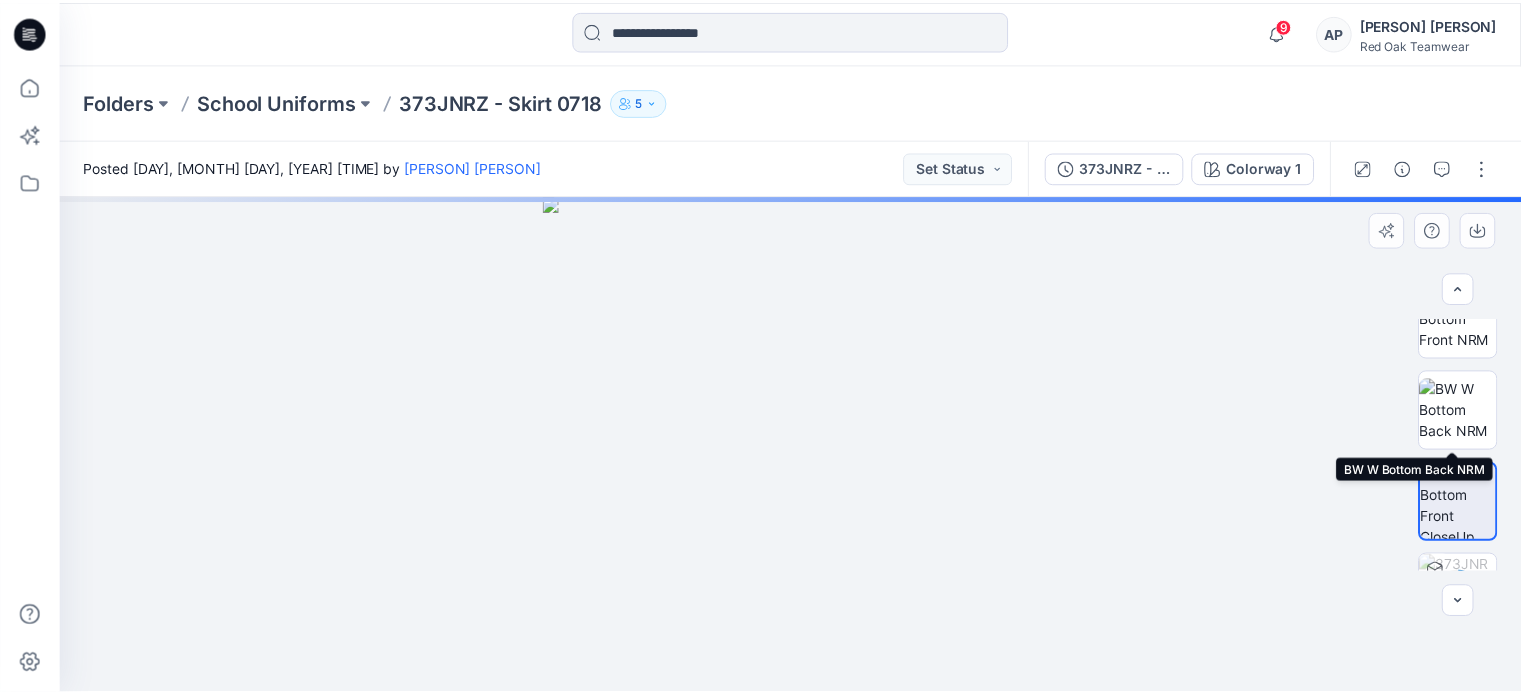 scroll, scrollTop: 224, scrollLeft: 0, axis: vertical 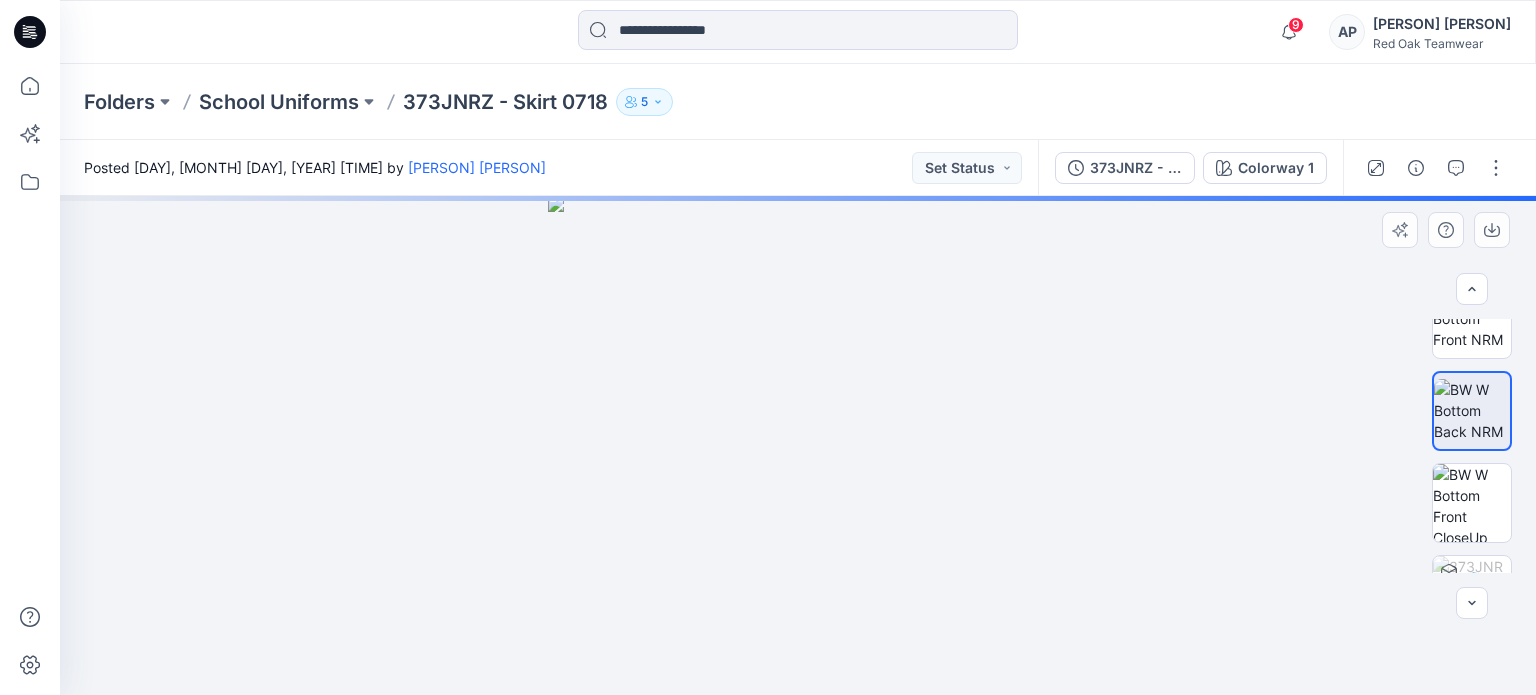 click at bounding box center (797, 445) 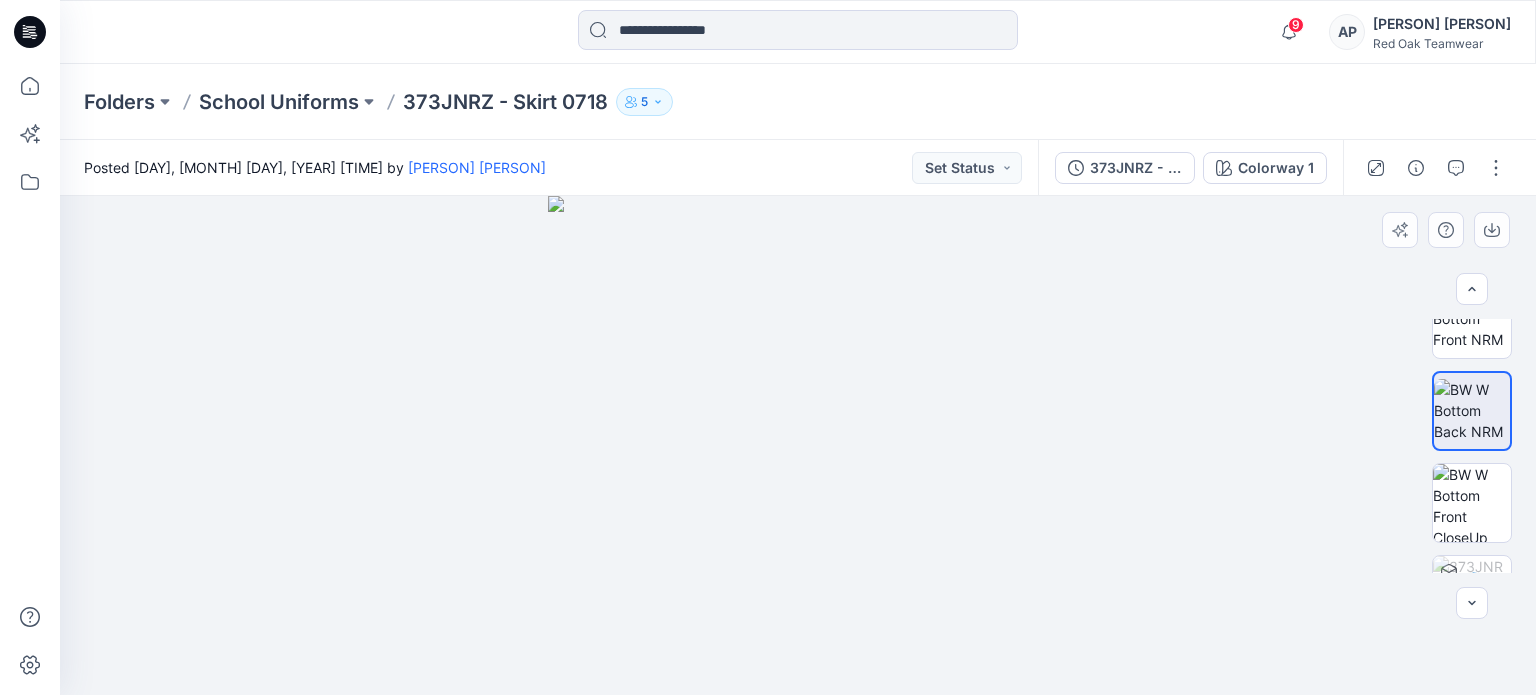 drag, startPoint x: 820, startPoint y: 281, endPoint x: 788, endPoint y: 440, distance: 162.18816 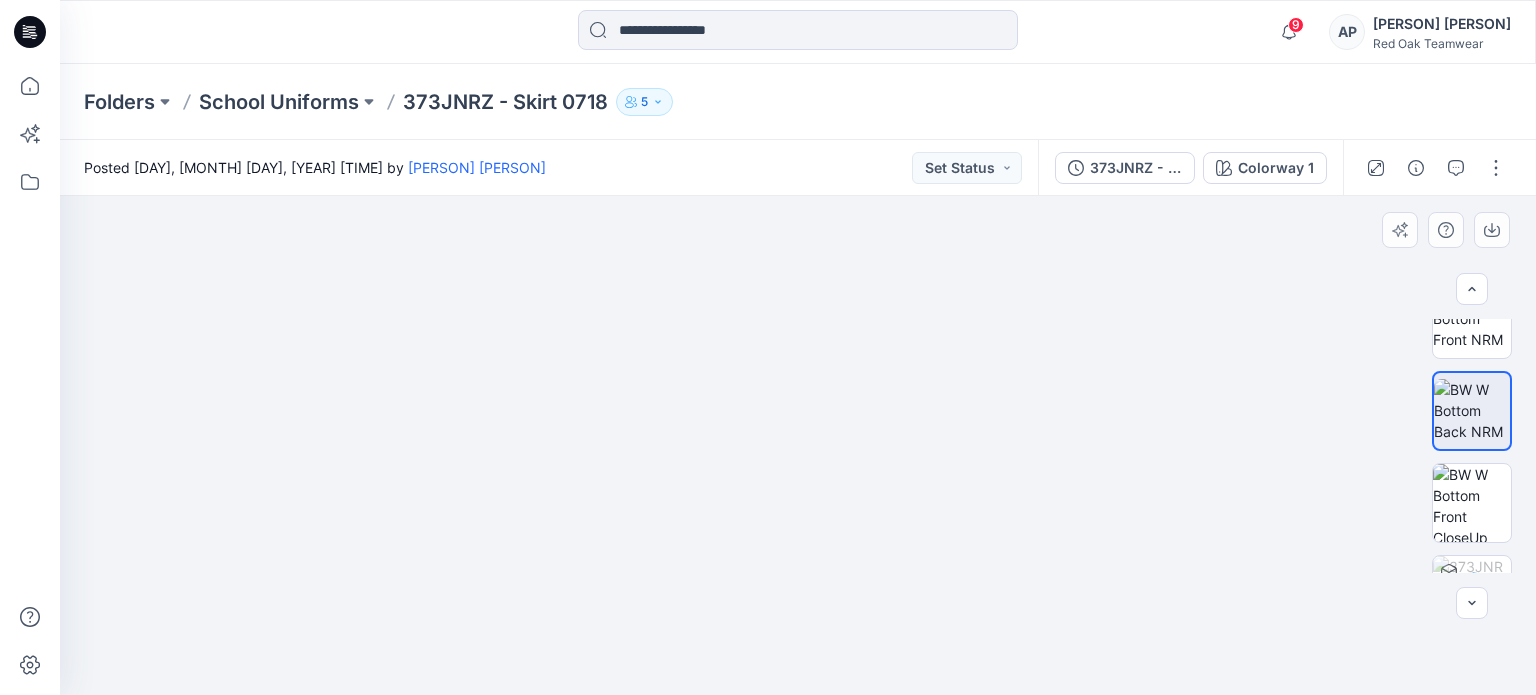 drag, startPoint x: 870, startPoint y: 288, endPoint x: 873, endPoint y: 324, distance: 36.124783 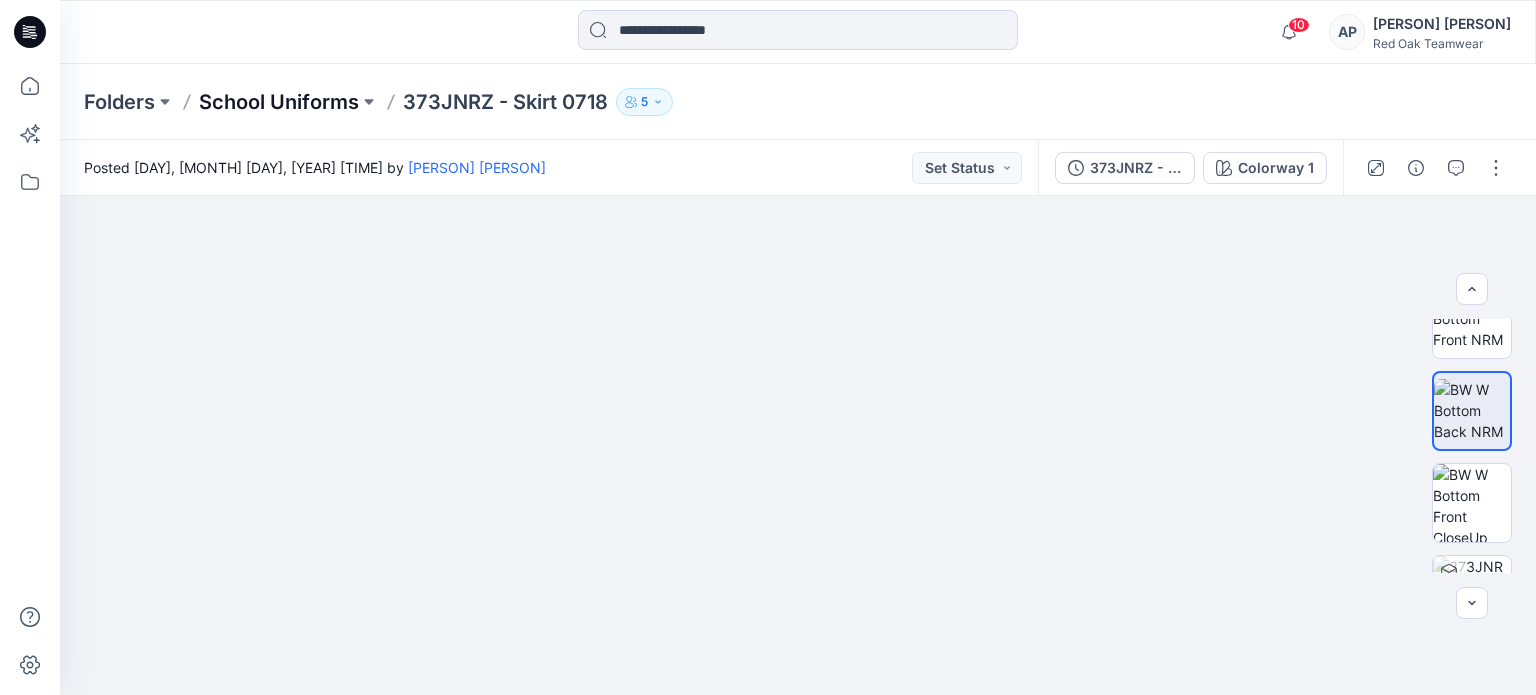 click on "School Uniforms" at bounding box center [279, 102] 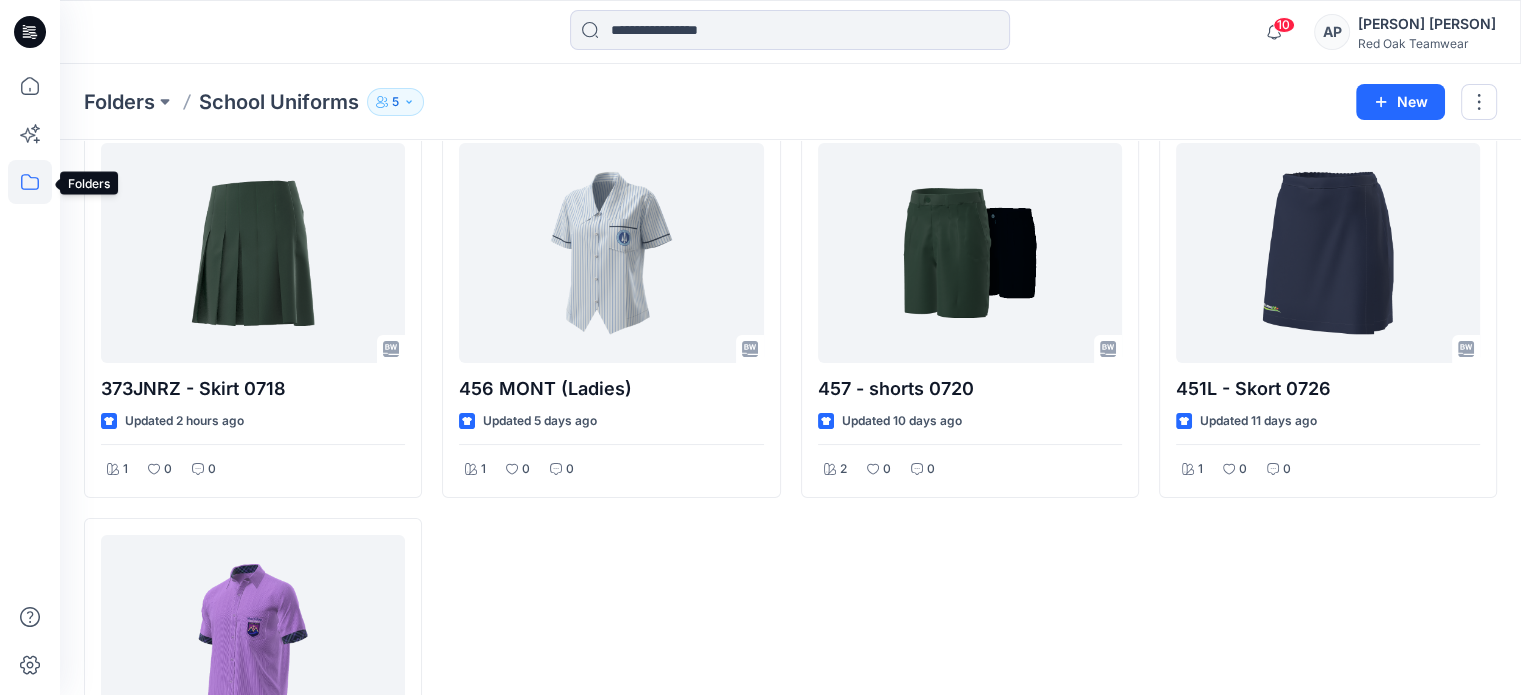 scroll, scrollTop: 99, scrollLeft: 0, axis: vertical 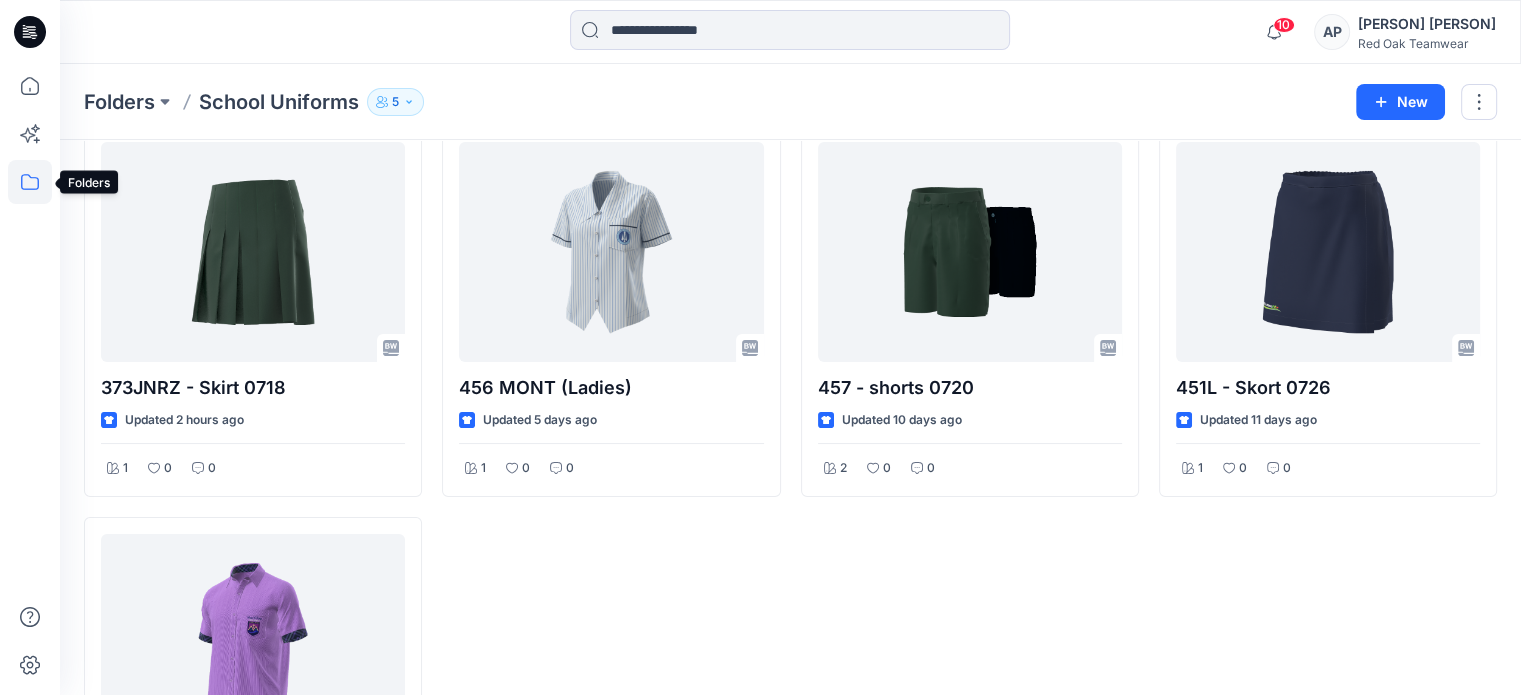 click 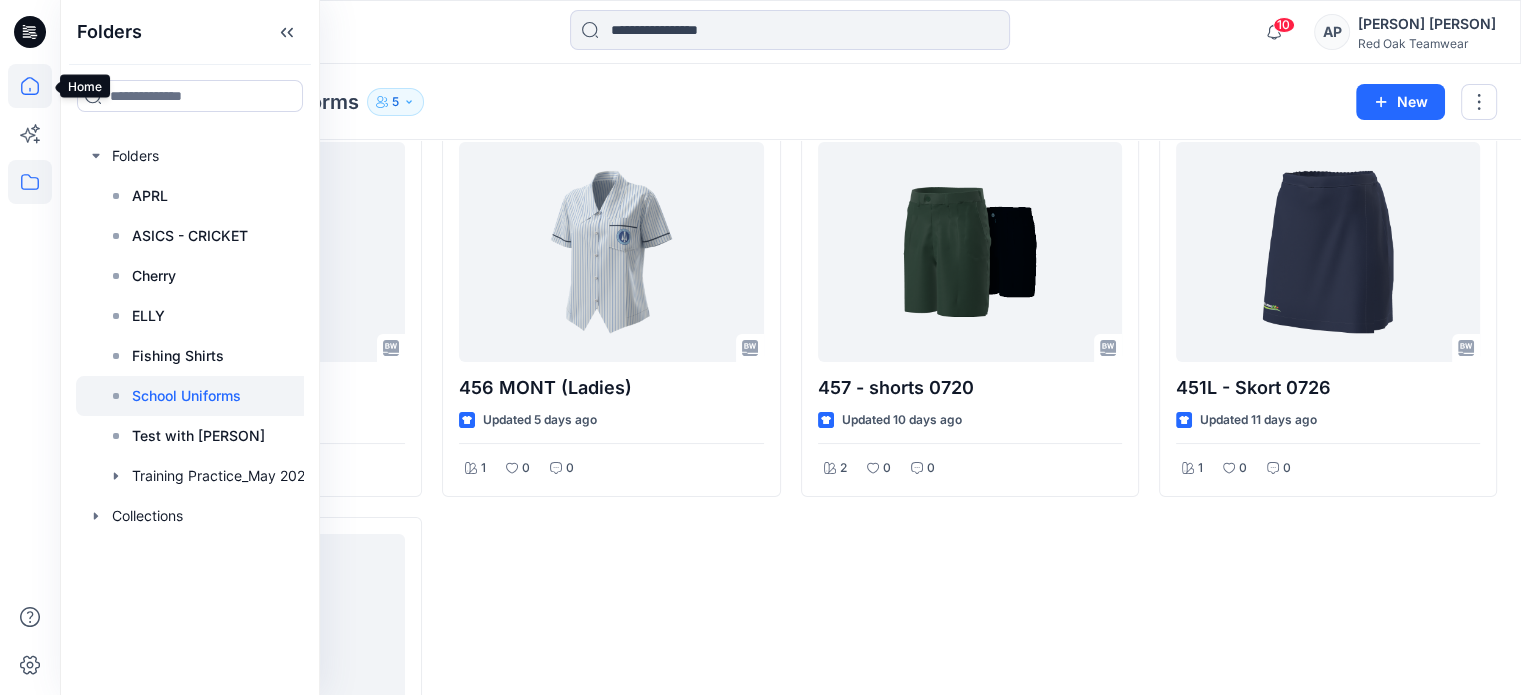 click 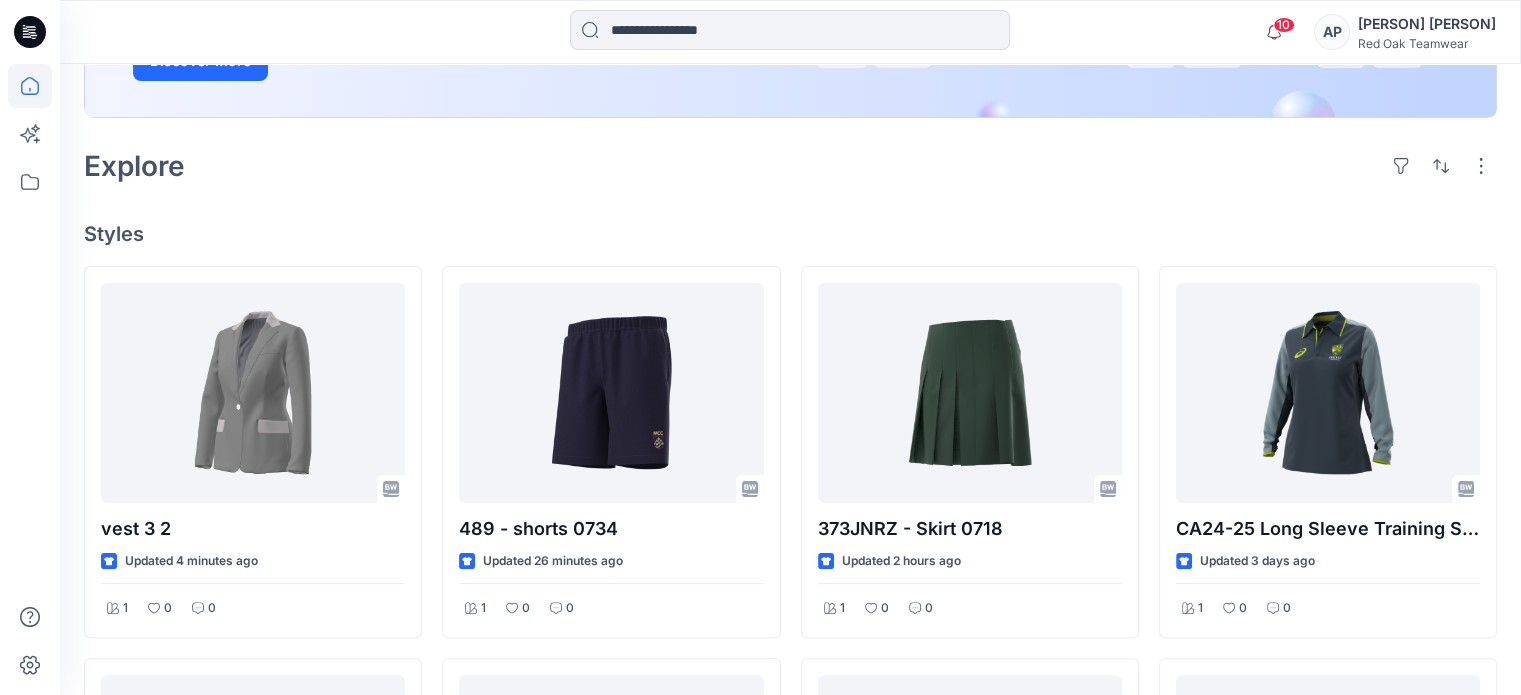 scroll, scrollTop: 398, scrollLeft: 0, axis: vertical 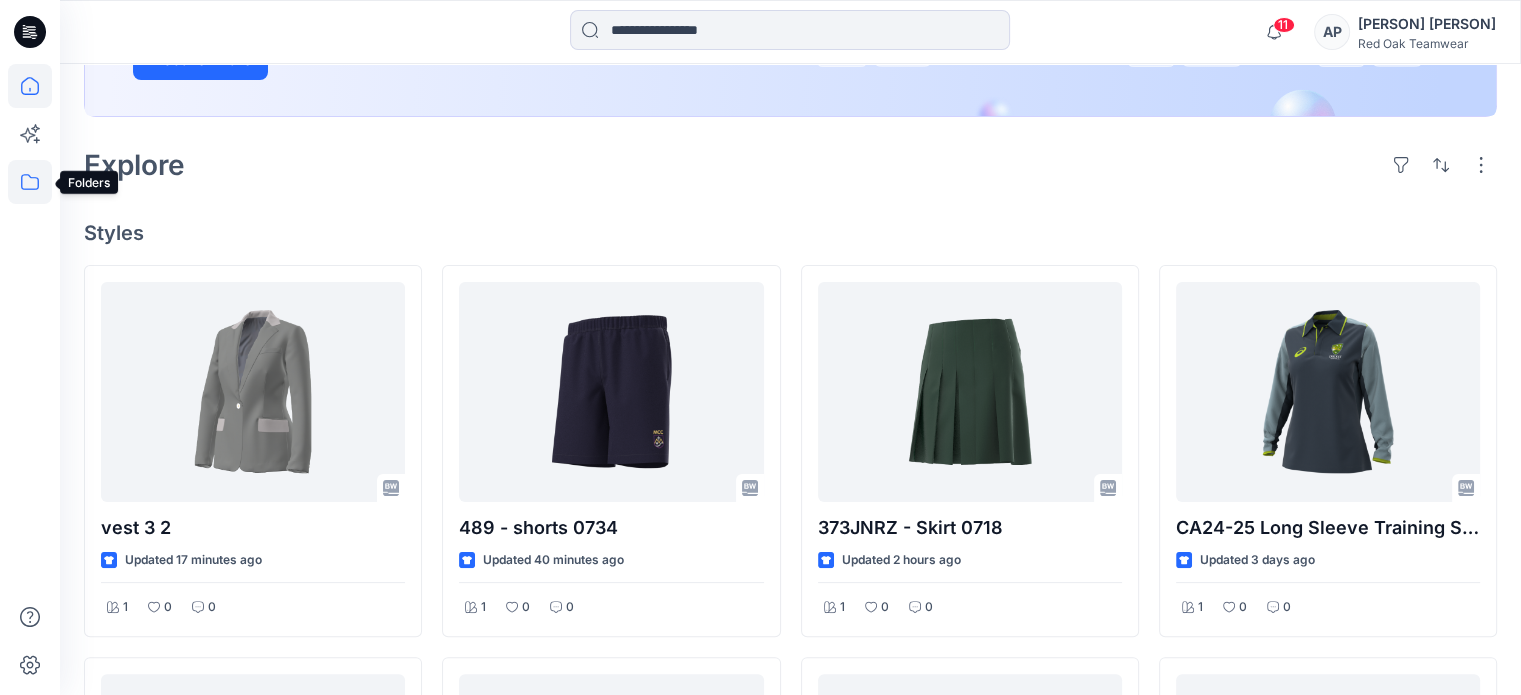 click 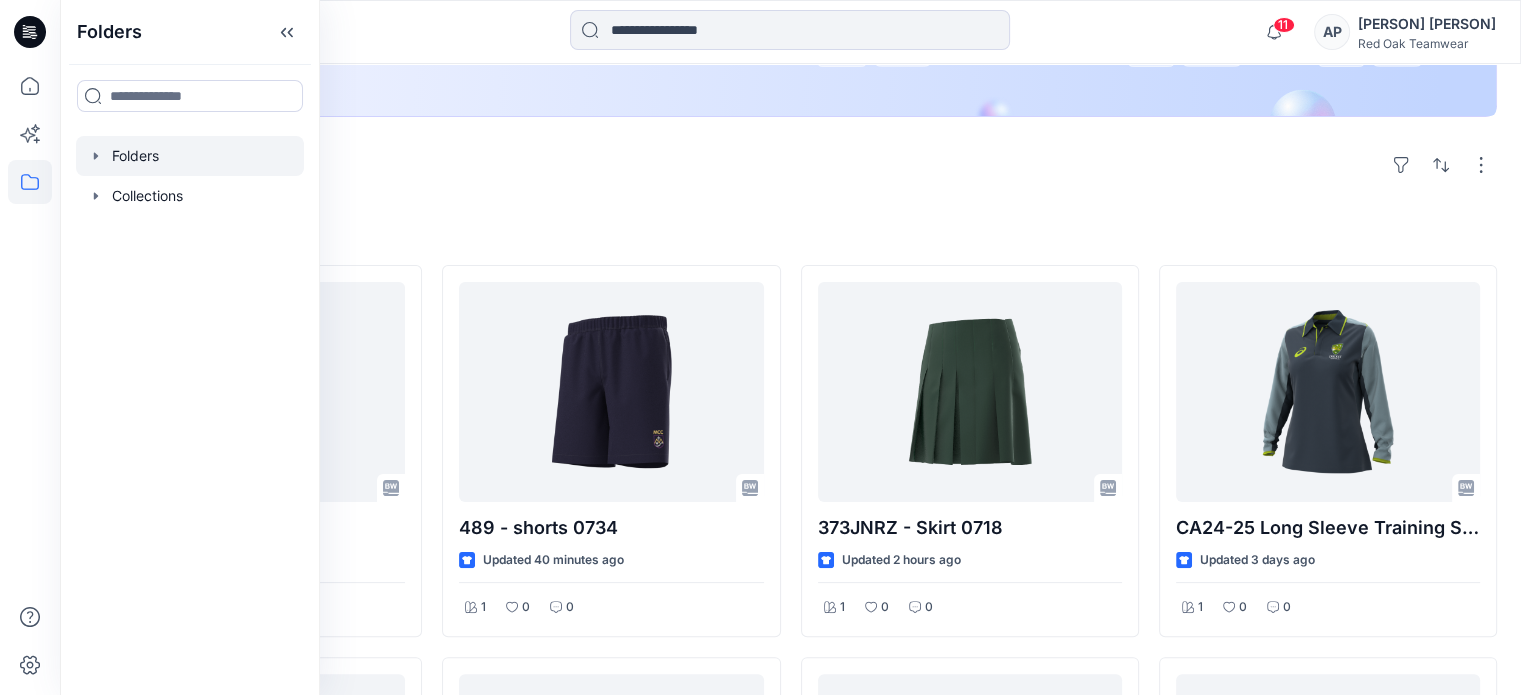 click at bounding box center (190, 156) 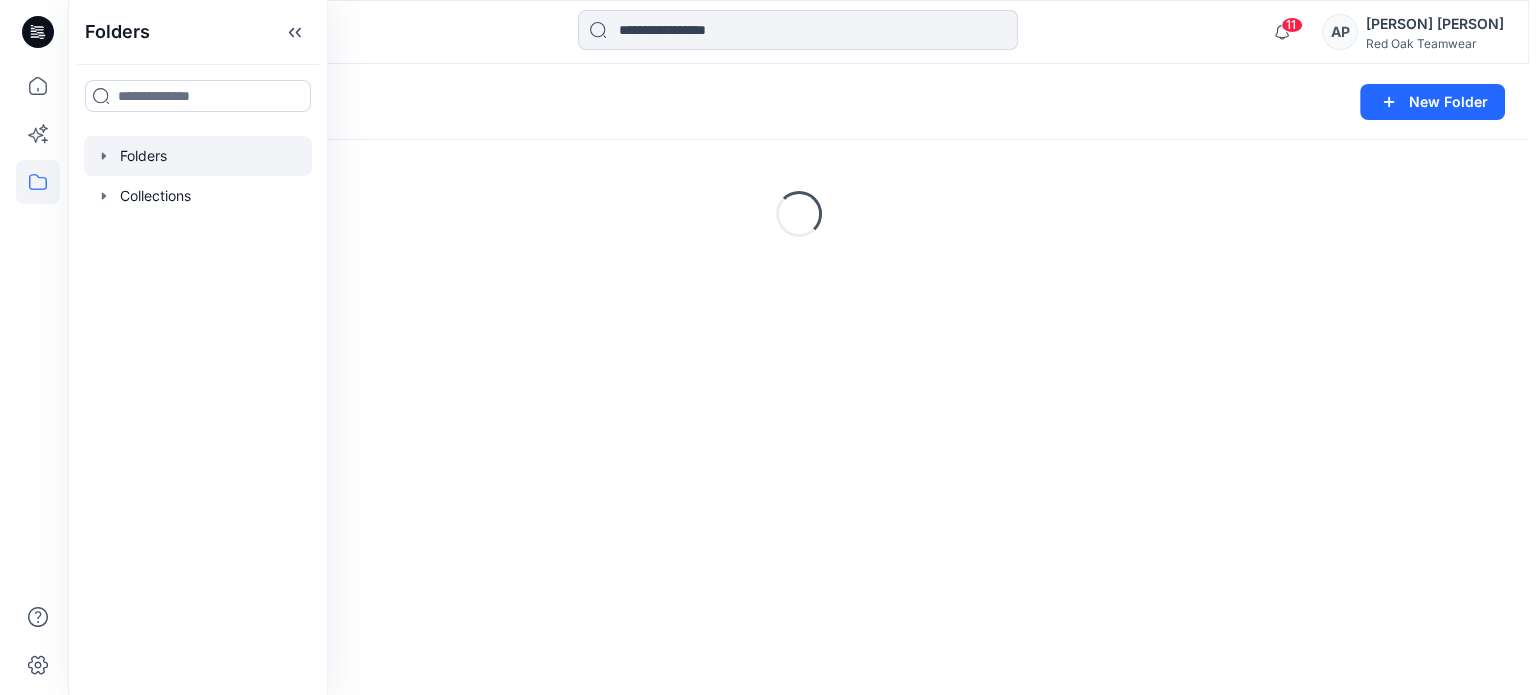 scroll, scrollTop: 0, scrollLeft: 0, axis: both 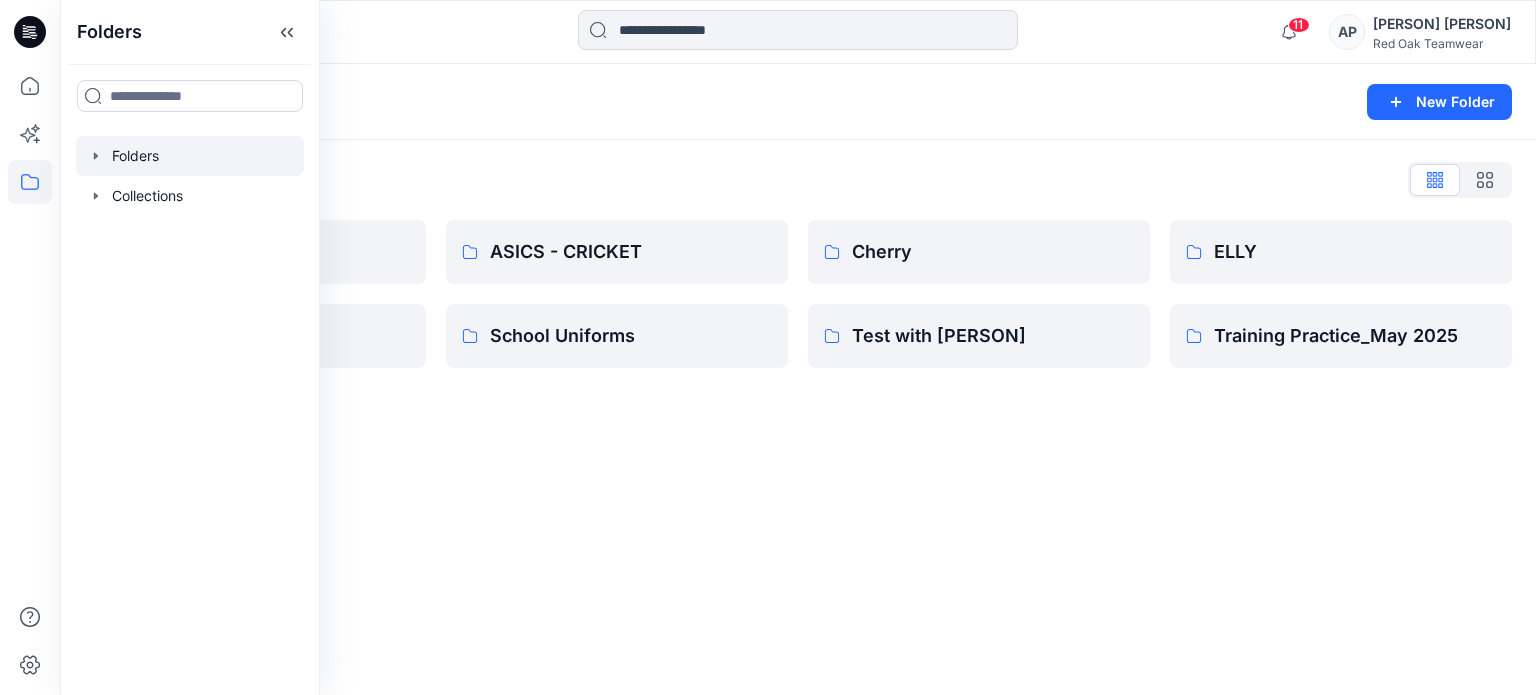 click on "Folders New Folder Folders List APRL Fishing Shirts ASICS  - CRICKET School Uniforms Cherry  Test with [FIRST] [FIRST] Training Practice_[MONTH] [YEAR]" at bounding box center (798, 379) 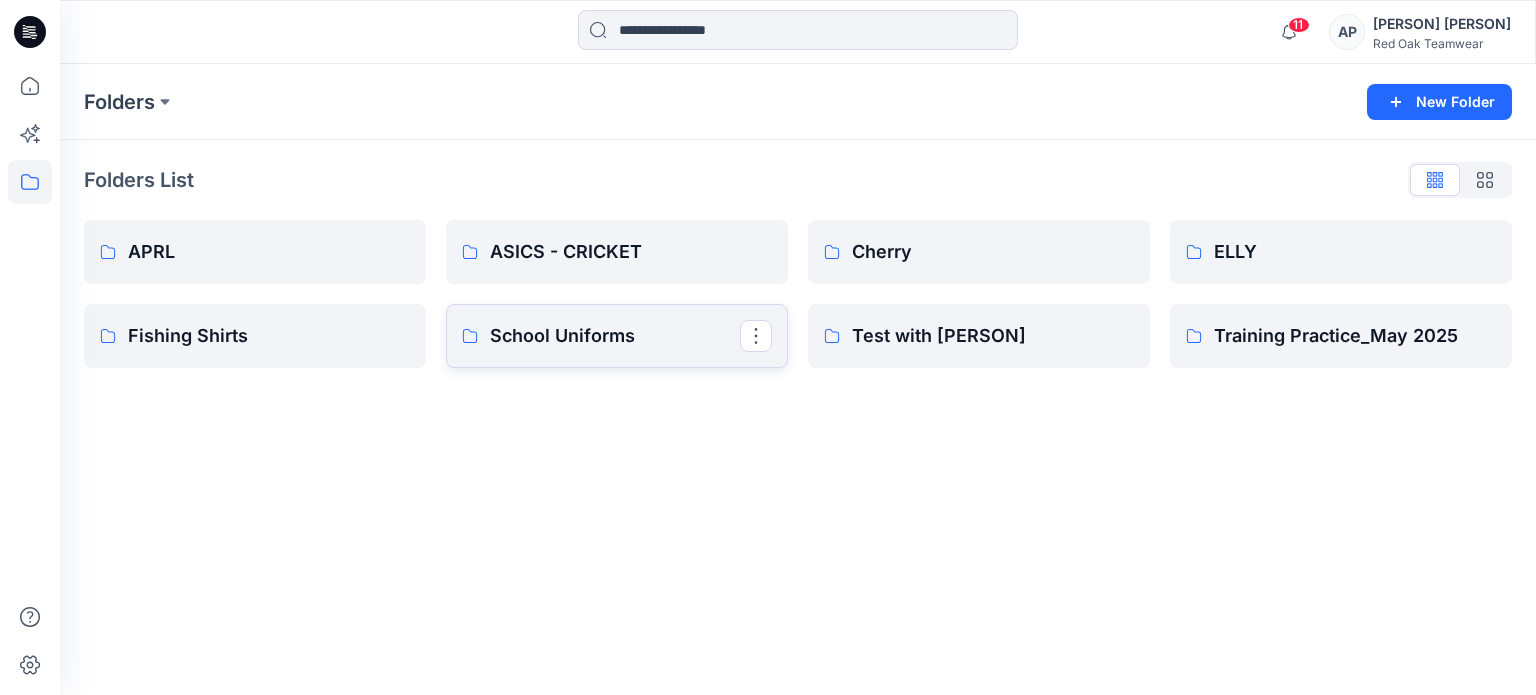 click on "School Uniforms" at bounding box center (615, 336) 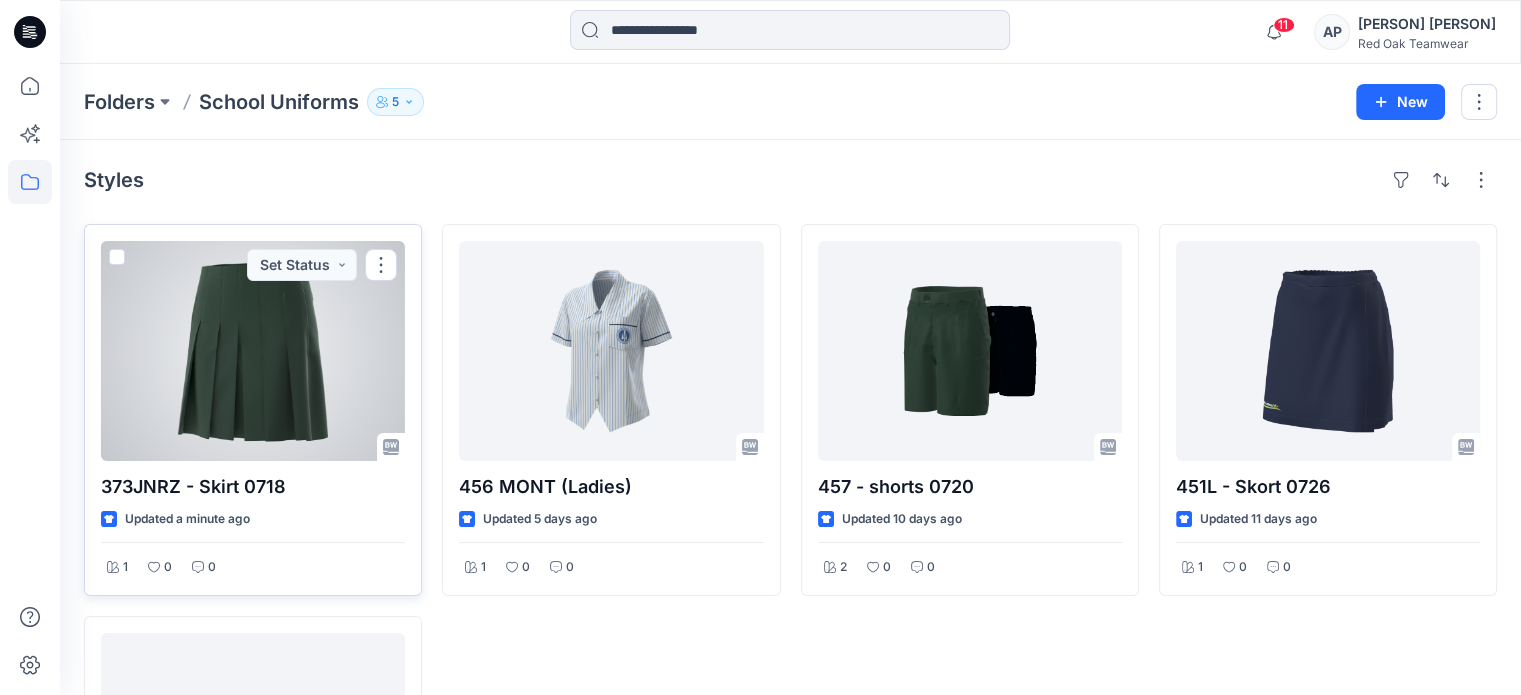 click at bounding box center (253, 351) 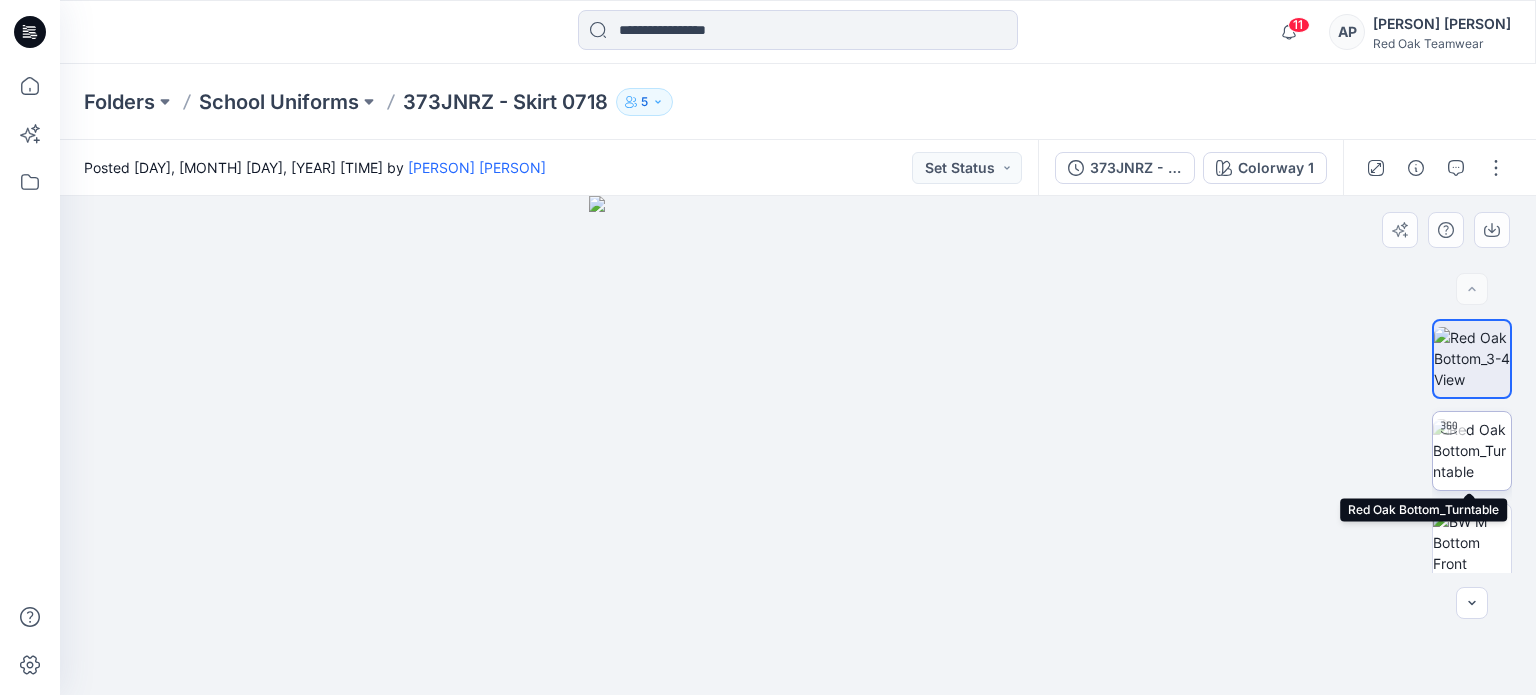 click at bounding box center [1472, 450] 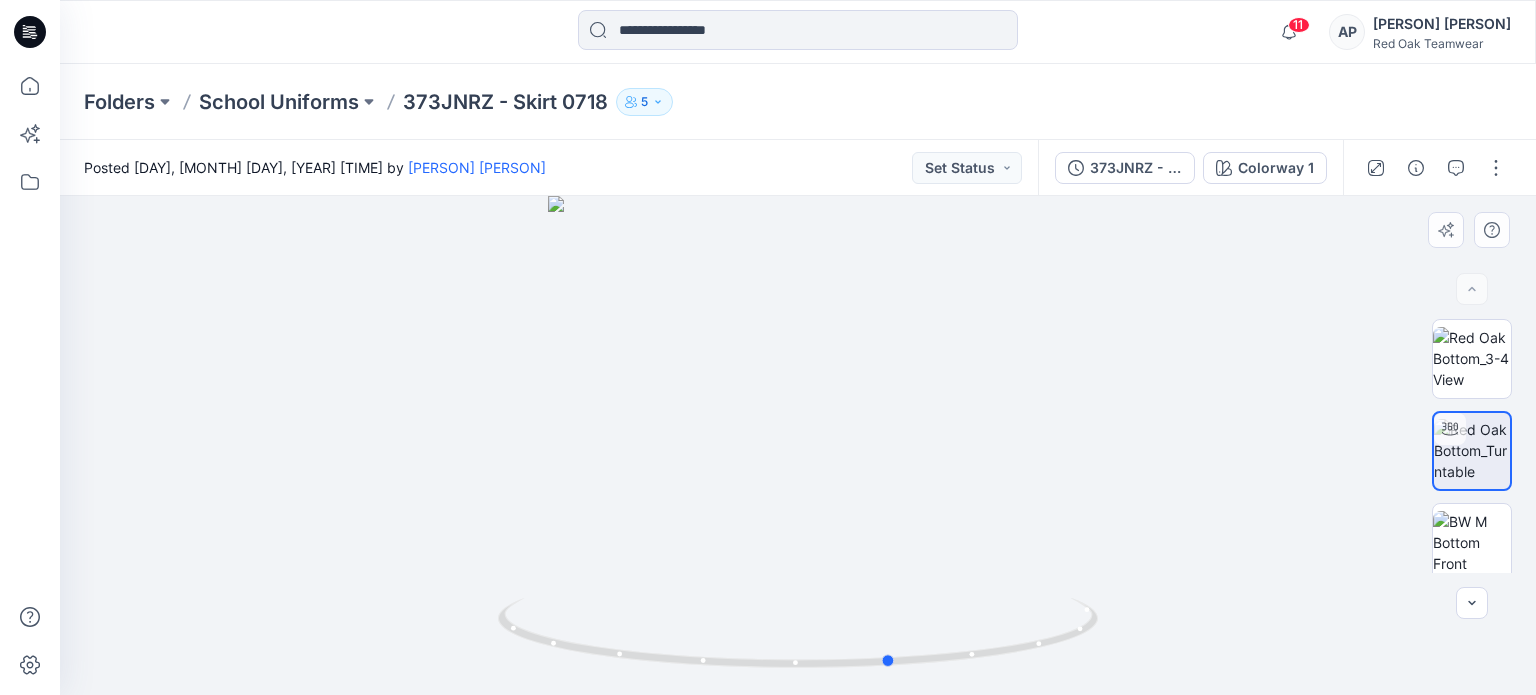 drag, startPoint x: 746, startPoint y: 555, endPoint x: 864, endPoint y: 555, distance: 118 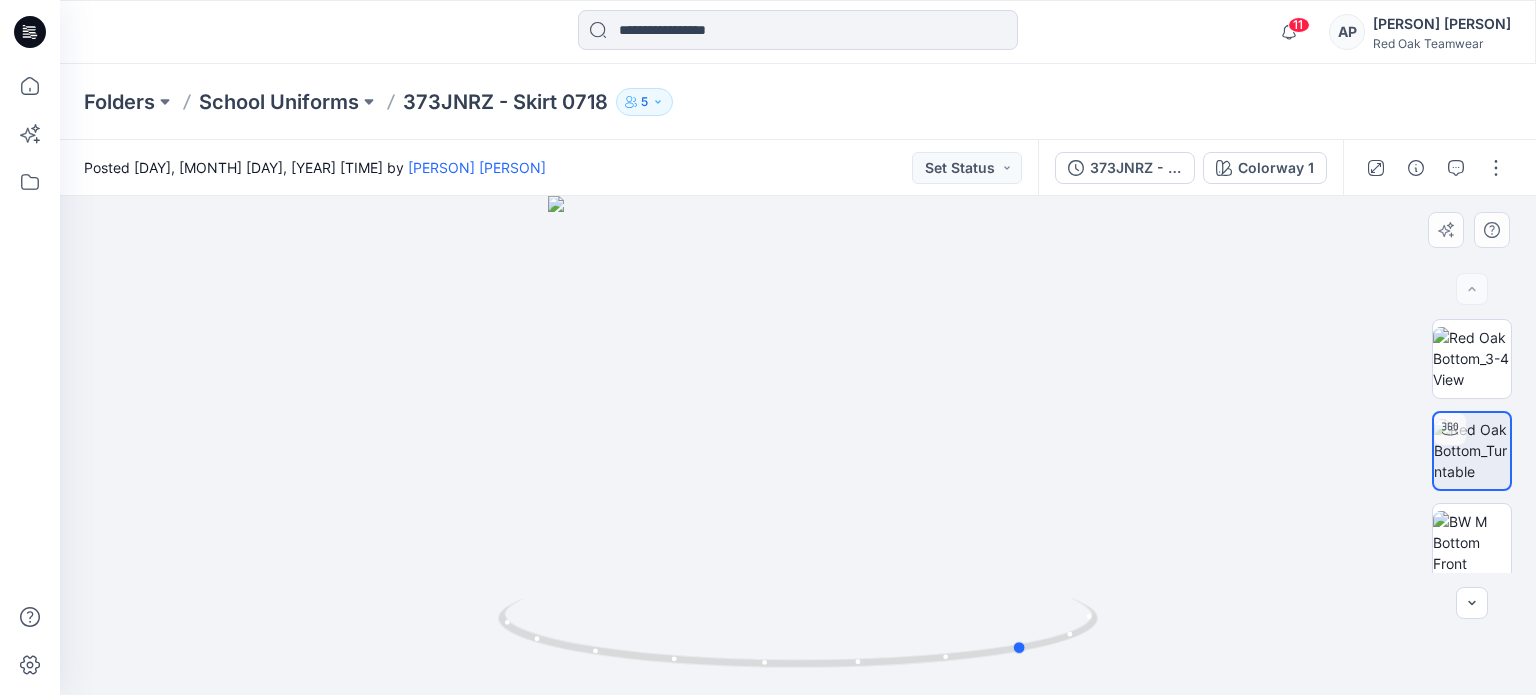 drag, startPoint x: 779, startPoint y: 547, endPoint x: 891, endPoint y: 546, distance: 112.00446 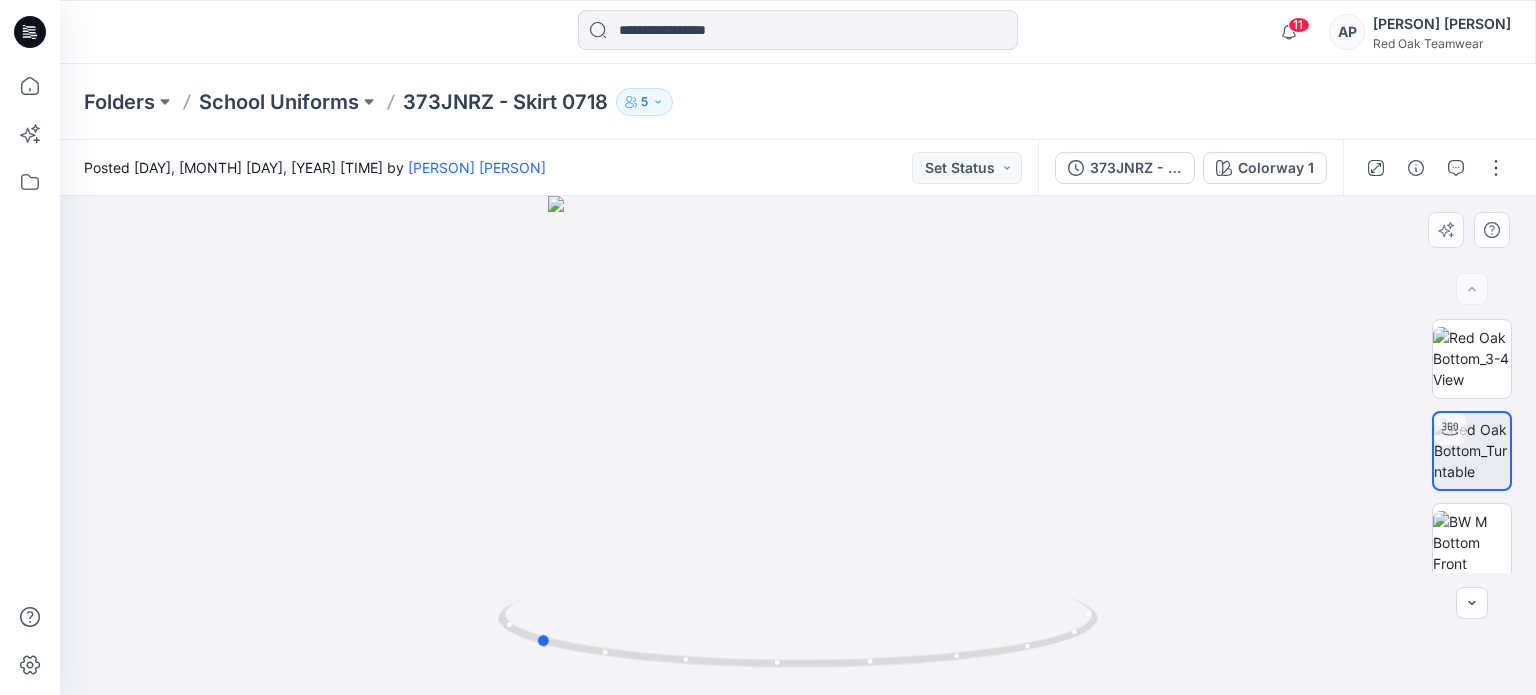drag, startPoint x: 772, startPoint y: 559, endPoint x: 884, endPoint y: 547, distance: 112.64102 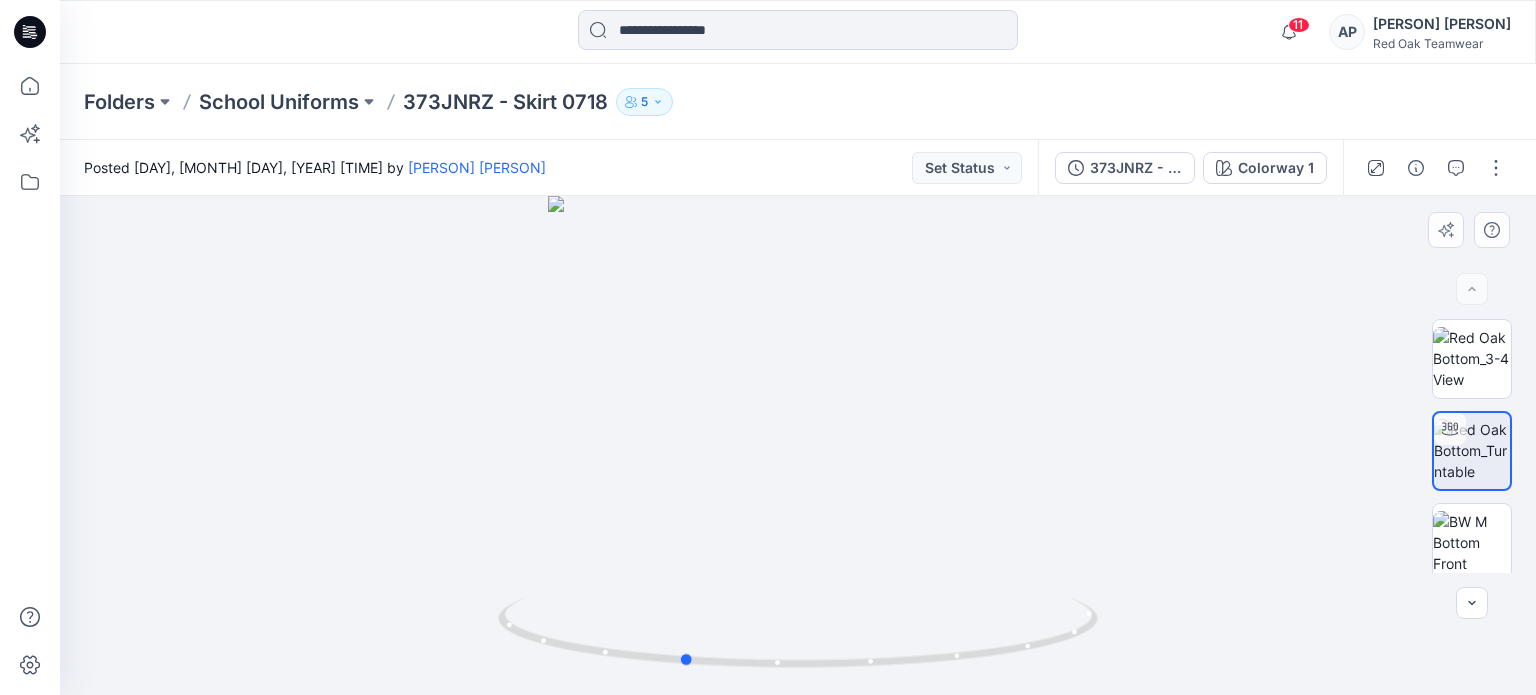 drag, startPoint x: 864, startPoint y: 552, endPoint x: 938, endPoint y: 544, distance: 74.431175 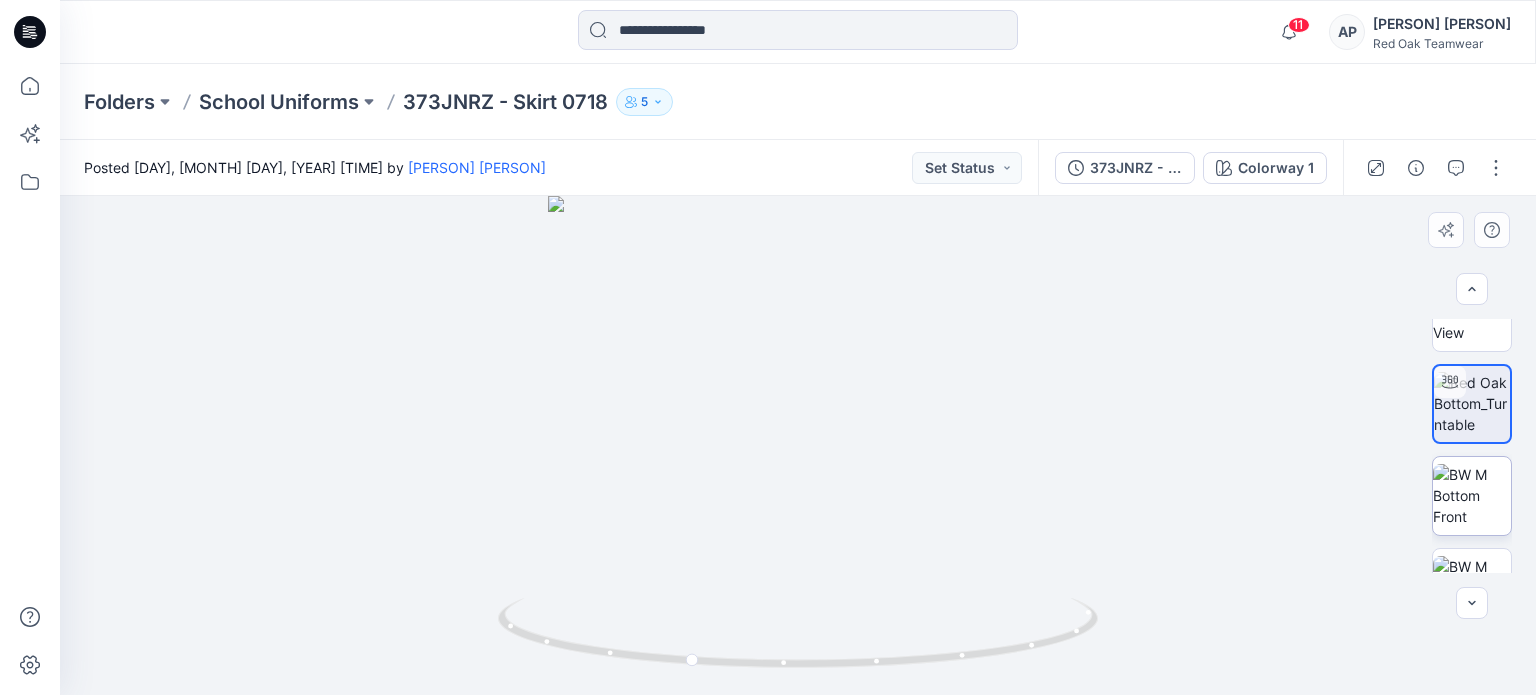 scroll, scrollTop: 68, scrollLeft: 0, axis: vertical 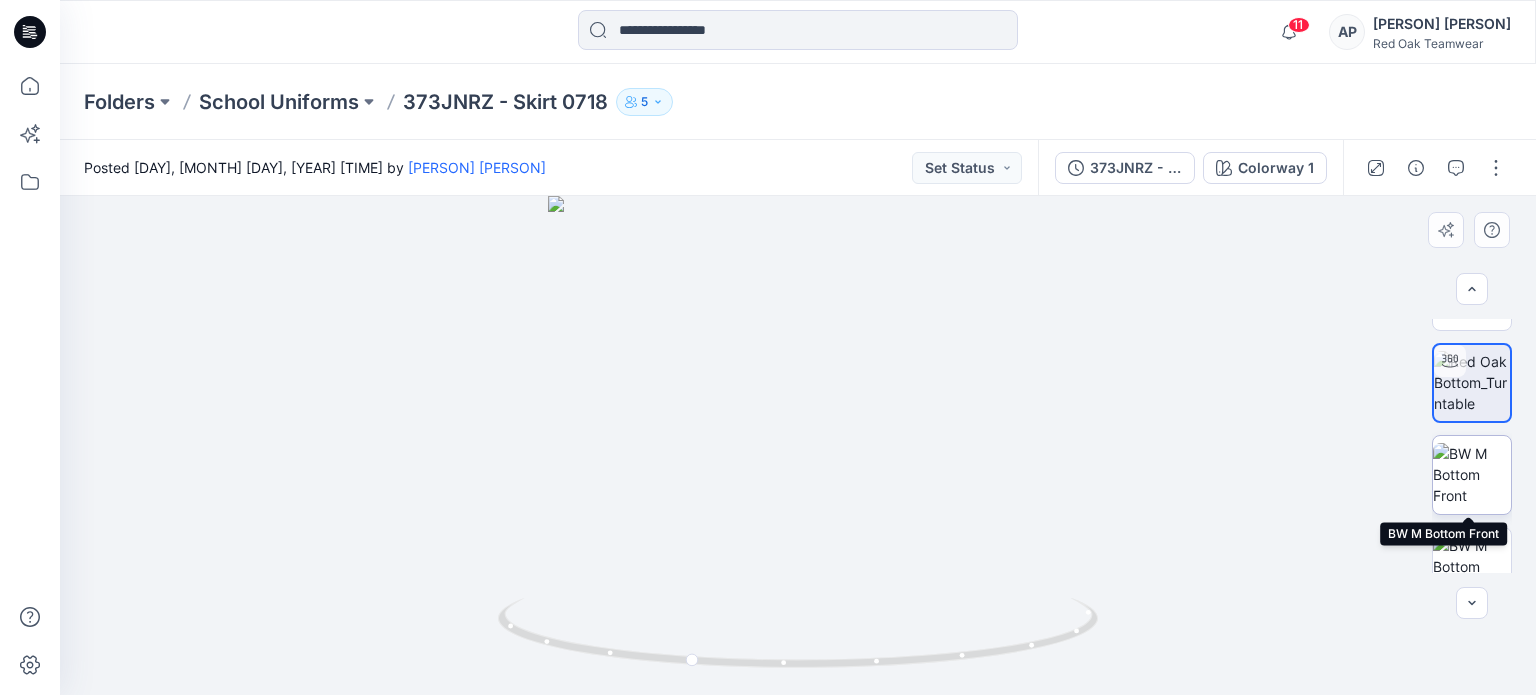 click at bounding box center [1472, 474] 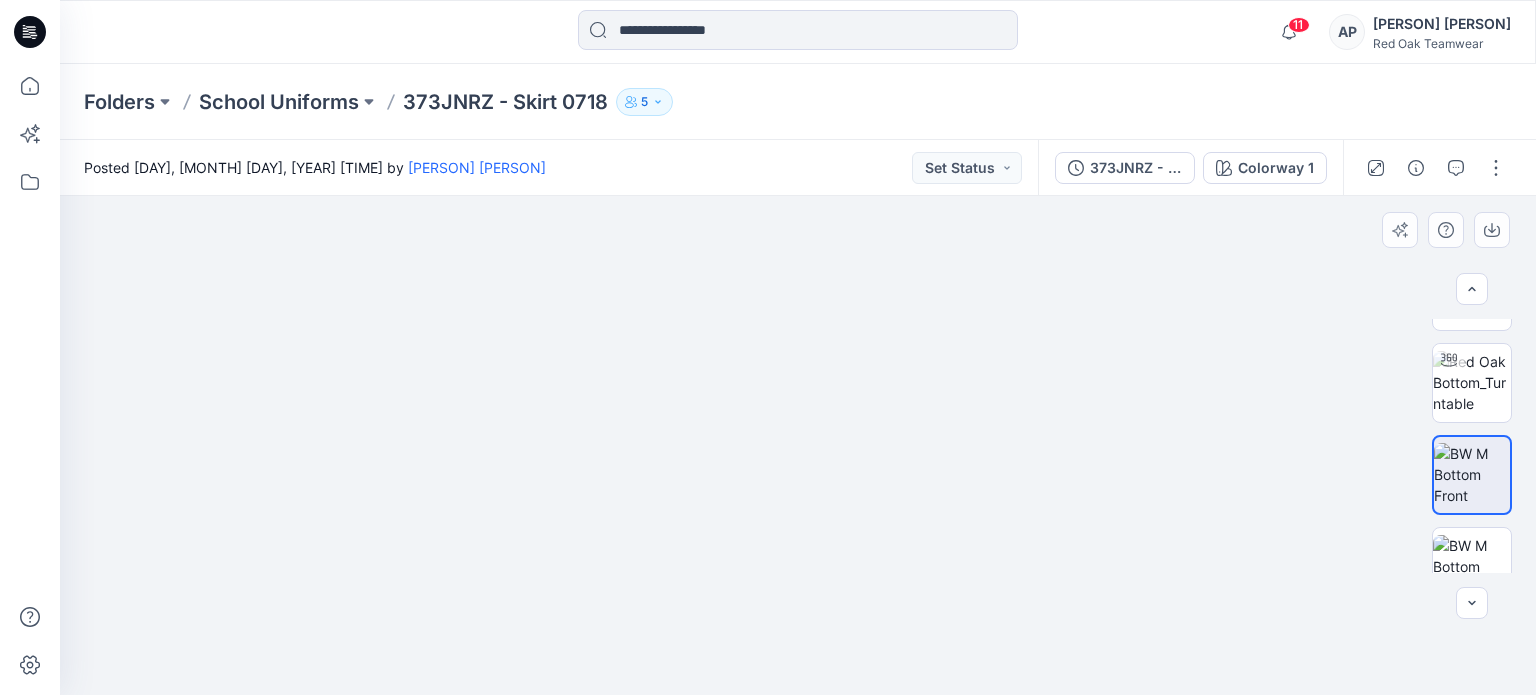 drag, startPoint x: 873, startPoint y: 282, endPoint x: 876, endPoint y: 521, distance: 239.01883 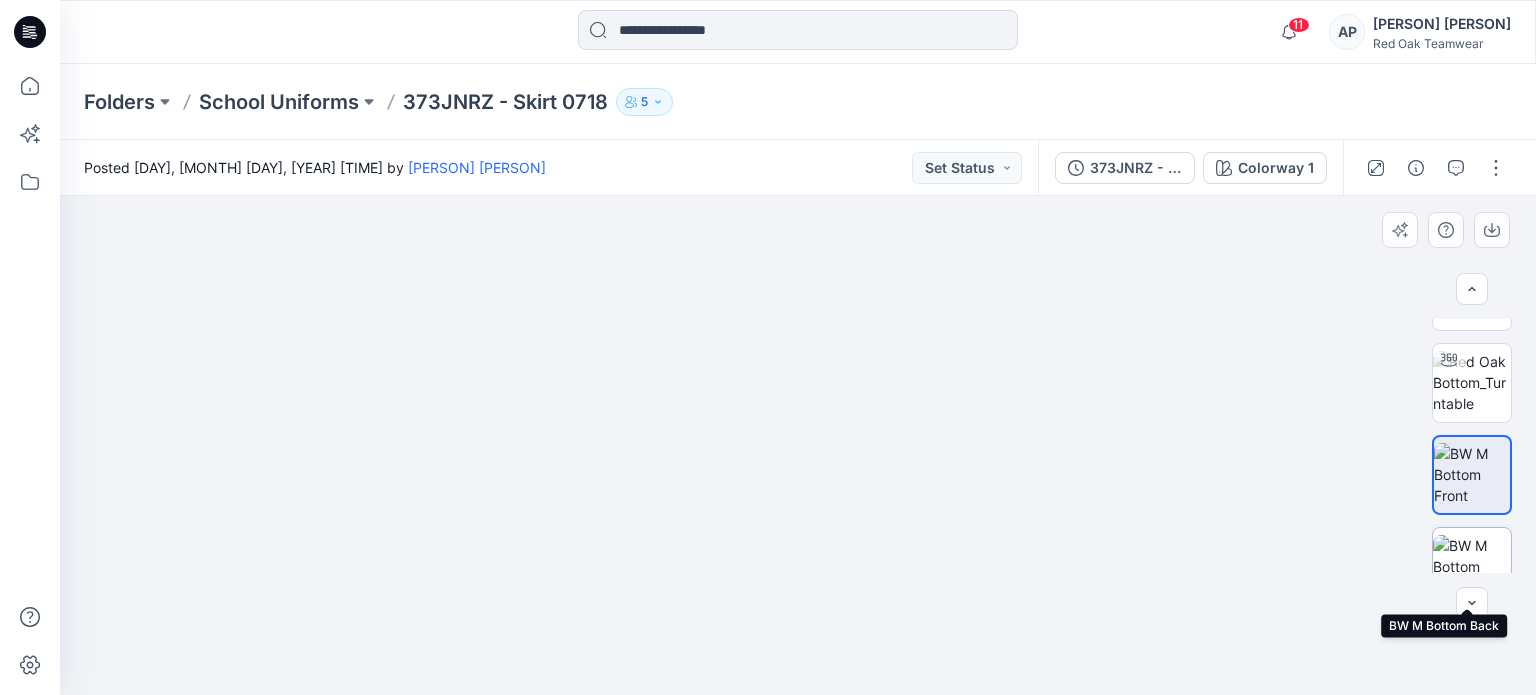 click at bounding box center [1472, 566] 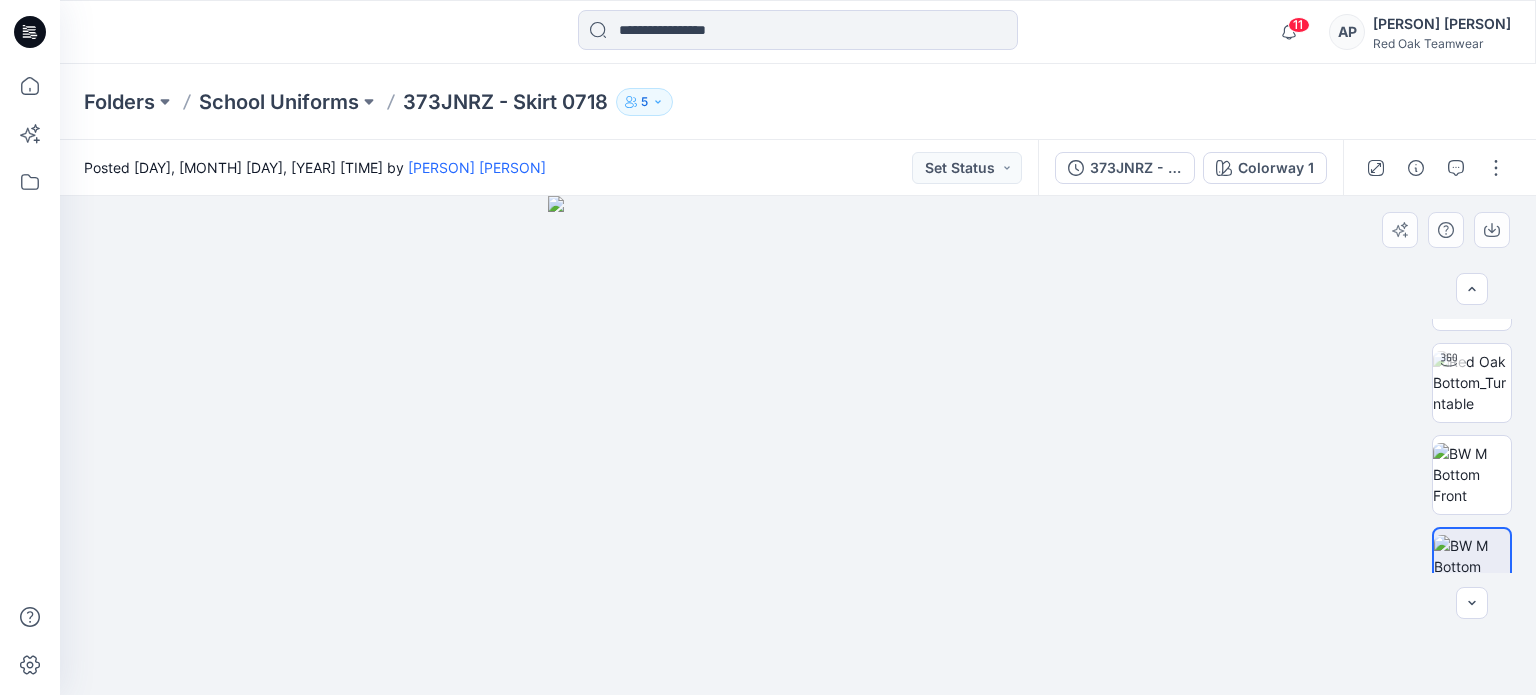 drag, startPoint x: 812, startPoint y: 315, endPoint x: 806, endPoint y: 394, distance: 79.22752 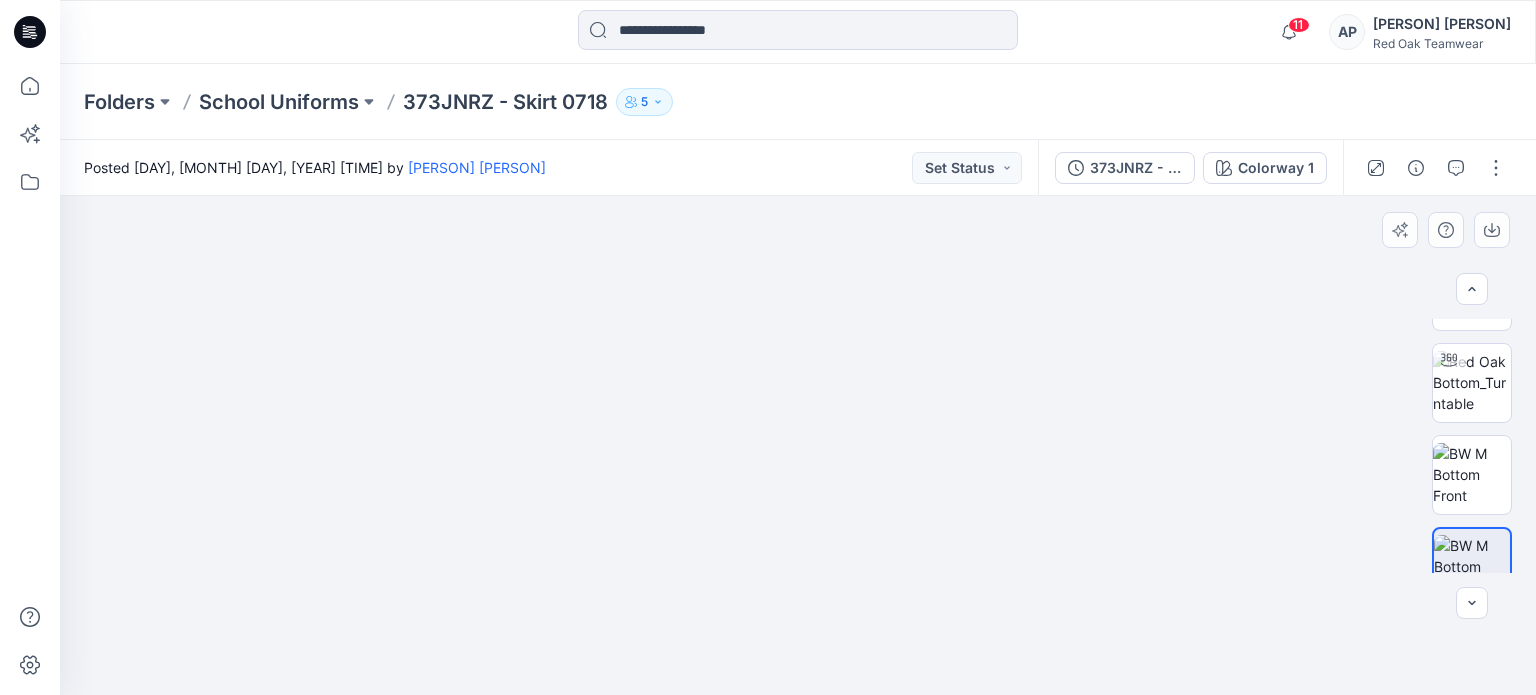 drag, startPoint x: 852, startPoint y: 286, endPoint x: 863, endPoint y: 643, distance: 357.16943 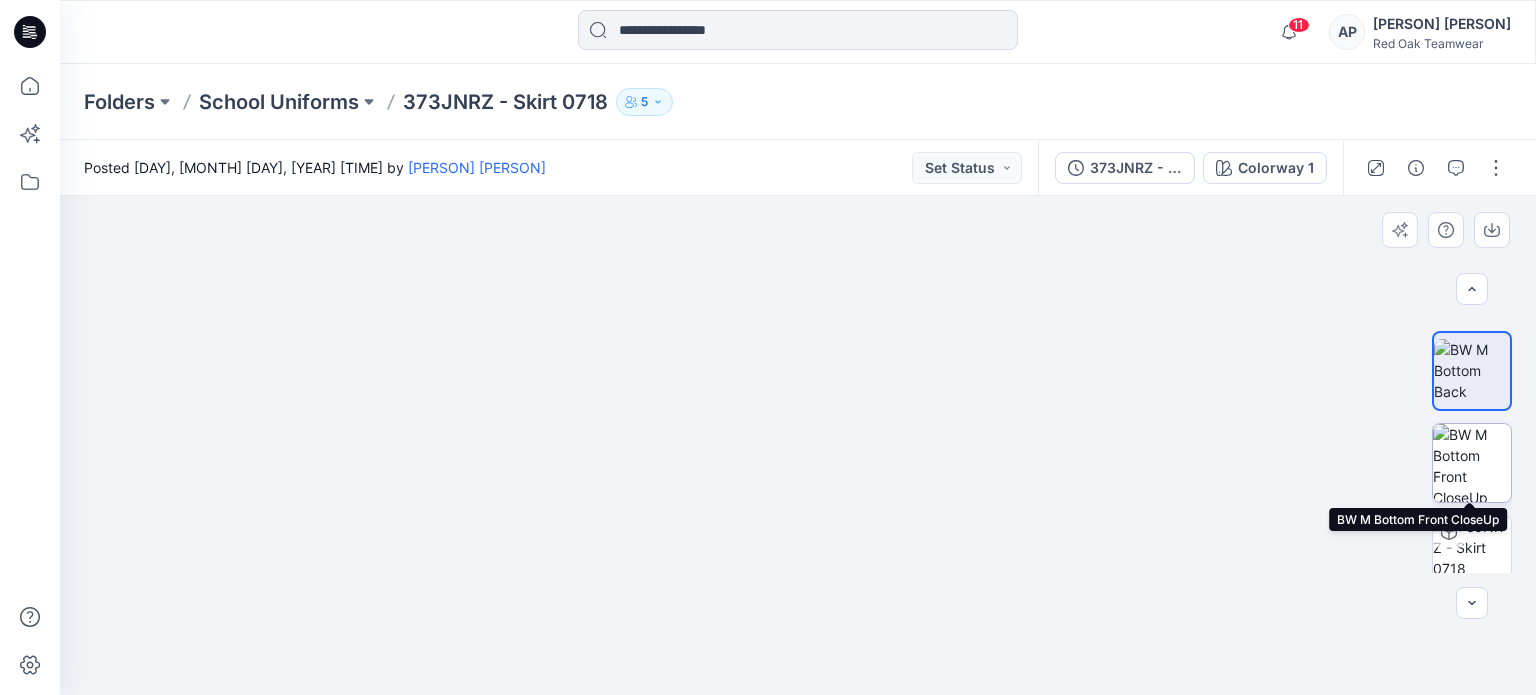 scroll, scrollTop: 266, scrollLeft: 0, axis: vertical 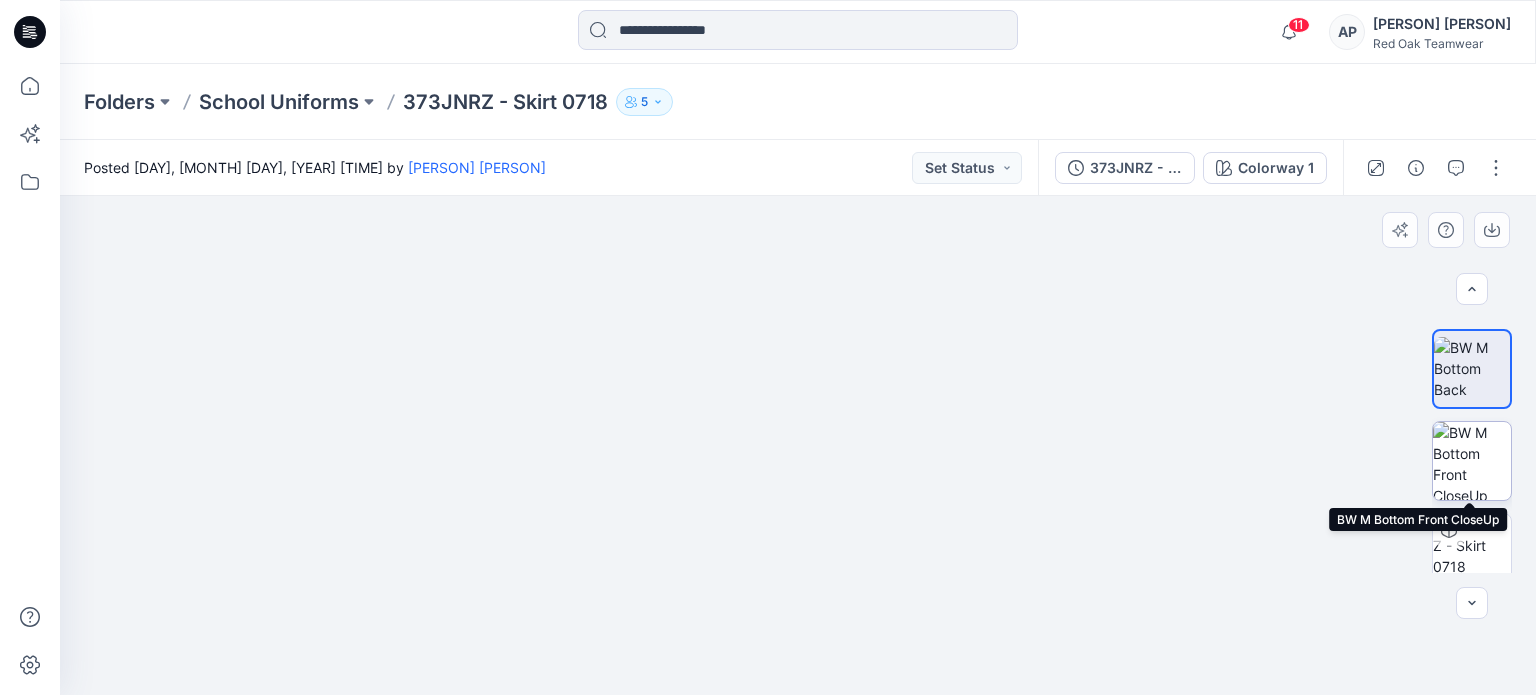 click at bounding box center [1472, 461] 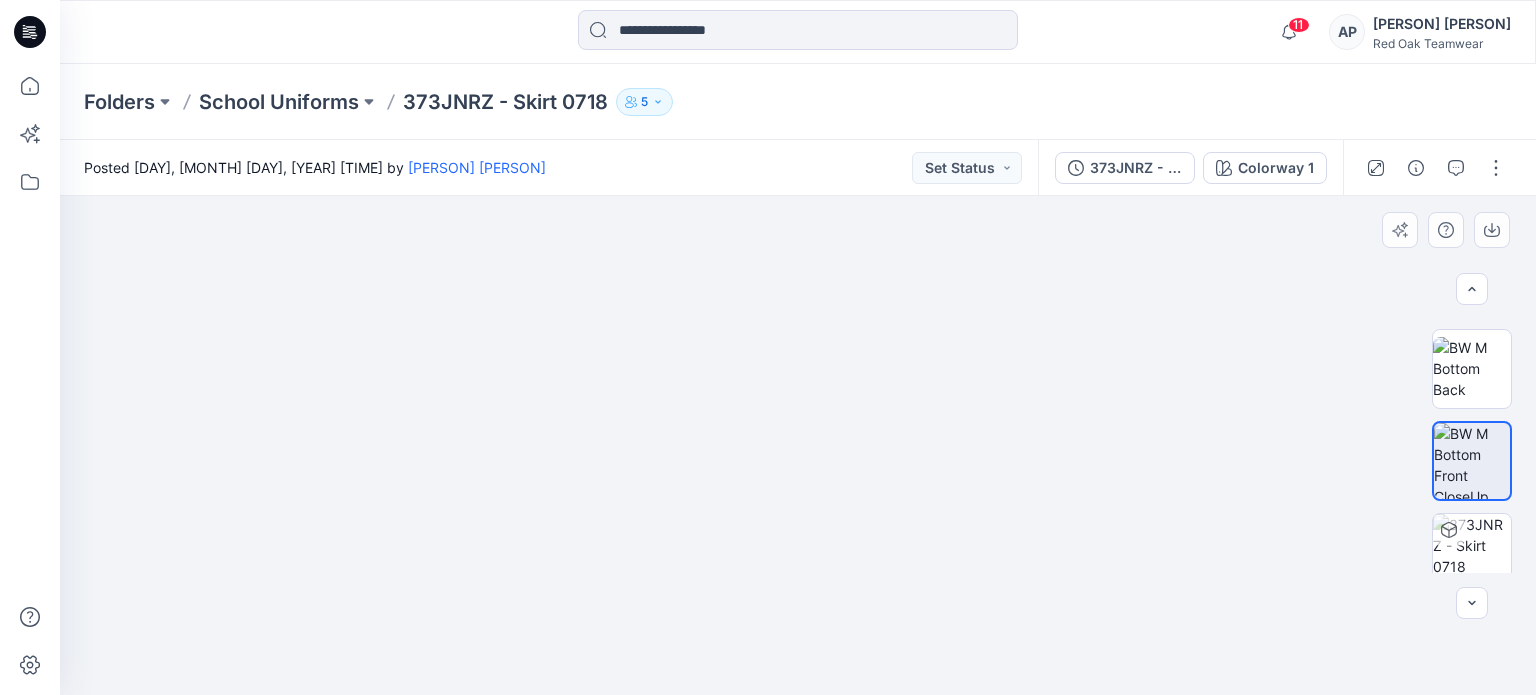 drag, startPoint x: 812, startPoint y: 439, endPoint x: 816, endPoint y: 279, distance: 160.04999 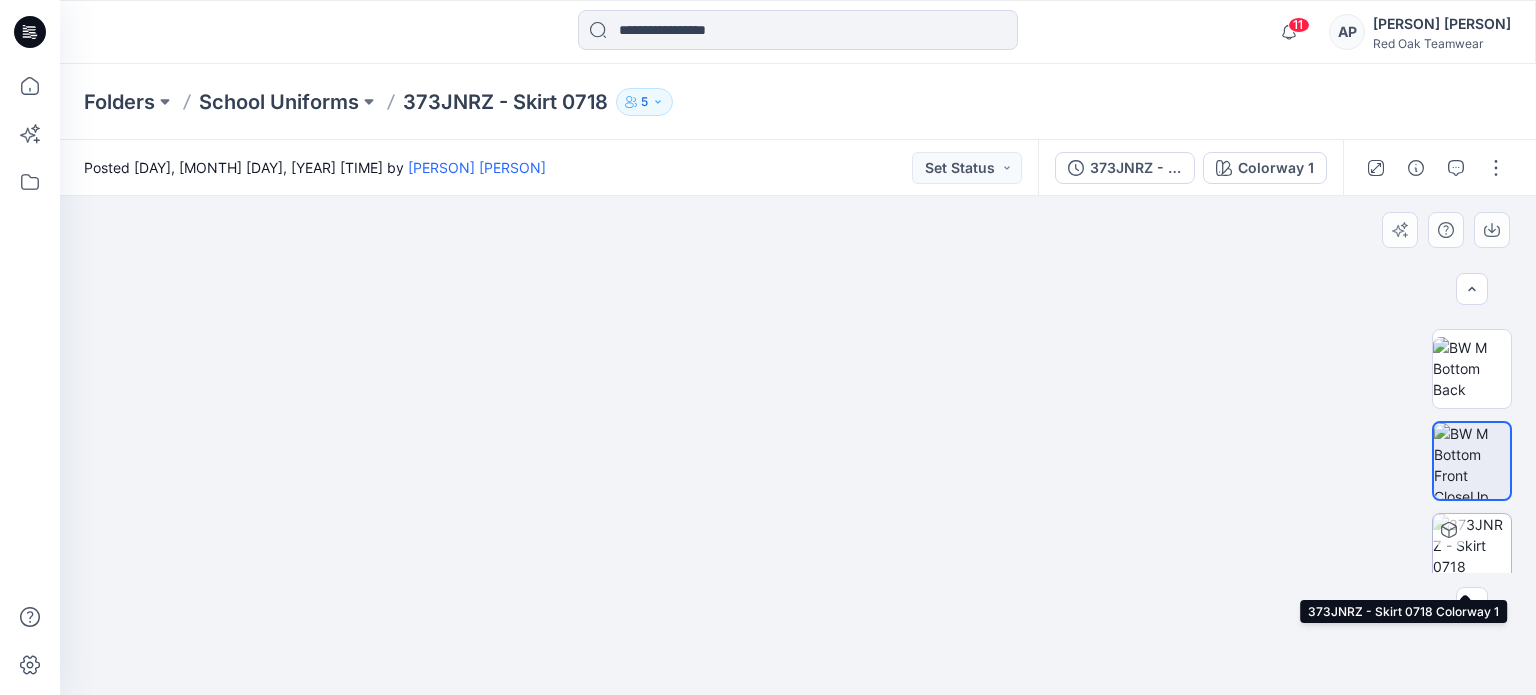 click at bounding box center (1472, 553) 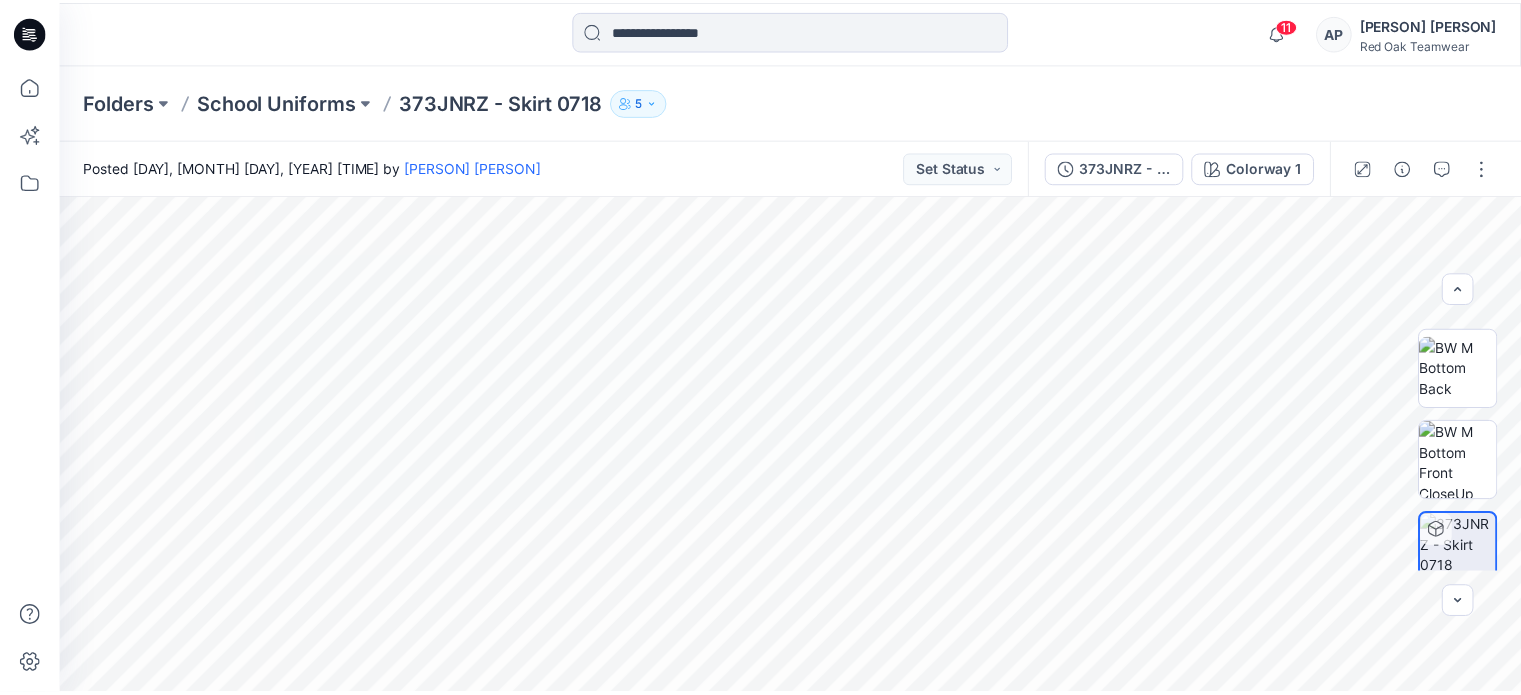 scroll, scrollTop: 285, scrollLeft: 0, axis: vertical 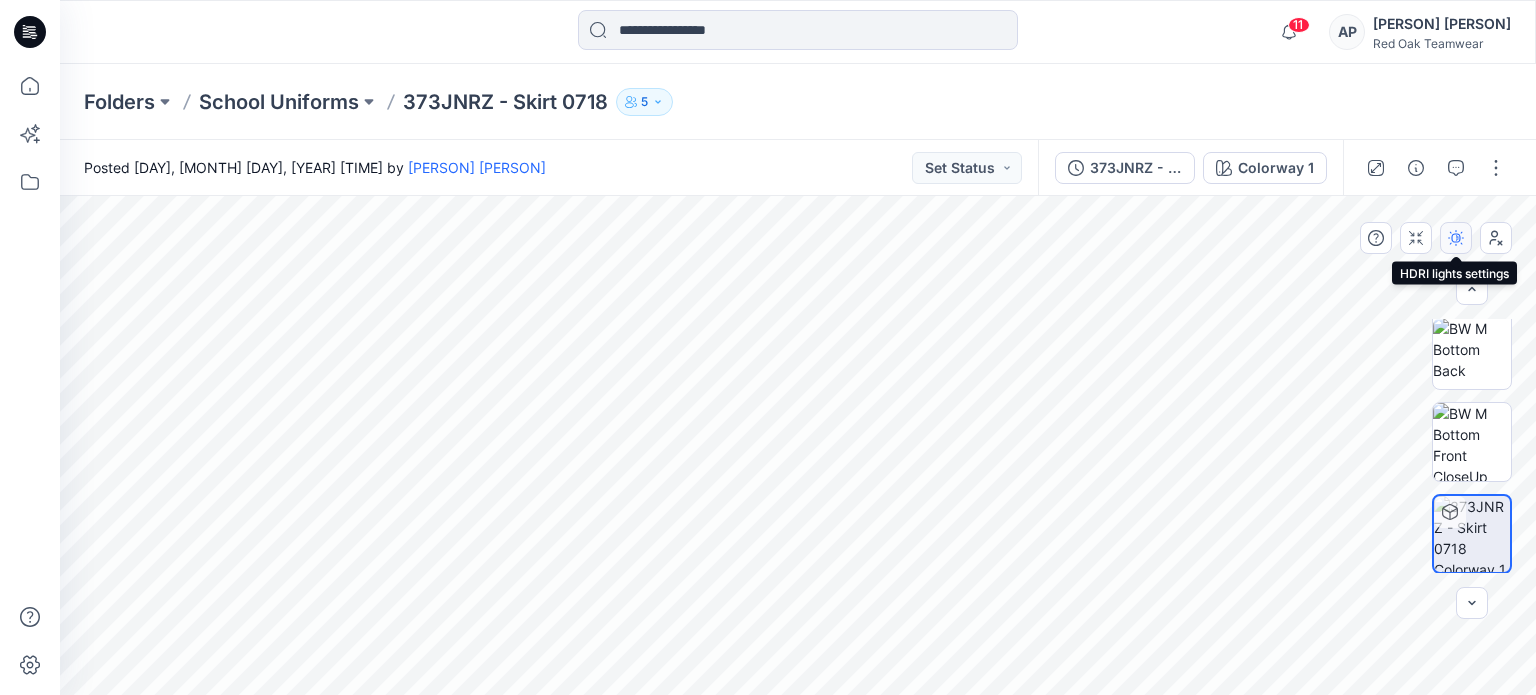 click 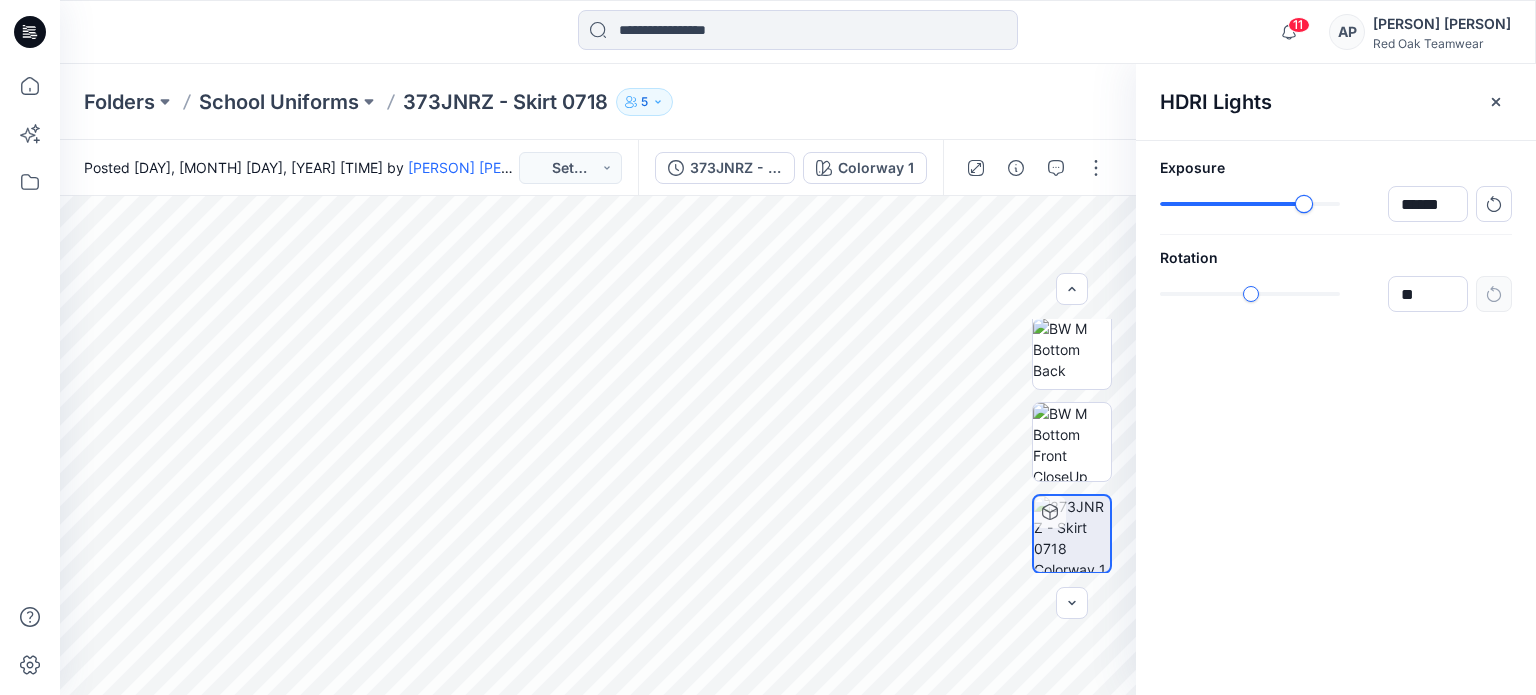 click on "******" at bounding box center [1336, 204] 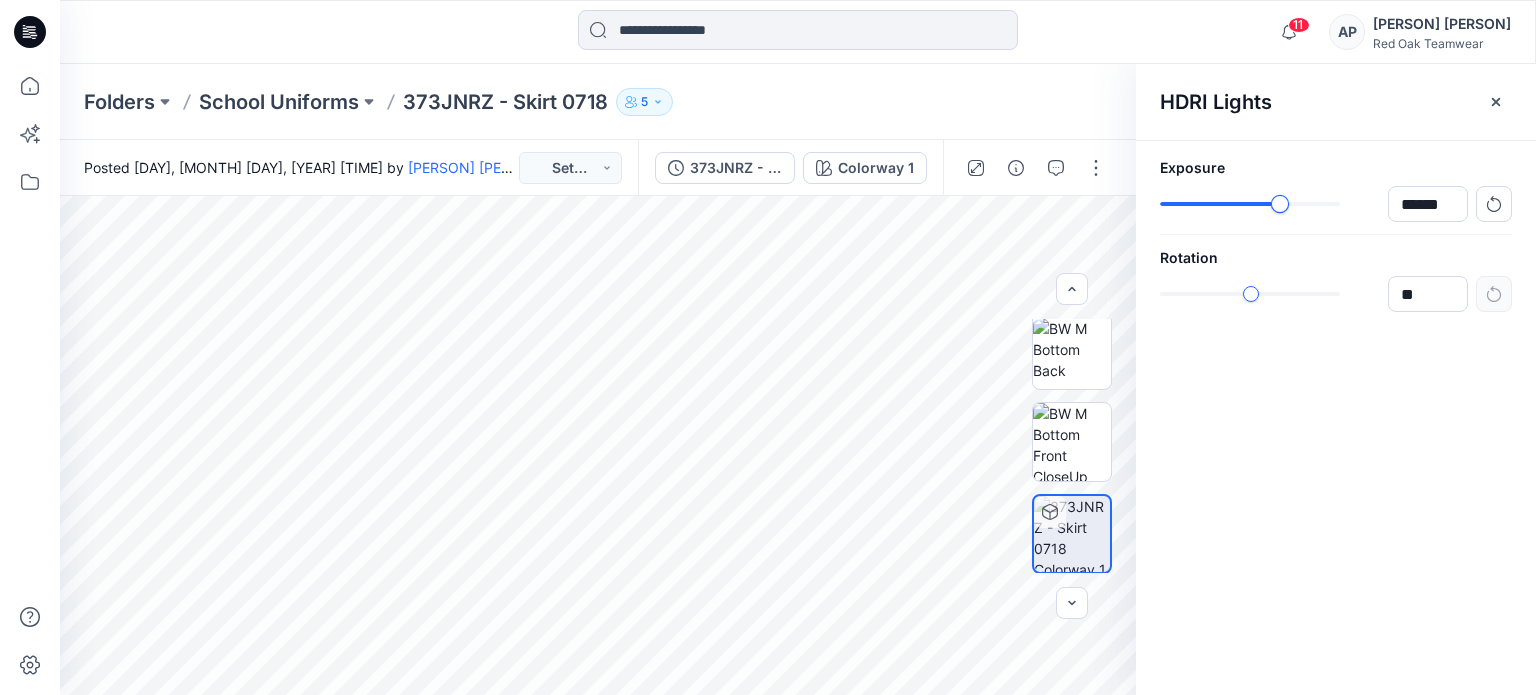 type on "******" 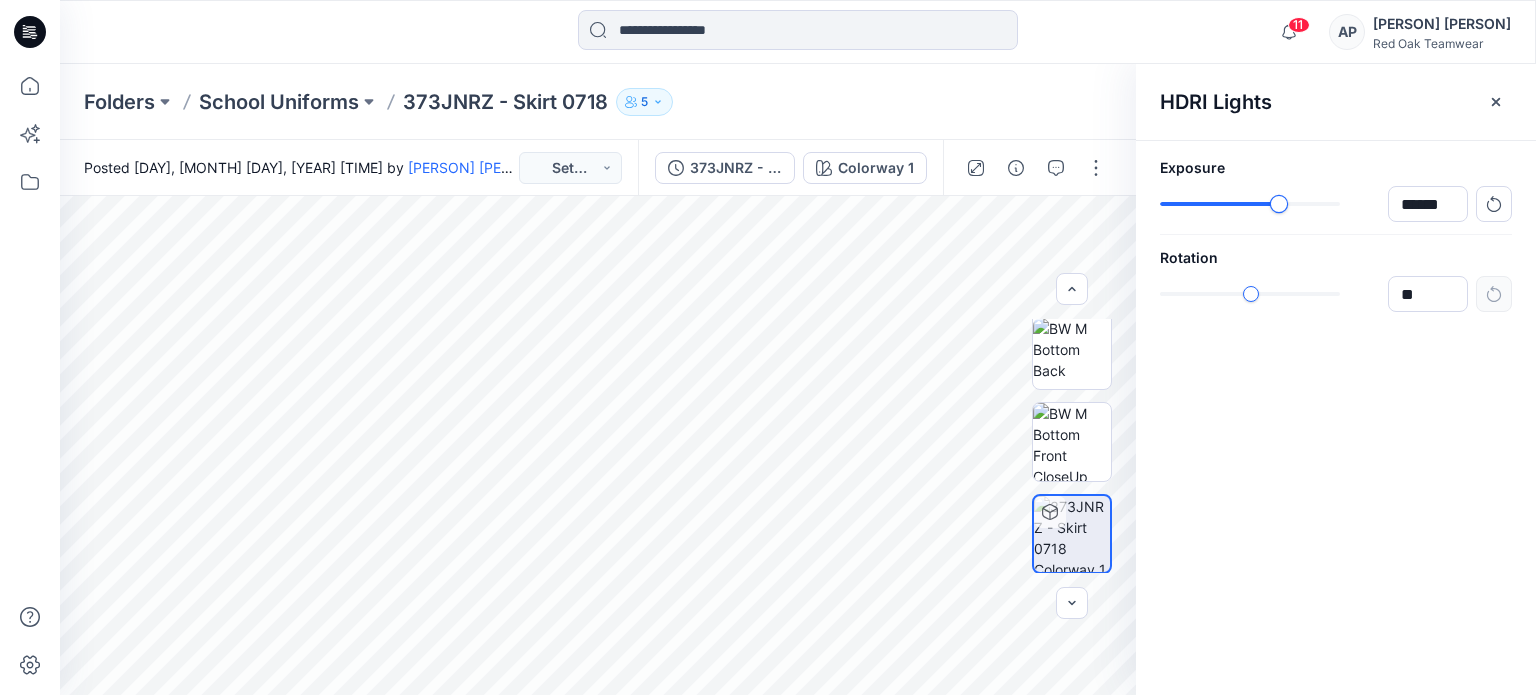 click at bounding box center (1279, 204) 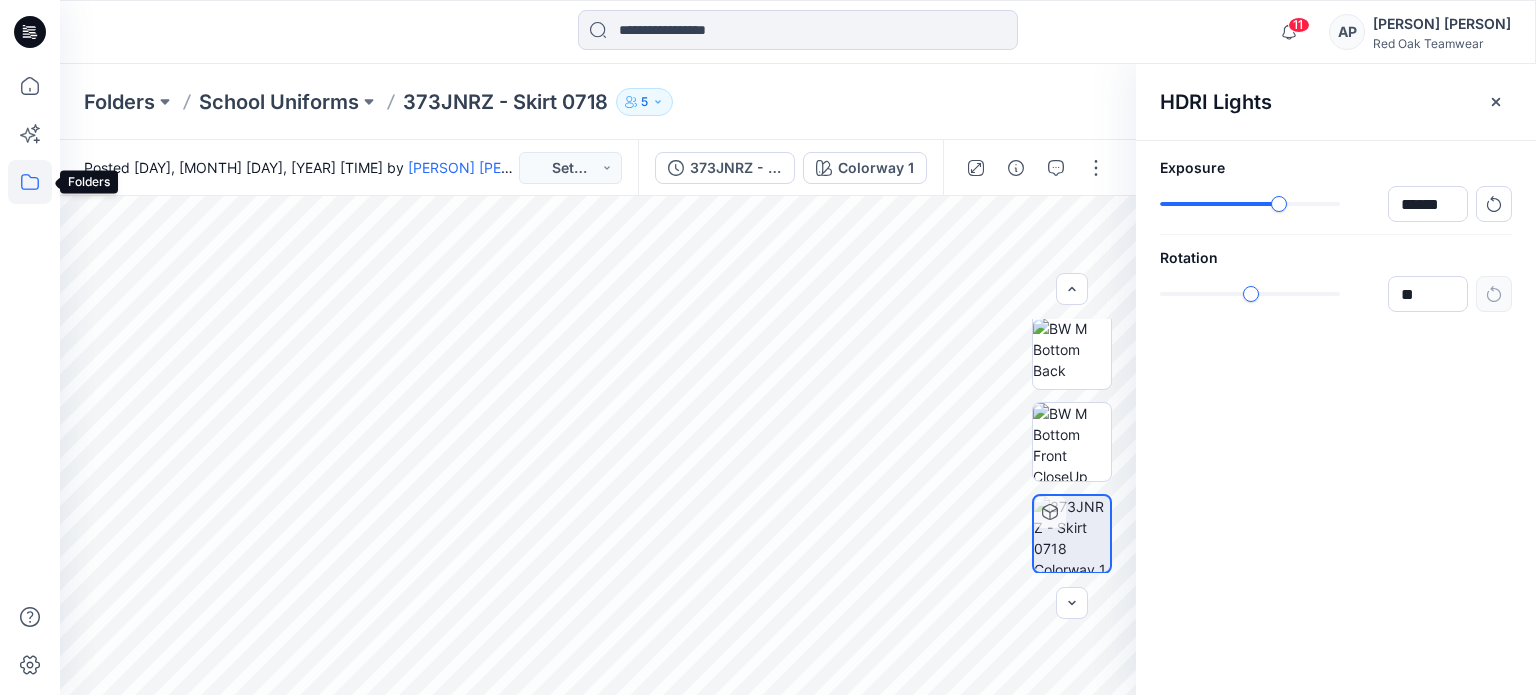 click 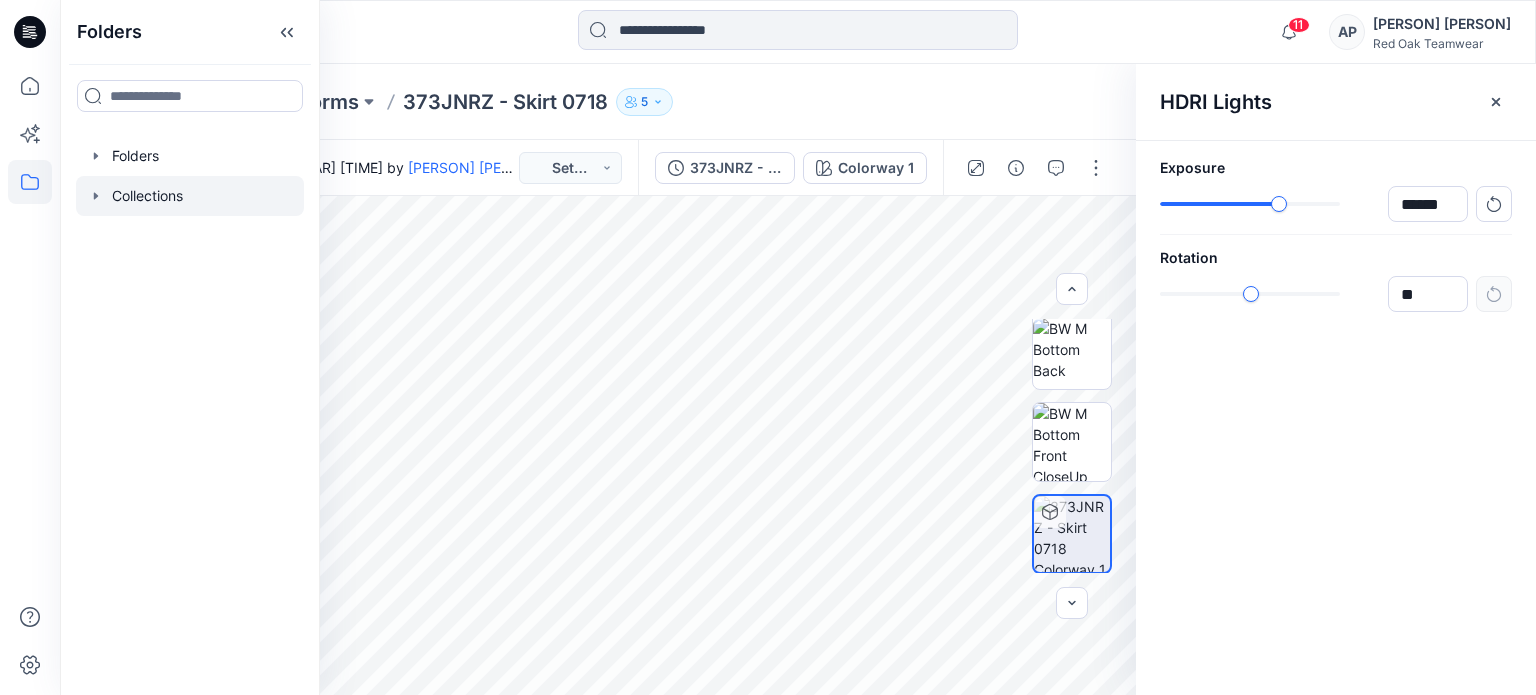 click at bounding box center [190, 196] 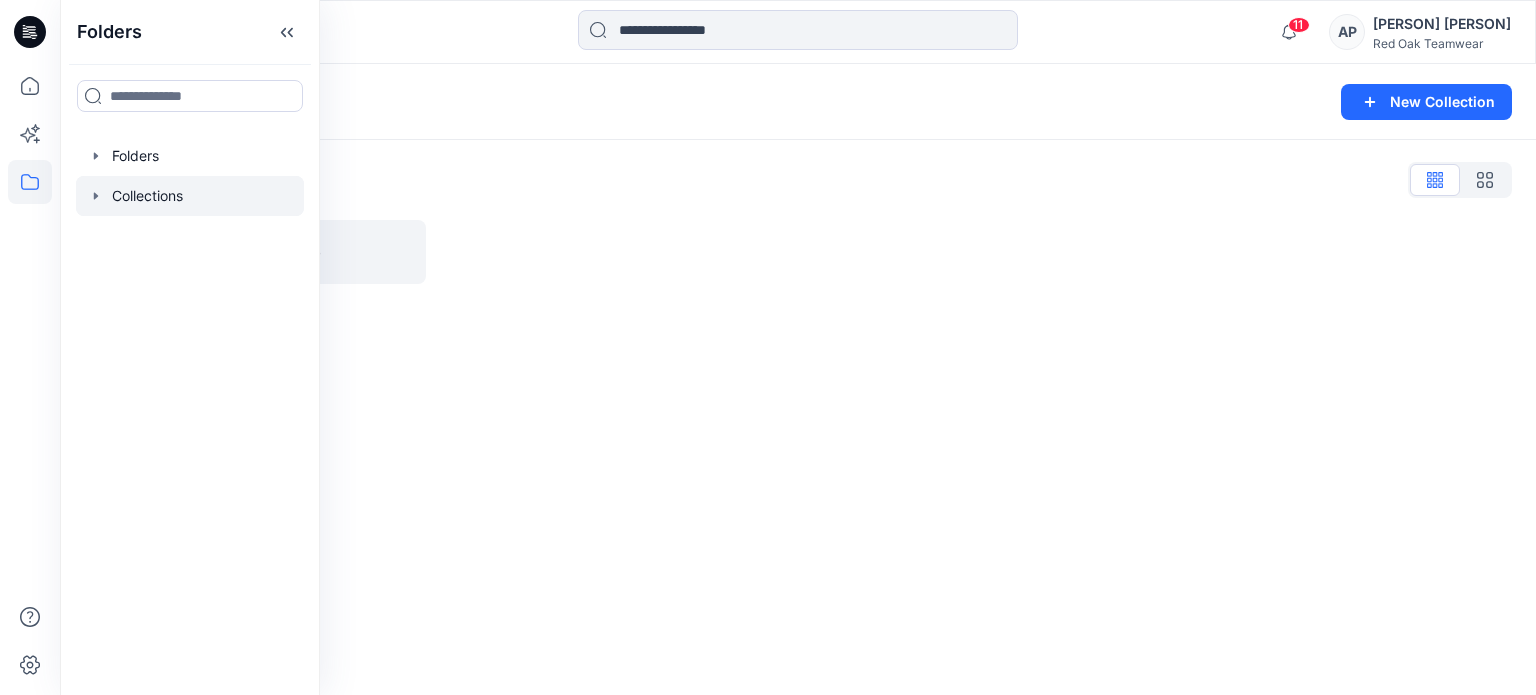 click at bounding box center [190, 196] 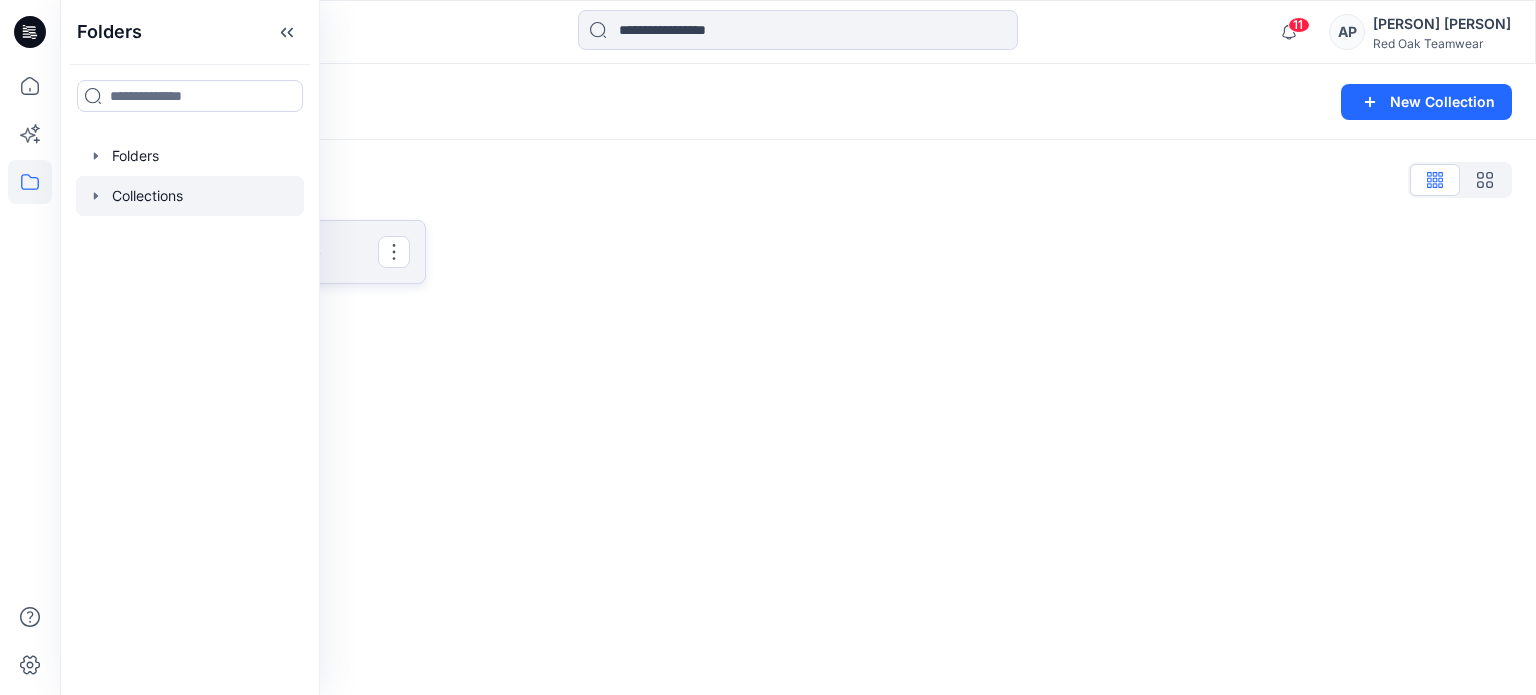 click on "Anaconda (Wilson) 25" at bounding box center (253, 252) 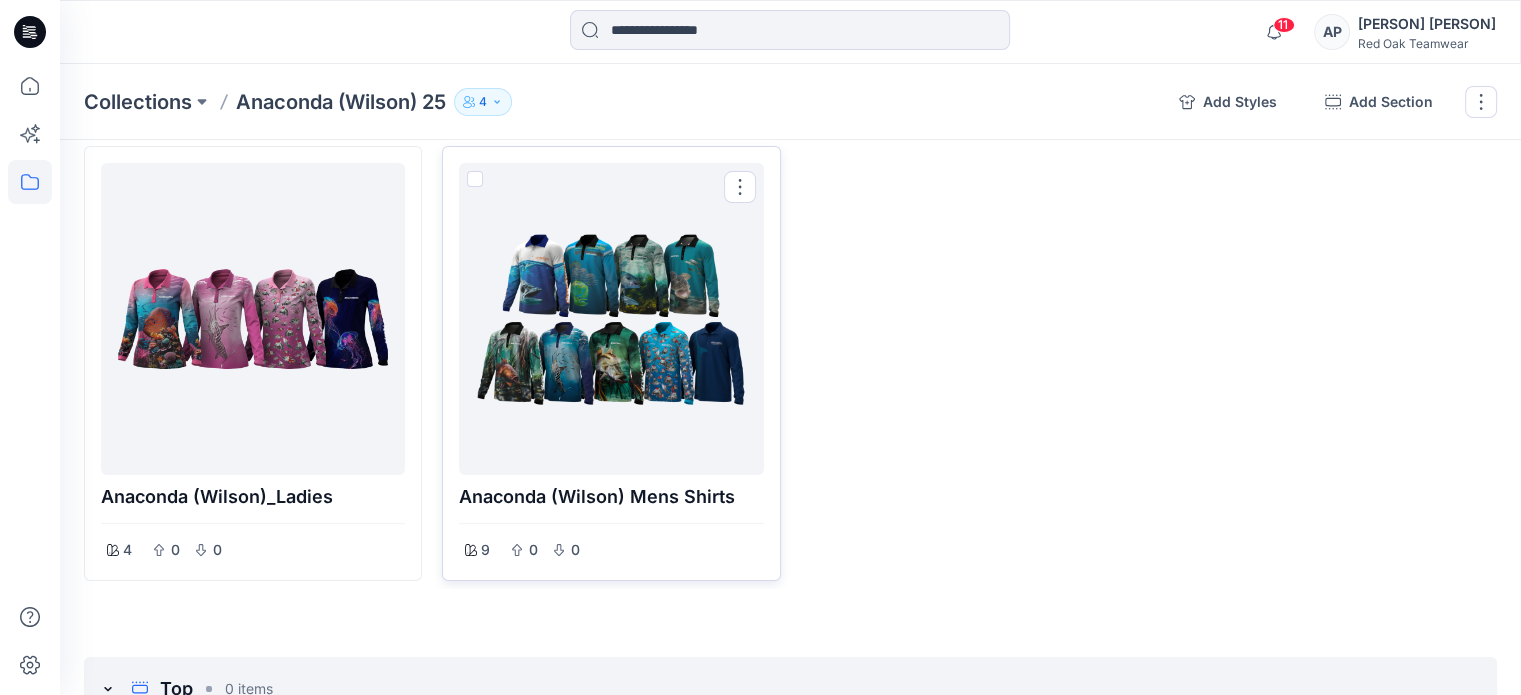 scroll, scrollTop: 77, scrollLeft: 0, axis: vertical 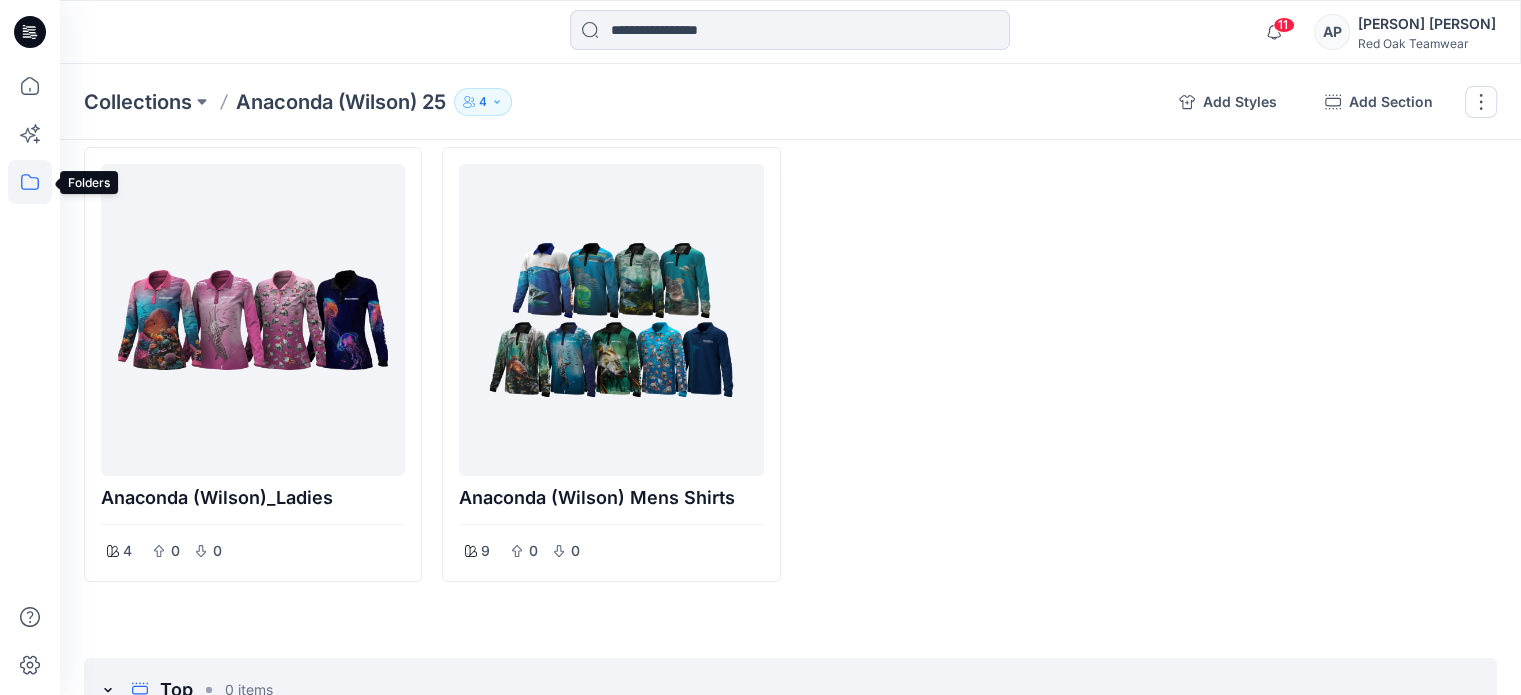 click 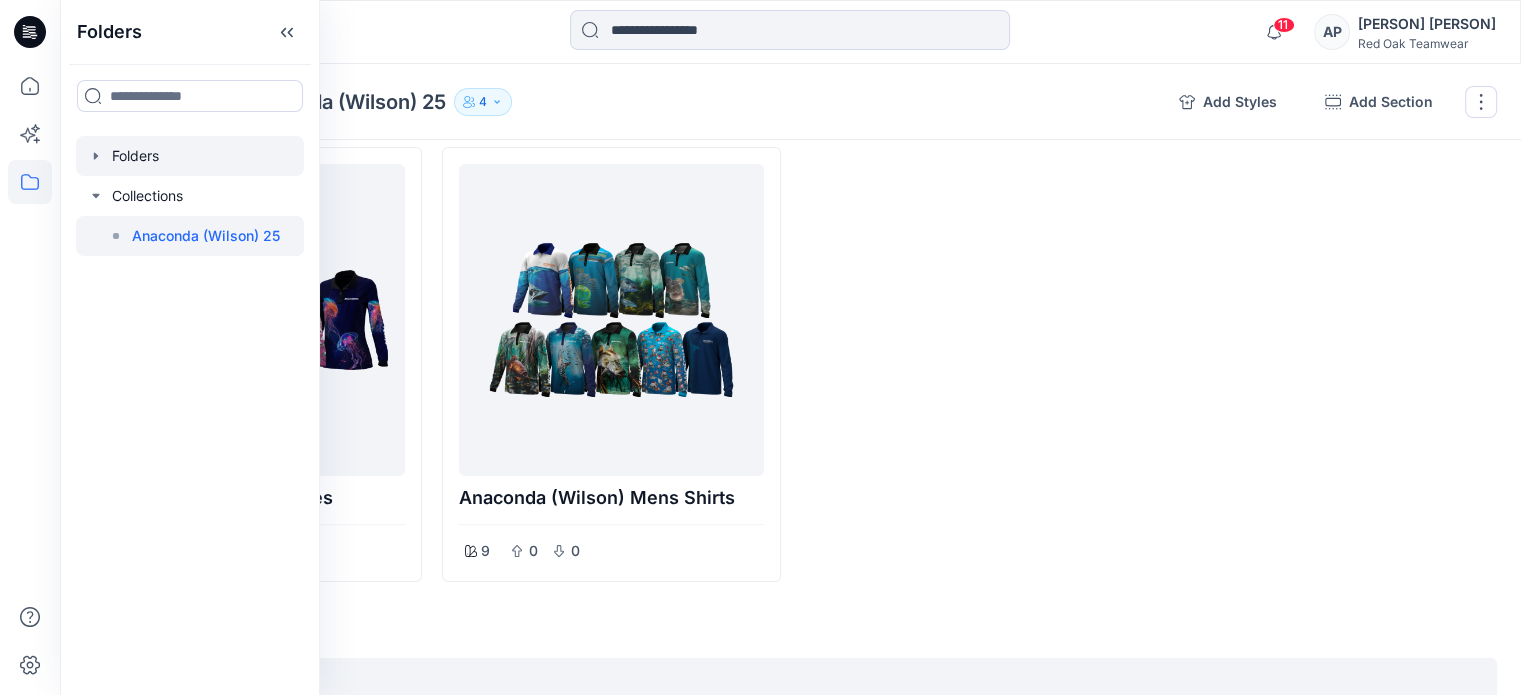 click at bounding box center [190, 156] 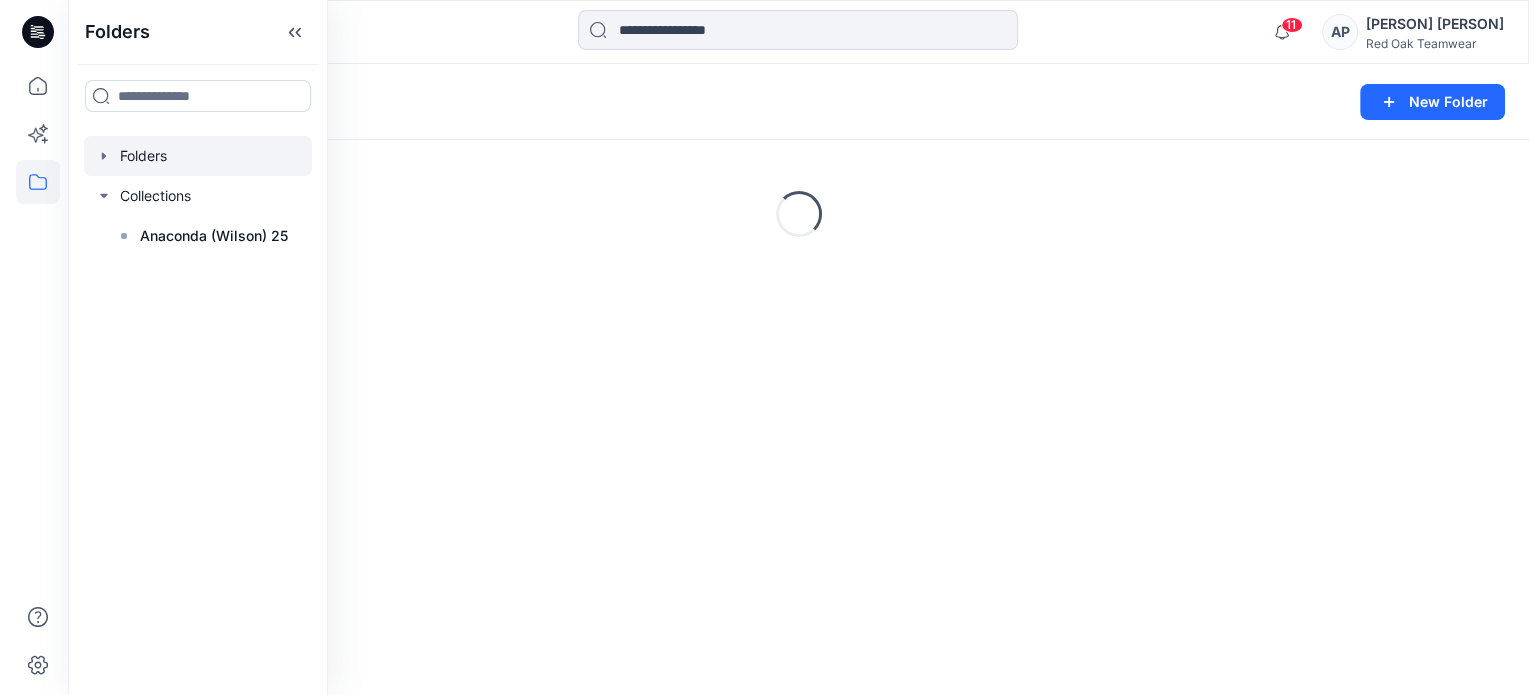 scroll, scrollTop: 0, scrollLeft: 0, axis: both 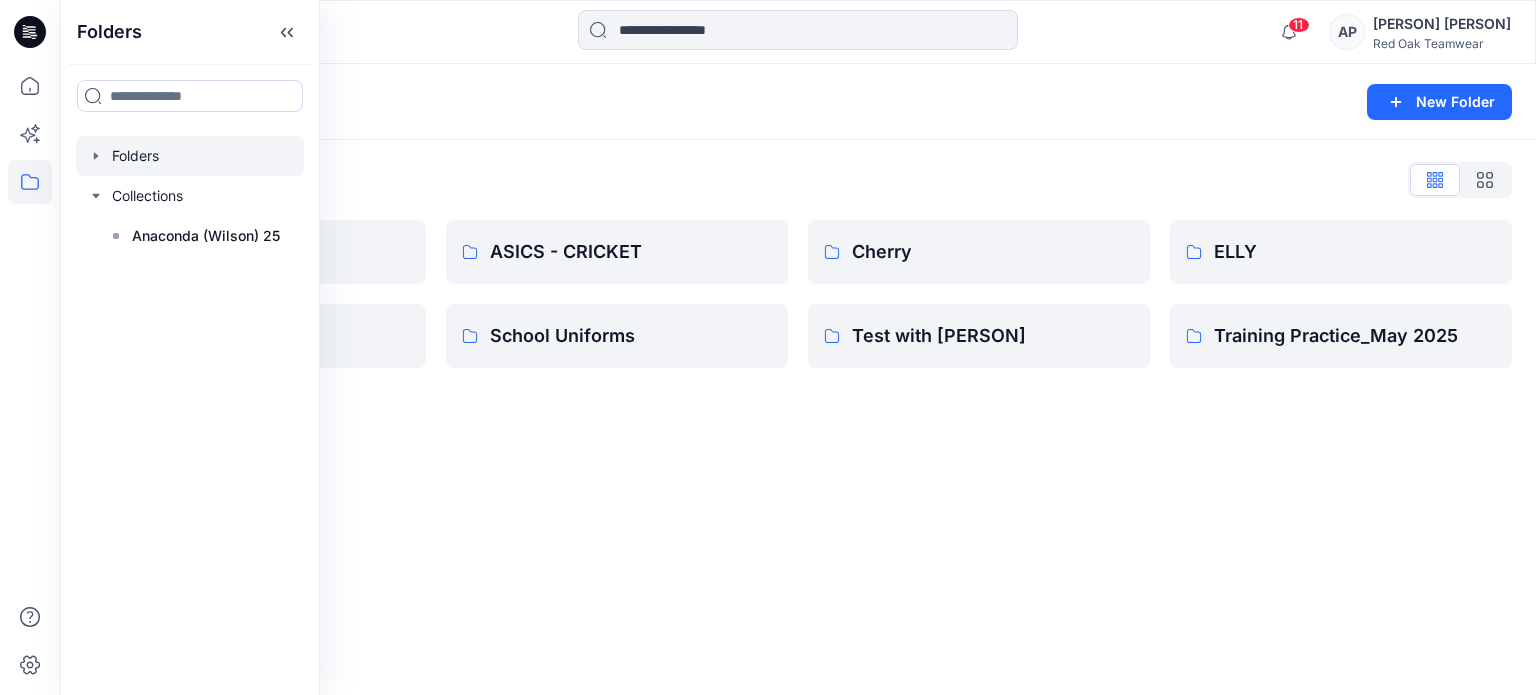 click on "Folders New Folder Folders List APRL Fishing Shirts ASICS  - CRICKET School Uniforms Cherry  Test with [FIRST] [FIRST] Training Practice_[MONTH] [YEAR]" at bounding box center [798, 379] 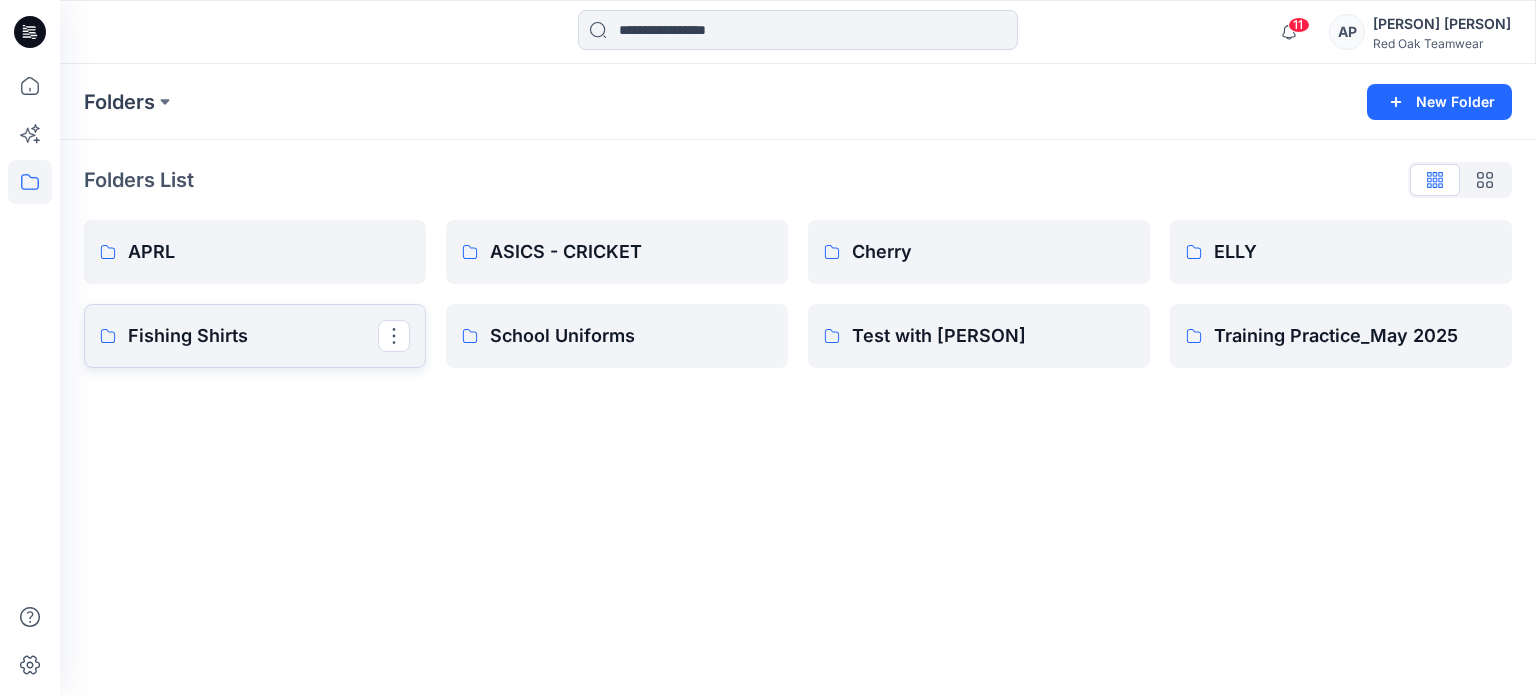 click on "Fishing Shirts" at bounding box center [253, 336] 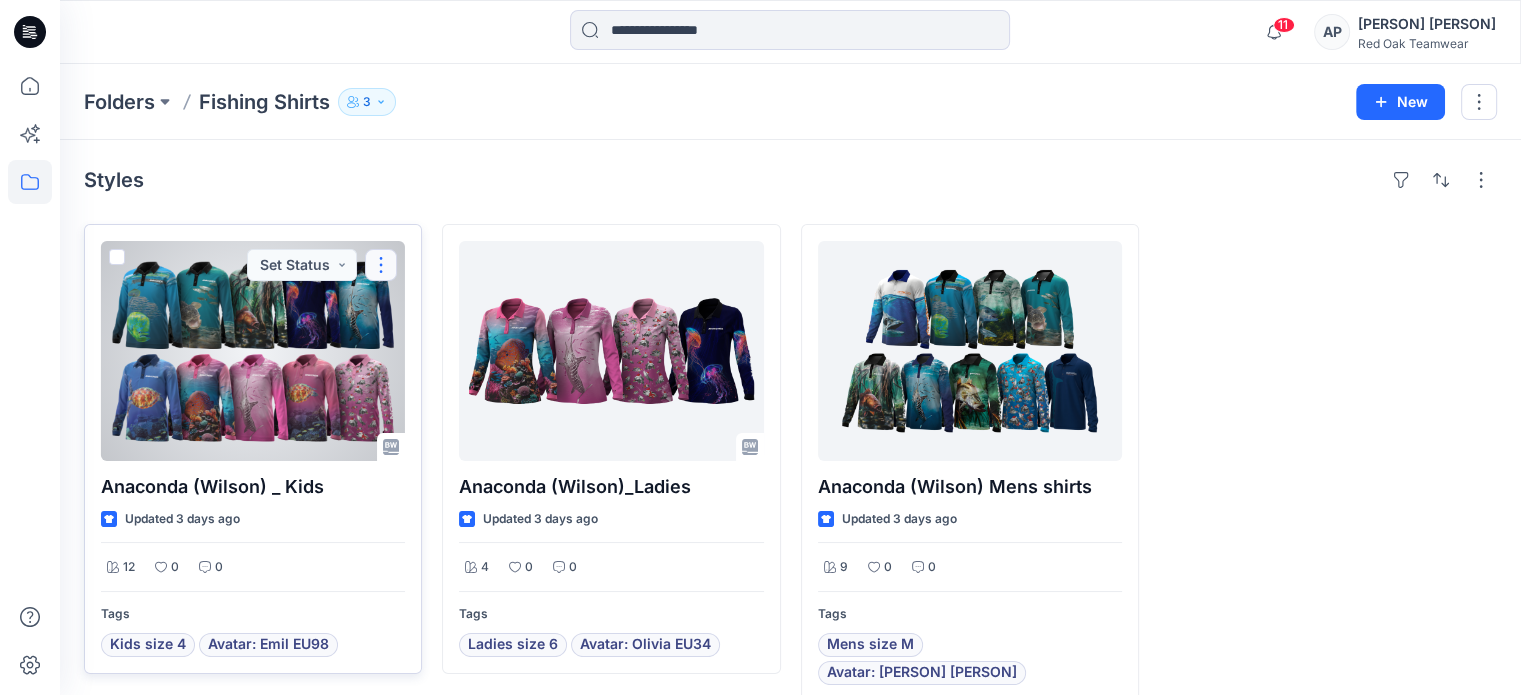 click at bounding box center (381, 265) 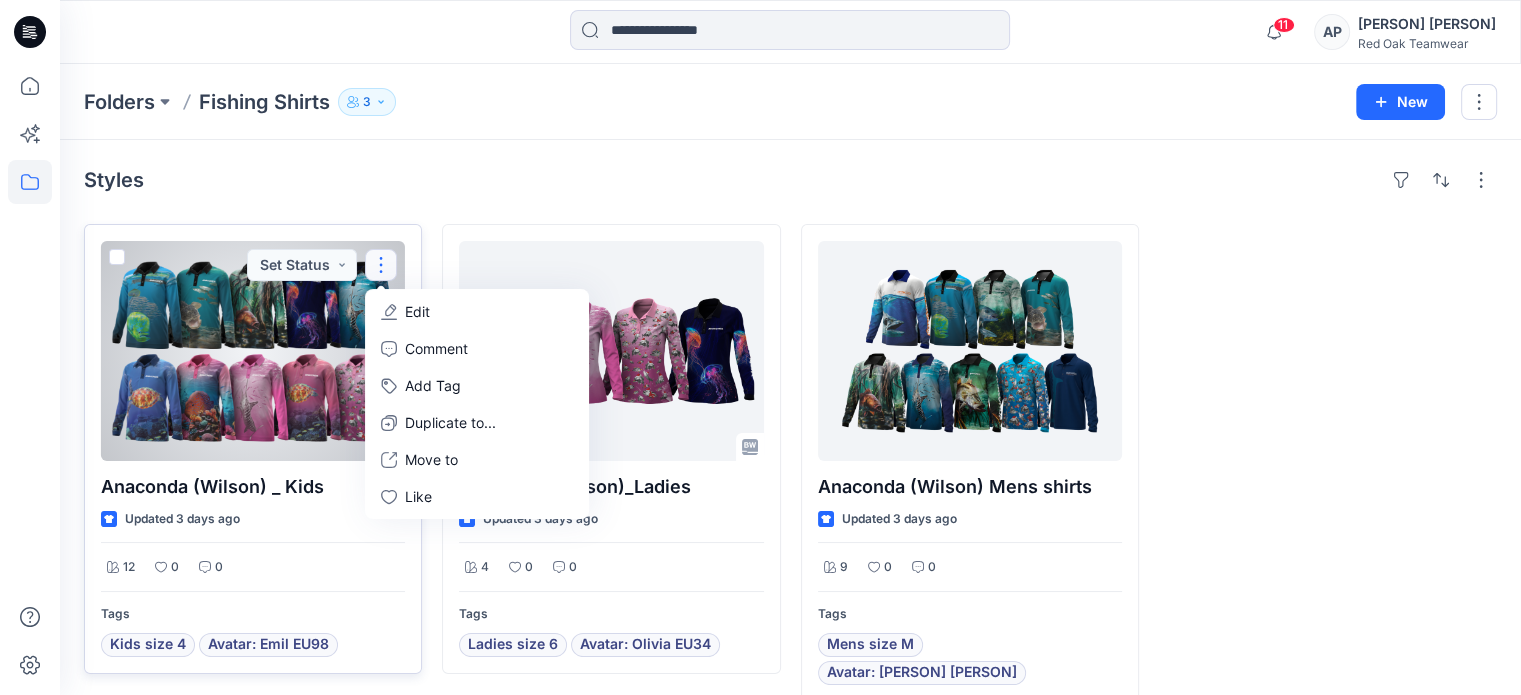click at bounding box center (253, 351) 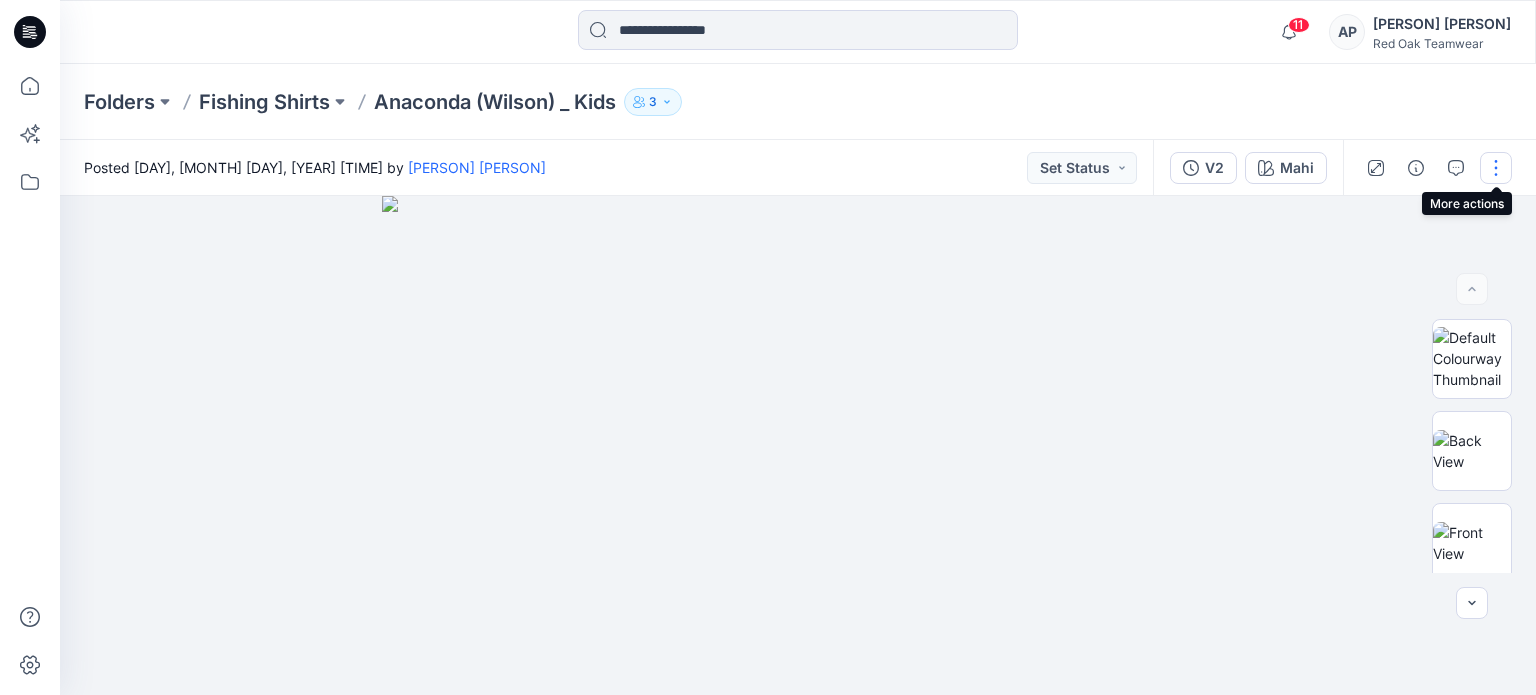 click at bounding box center [1496, 168] 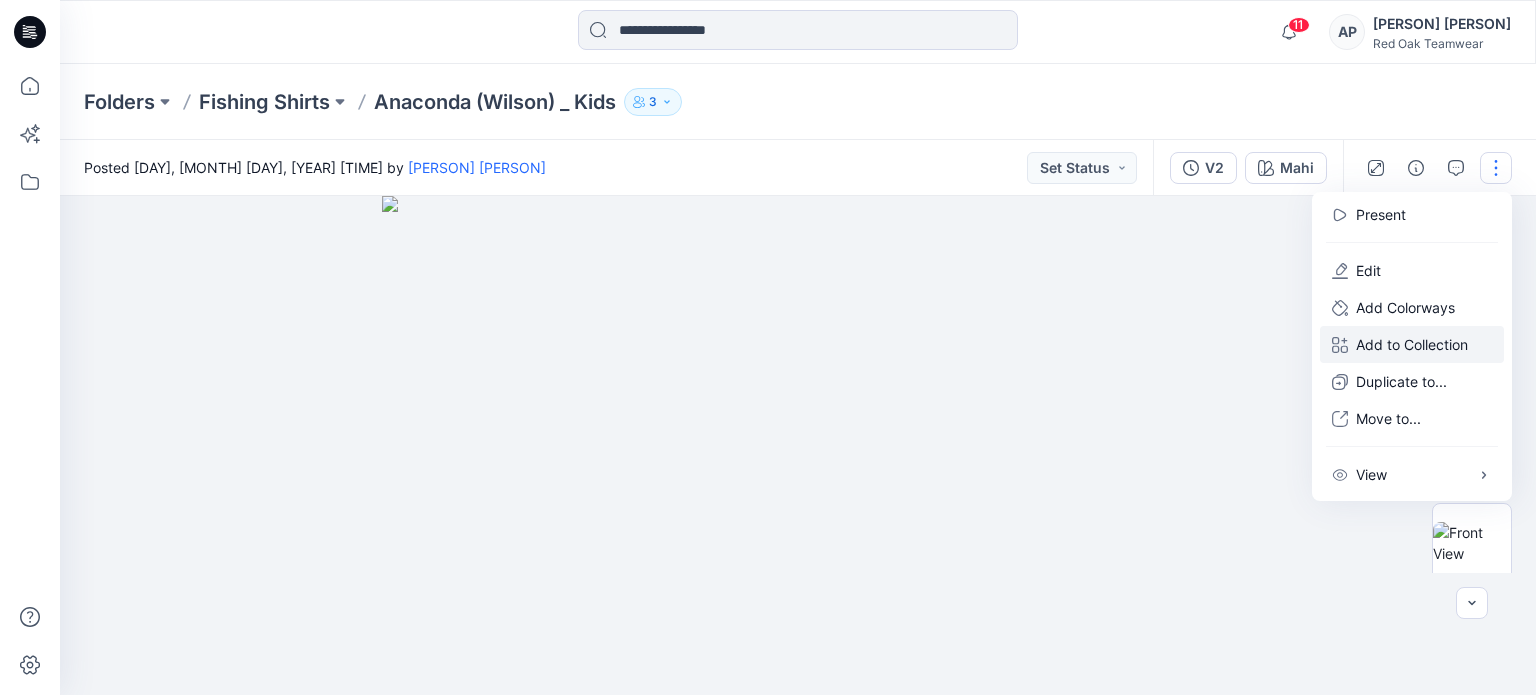 click on "Add to Collection" at bounding box center (1412, 344) 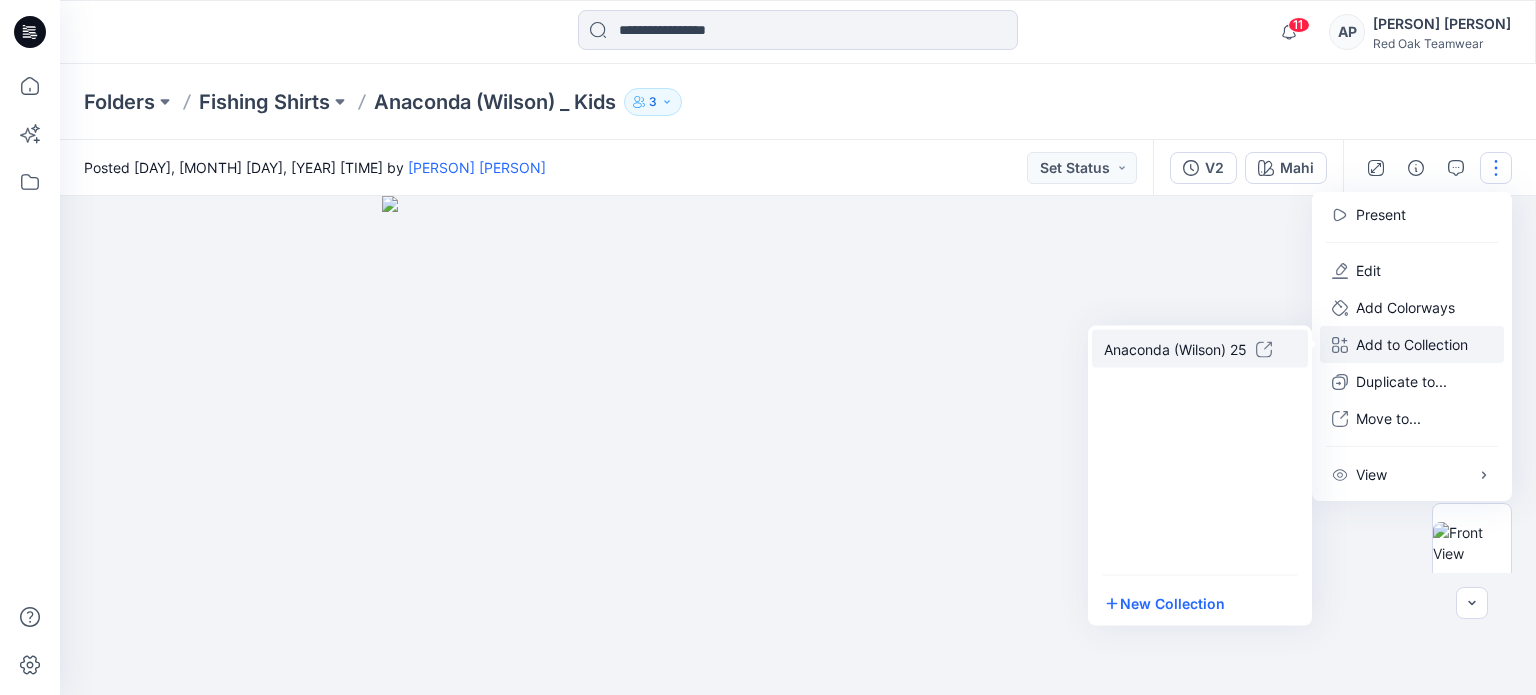 click on "Anaconda (Wilson) 25" at bounding box center (1180, 348) 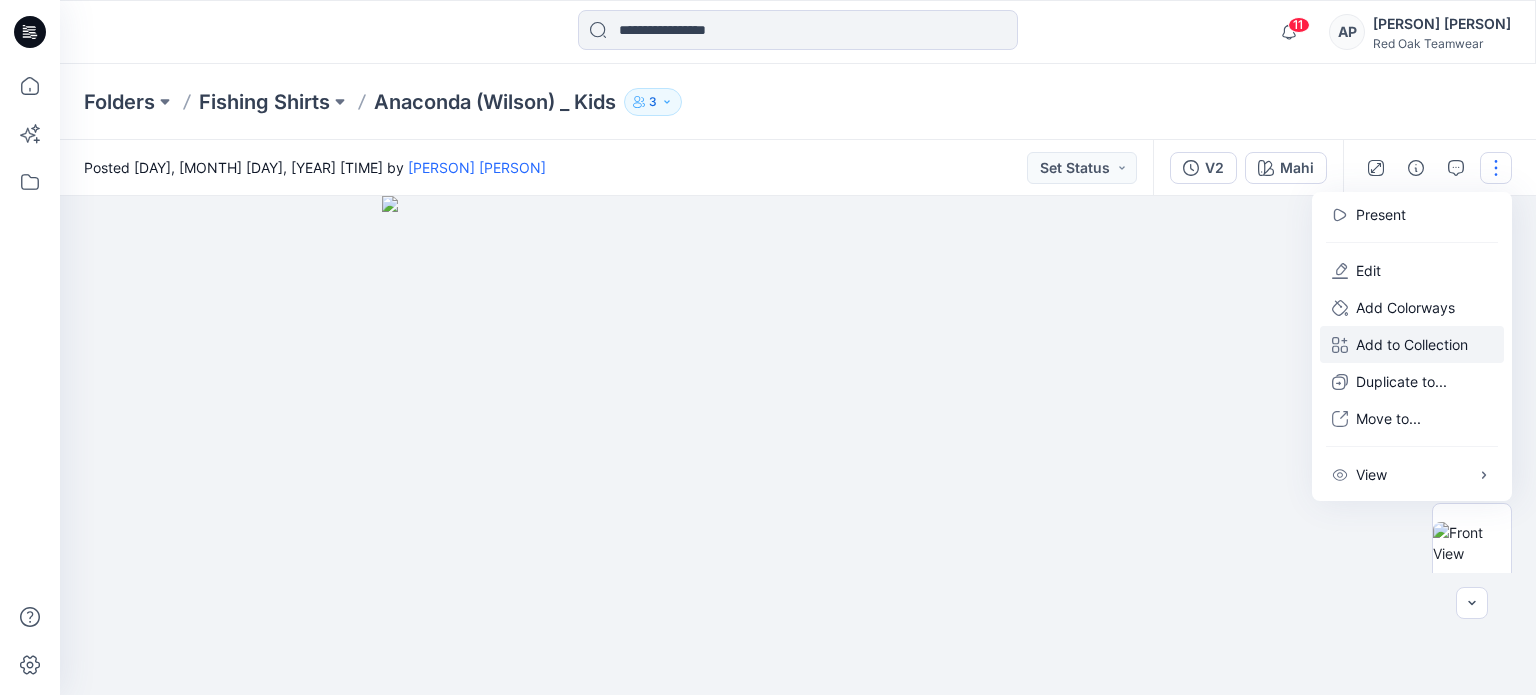 click at bounding box center (798, 445) 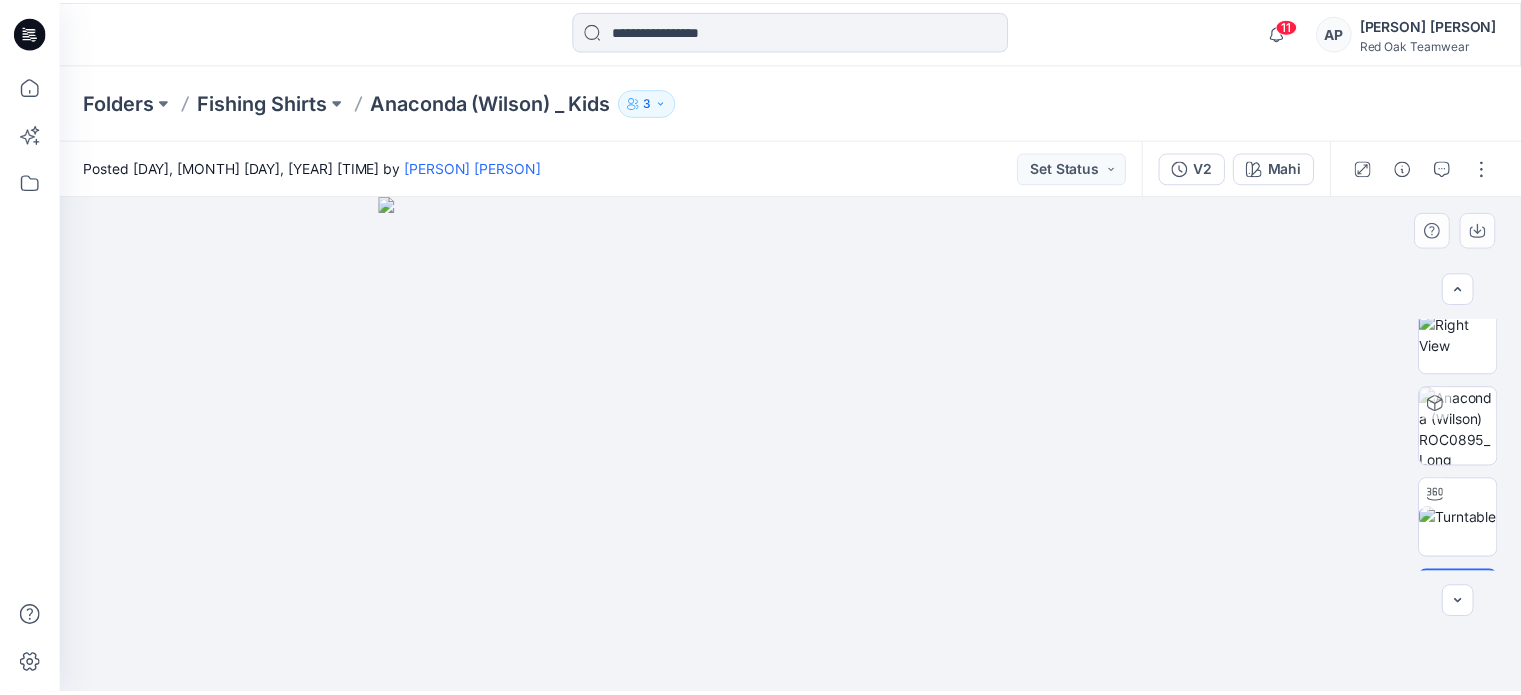 scroll, scrollTop: 469, scrollLeft: 0, axis: vertical 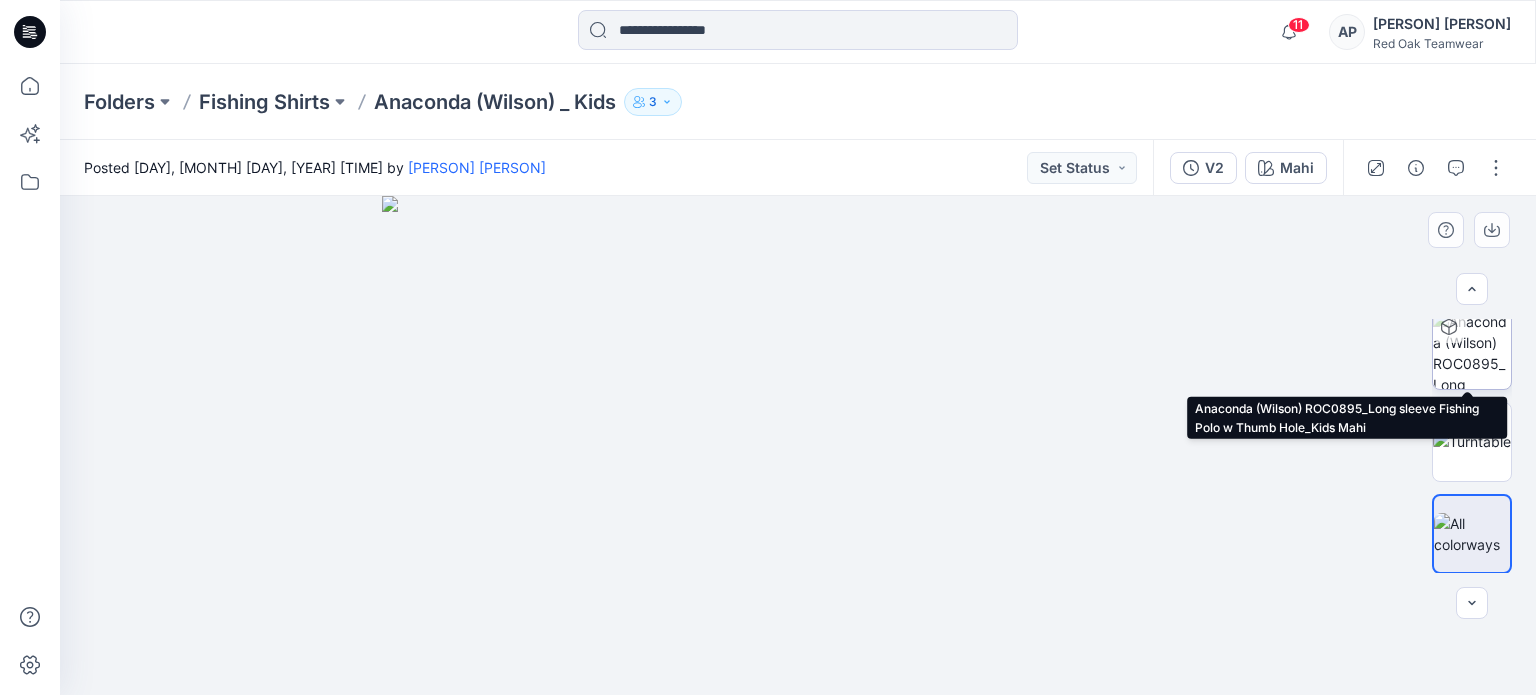 click at bounding box center (1472, 350) 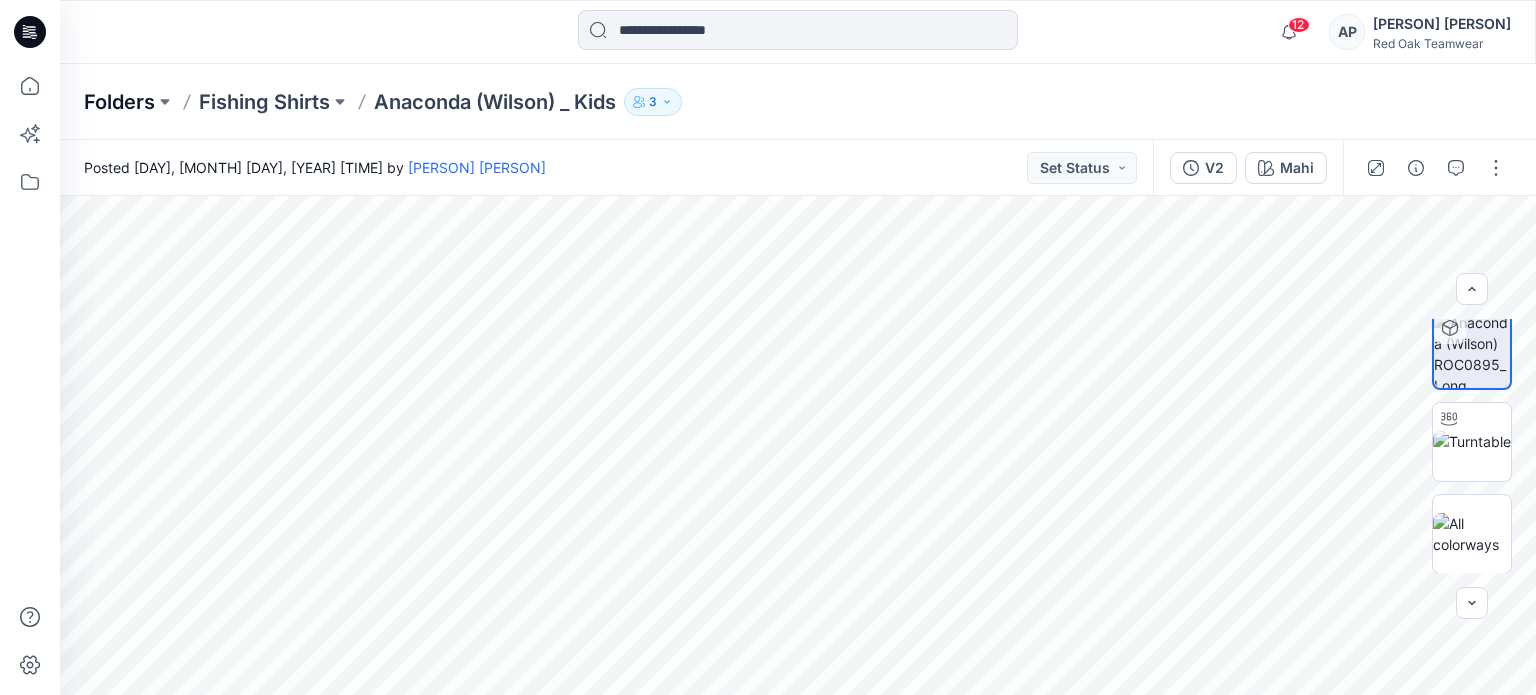 click on "Folders" at bounding box center [119, 102] 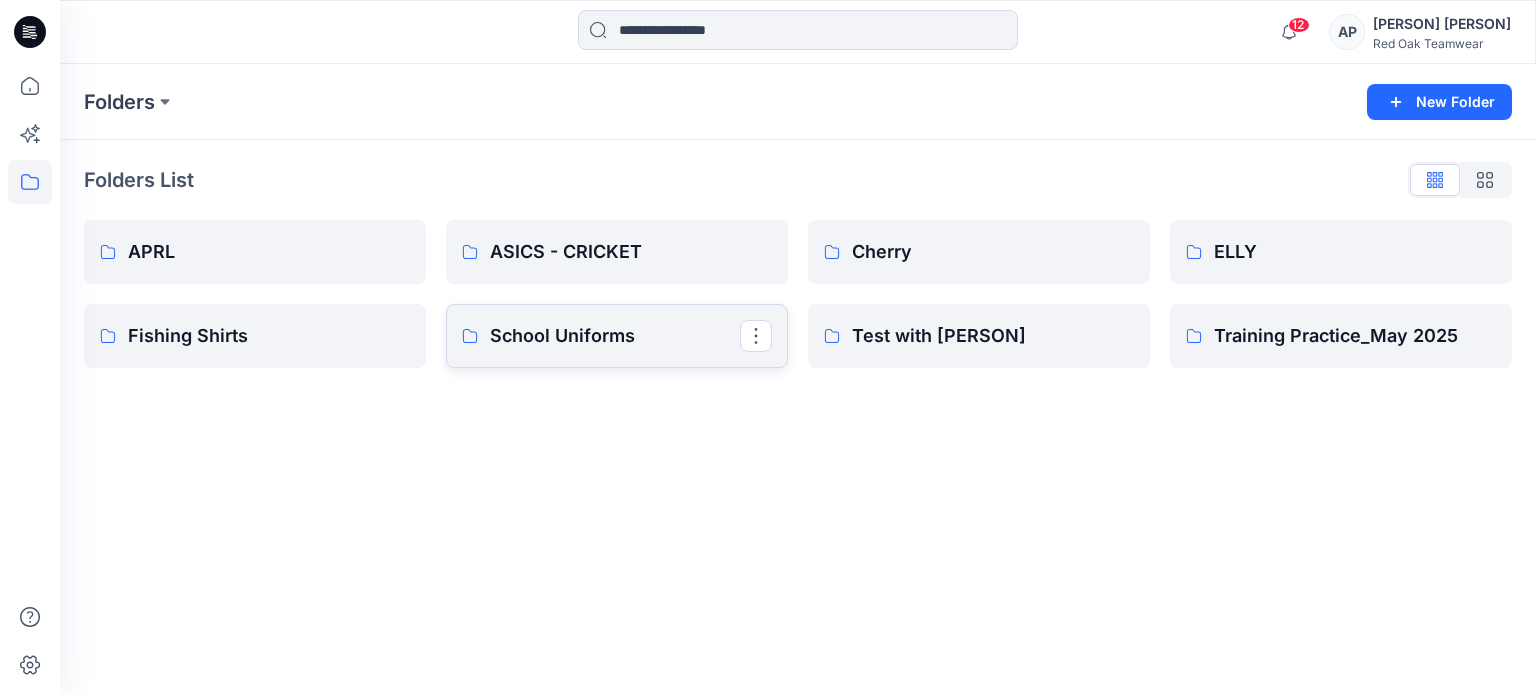 click on "School Uniforms" at bounding box center (615, 336) 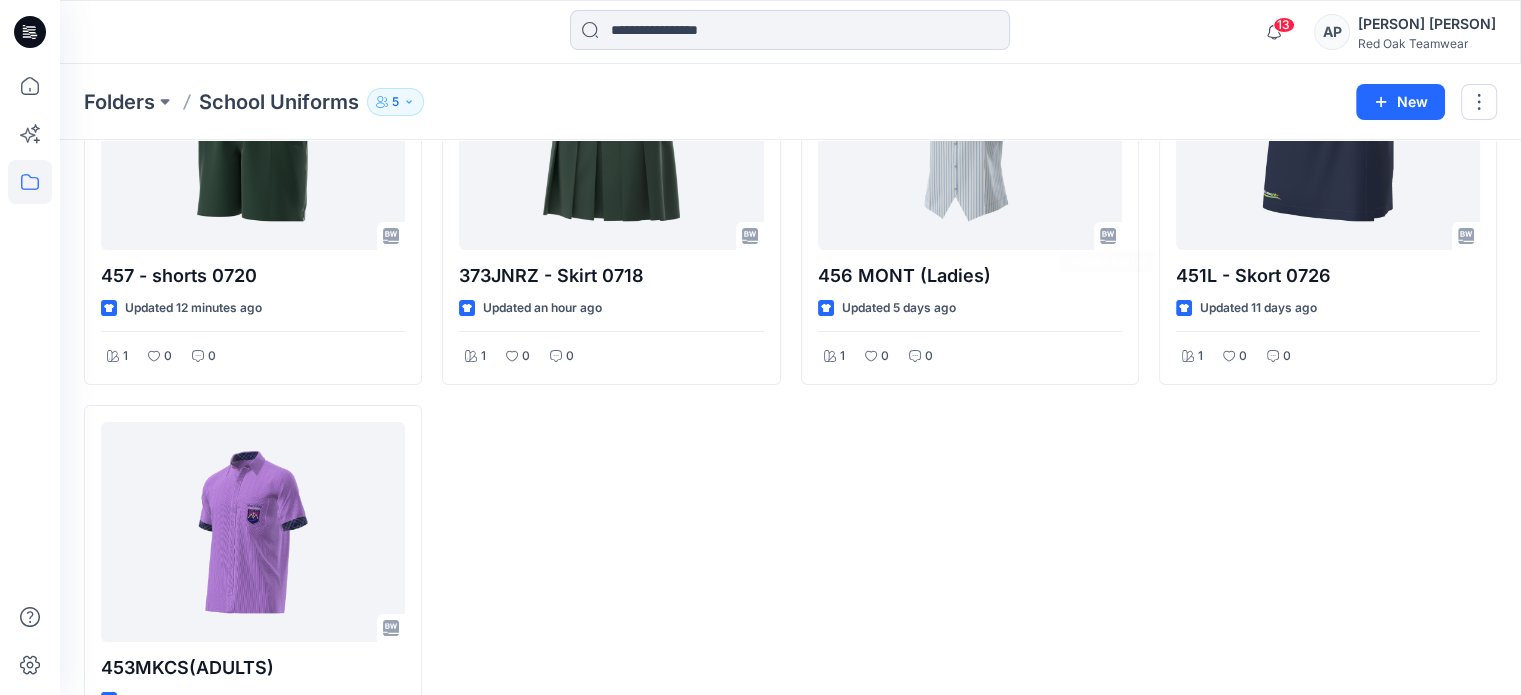 scroll, scrollTop: 212, scrollLeft: 0, axis: vertical 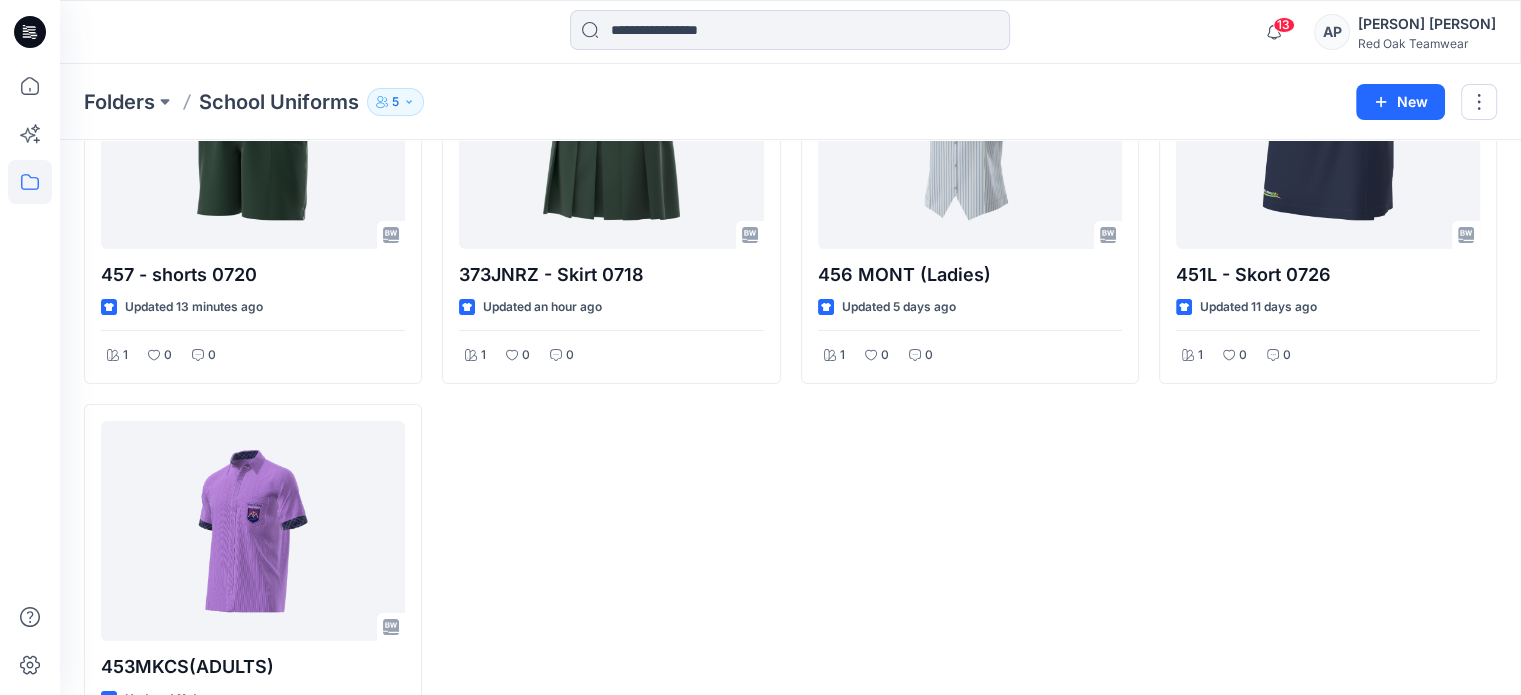 click on "456 MONT (Ladies) Updated 5 days ago 1 0 0" at bounding box center [970, 394] 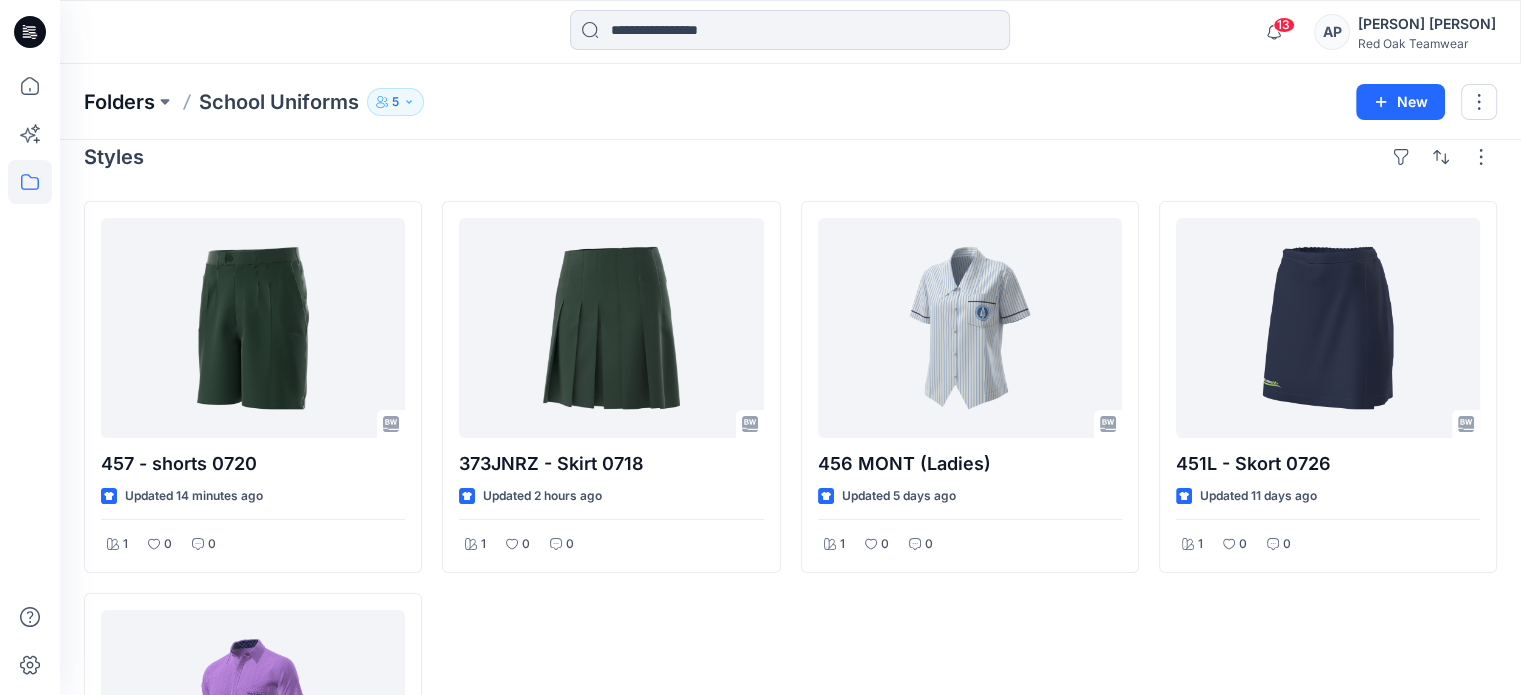 scroll, scrollTop: 22, scrollLeft: 0, axis: vertical 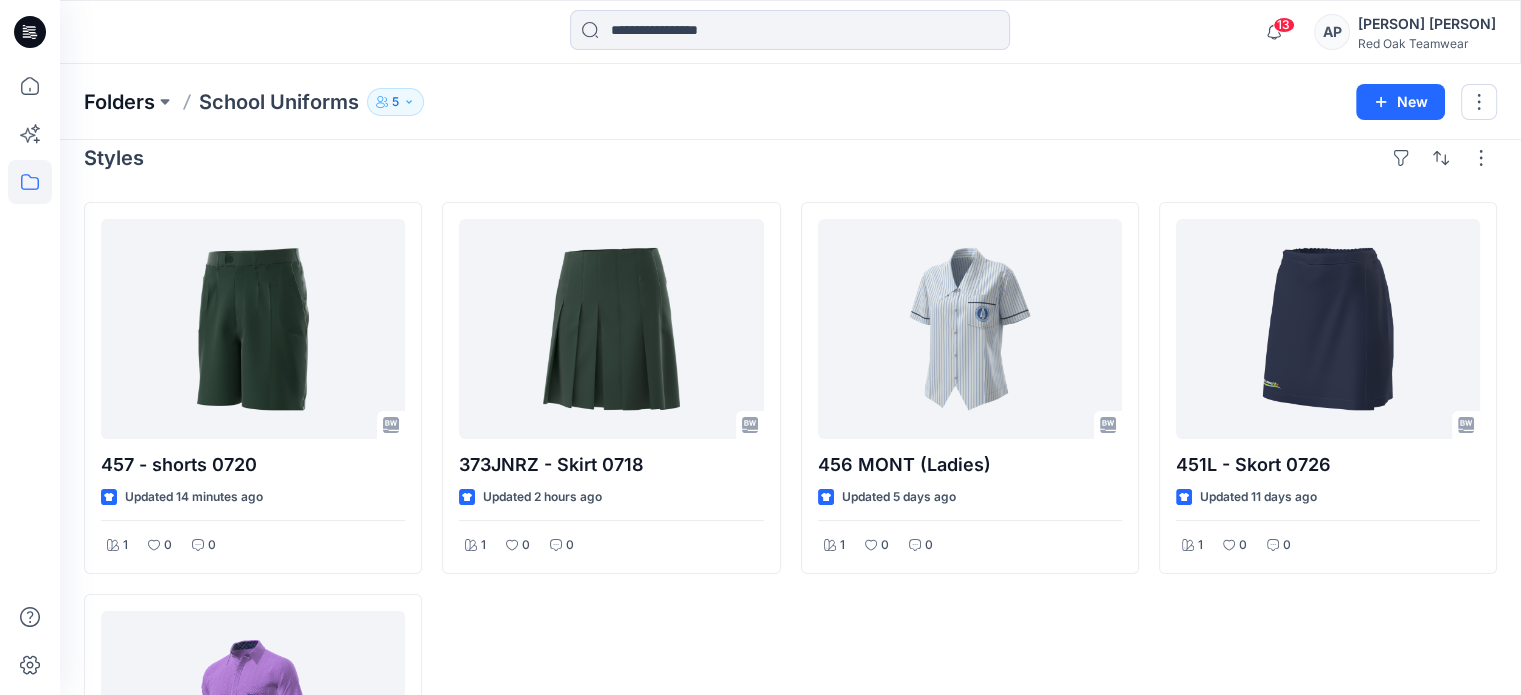 click on "Folders" at bounding box center [119, 102] 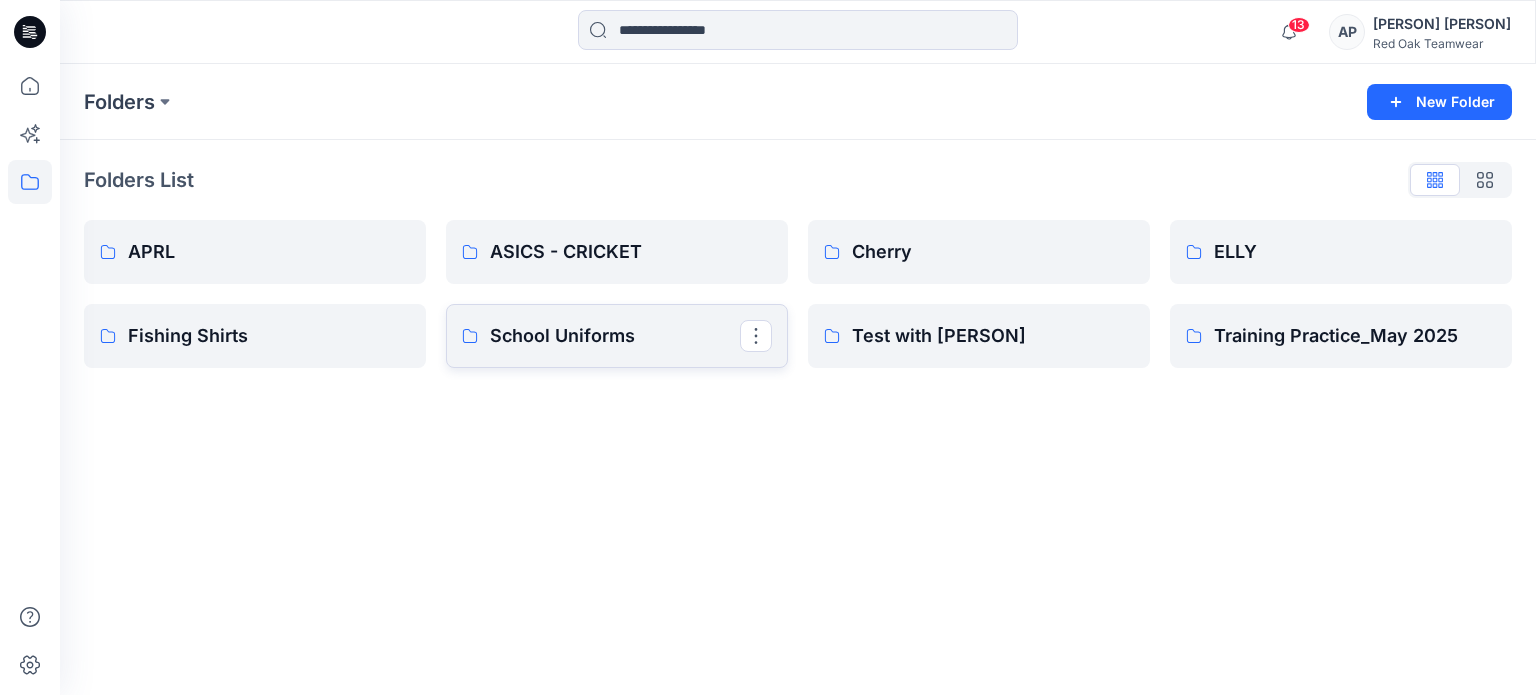 click on "School Uniforms" at bounding box center [615, 336] 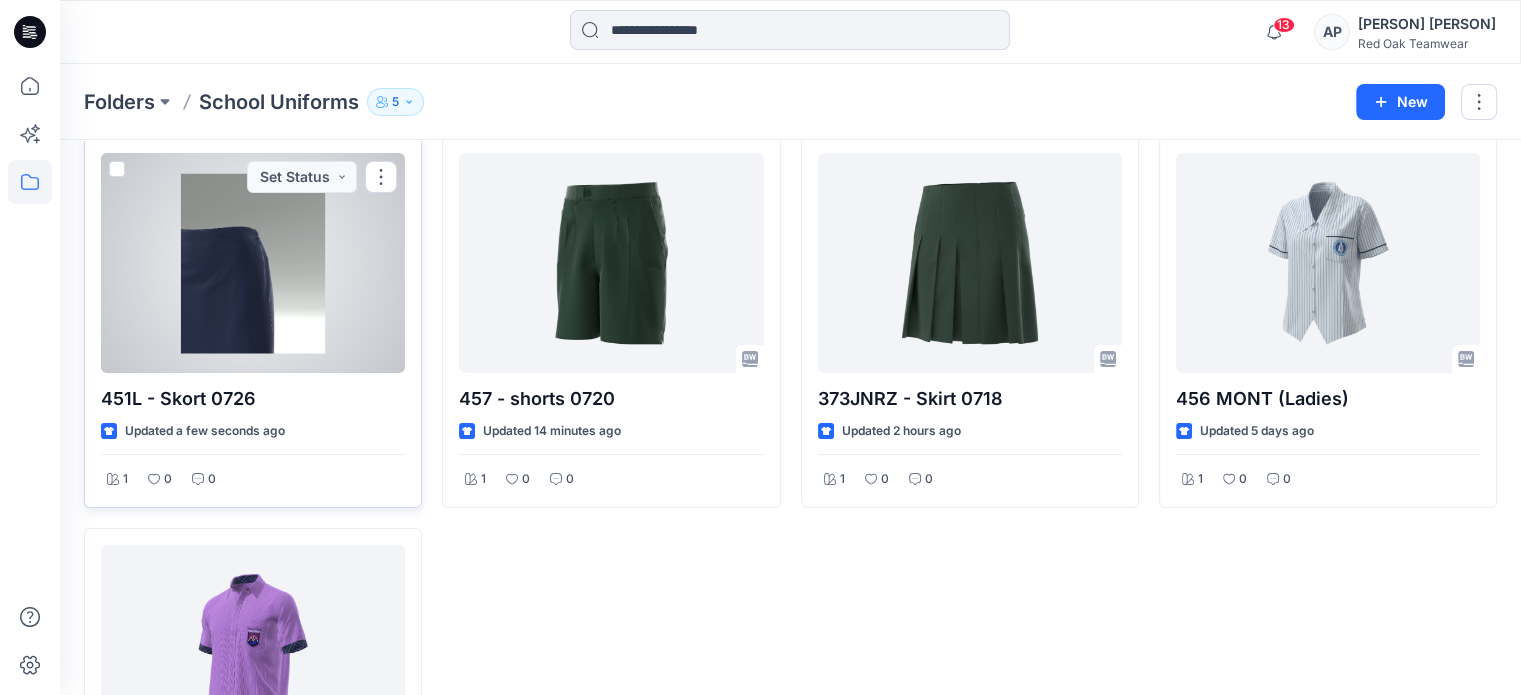 scroll, scrollTop: 89, scrollLeft: 0, axis: vertical 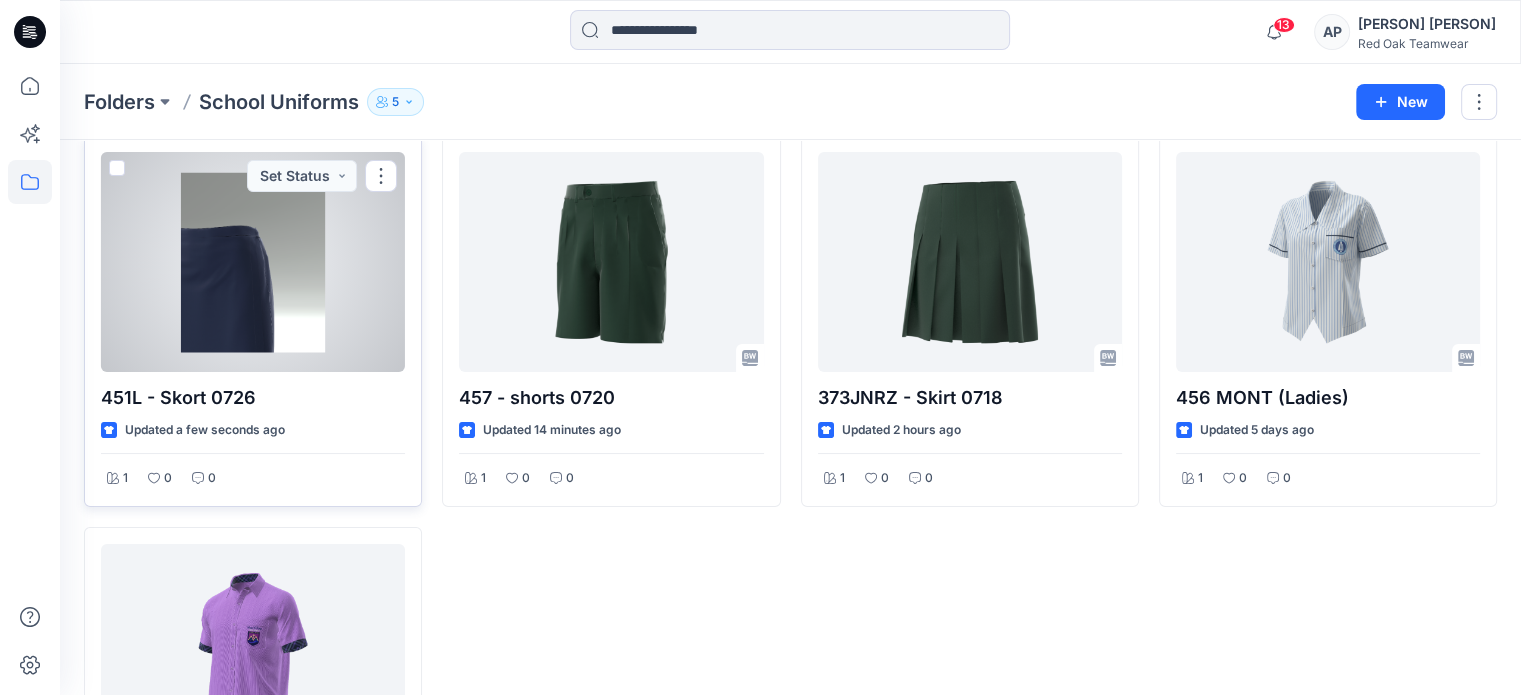 click at bounding box center [253, 262] 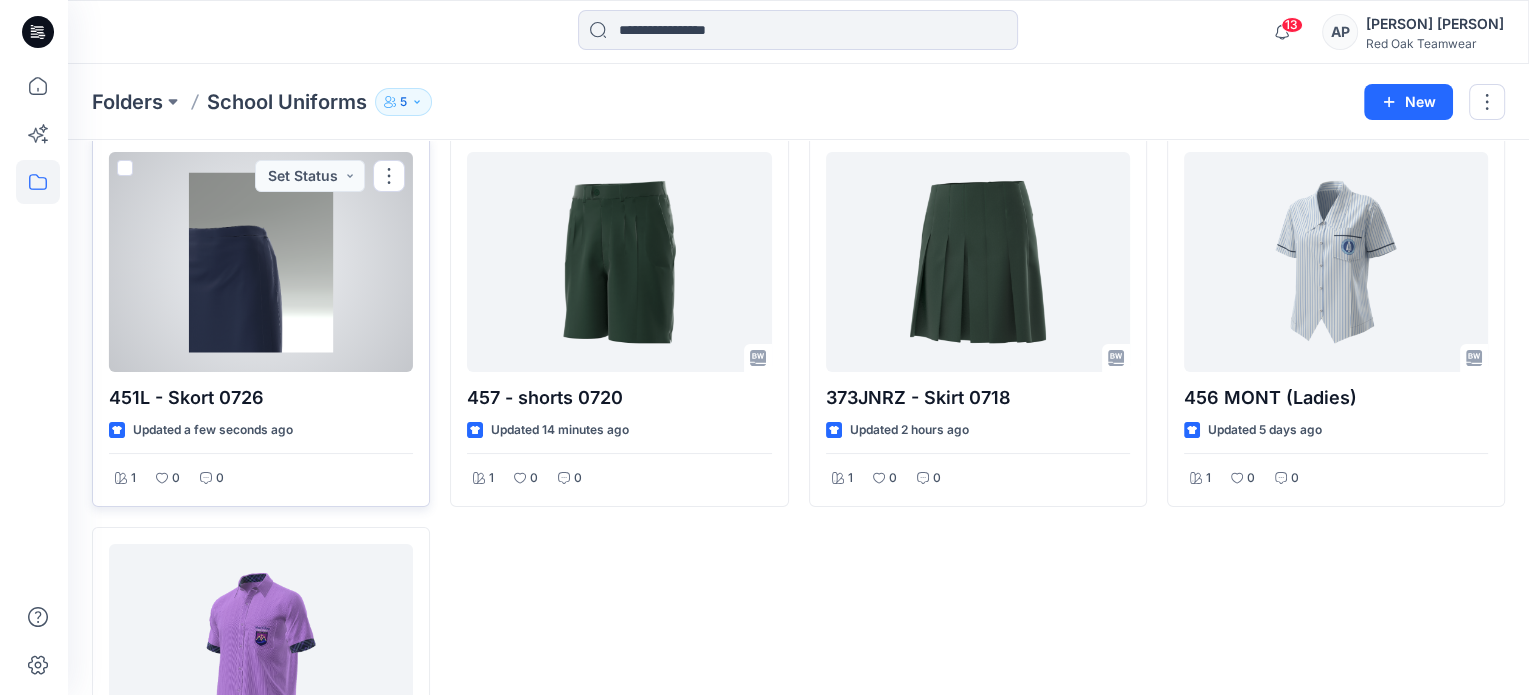 scroll, scrollTop: 0, scrollLeft: 0, axis: both 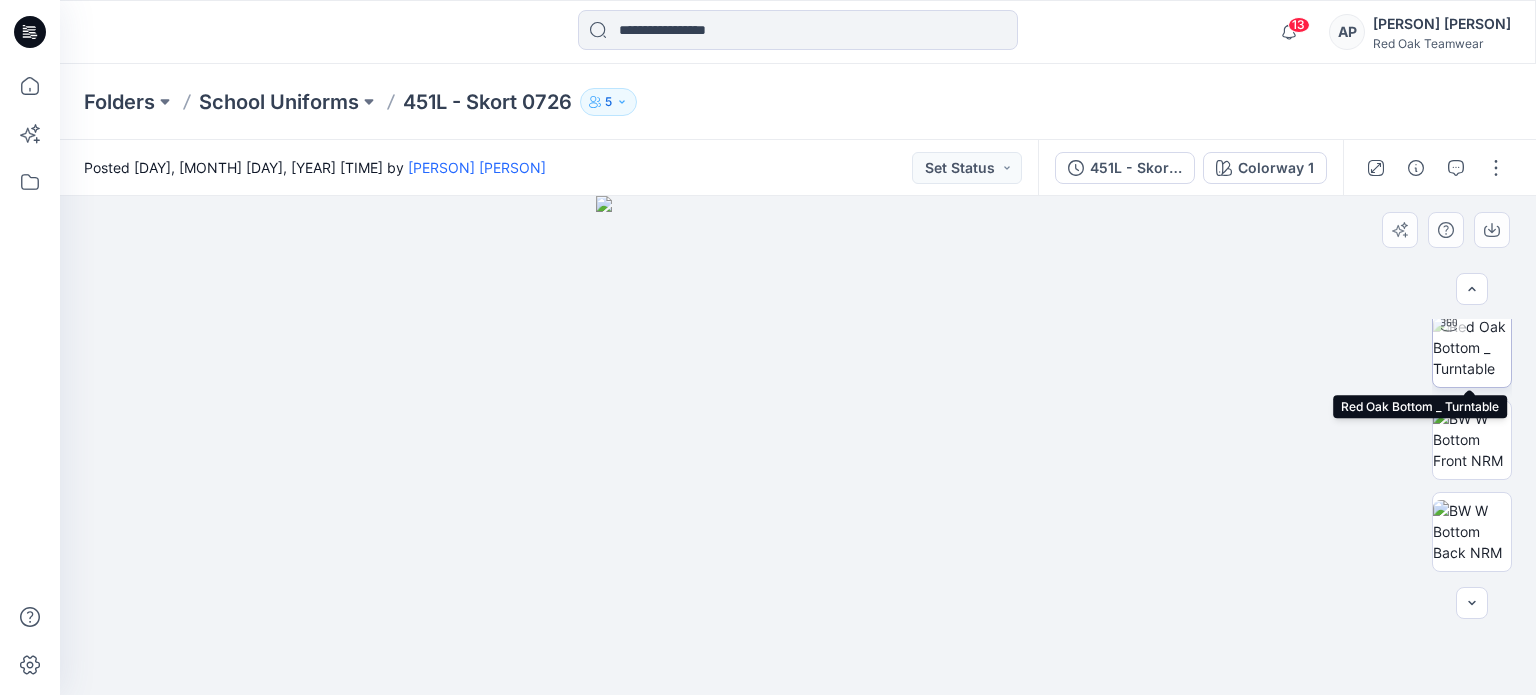 click at bounding box center [1472, 347] 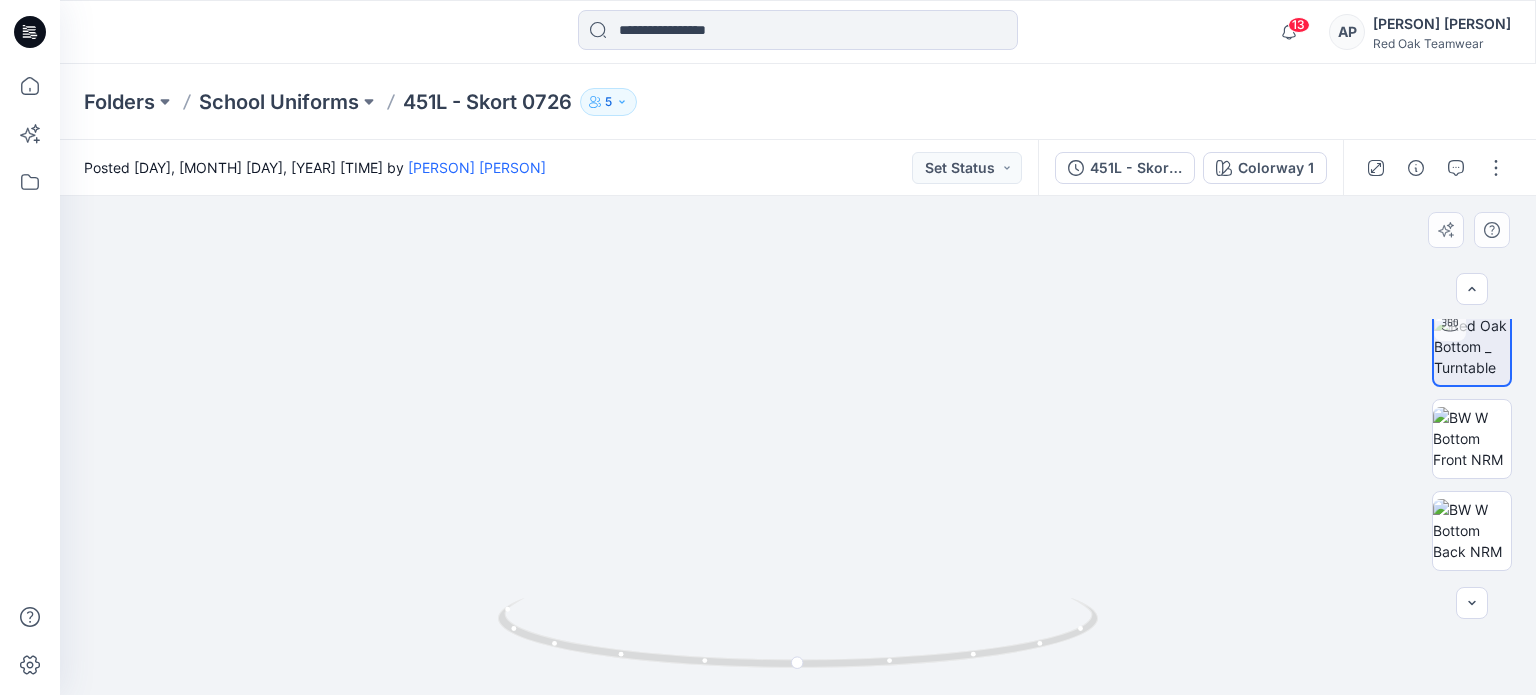 drag, startPoint x: 698, startPoint y: 512, endPoint x: 949, endPoint y: 509, distance: 251.01793 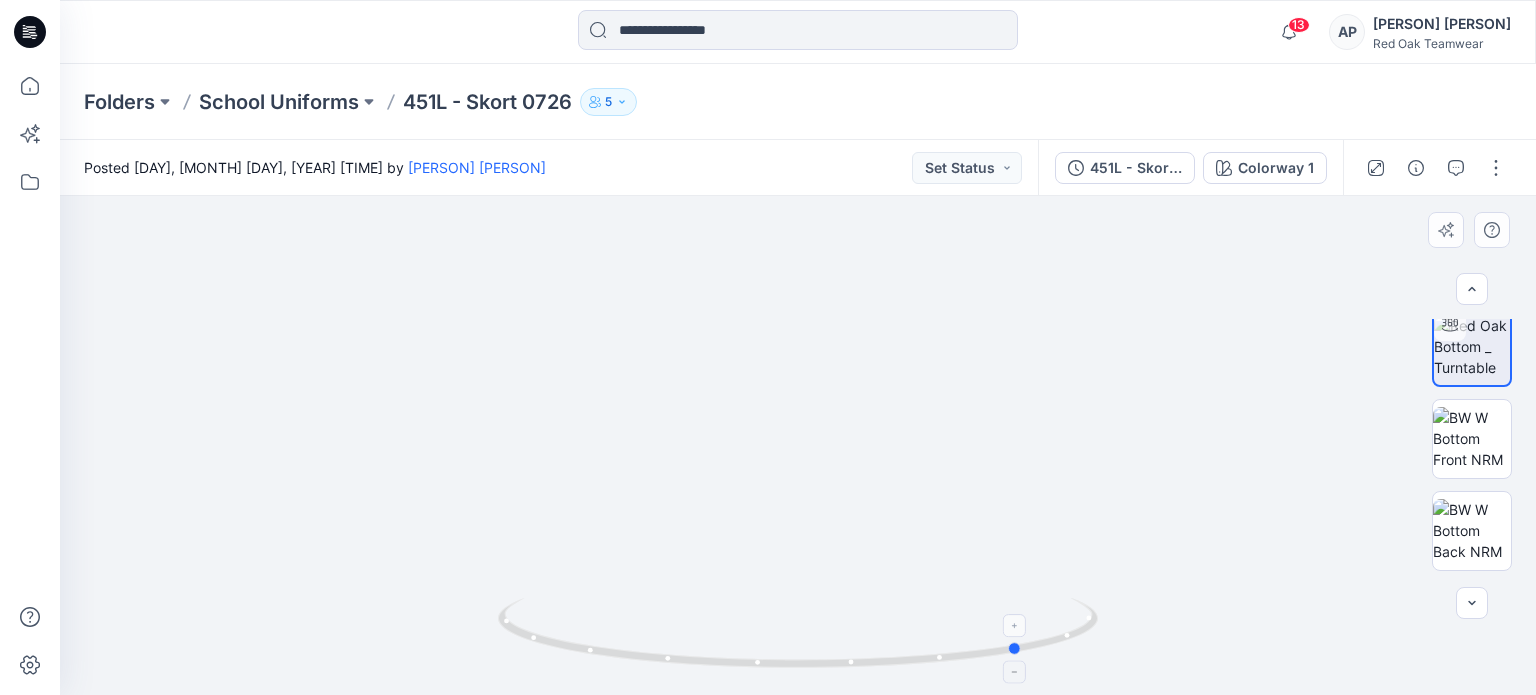 drag, startPoint x: 550, startPoint y: 651, endPoint x: 772, endPoint y: 656, distance: 222.0563 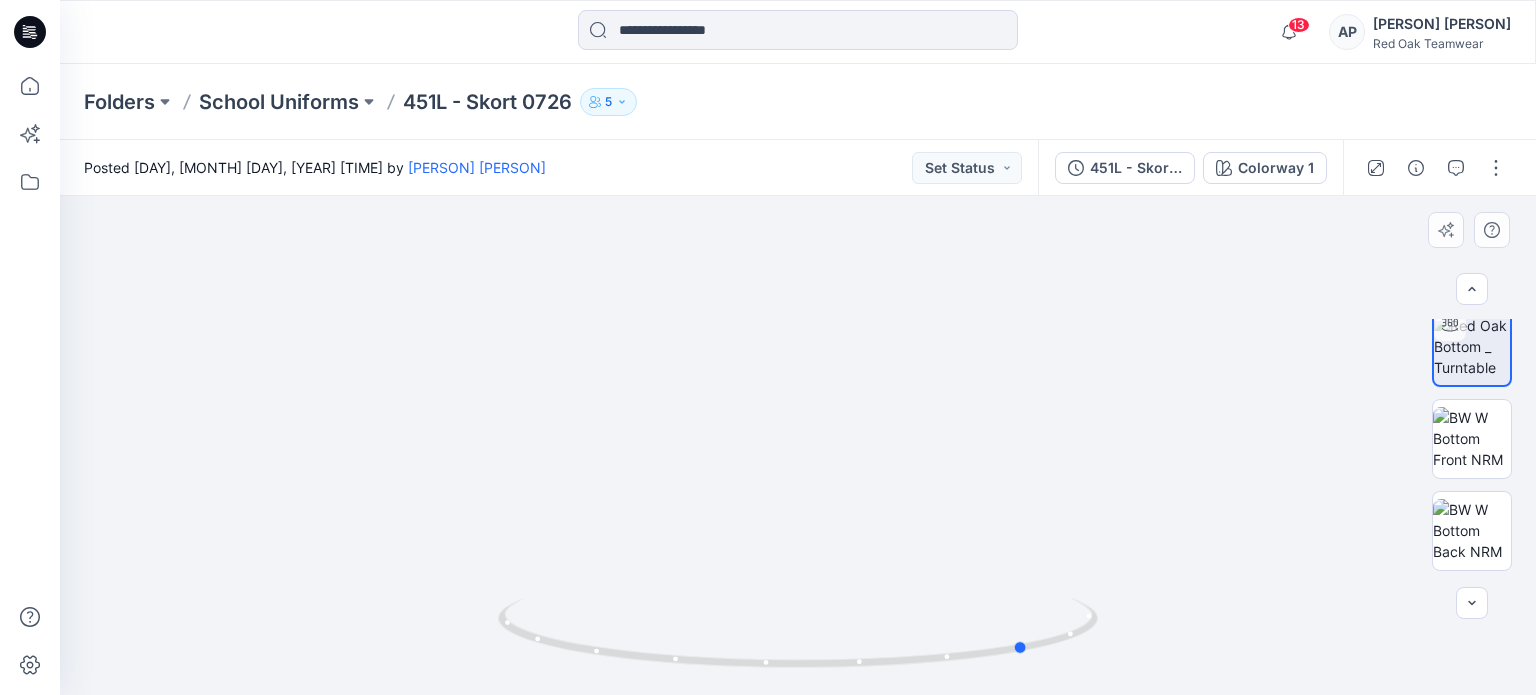 drag, startPoint x: 589, startPoint y: 635, endPoint x: 1195, endPoint y: 658, distance: 606.43634 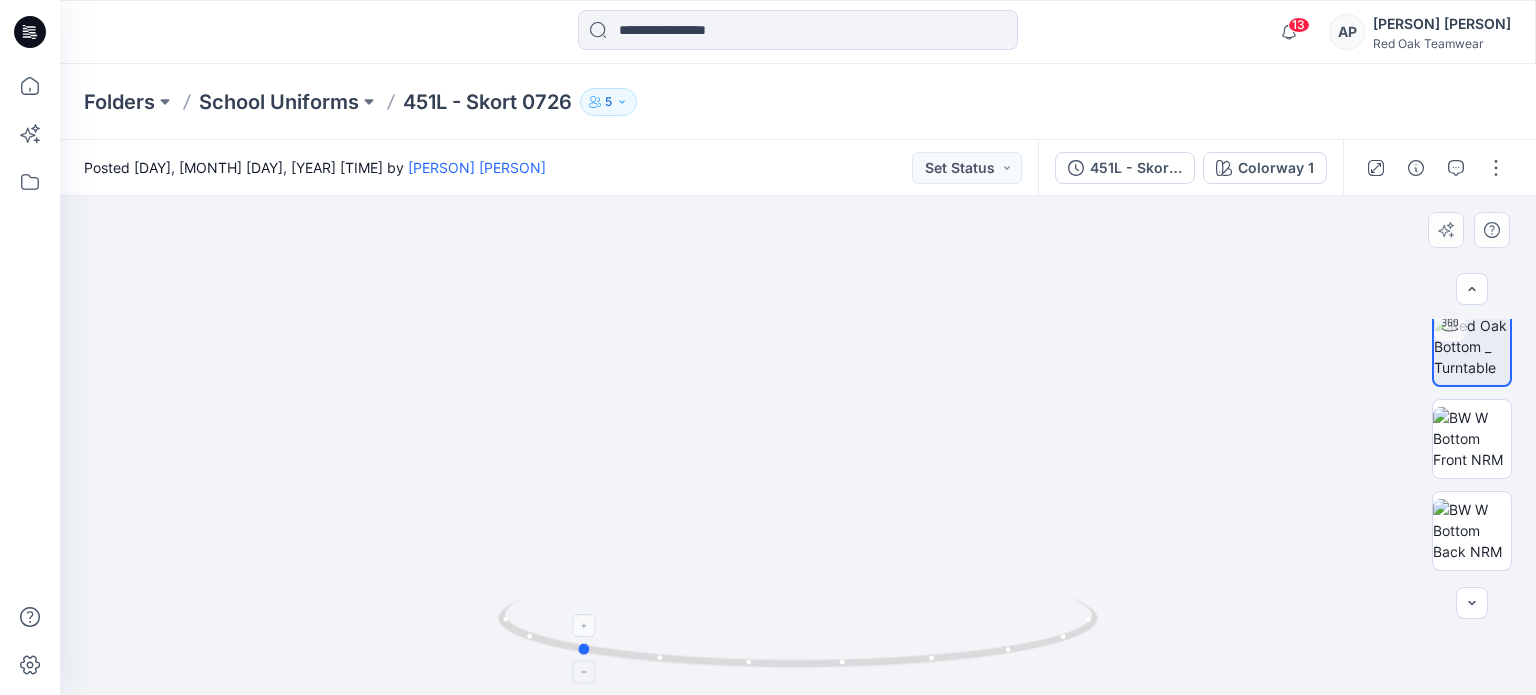 drag, startPoint x: 692, startPoint y: 651, endPoint x: 905, endPoint y: 652, distance: 213.00235 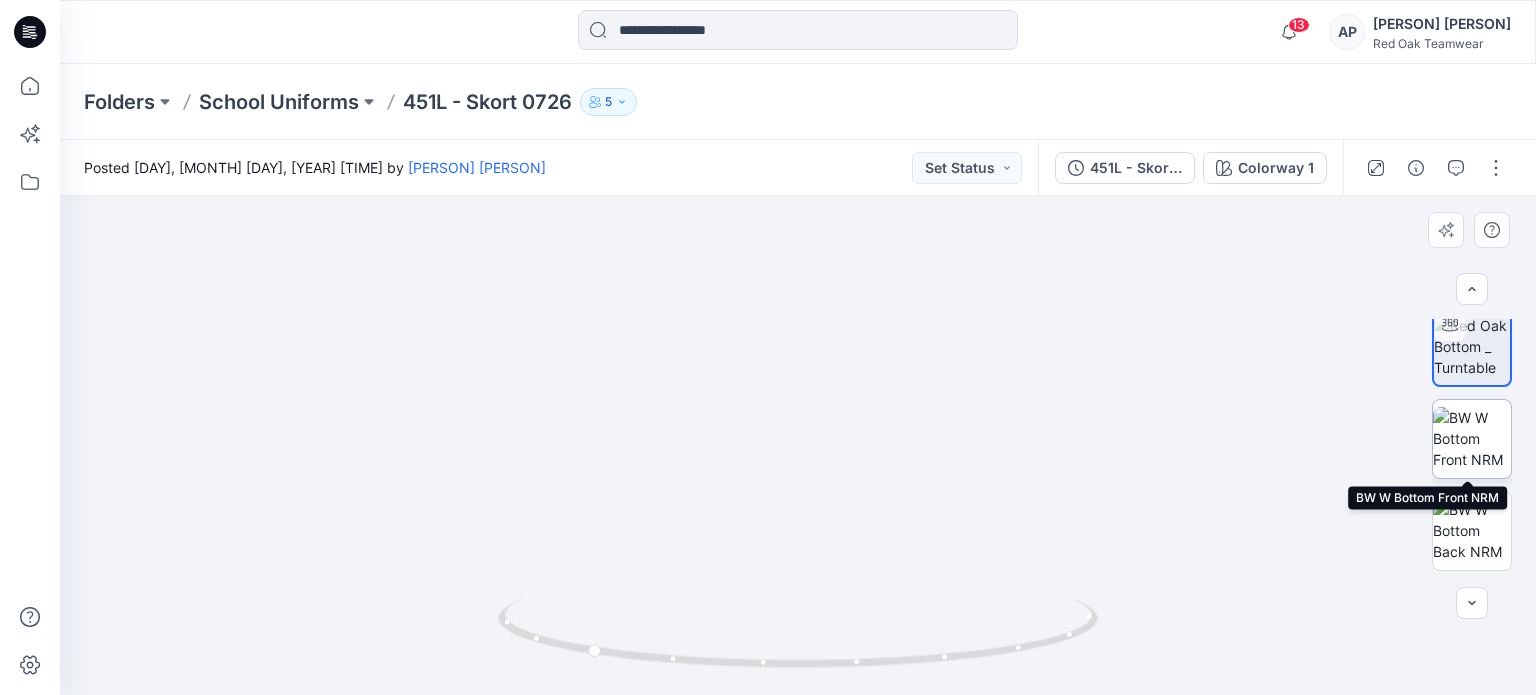 click at bounding box center [1472, 438] 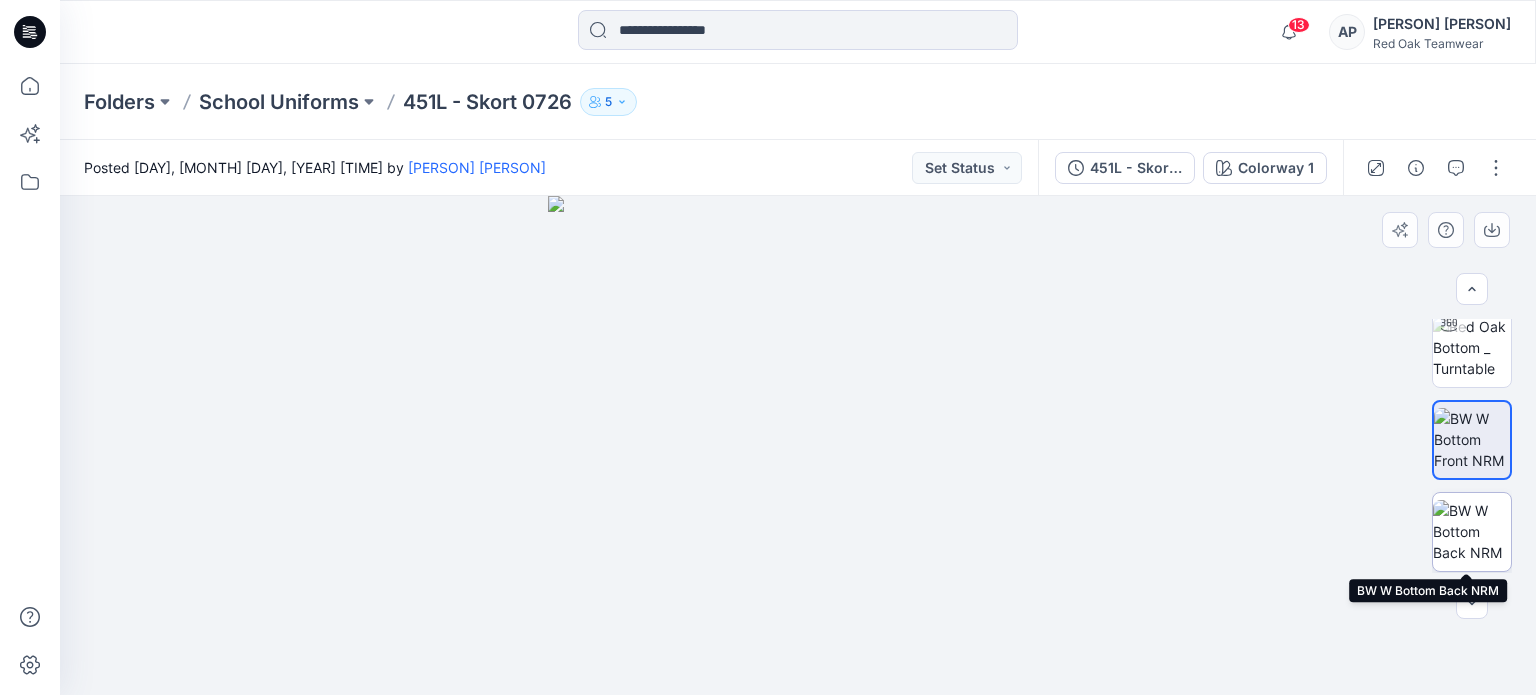 click at bounding box center (1472, 531) 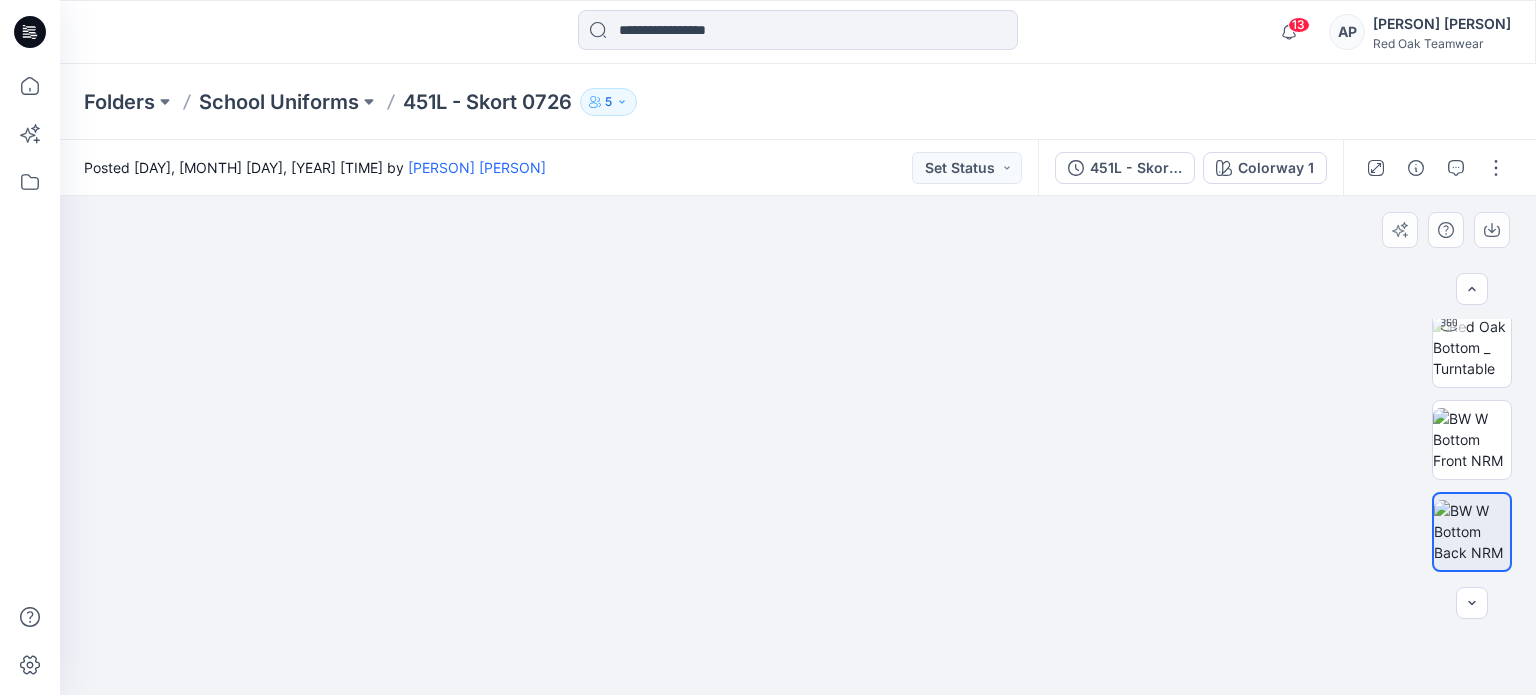 drag, startPoint x: 832, startPoint y: 313, endPoint x: 826, endPoint y: 601, distance: 288.0625 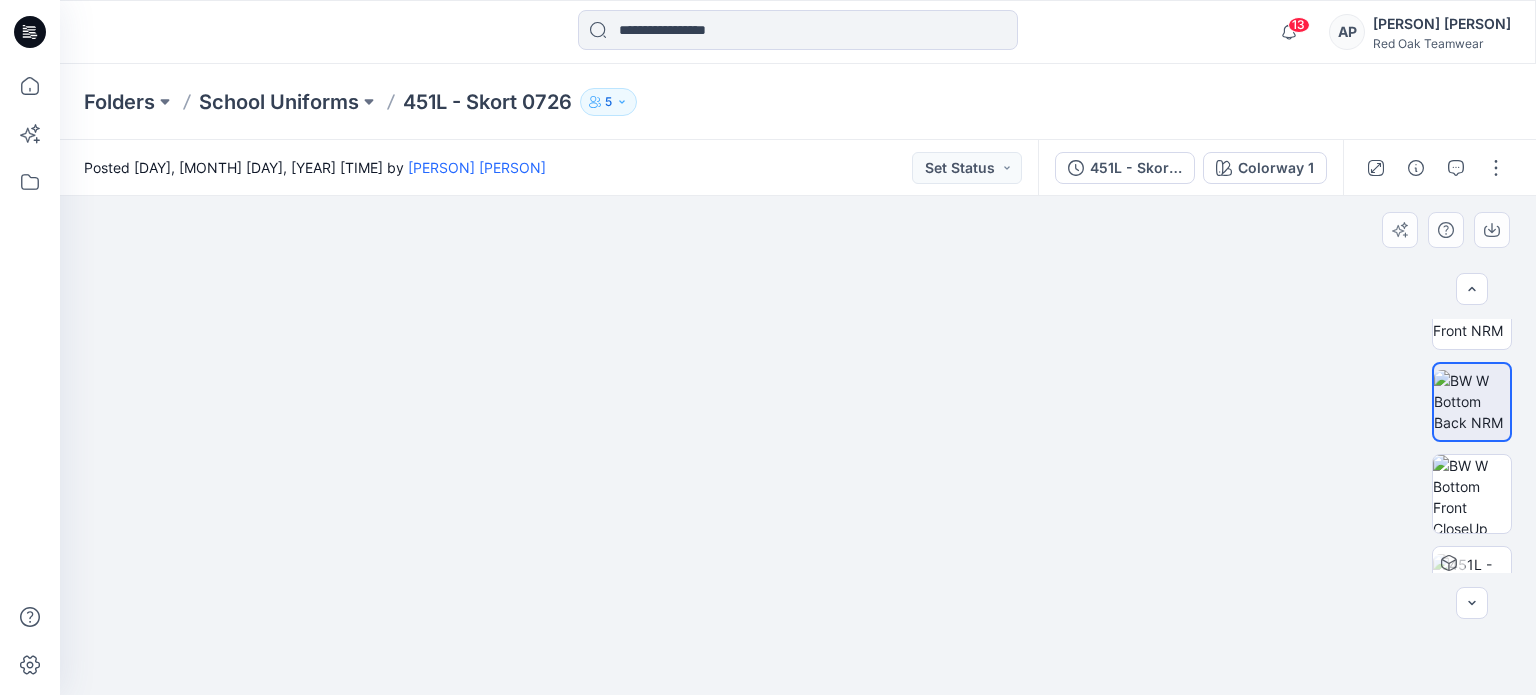 scroll, scrollTop: 284, scrollLeft: 0, axis: vertical 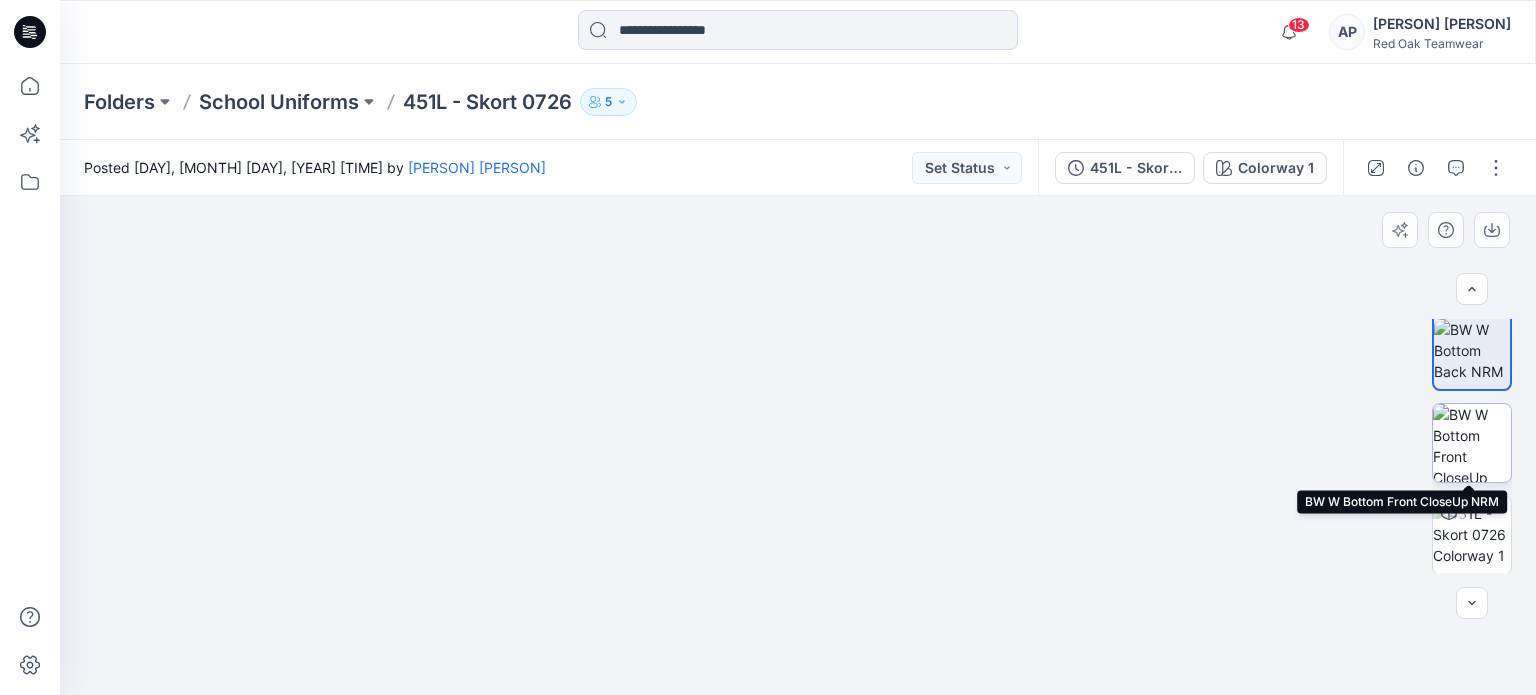 click at bounding box center (1472, 443) 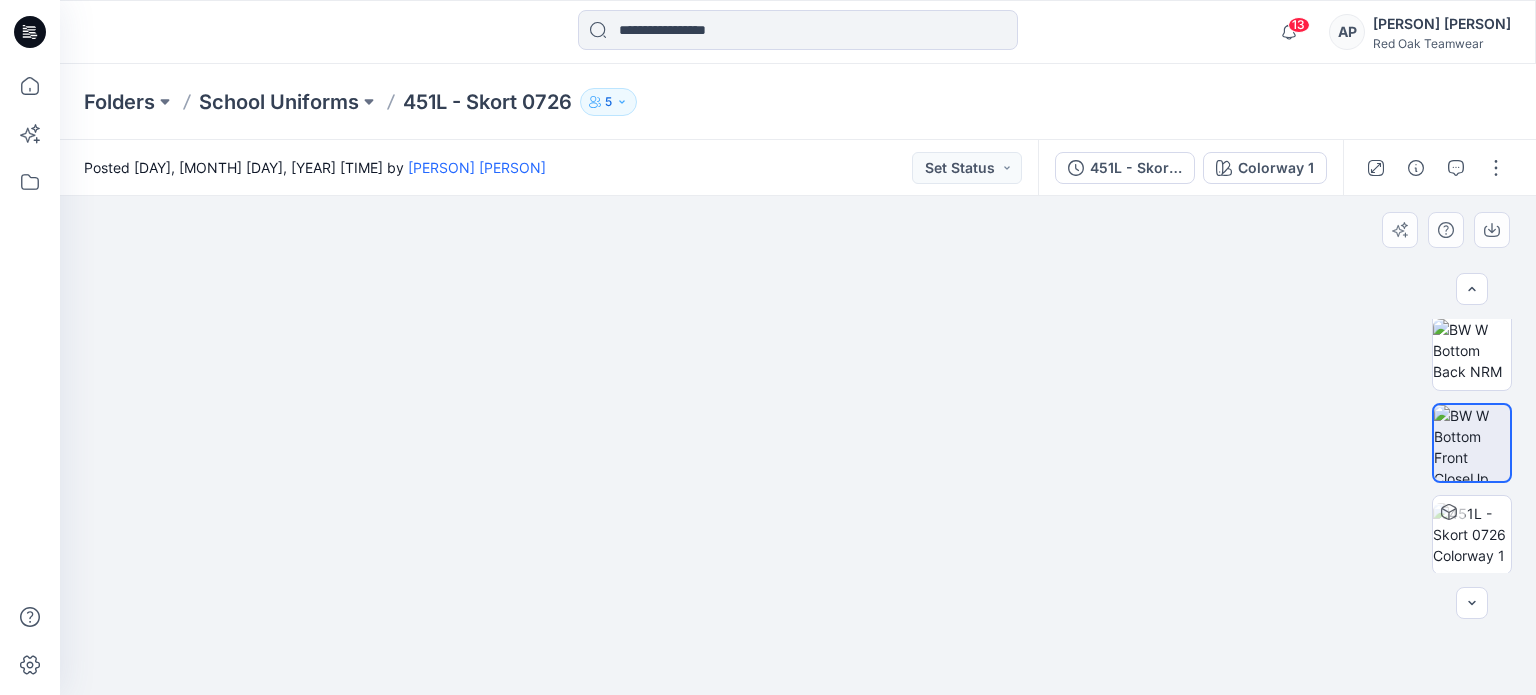 drag, startPoint x: 785, startPoint y: 334, endPoint x: 813, endPoint y: 690, distance: 357.09943 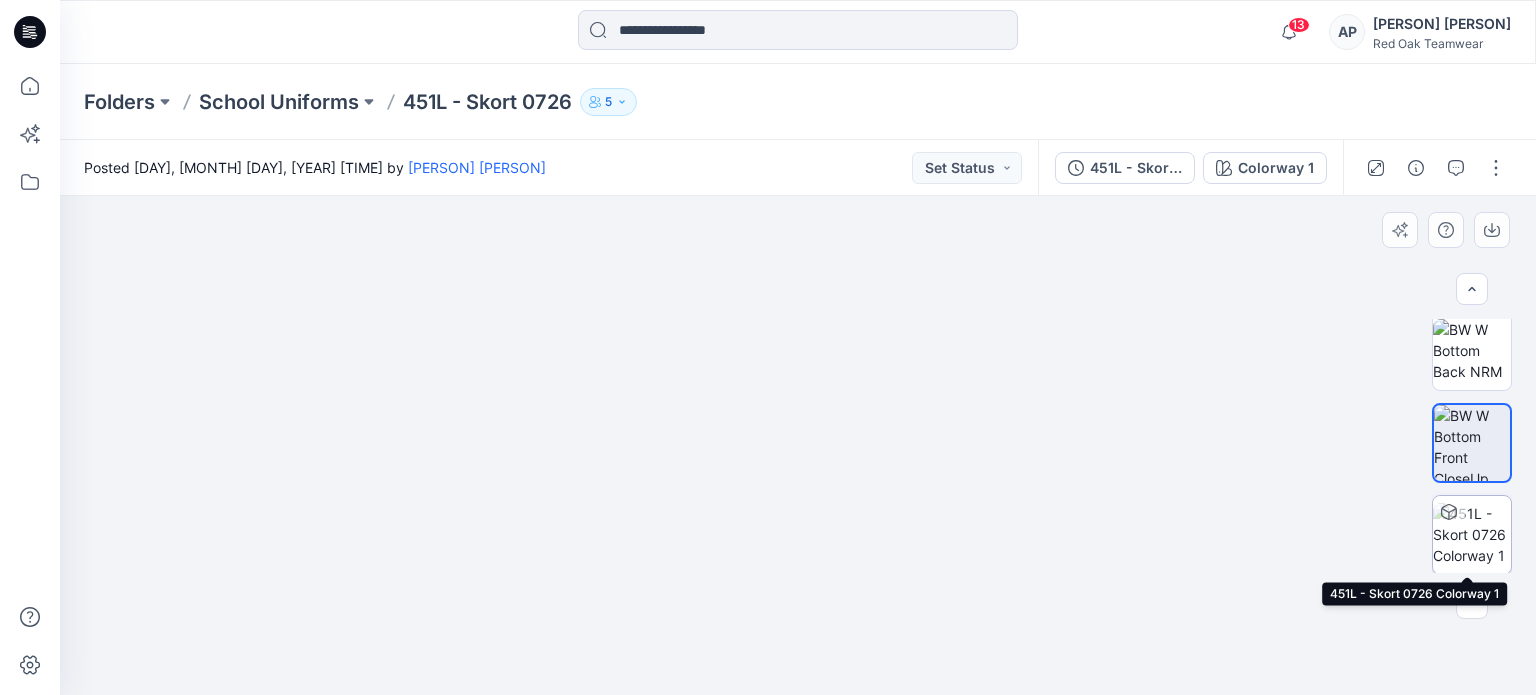 click at bounding box center (1472, 534) 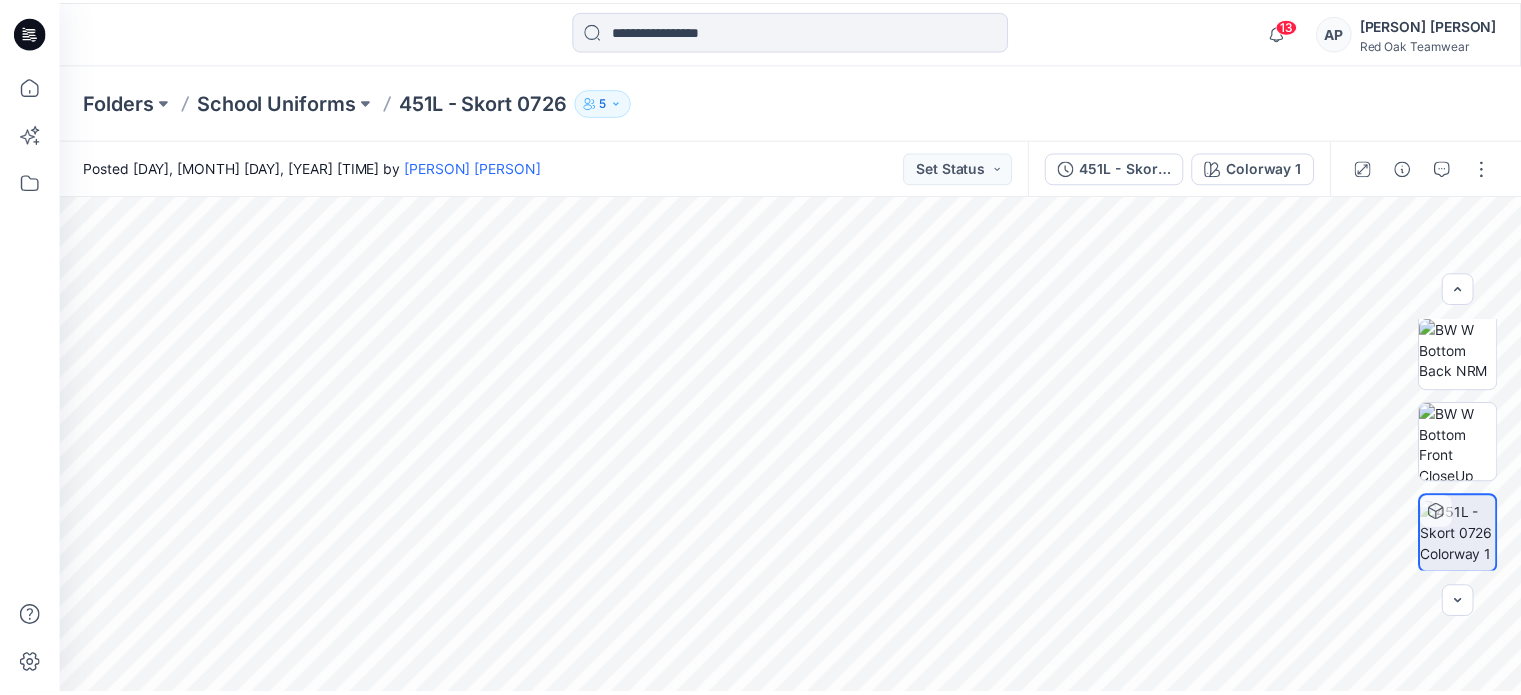 scroll, scrollTop: 0, scrollLeft: 0, axis: both 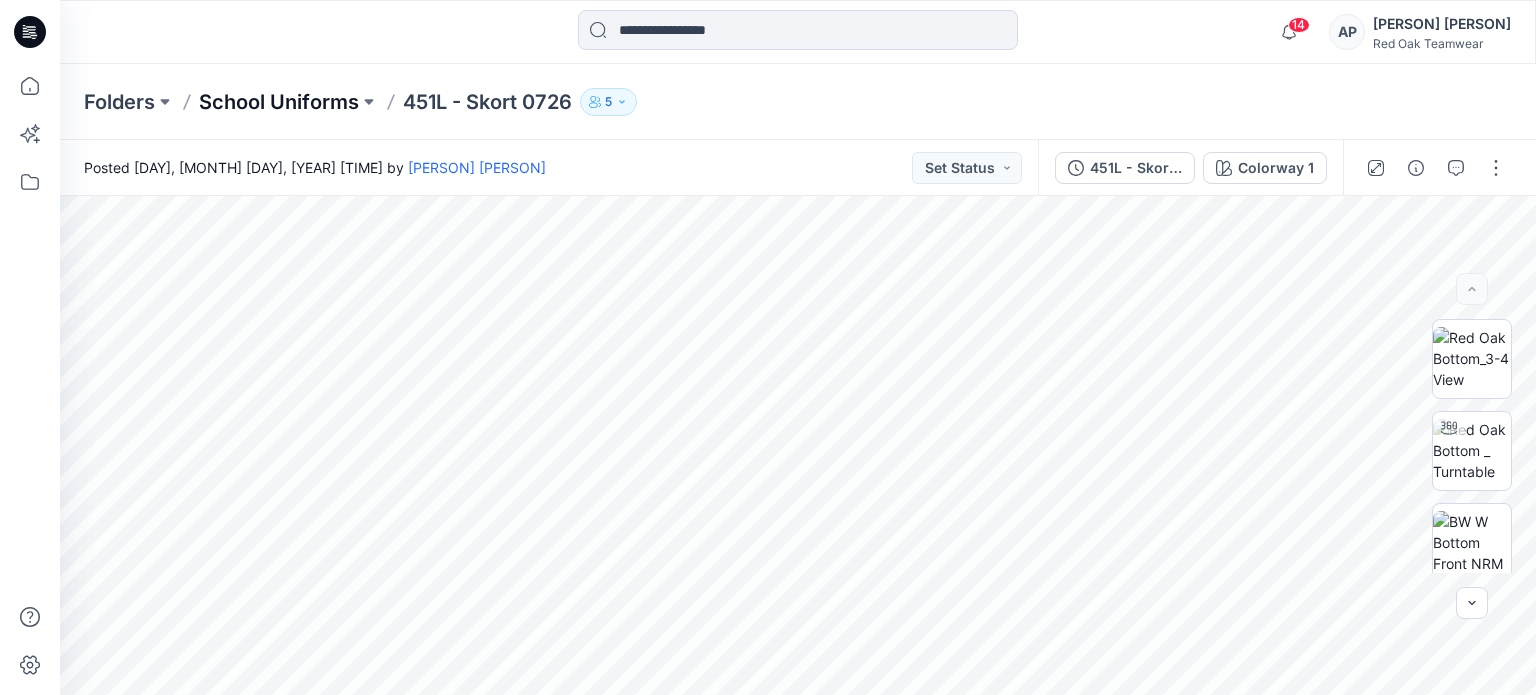 click on "School Uniforms" at bounding box center [279, 102] 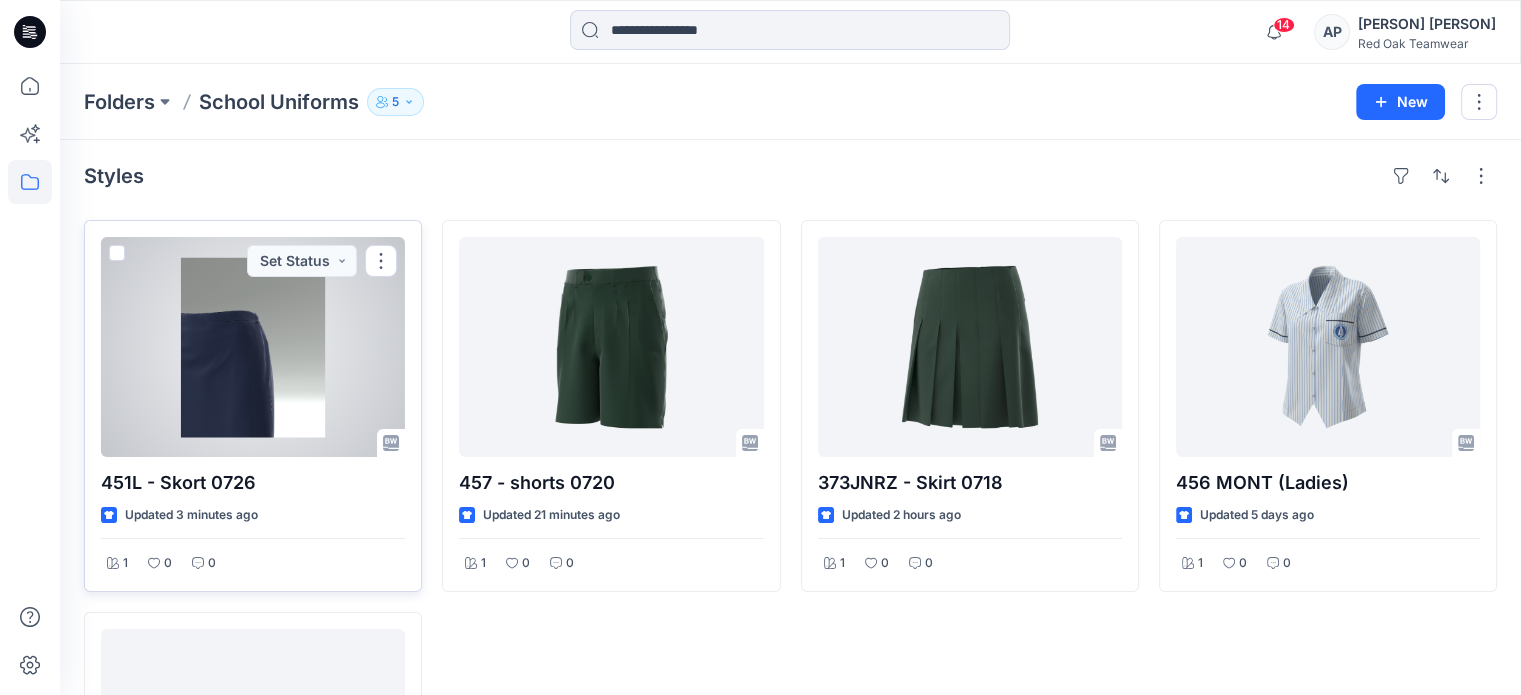 scroll, scrollTop: 1, scrollLeft: 0, axis: vertical 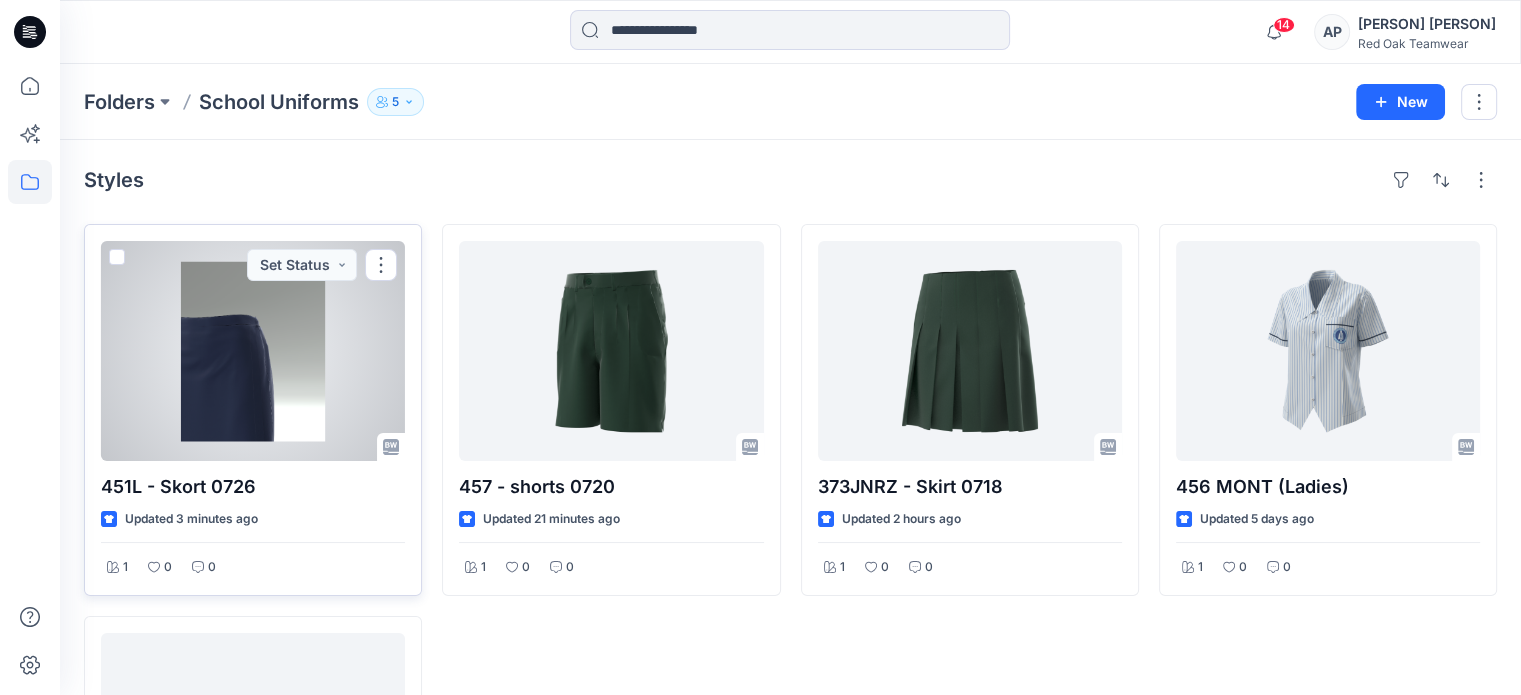click at bounding box center [253, 351] 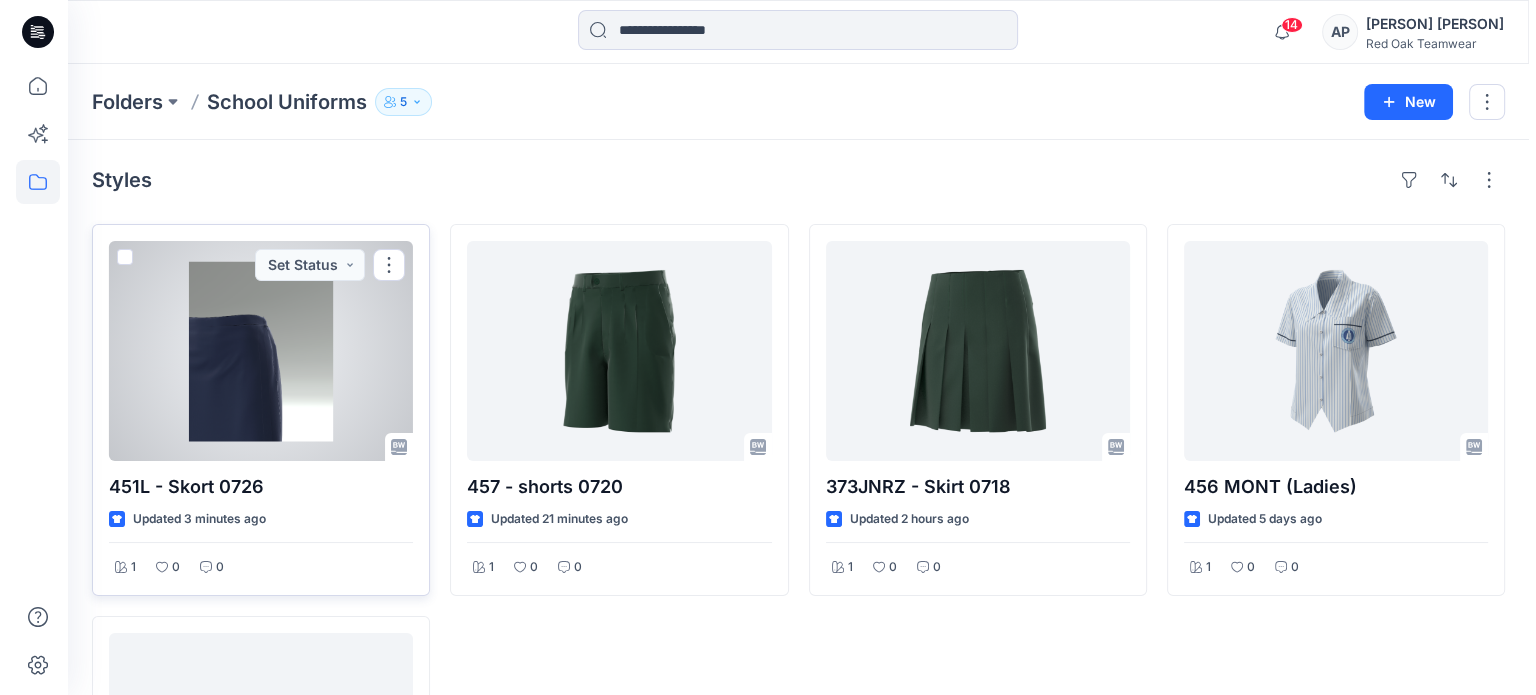 scroll, scrollTop: 0, scrollLeft: 0, axis: both 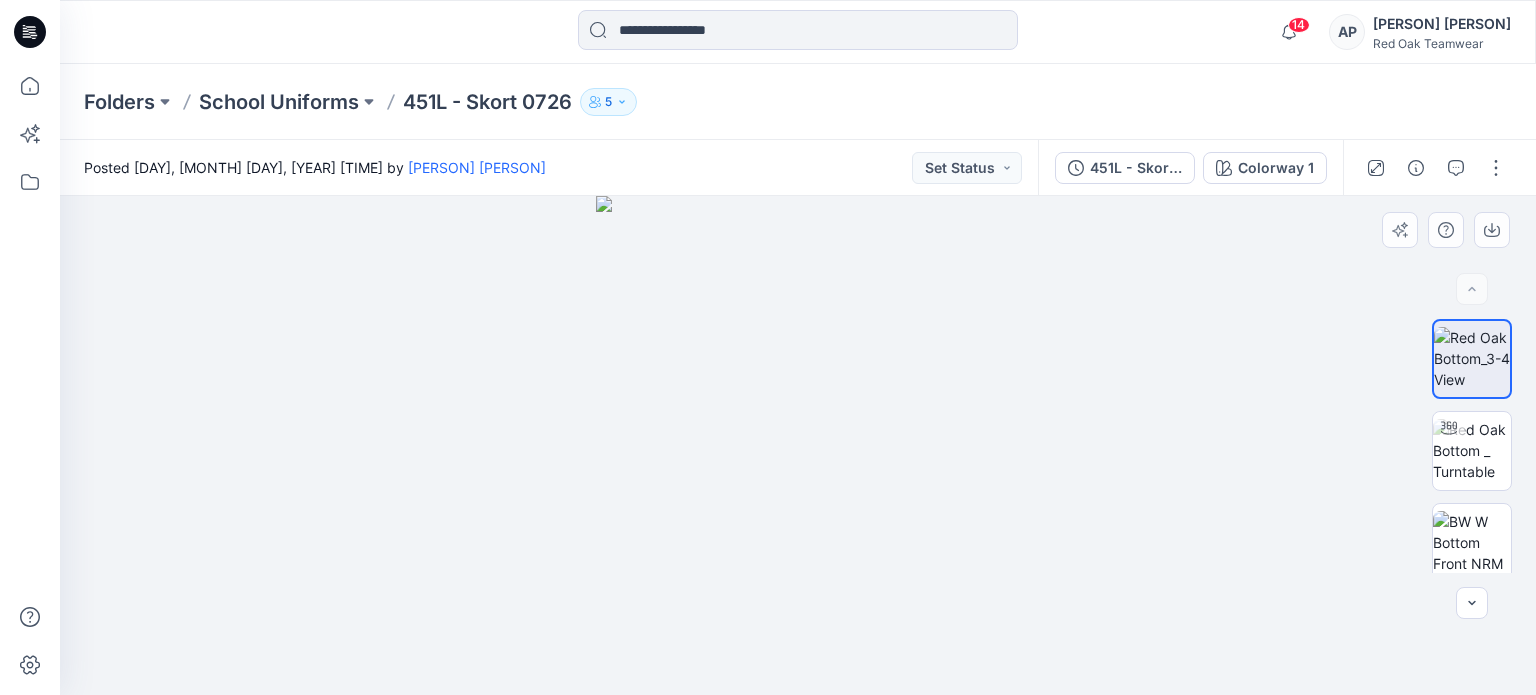 click at bounding box center [798, 445] 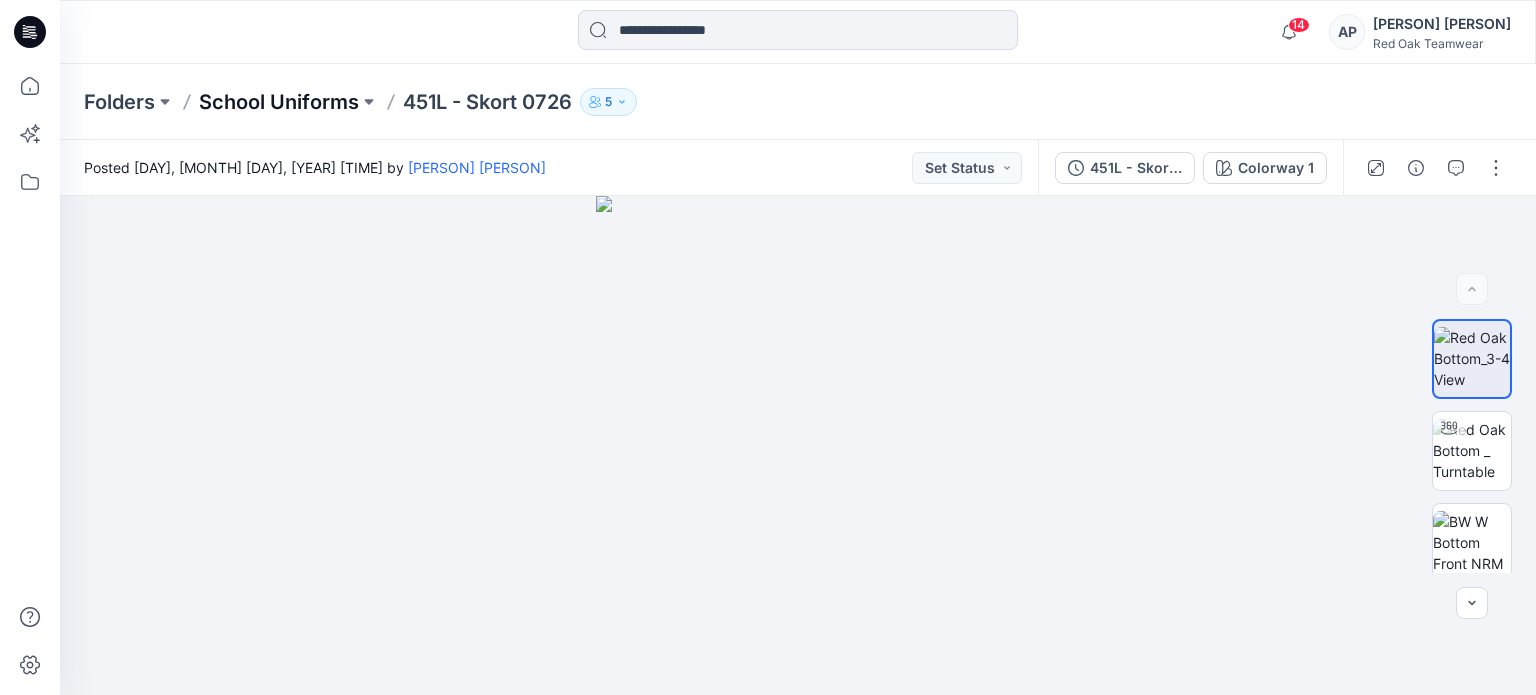 click on "School Uniforms" at bounding box center (279, 102) 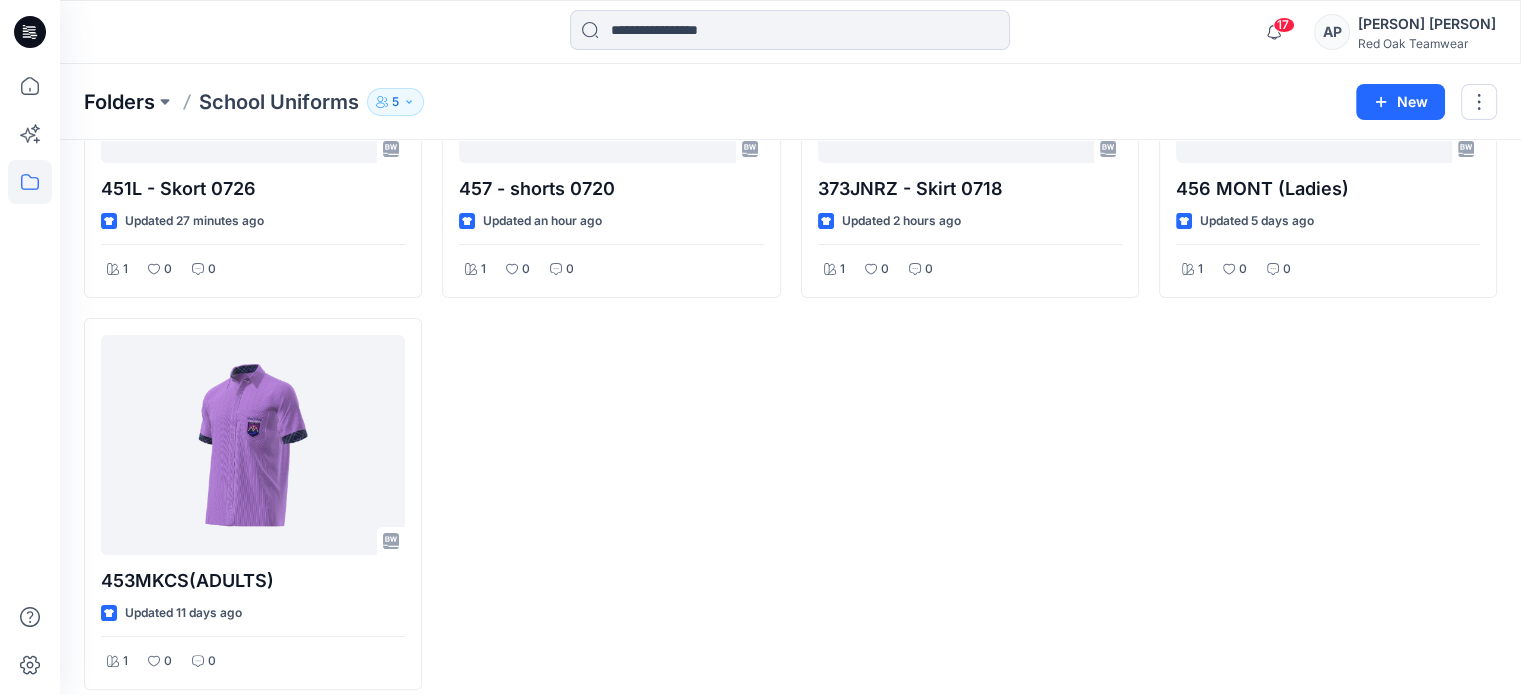 scroll, scrollTop: 299, scrollLeft: 0, axis: vertical 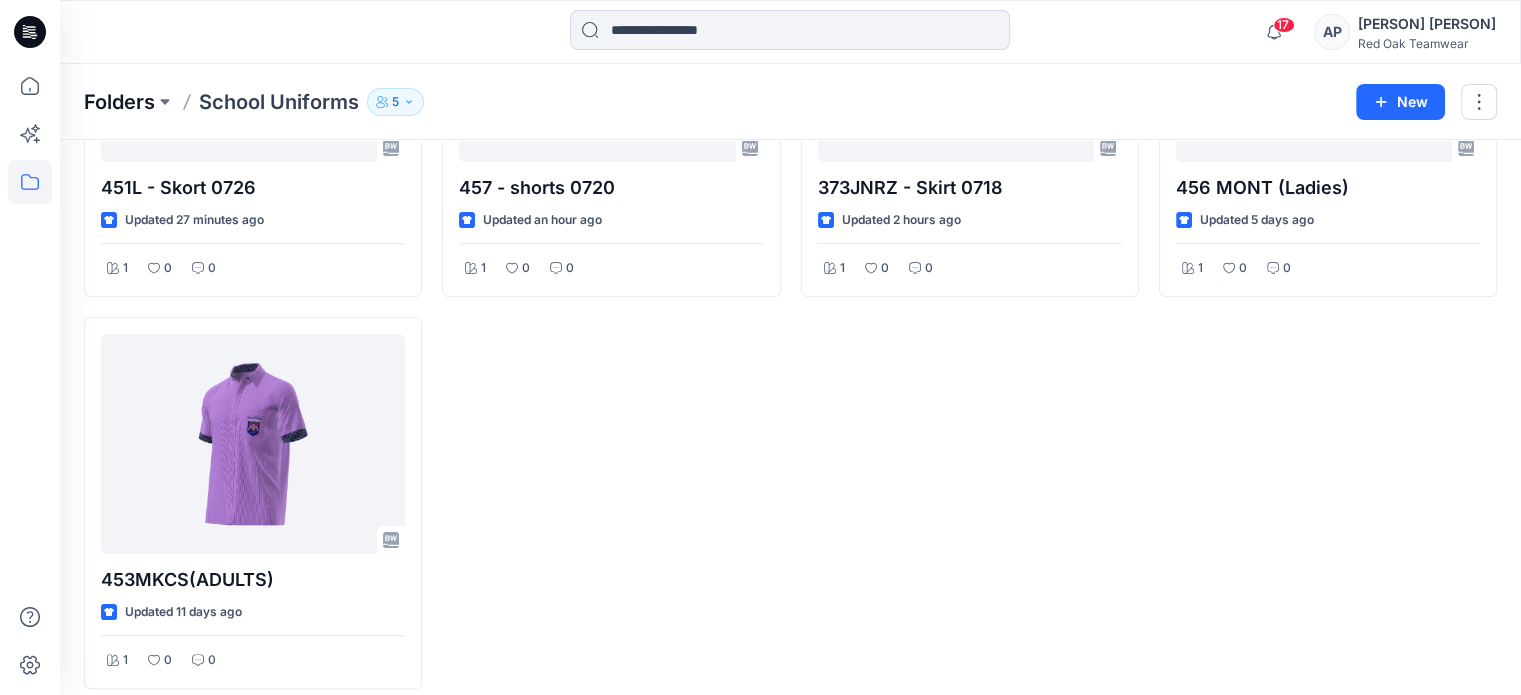 click on "Folders" at bounding box center (119, 102) 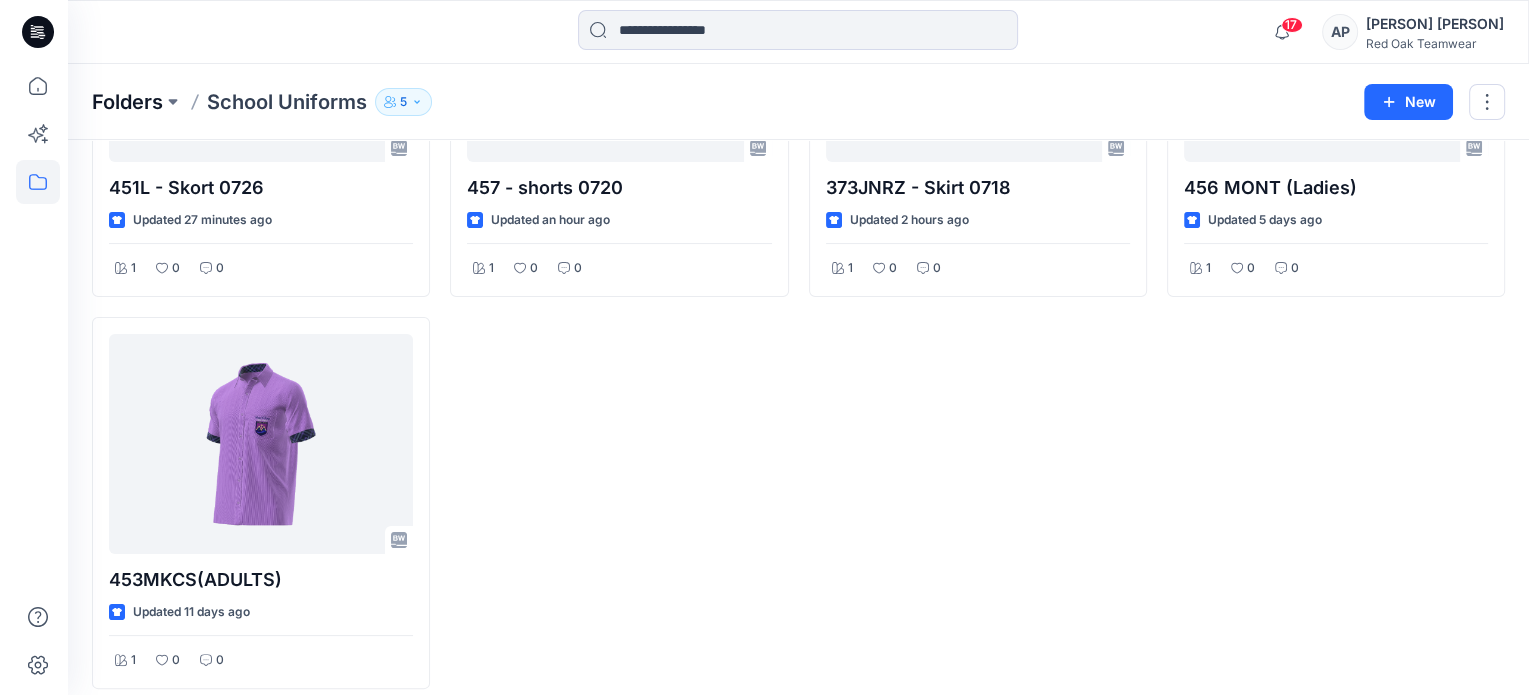 scroll, scrollTop: 0, scrollLeft: 0, axis: both 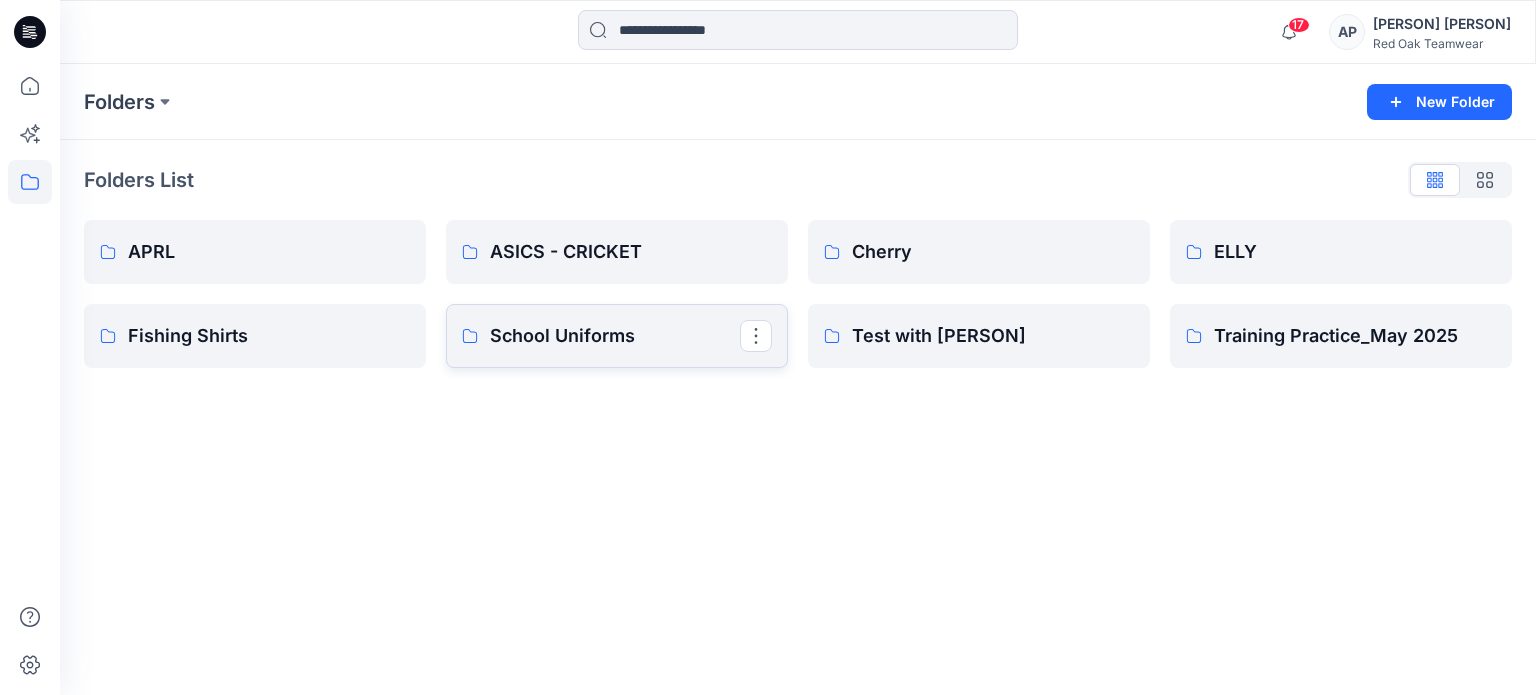 click on "School Uniforms" at bounding box center (615, 336) 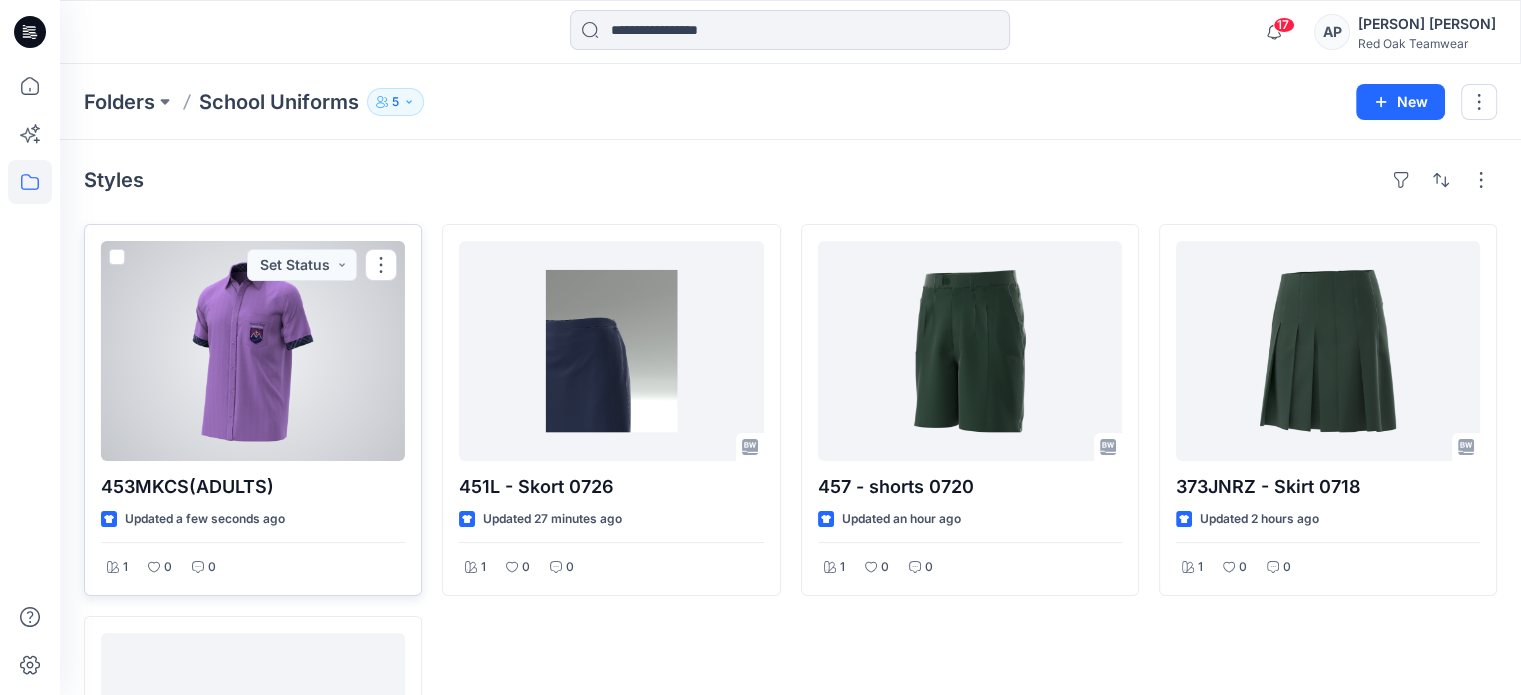 click at bounding box center [253, 351] 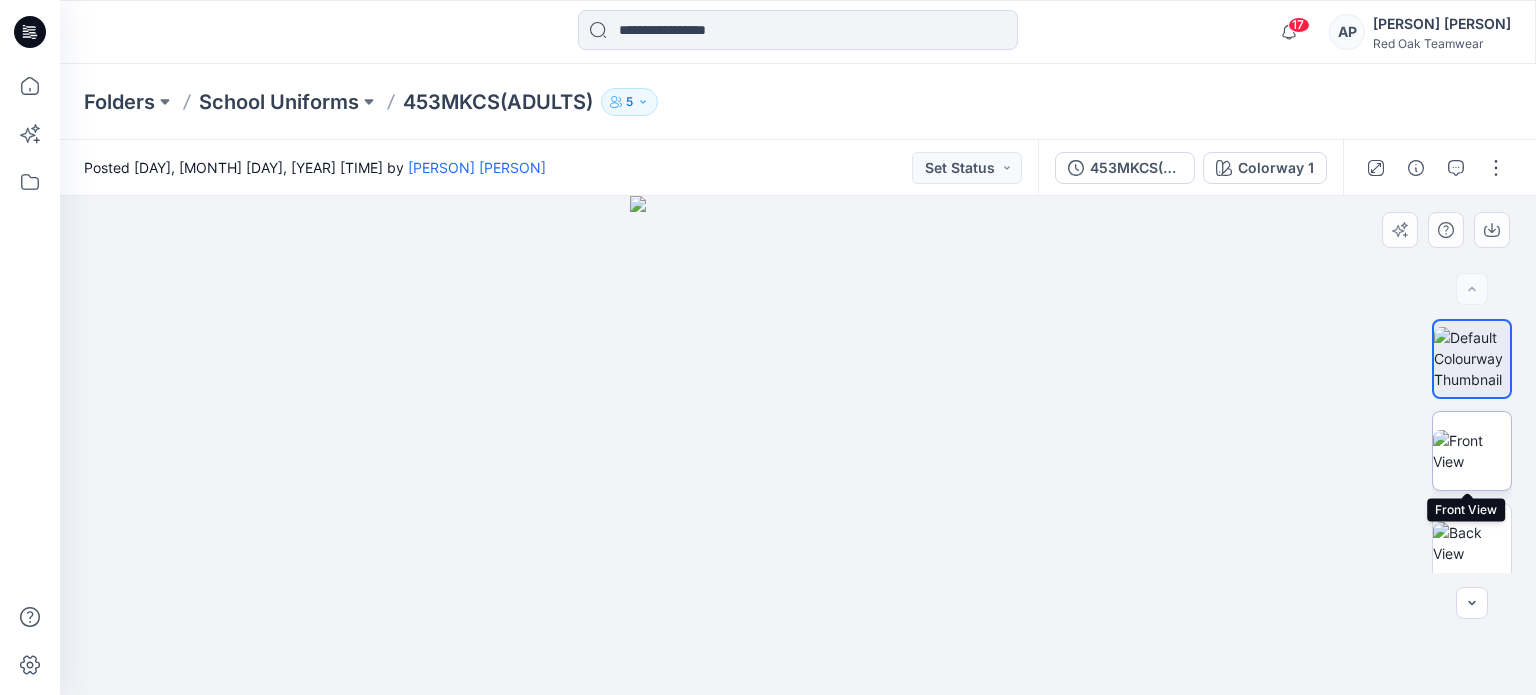 click at bounding box center [1472, 451] 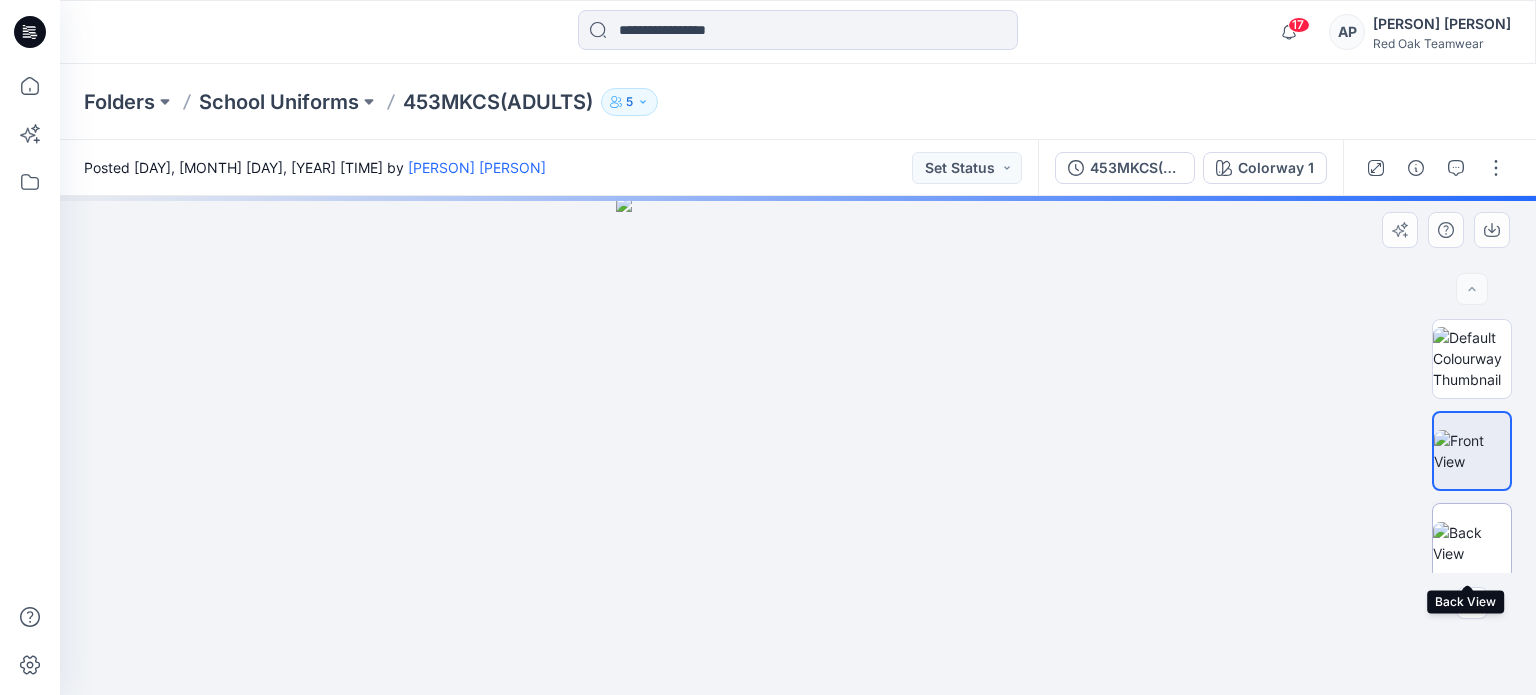 click at bounding box center [1472, 543] 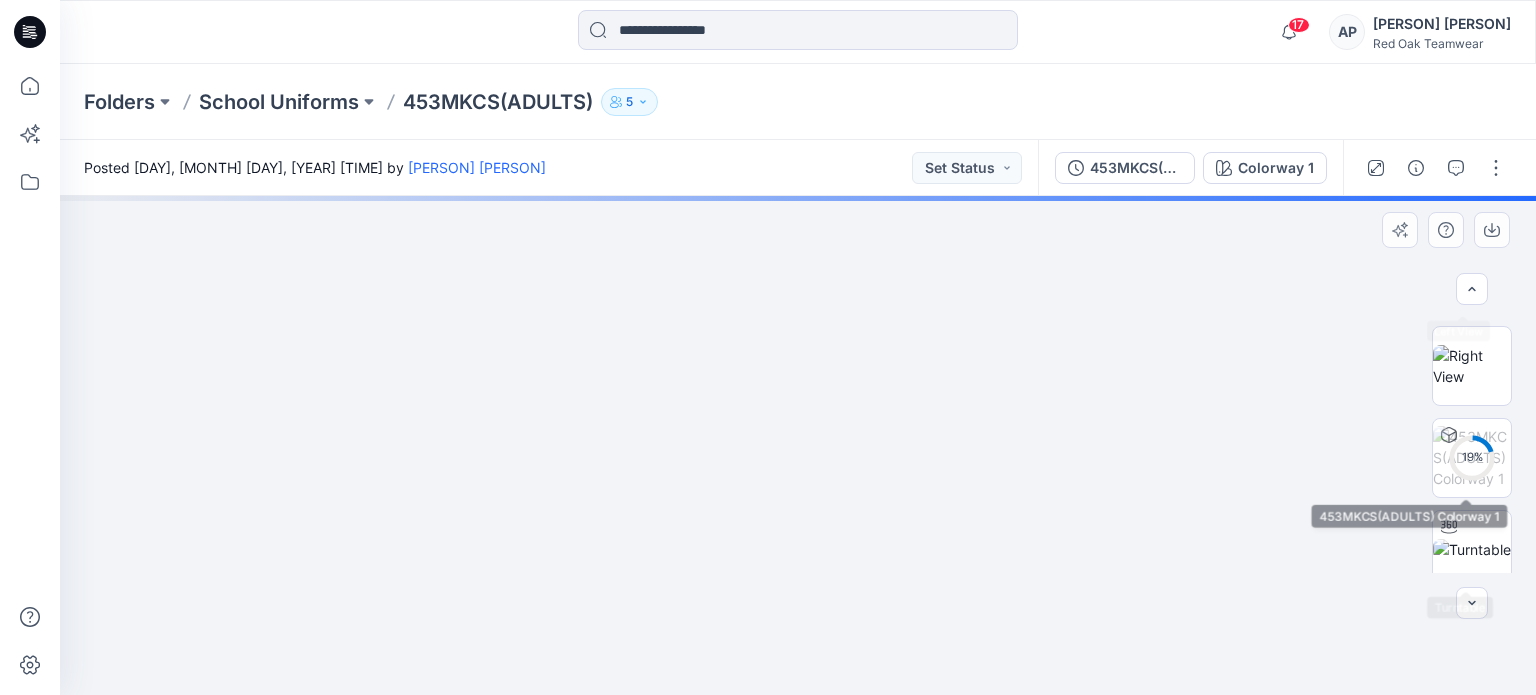 scroll, scrollTop: 377, scrollLeft: 0, axis: vertical 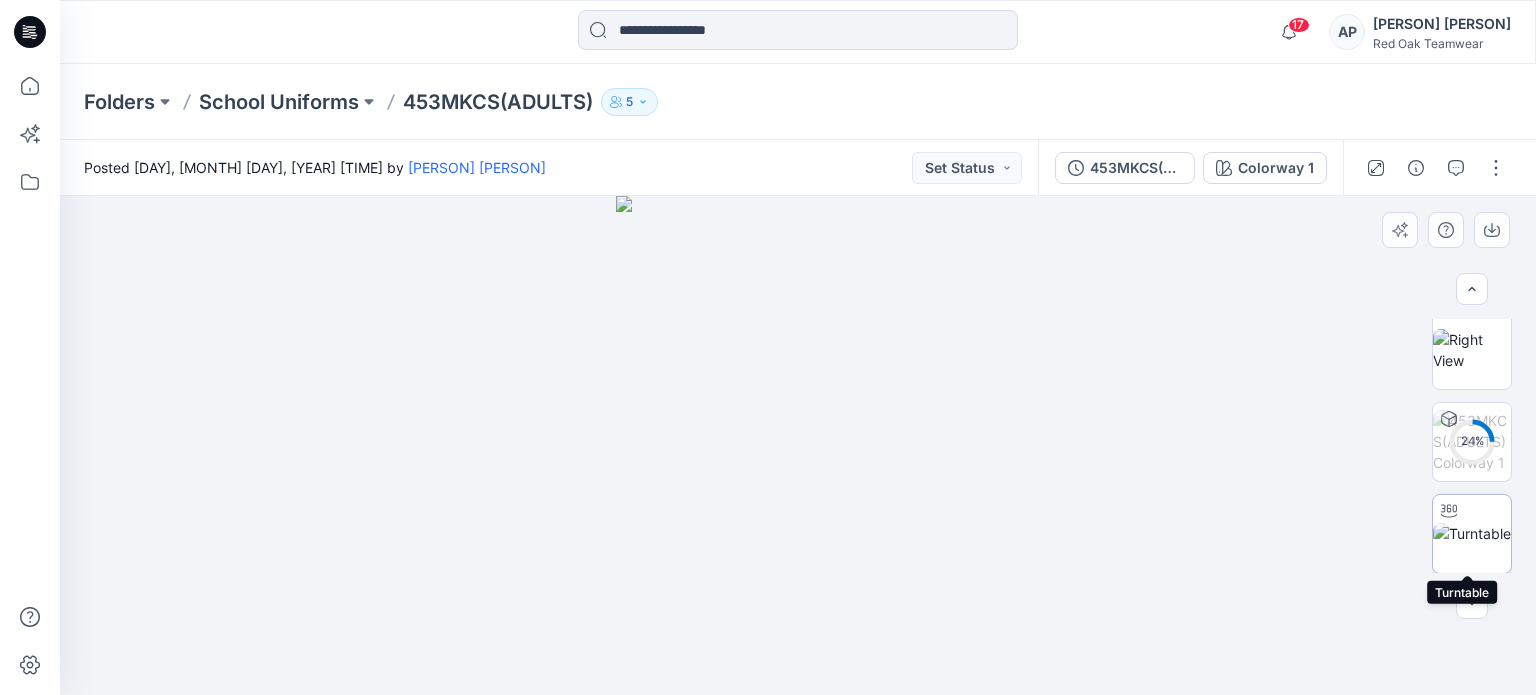 click at bounding box center [1472, 533] 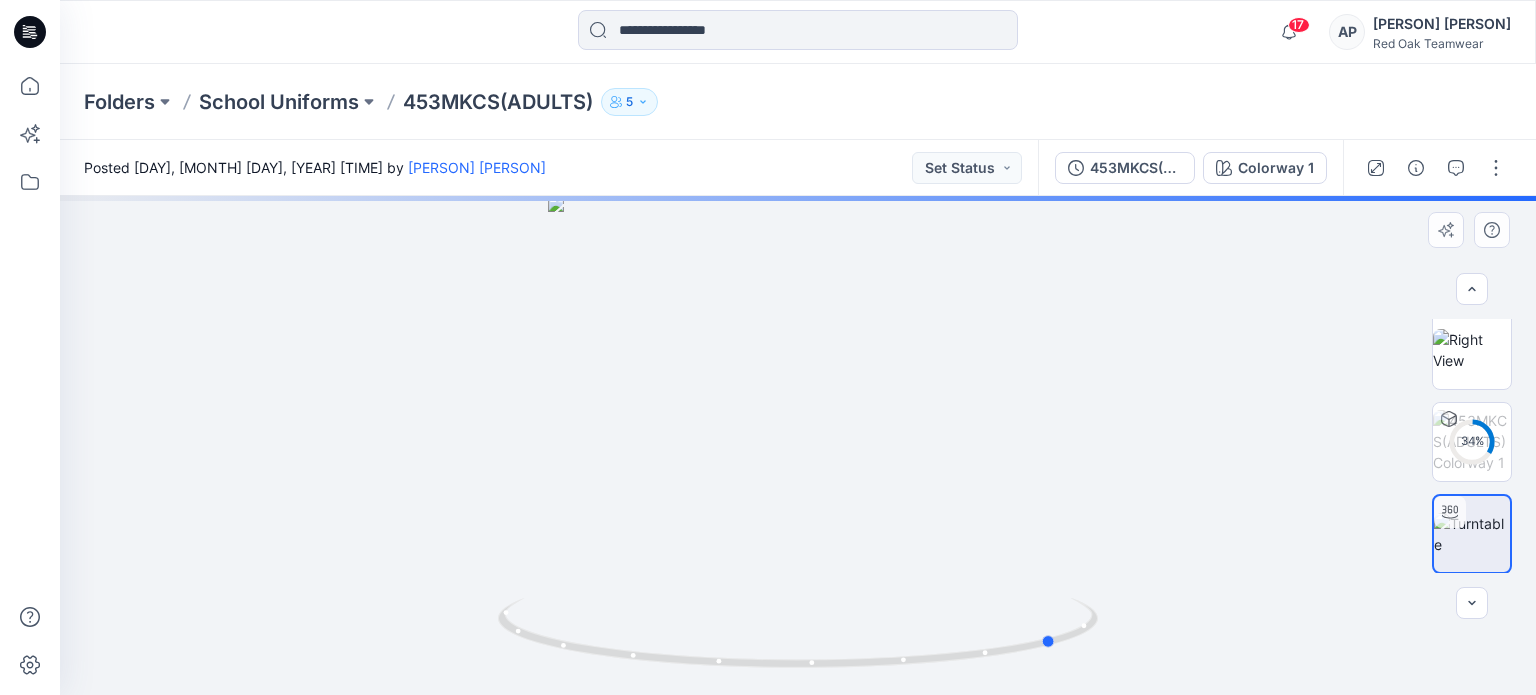 drag, startPoint x: 756, startPoint y: 559, endPoint x: 1016, endPoint y: 534, distance: 261.19916 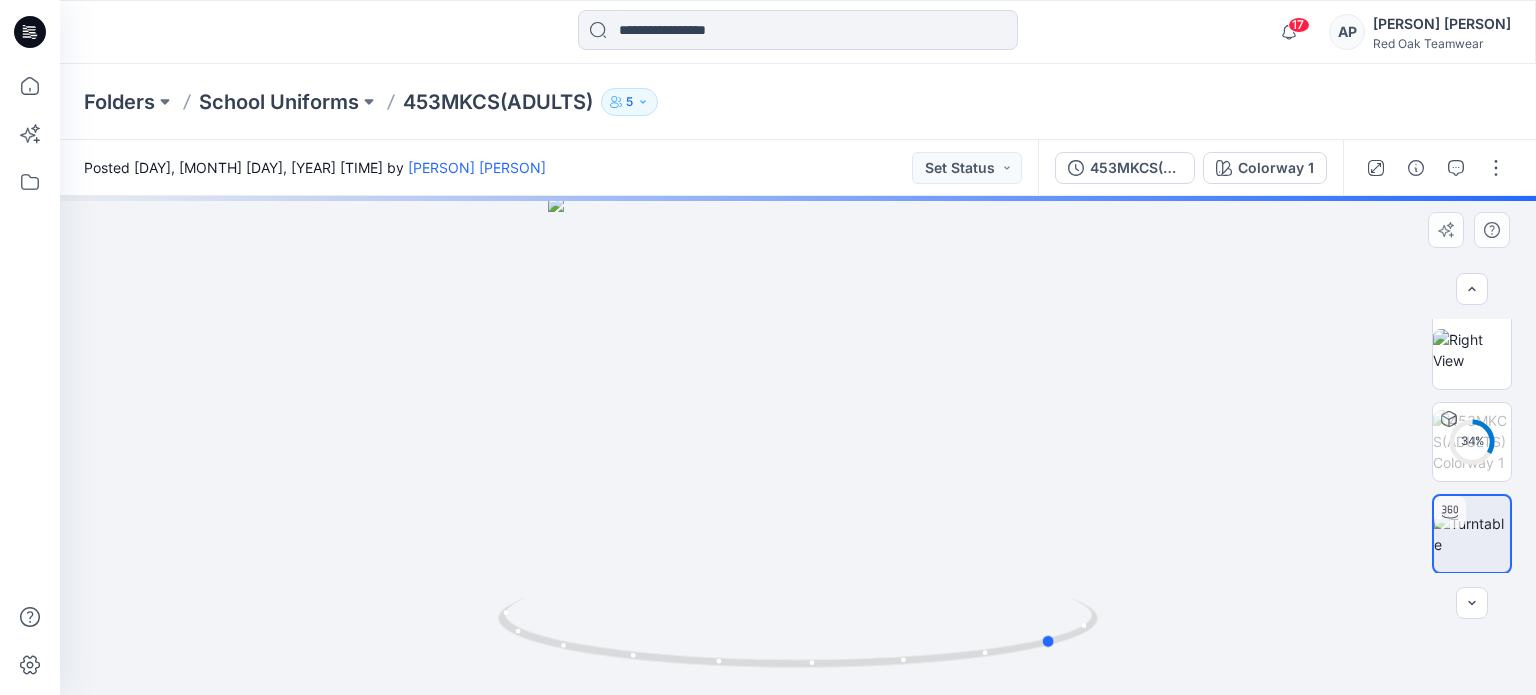 click at bounding box center (798, 445) 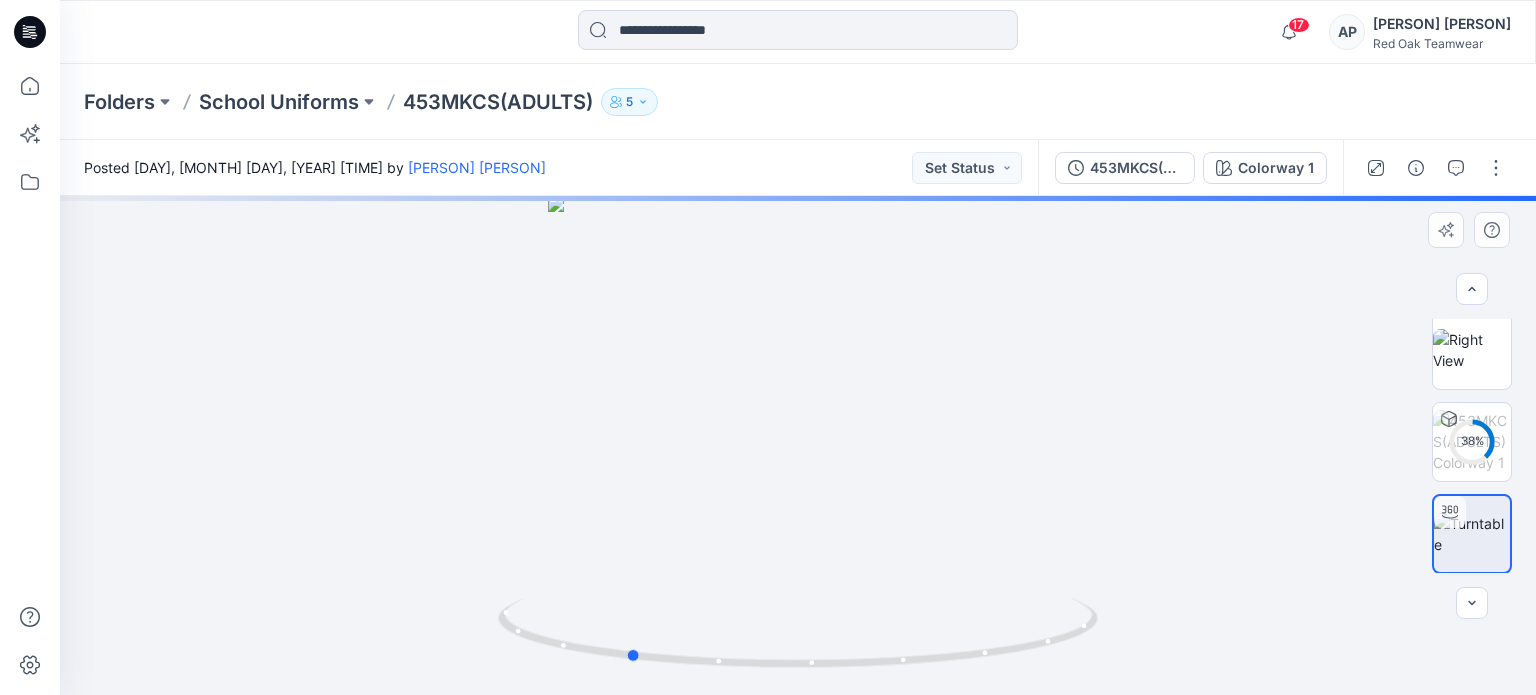 drag, startPoint x: 808, startPoint y: 572, endPoint x: 978, endPoint y: 564, distance: 170.18813 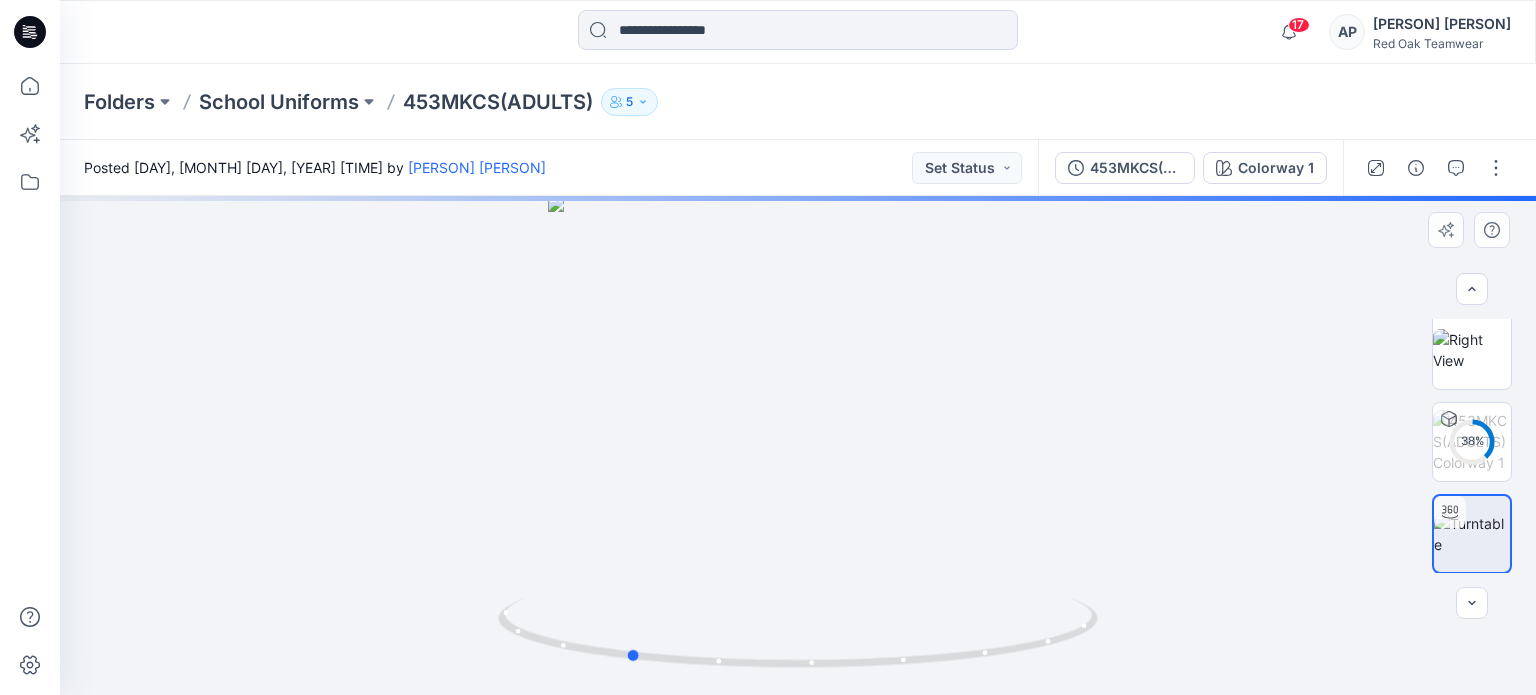 click at bounding box center [798, 445] 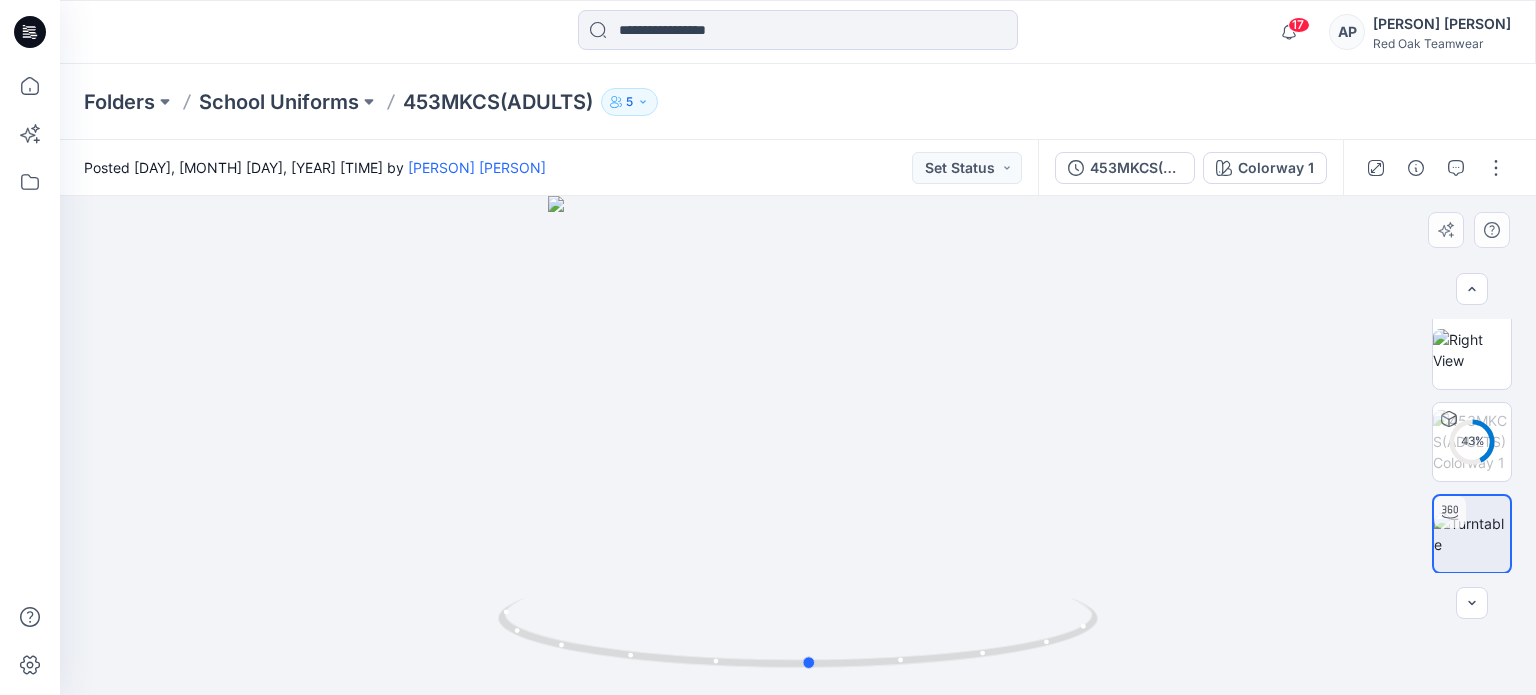 drag, startPoint x: 798, startPoint y: 584, endPoint x: 980, endPoint y: 567, distance: 182.79224 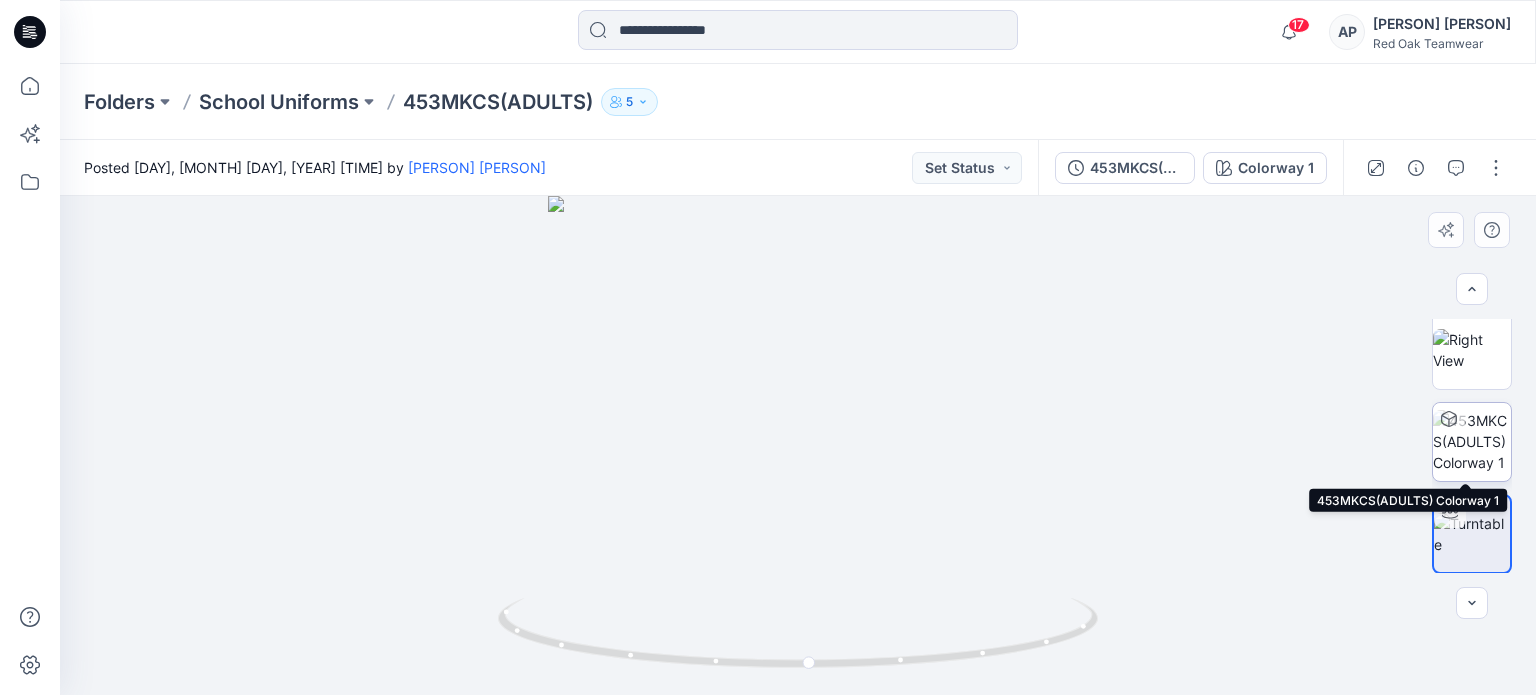 click at bounding box center [1472, 441] 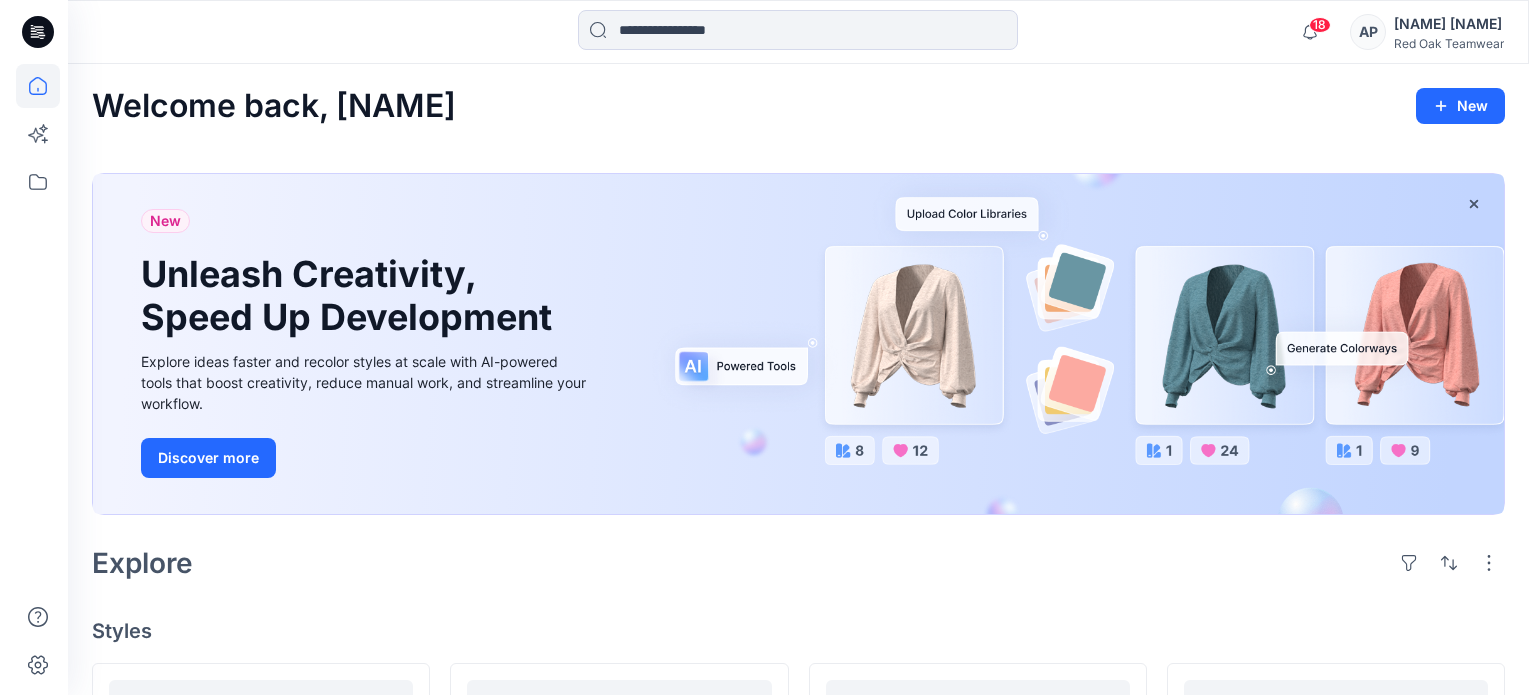 scroll, scrollTop: 0, scrollLeft: 0, axis: both 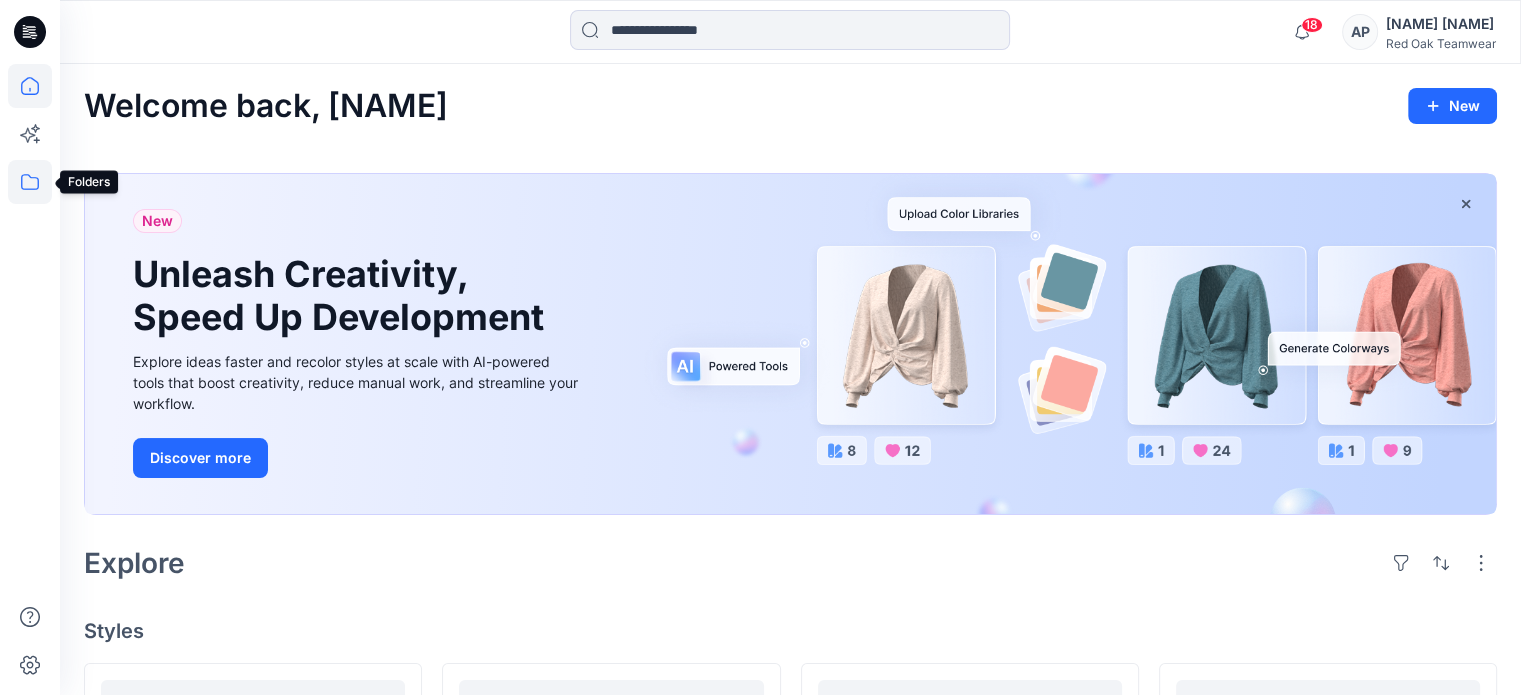 click 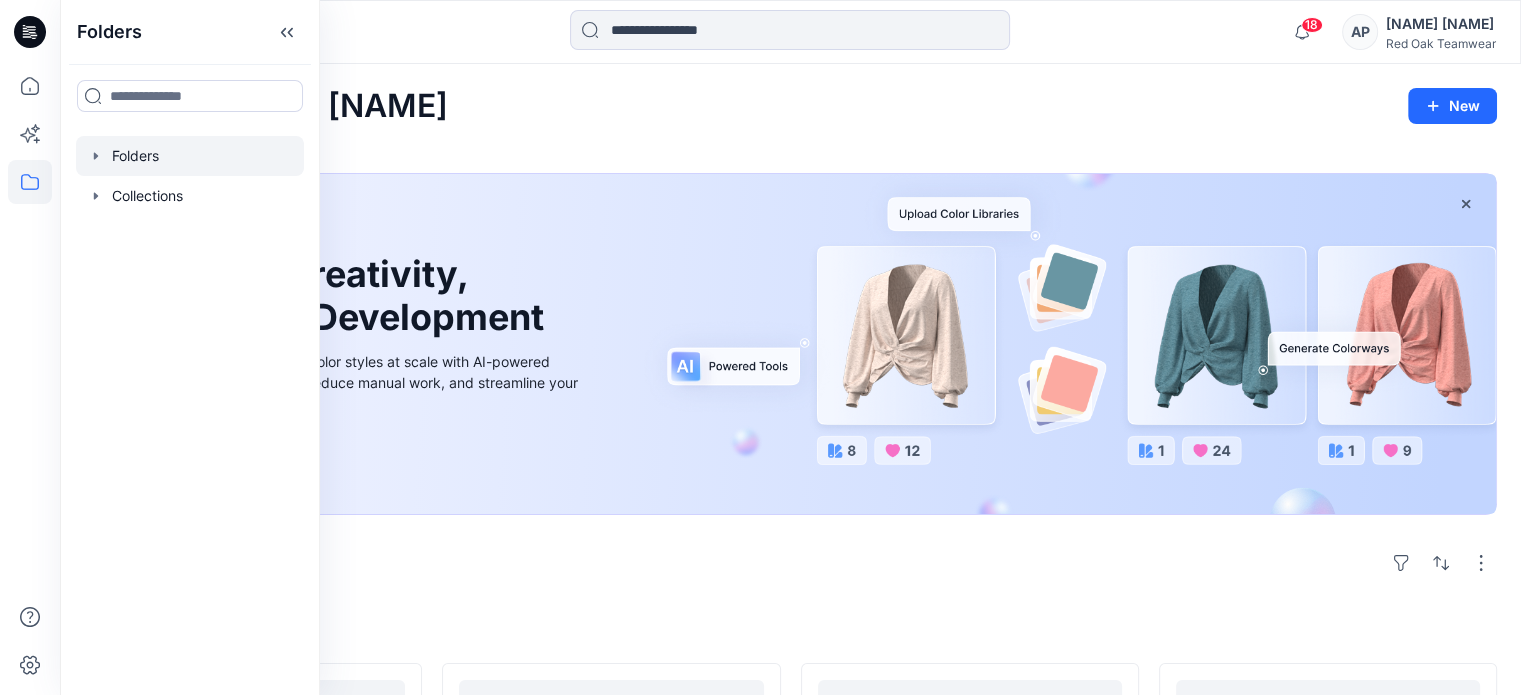 click at bounding box center [190, 156] 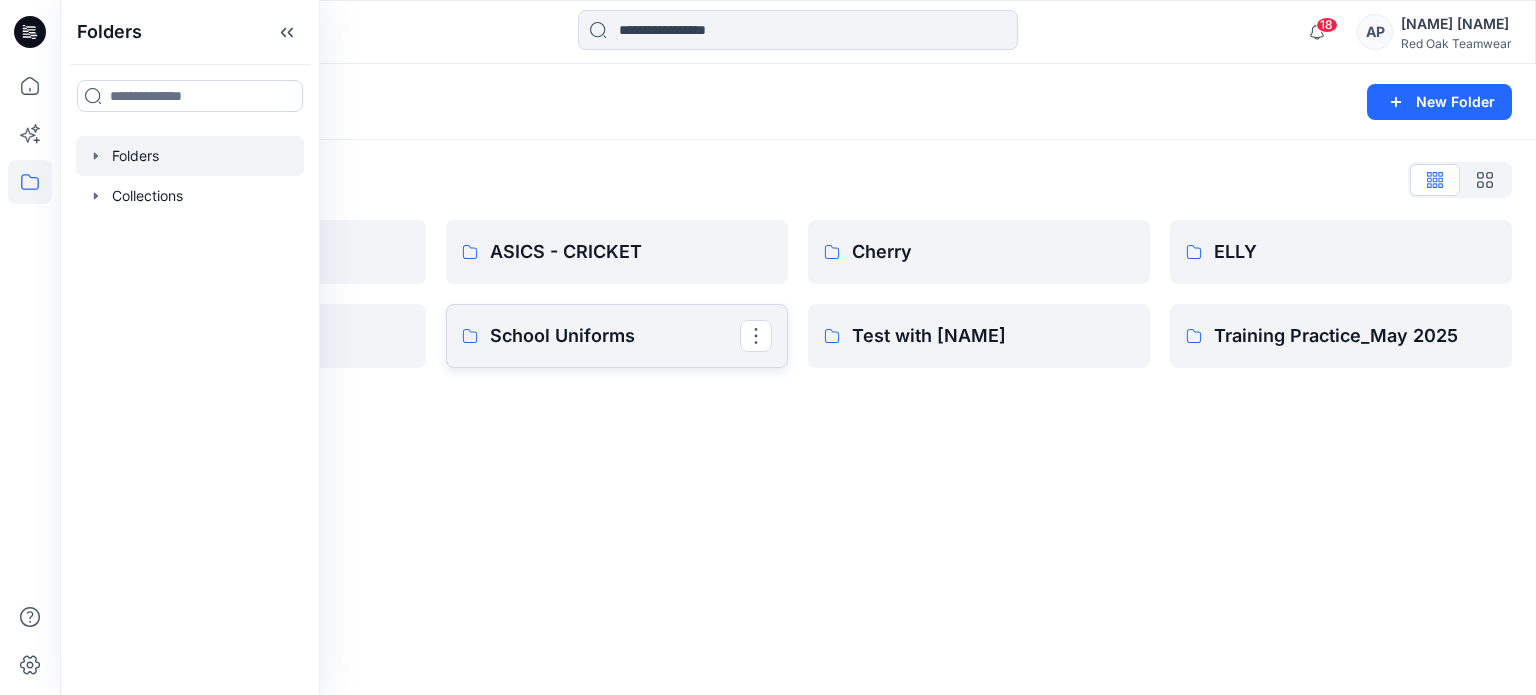 click on "School Uniforms" at bounding box center (615, 336) 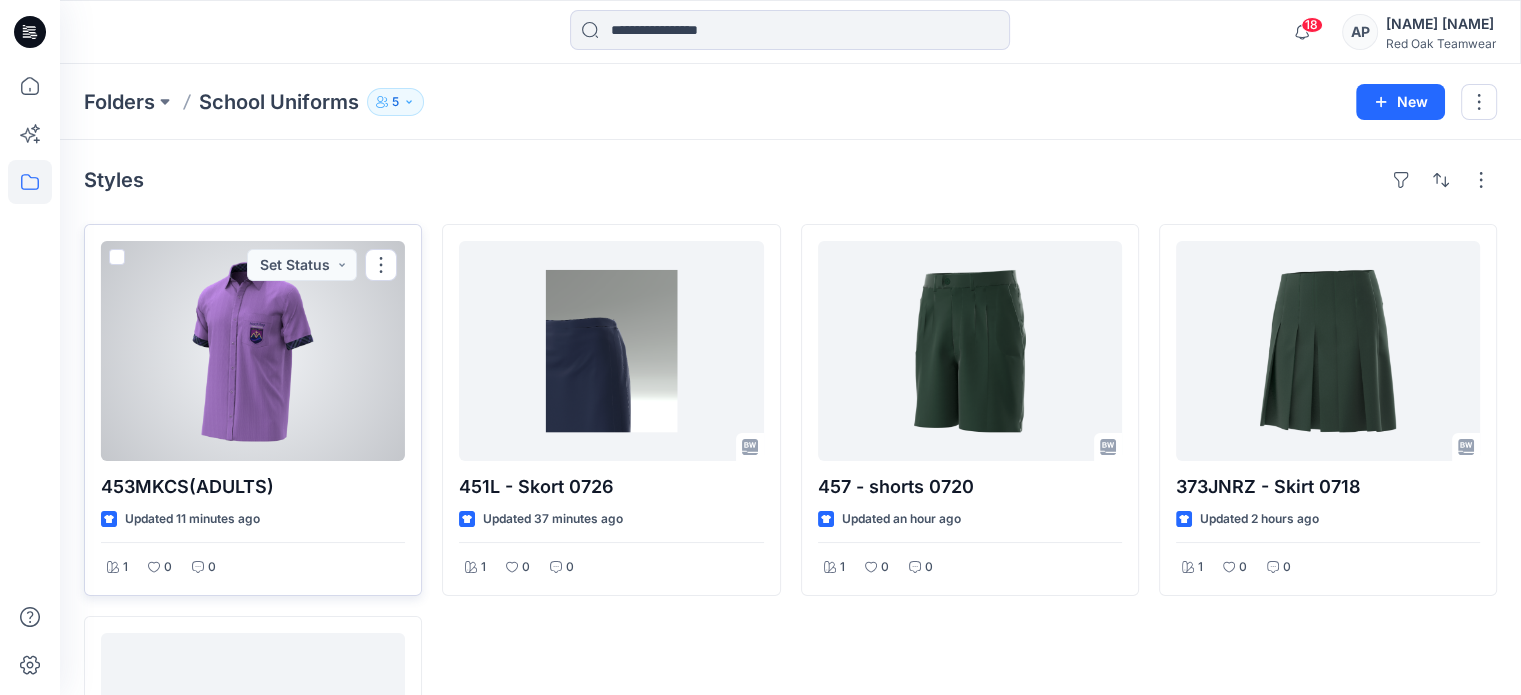click at bounding box center (253, 351) 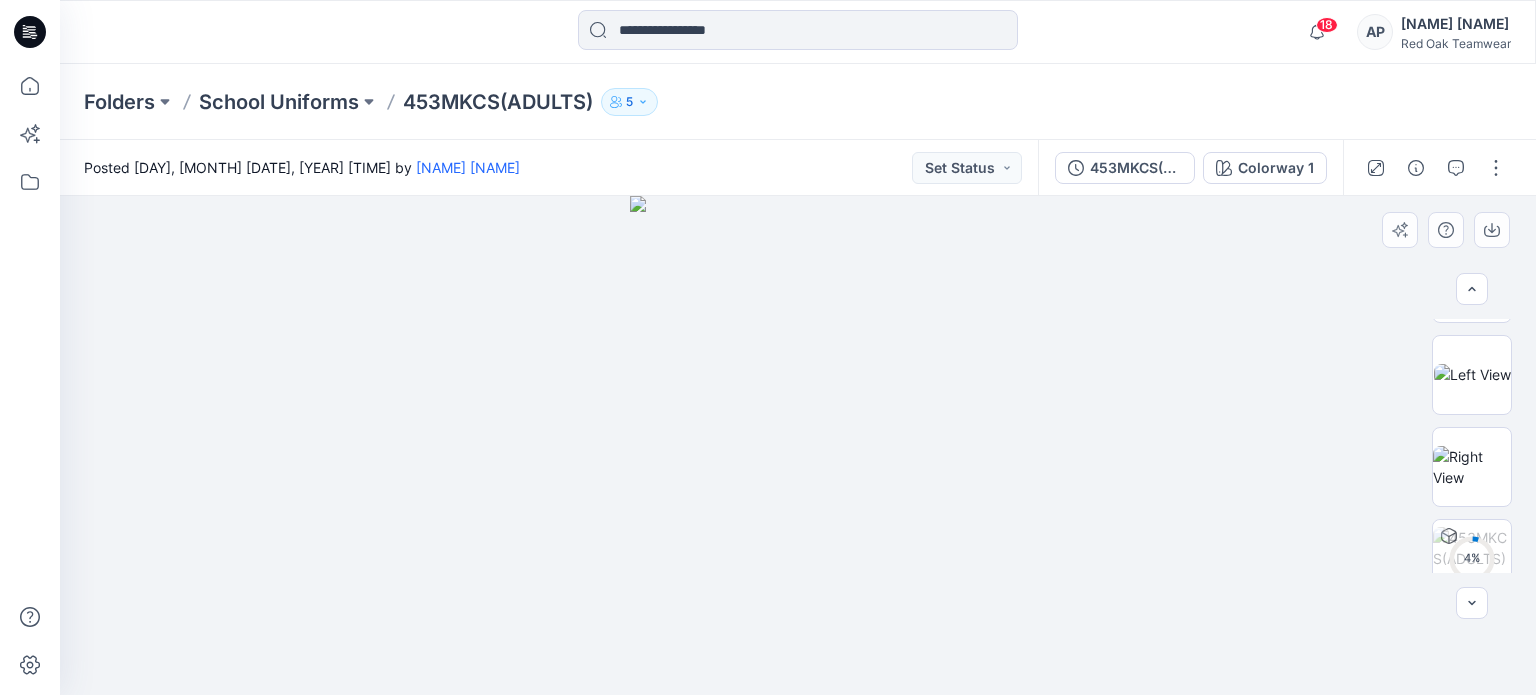 scroll, scrollTop: 377, scrollLeft: 0, axis: vertical 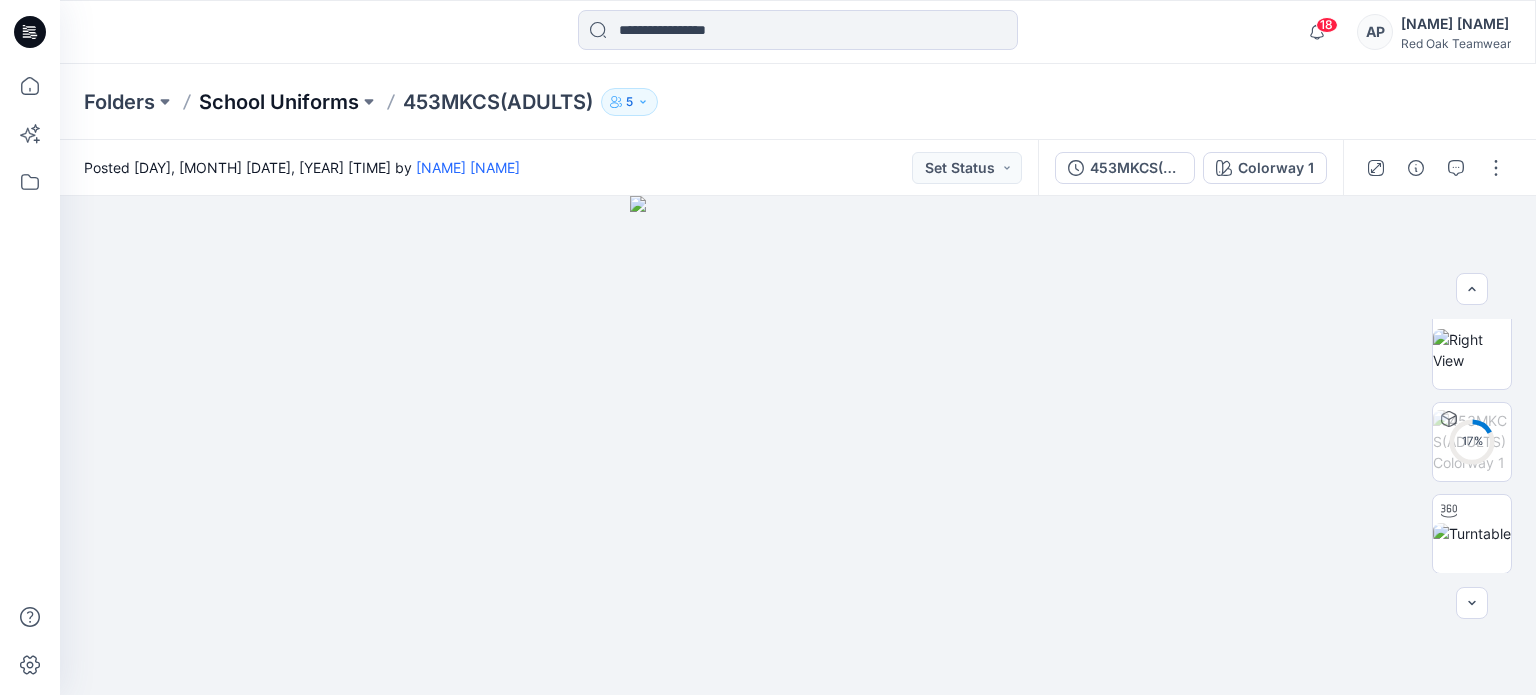 click on "School Uniforms" at bounding box center [279, 102] 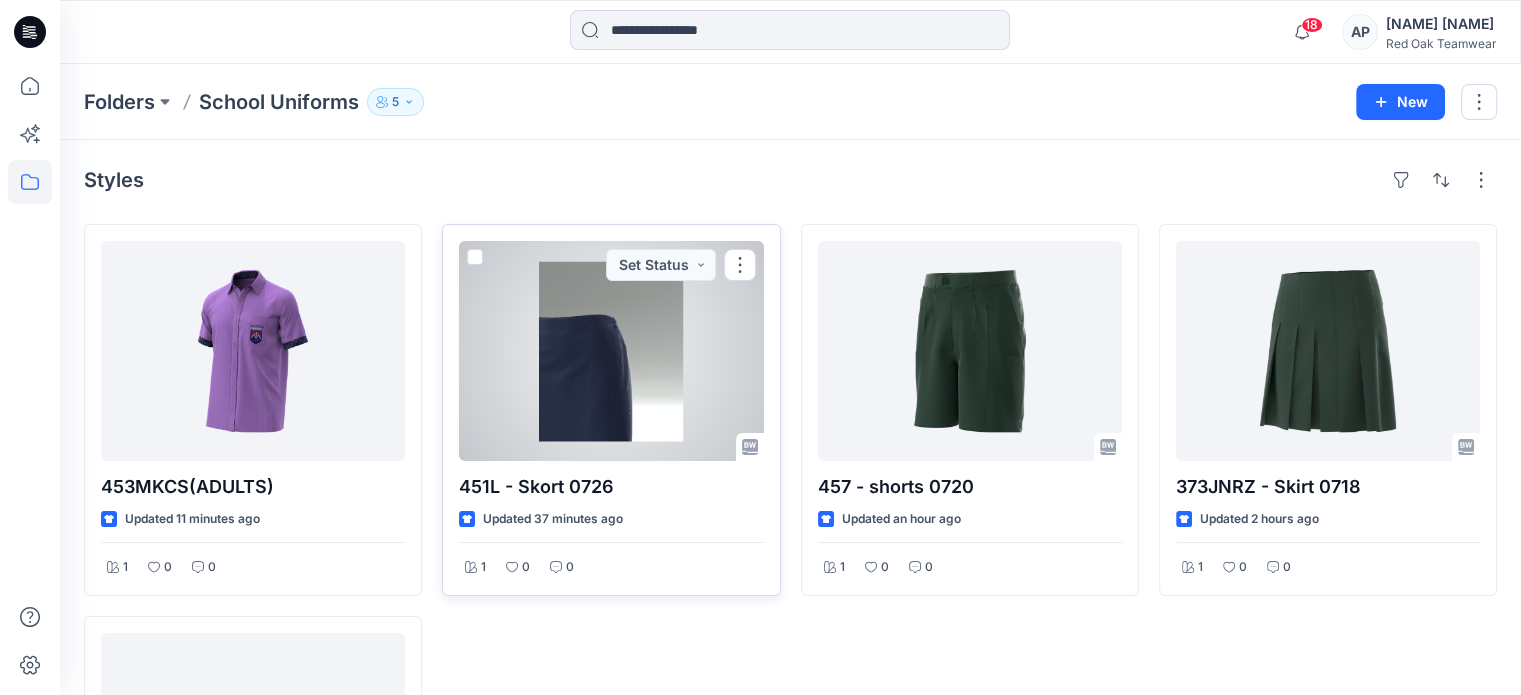 click at bounding box center (611, 351) 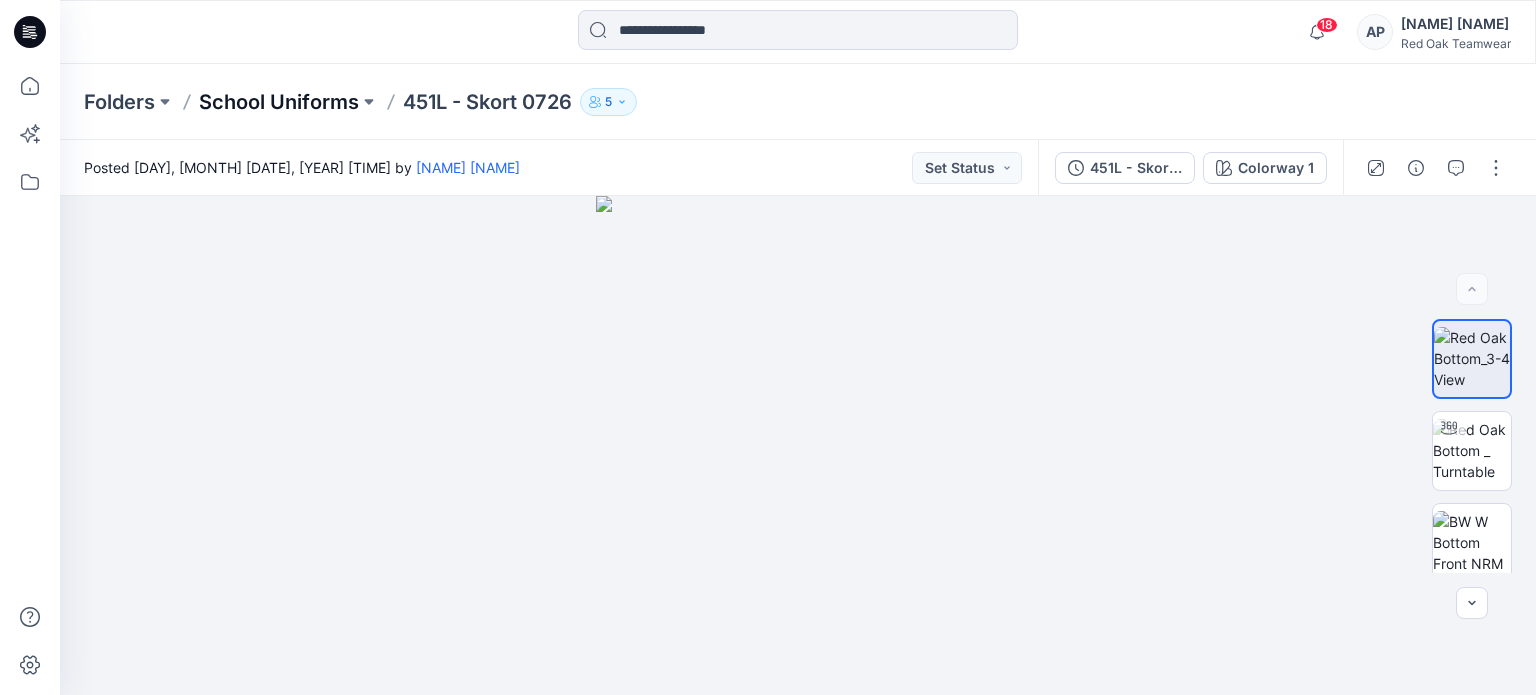 click on "School Uniforms" at bounding box center (279, 102) 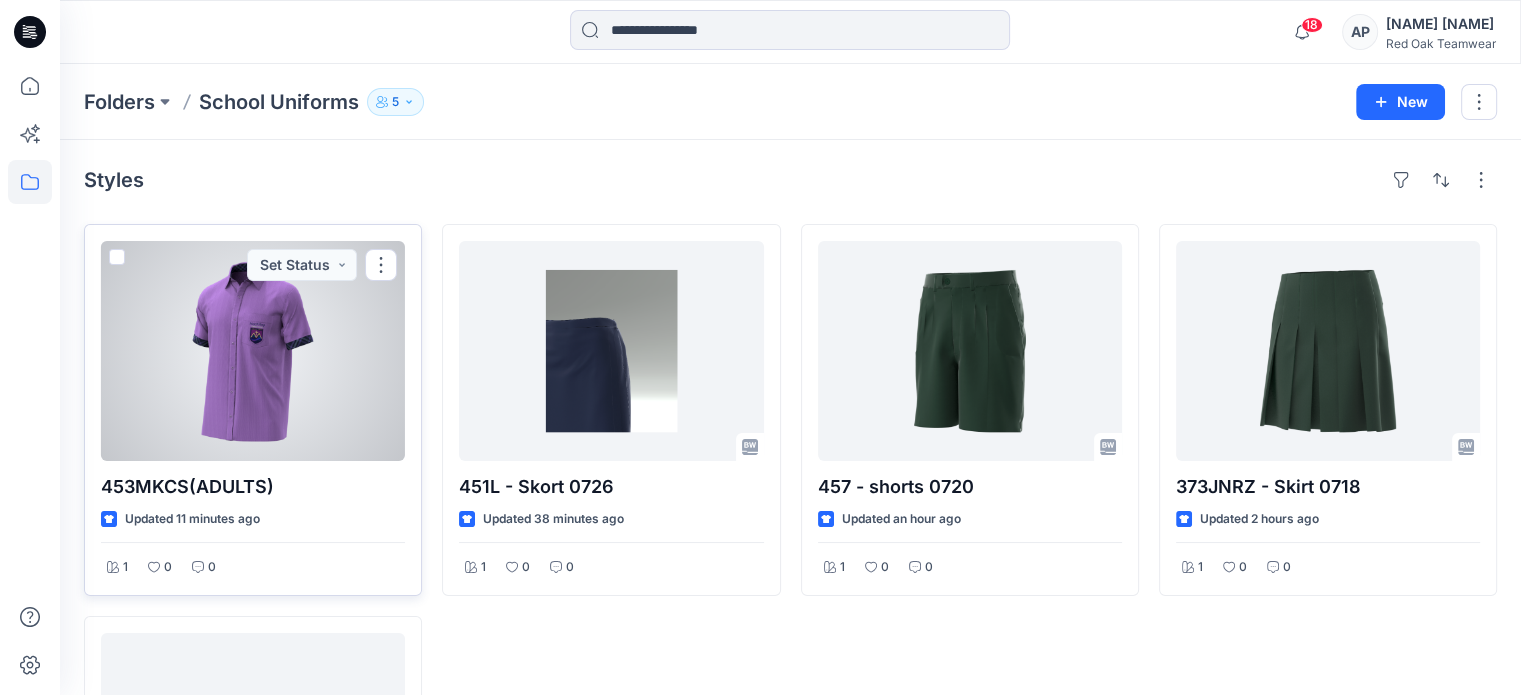 click at bounding box center (253, 351) 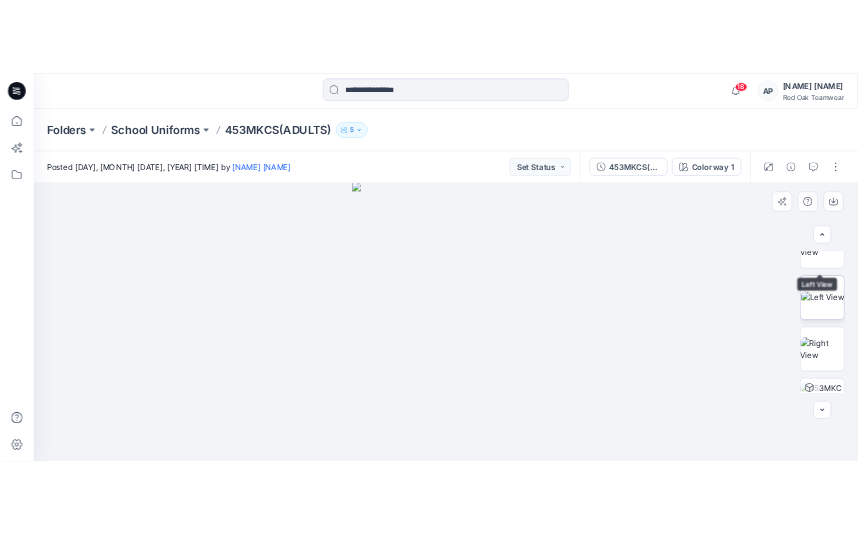 scroll, scrollTop: 377, scrollLeft: 0, axis: vertical 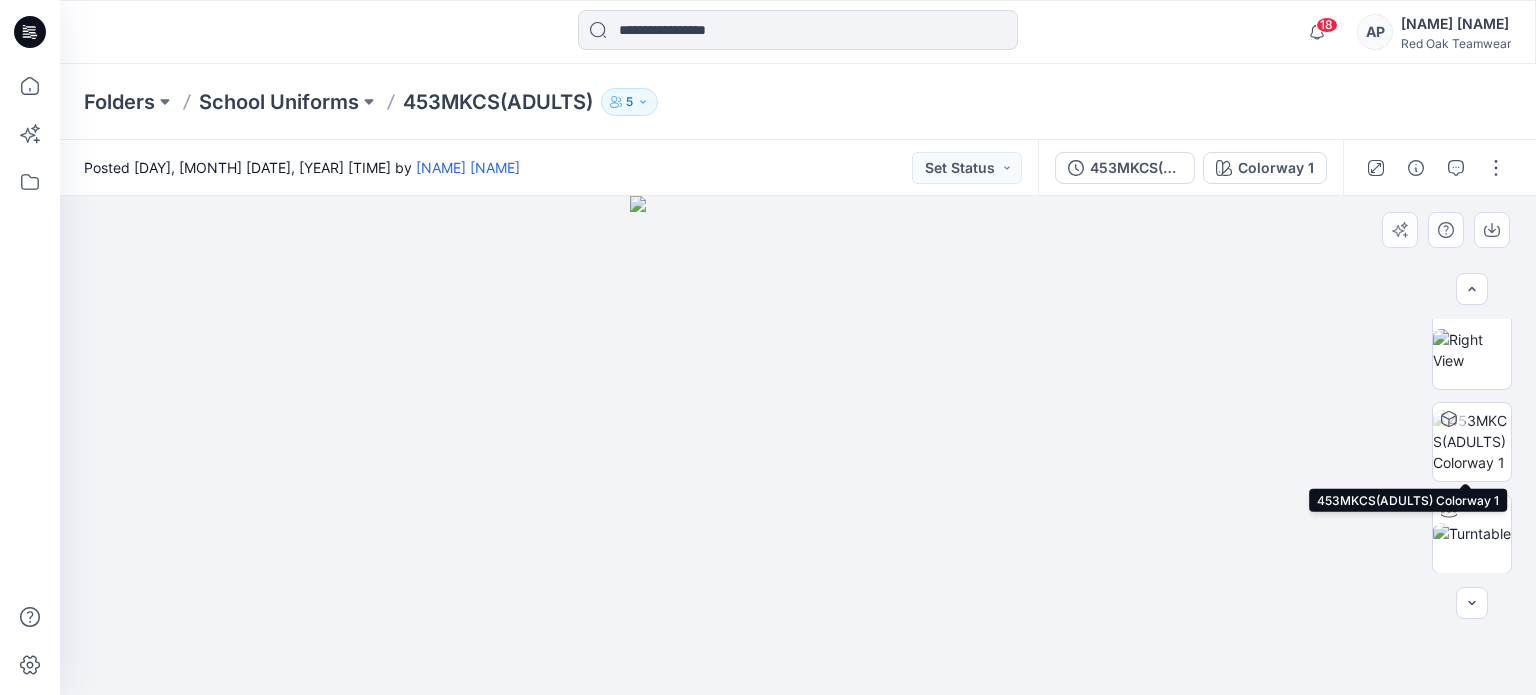click at bounding box center [1472, 441] 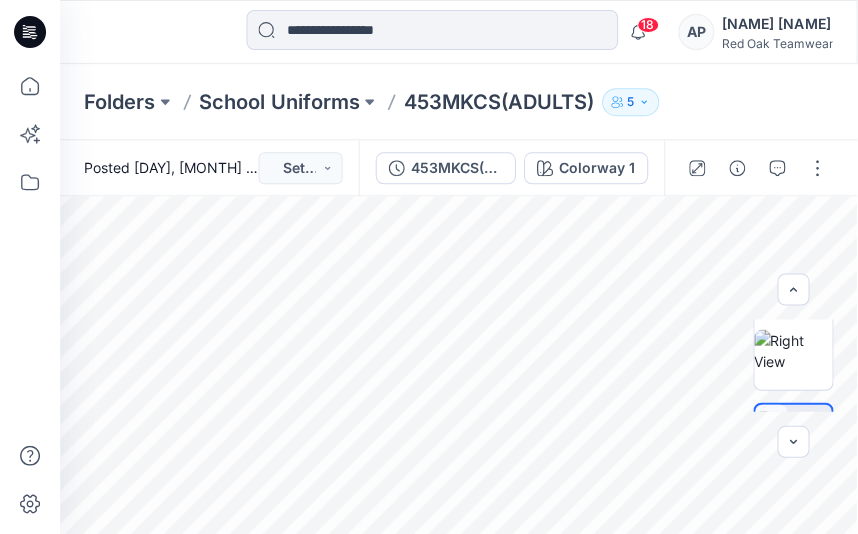 scroll, scrollTop: 378, scrollLeft: 0, axis: vertical 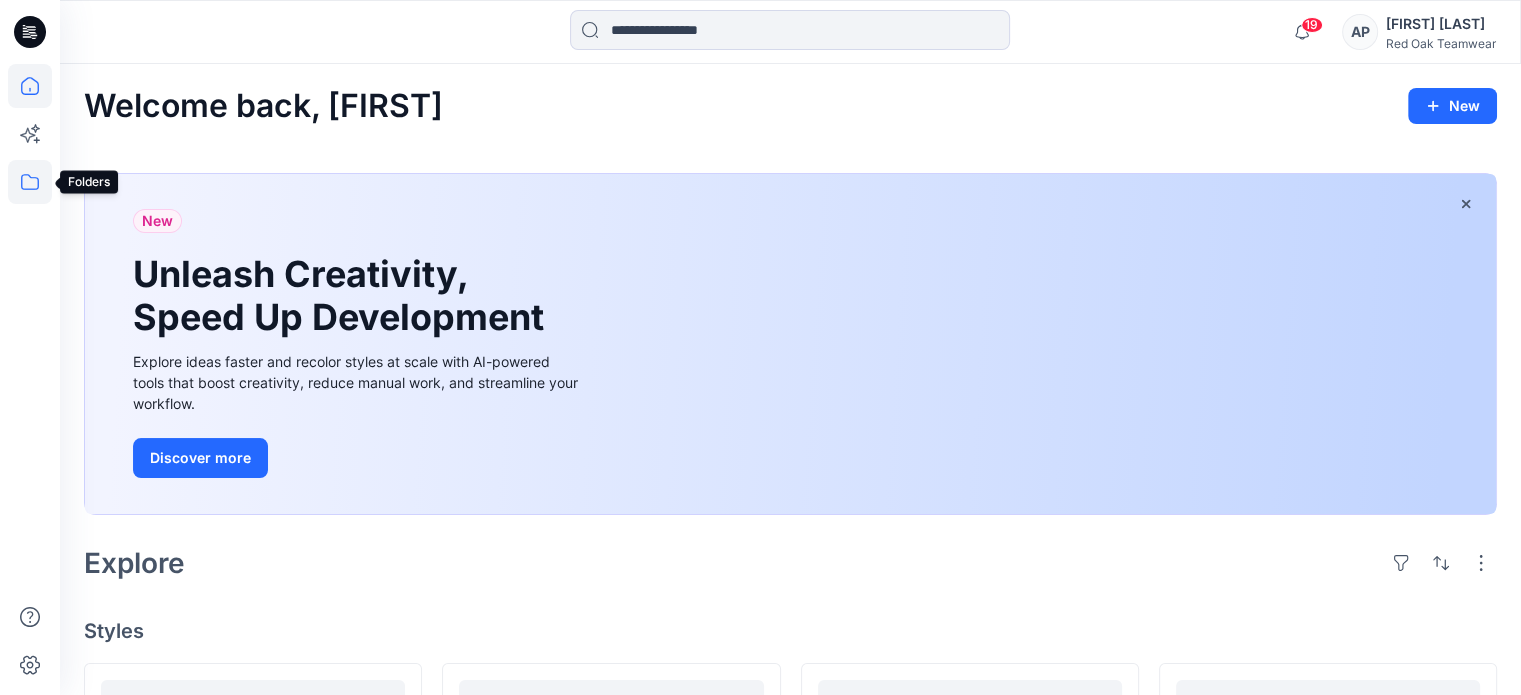 click 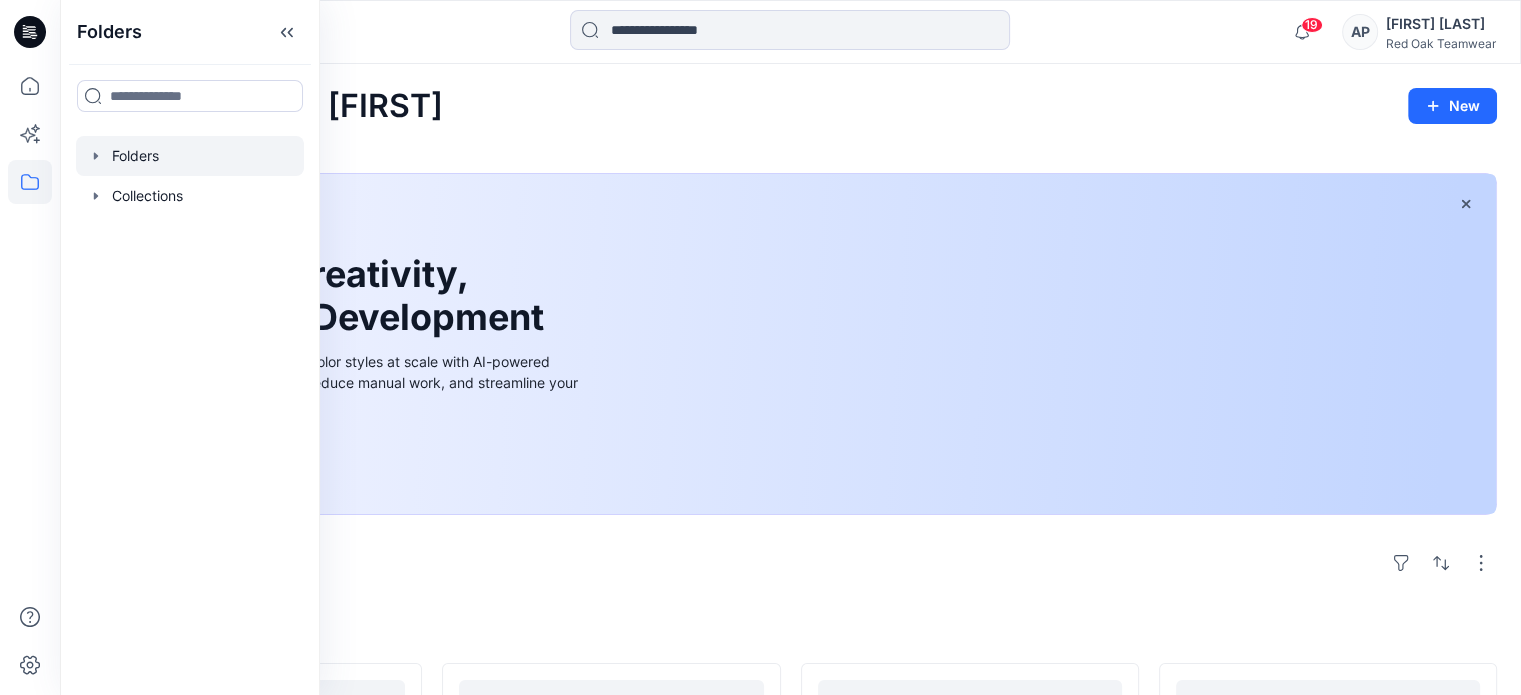 click at bounding box center [190, 156] 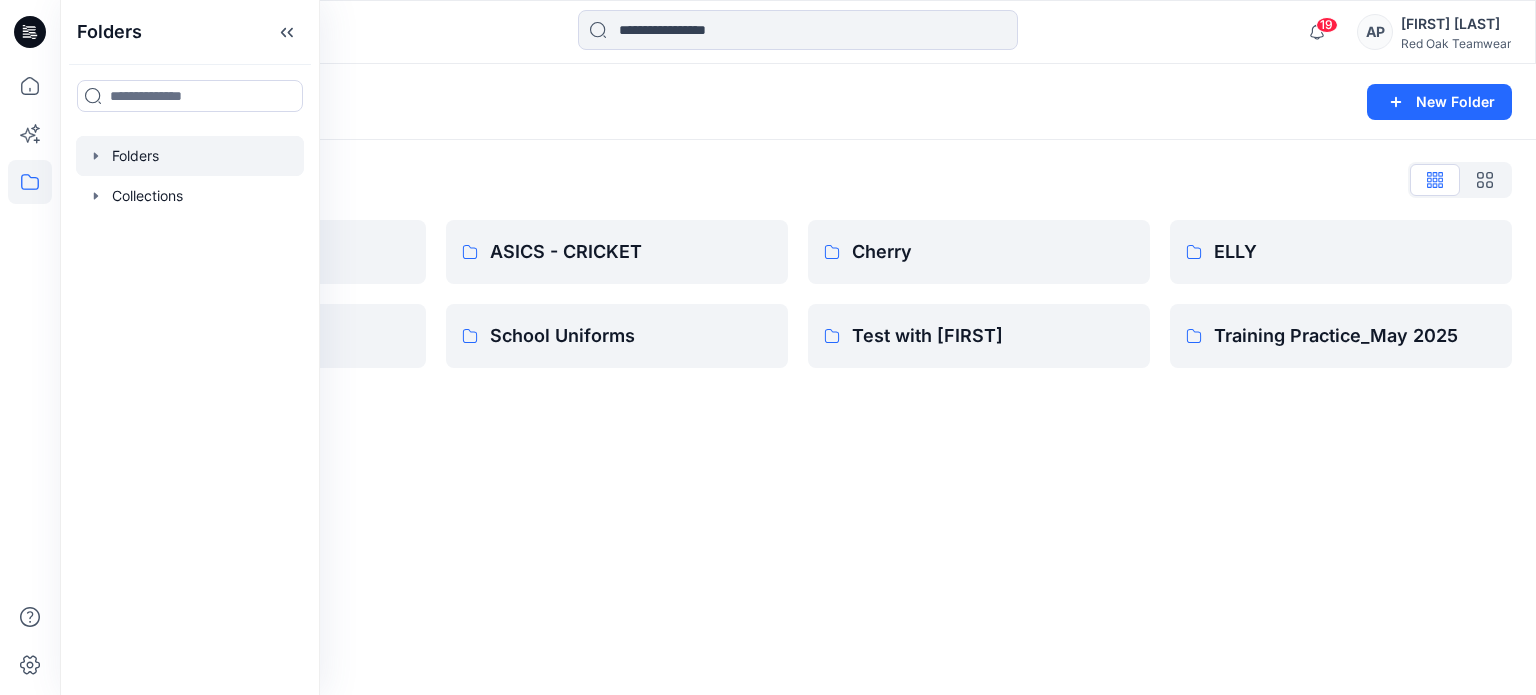 click on "Folders New Folder Folders List APRL Fishing Shirts ASICS  - CRICKET School Uniforms Cherry  Test with [FIRST] [FIRST] Training Practice_[MONTH] [YEAR]" at bounding box center (798, 379) 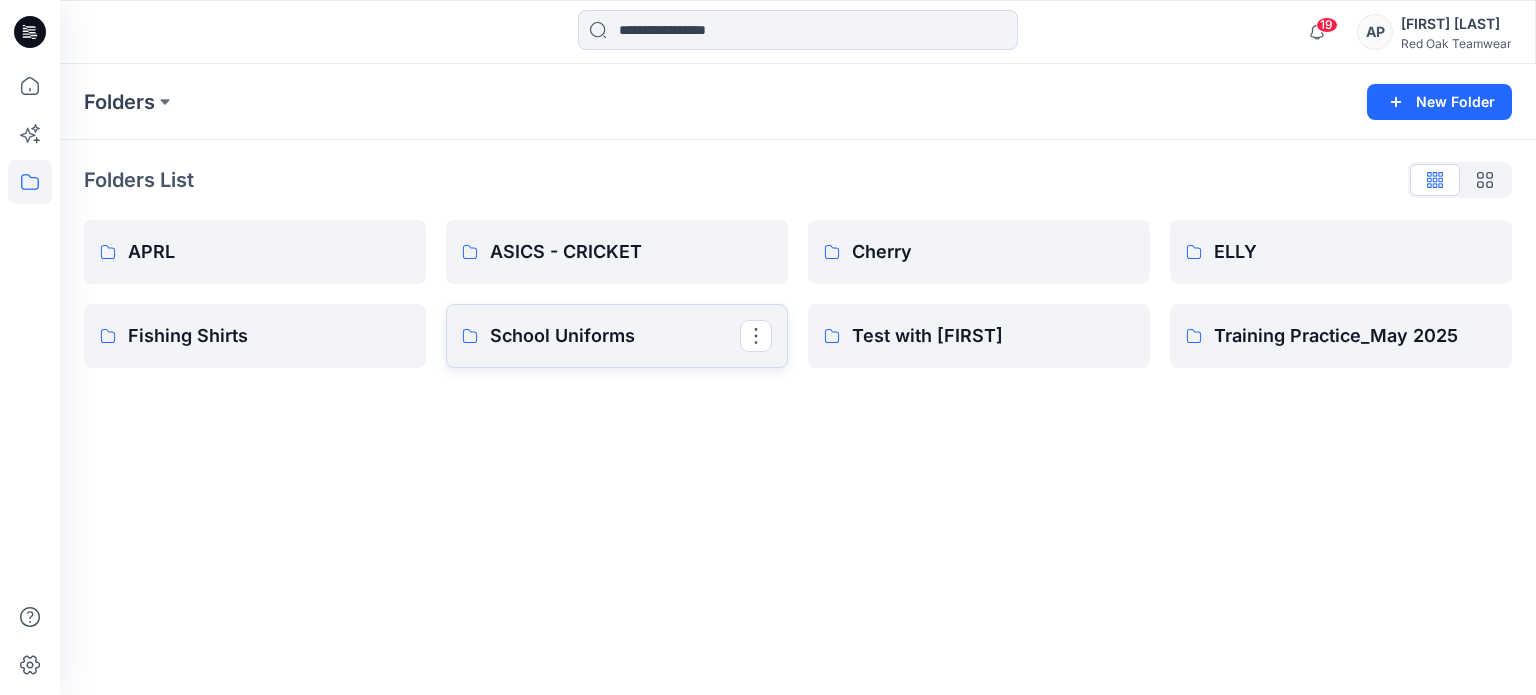 click on "School Uniforms" at bounding box center [615, 336] 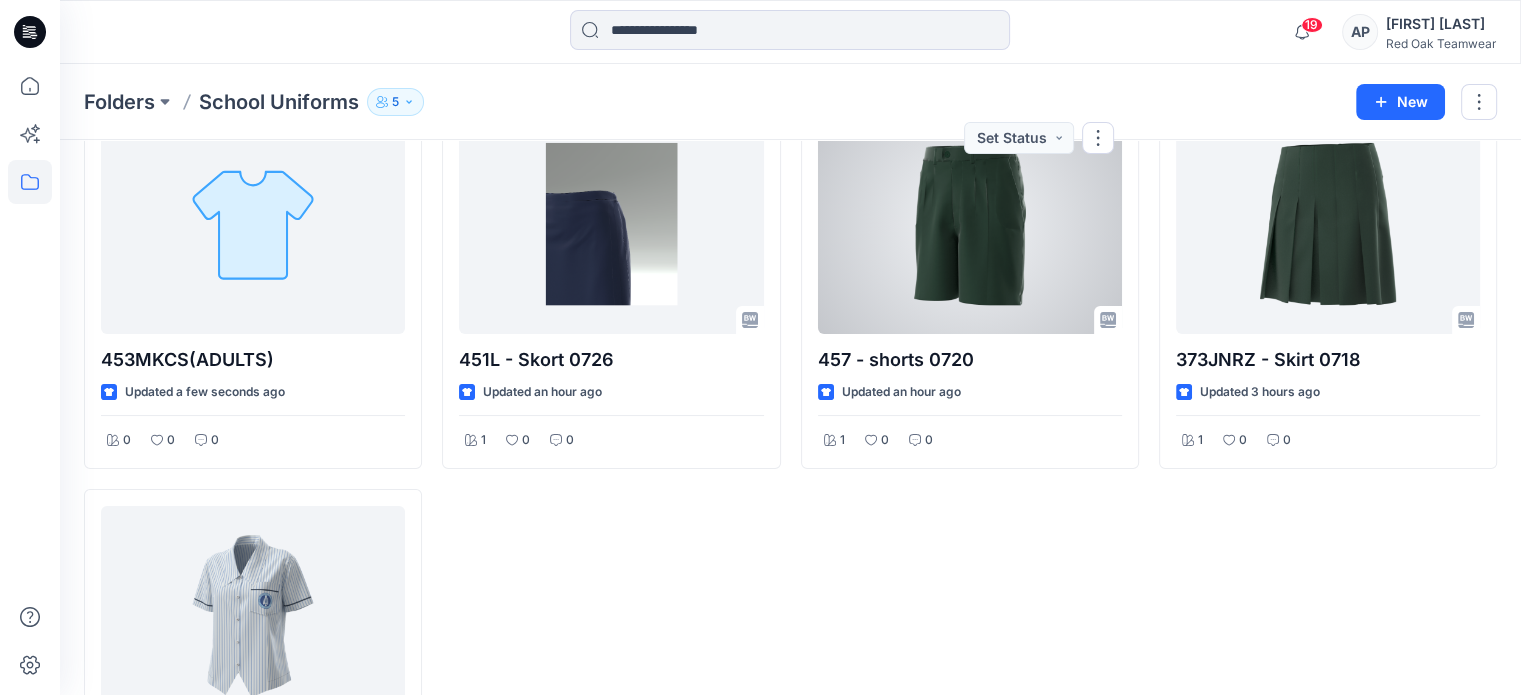 scroll, scrollTop: 126, scrollLeft: 0, axis: vertical 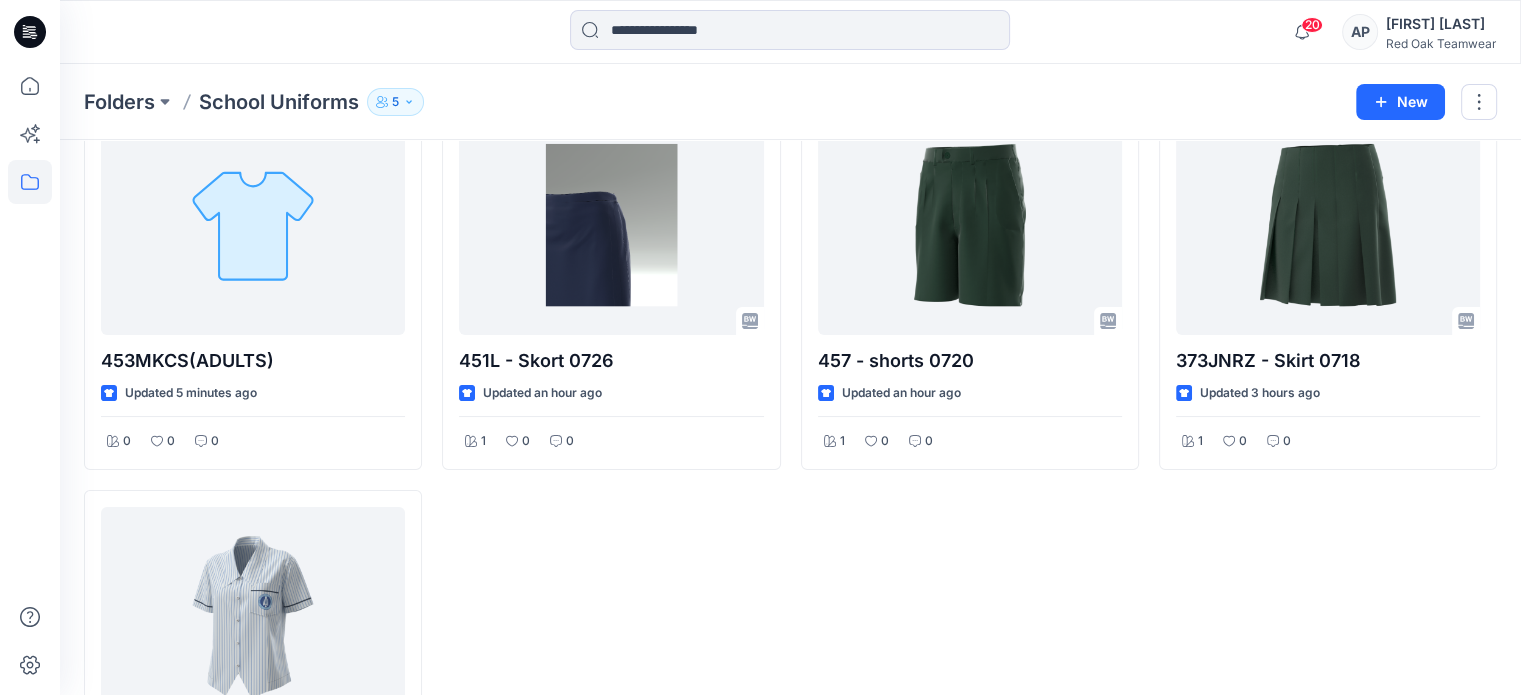 click on "451L - Skort 0726 Updated an hour ago 1 0 0" at bounding box center (611, 480) 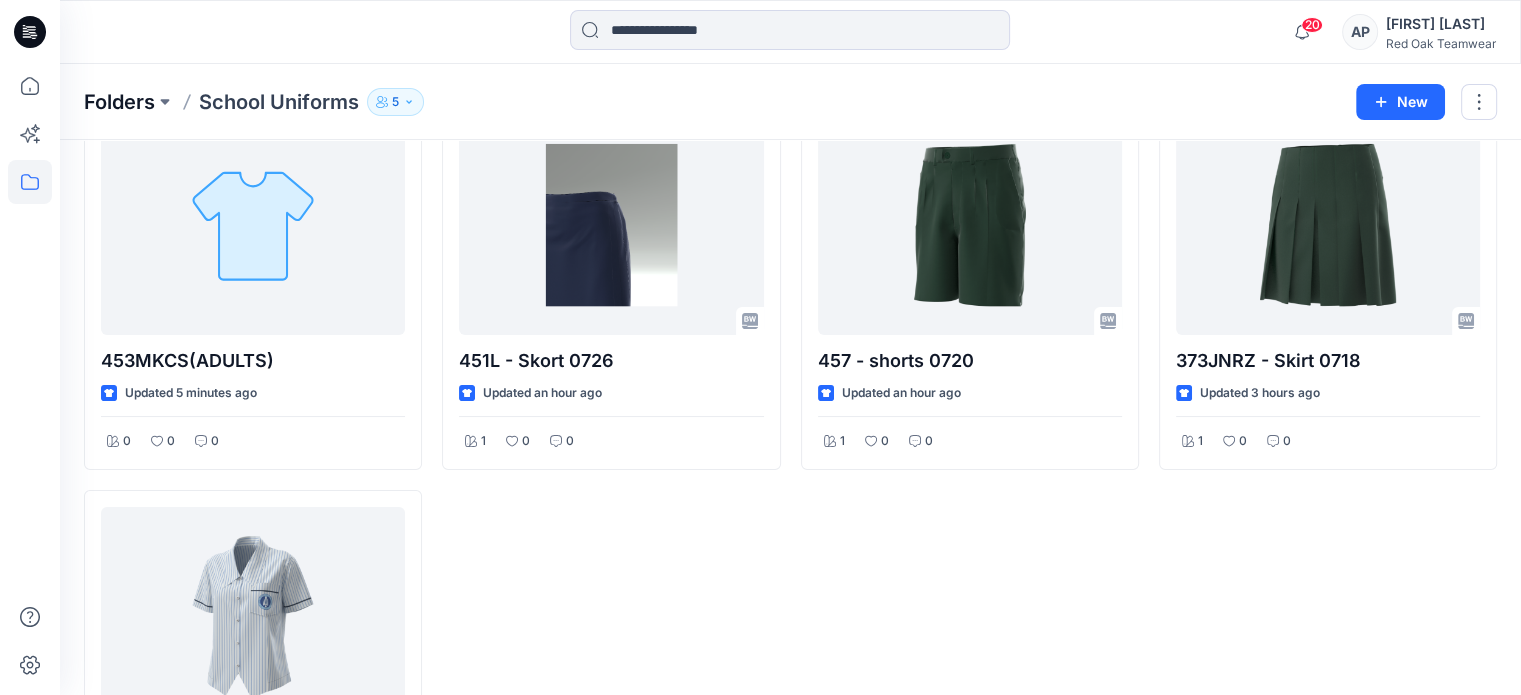 click on "Folders" at bounding box center (119, 102) 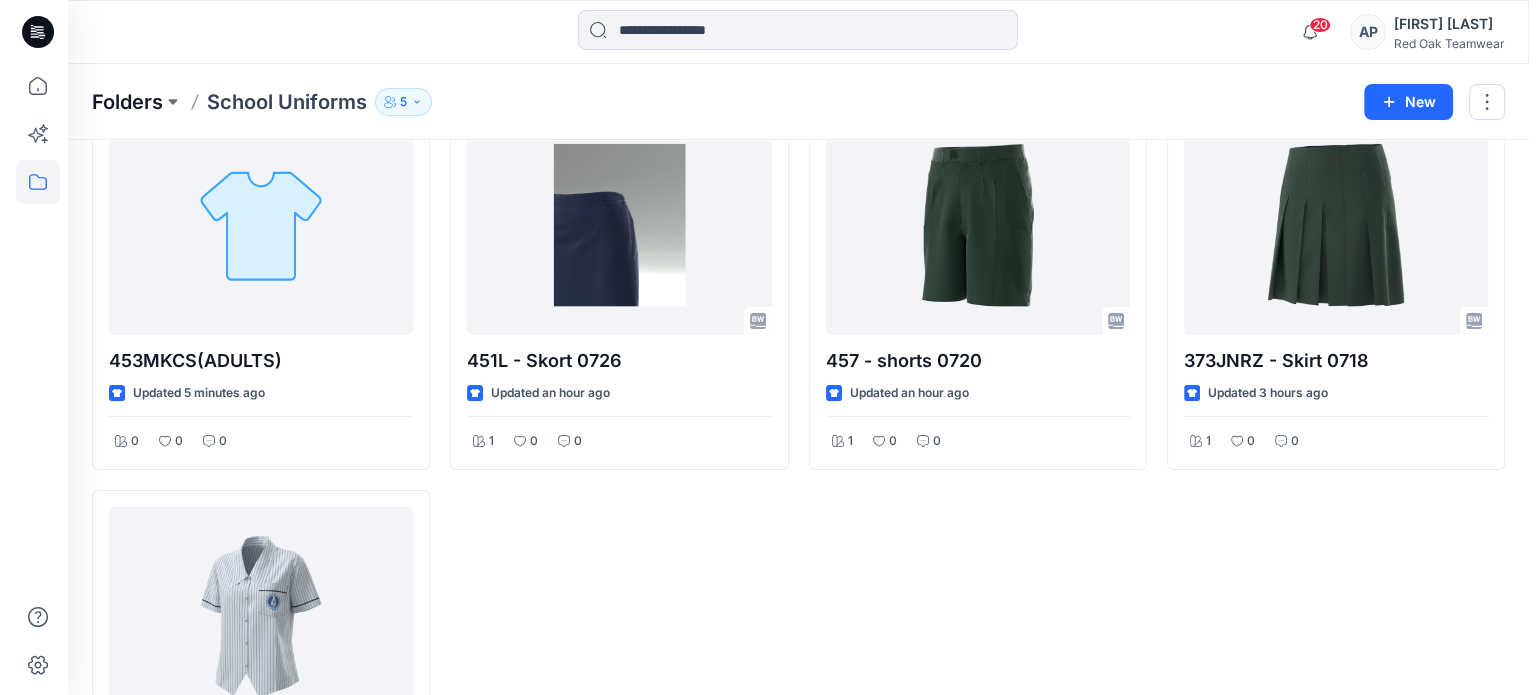 scroll, scrollTop: 0, scrollLeft: 0, axis: both 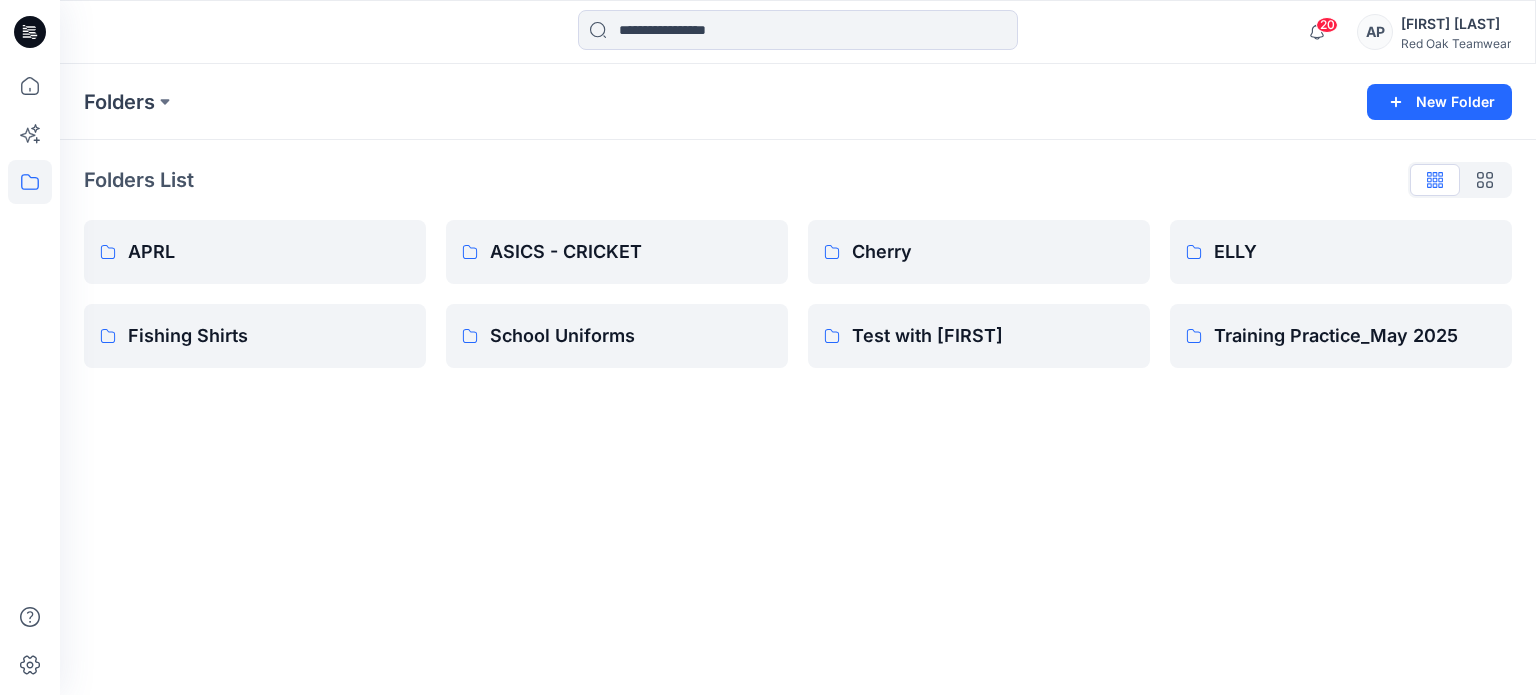 drag, startPoint x: 375, startPoint y: 567, endPoint x: 466, endPoint y: 459, distance: 141.22676 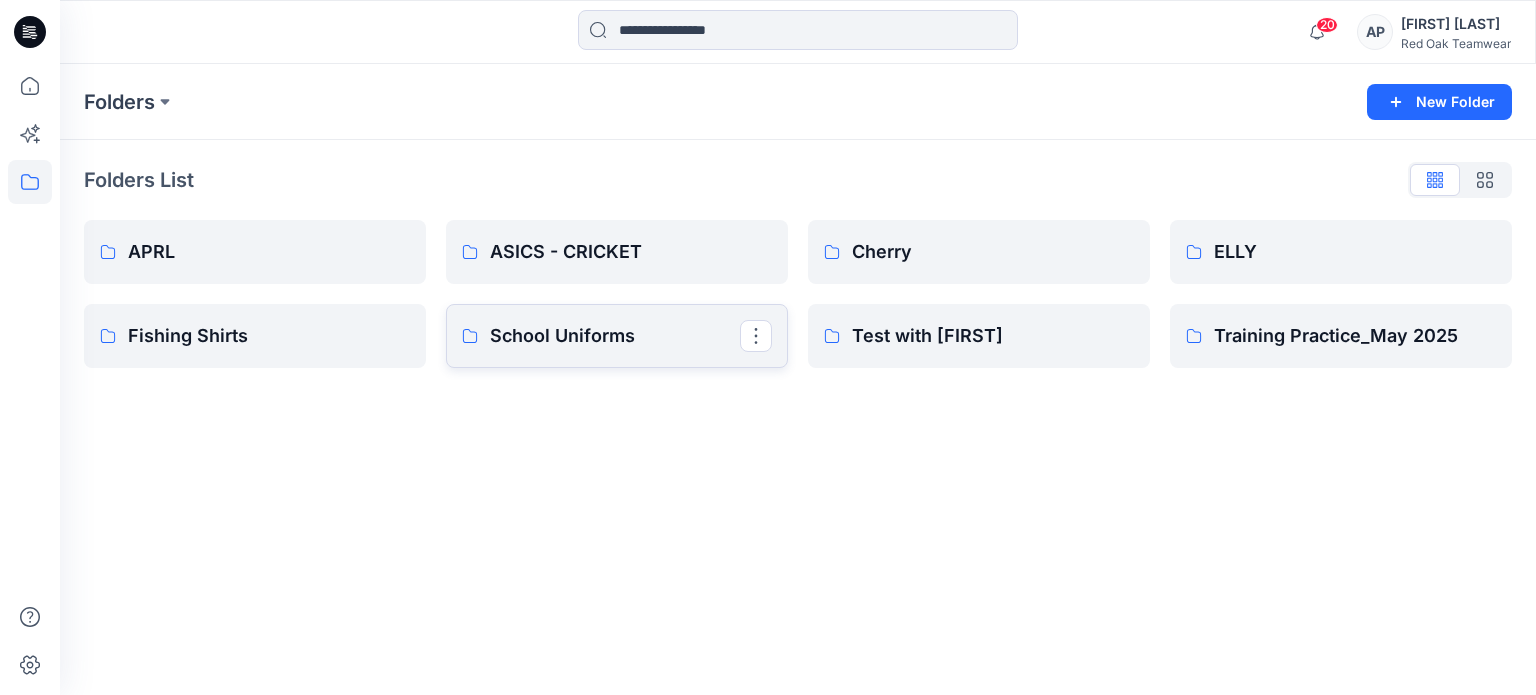 click on "School Uniforms" at bounding box center (615, 336) 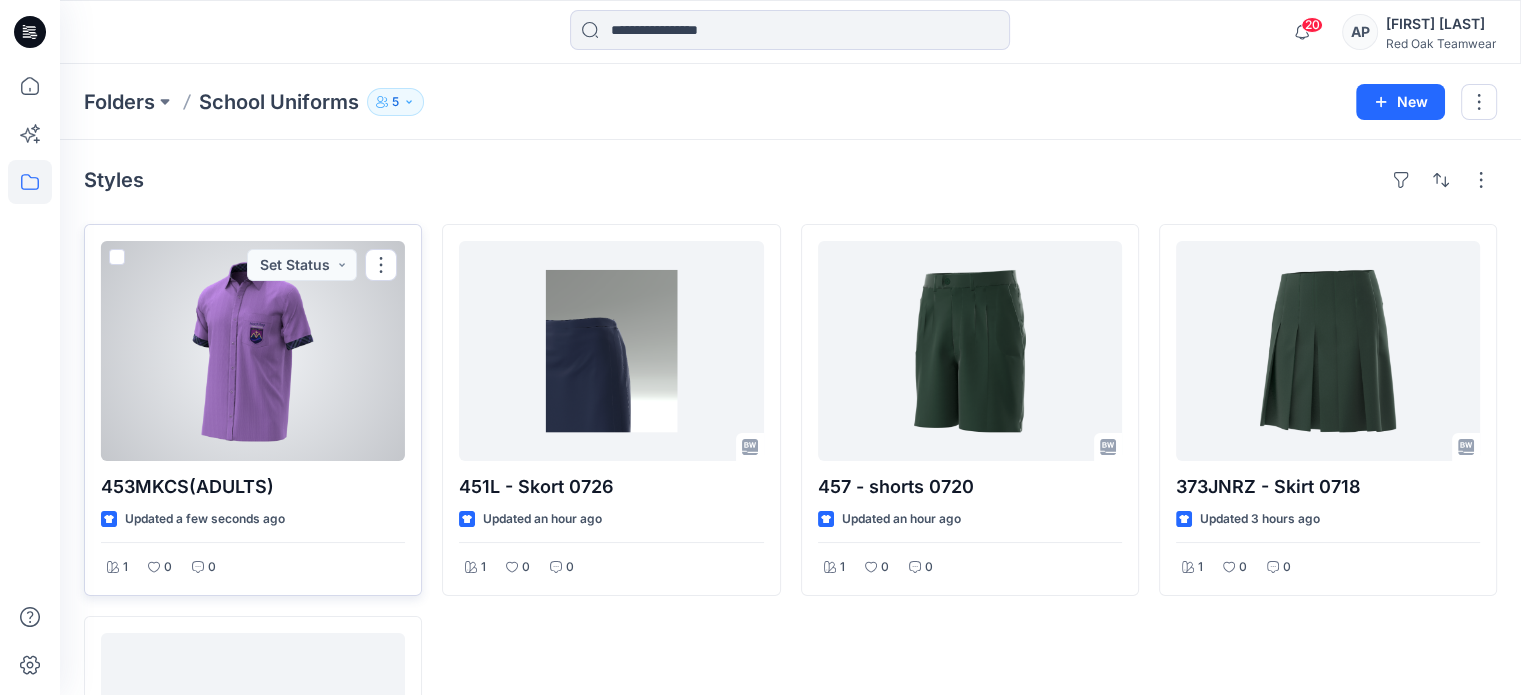 click at bounding box center [253, 351] 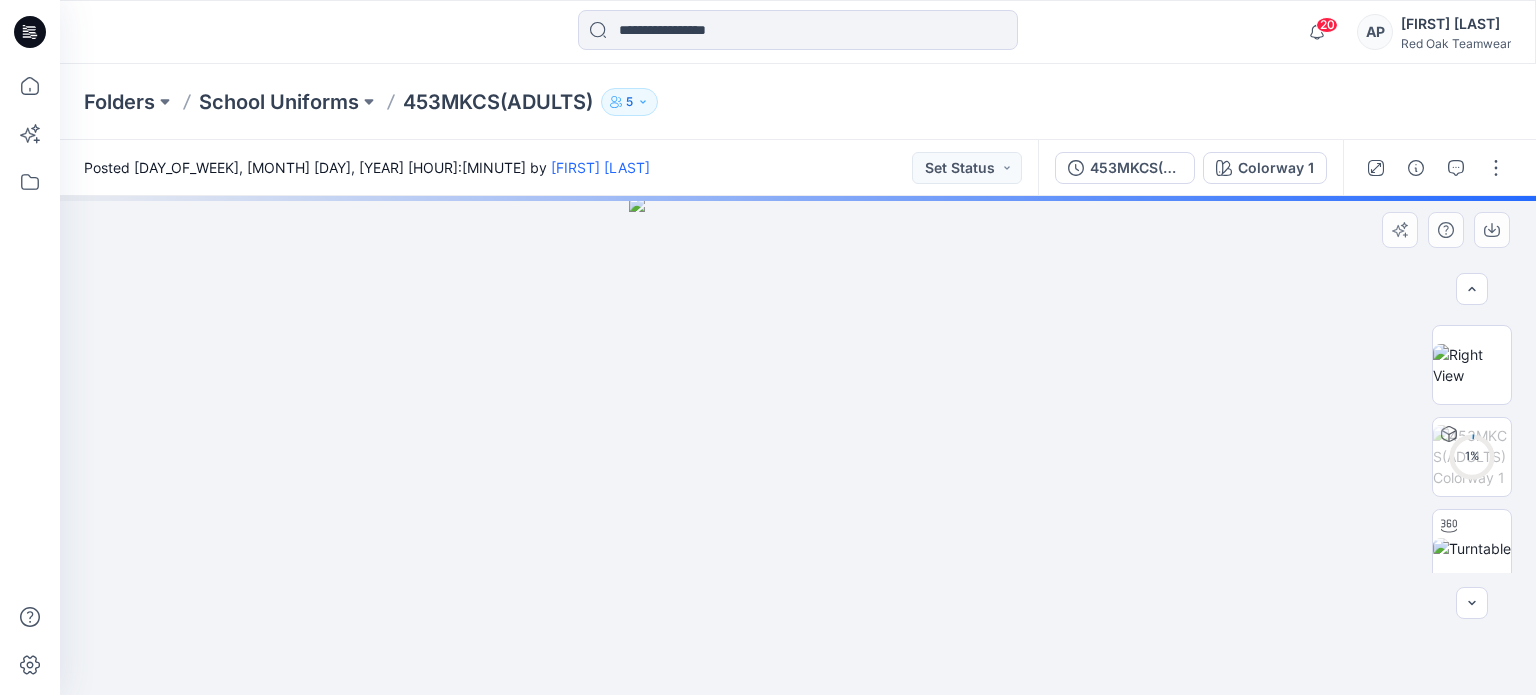 scroll, scrollTop: 377, scrollLeft: 0, axis: vertical 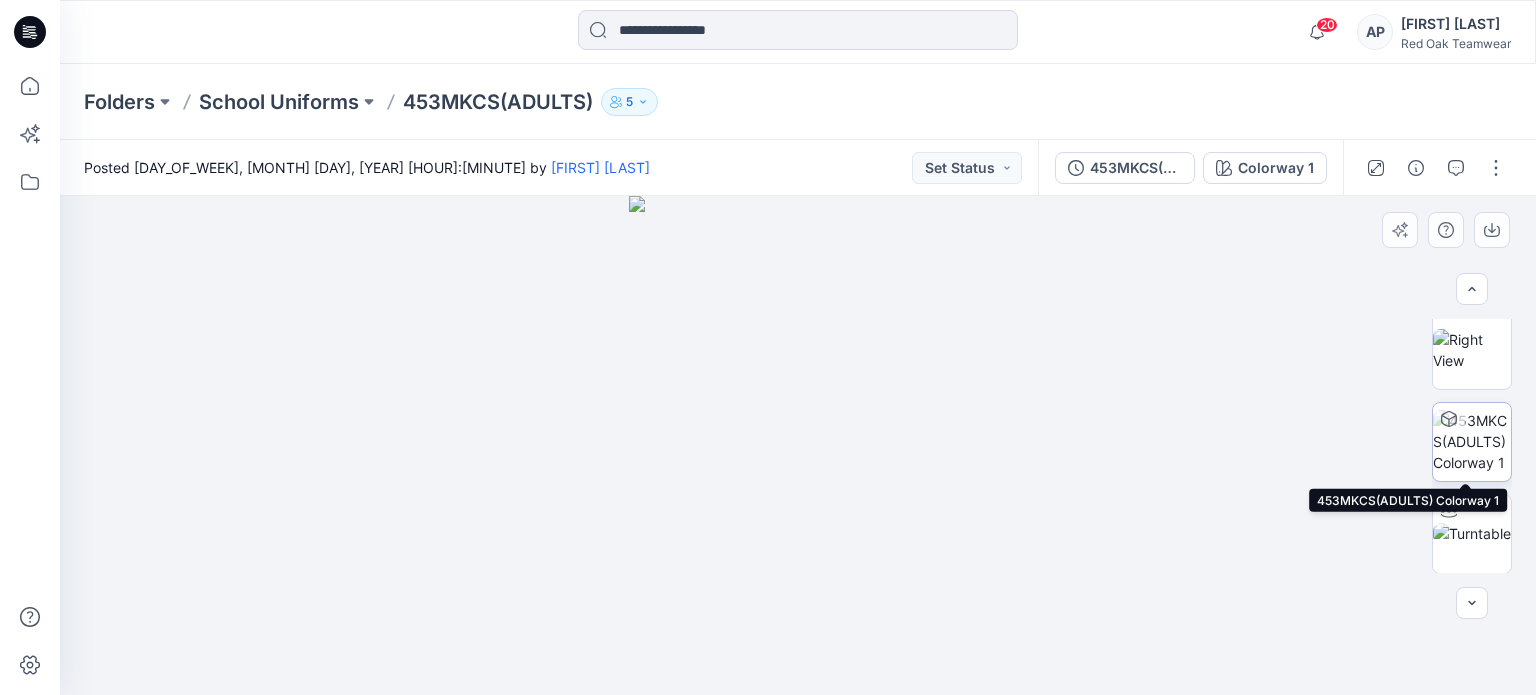 click at bounding box center (1472, 441) 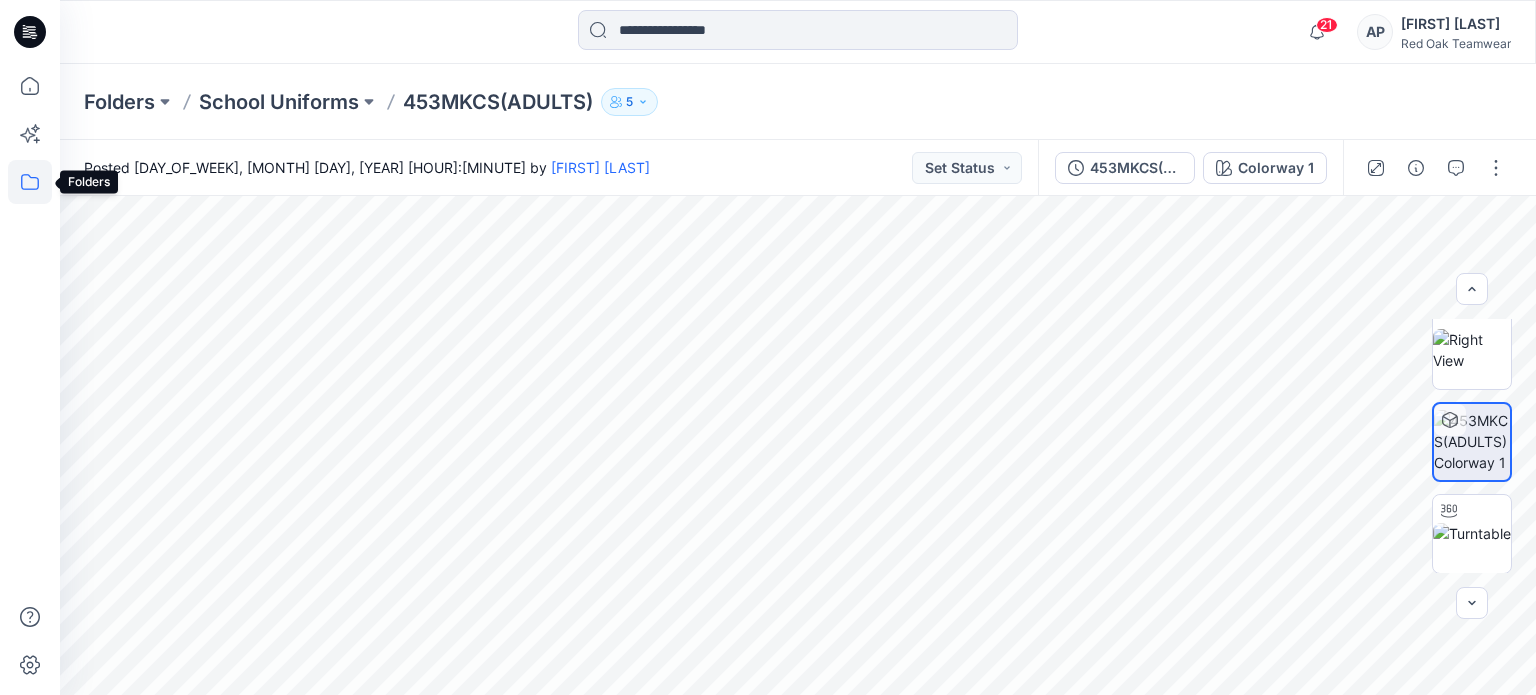 click 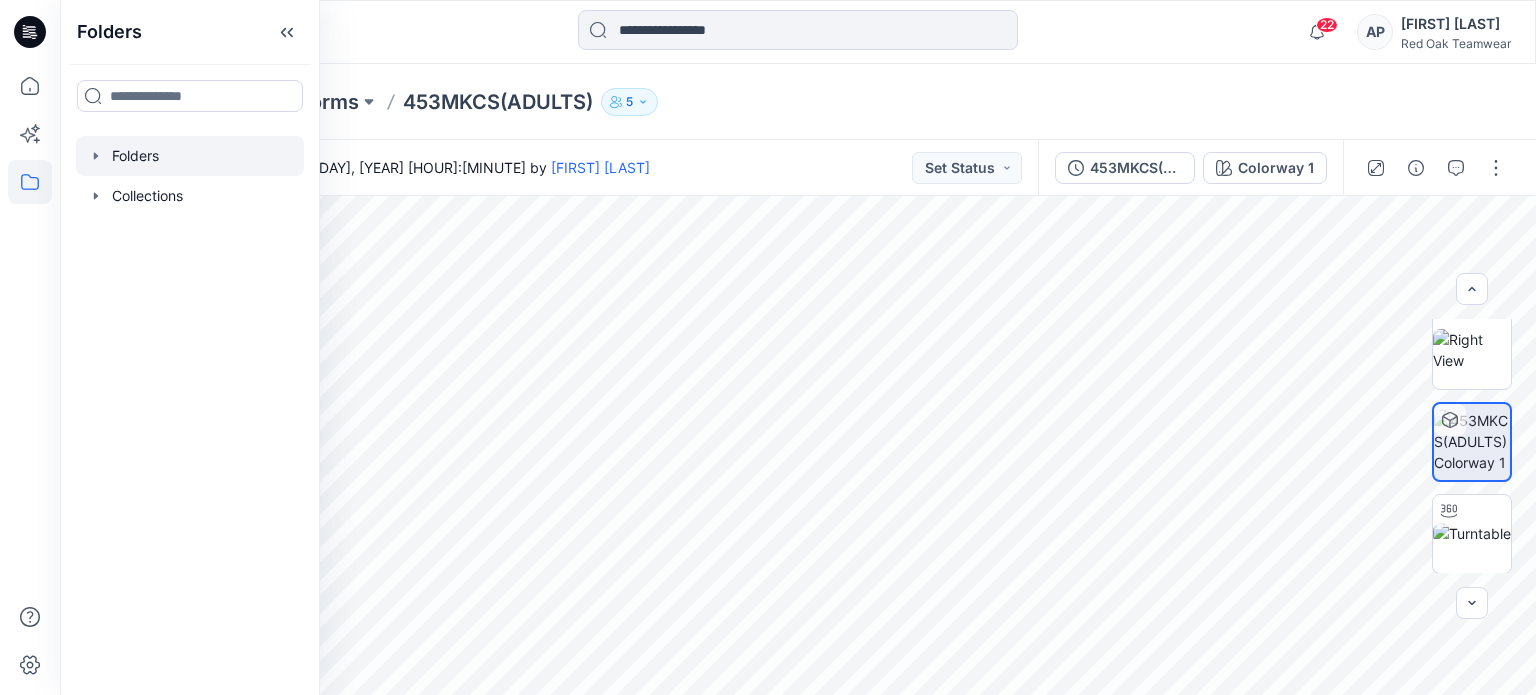click at bounding box center (190, 156) 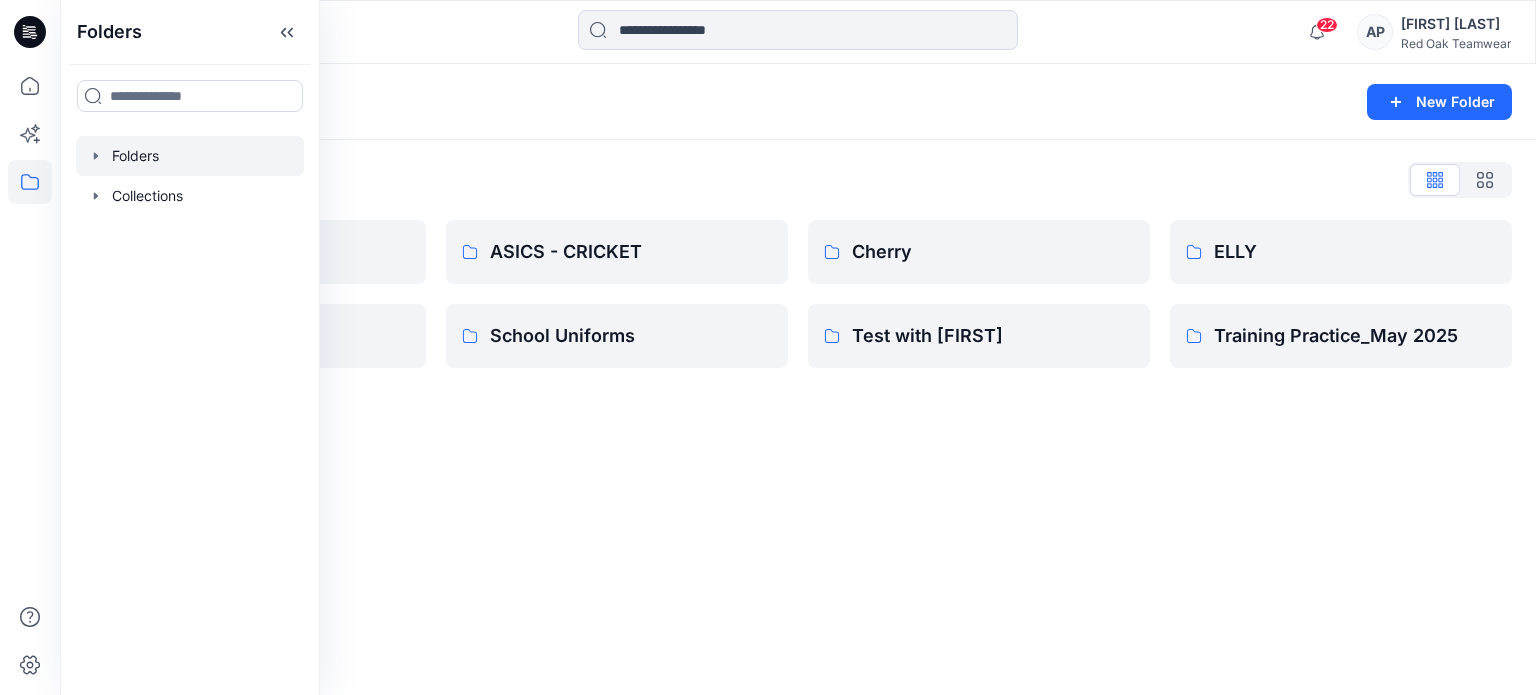 click on "Folders New Folder Folders List APRL Fishing Shirts ASICS  - CRICKET School Uniforms Cherry  Test with [FIRST] [FIRST] Training Practice_[MONTH] [YEAR]" at bounding box center [798, 379] 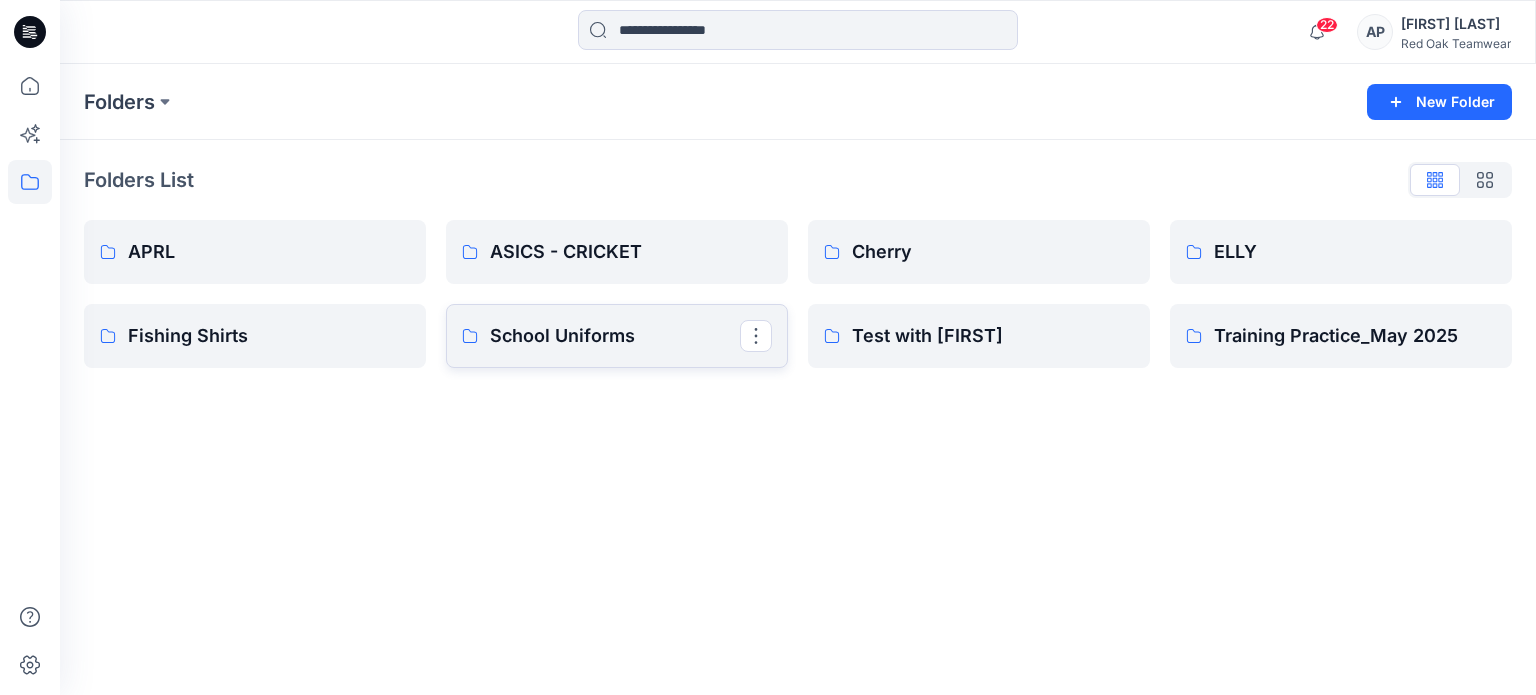 click on "School Uniforms" at bounding box center (615, 336) 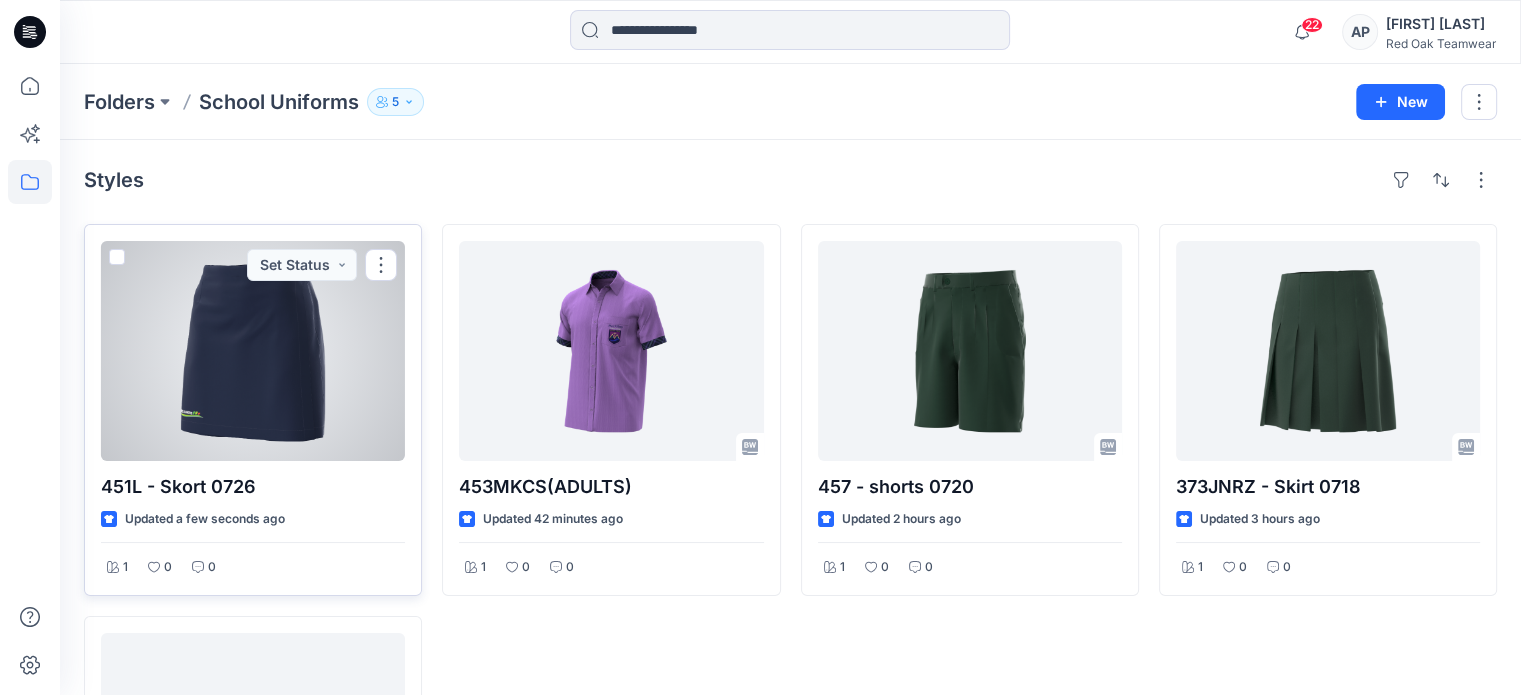 click at bounding box center [253, 351] 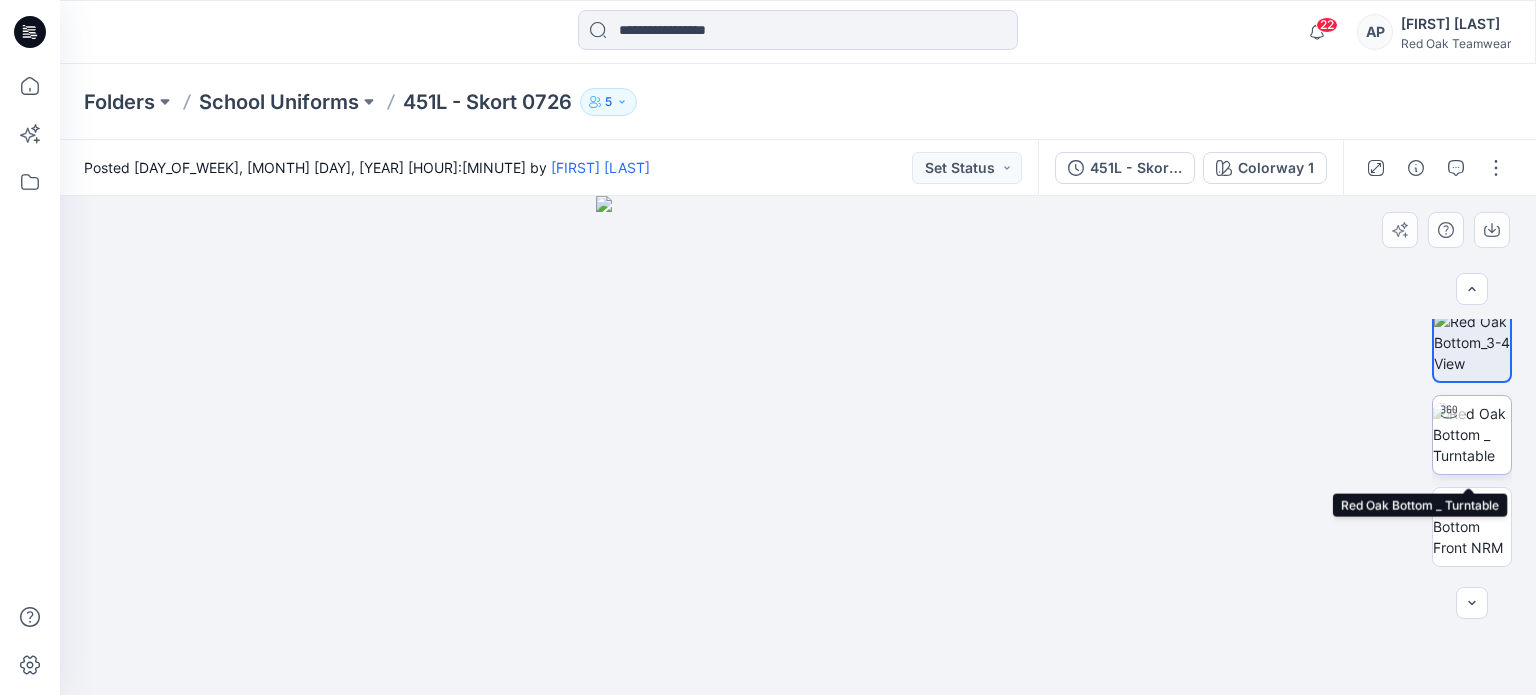 click at bounding box center [1472, 434] 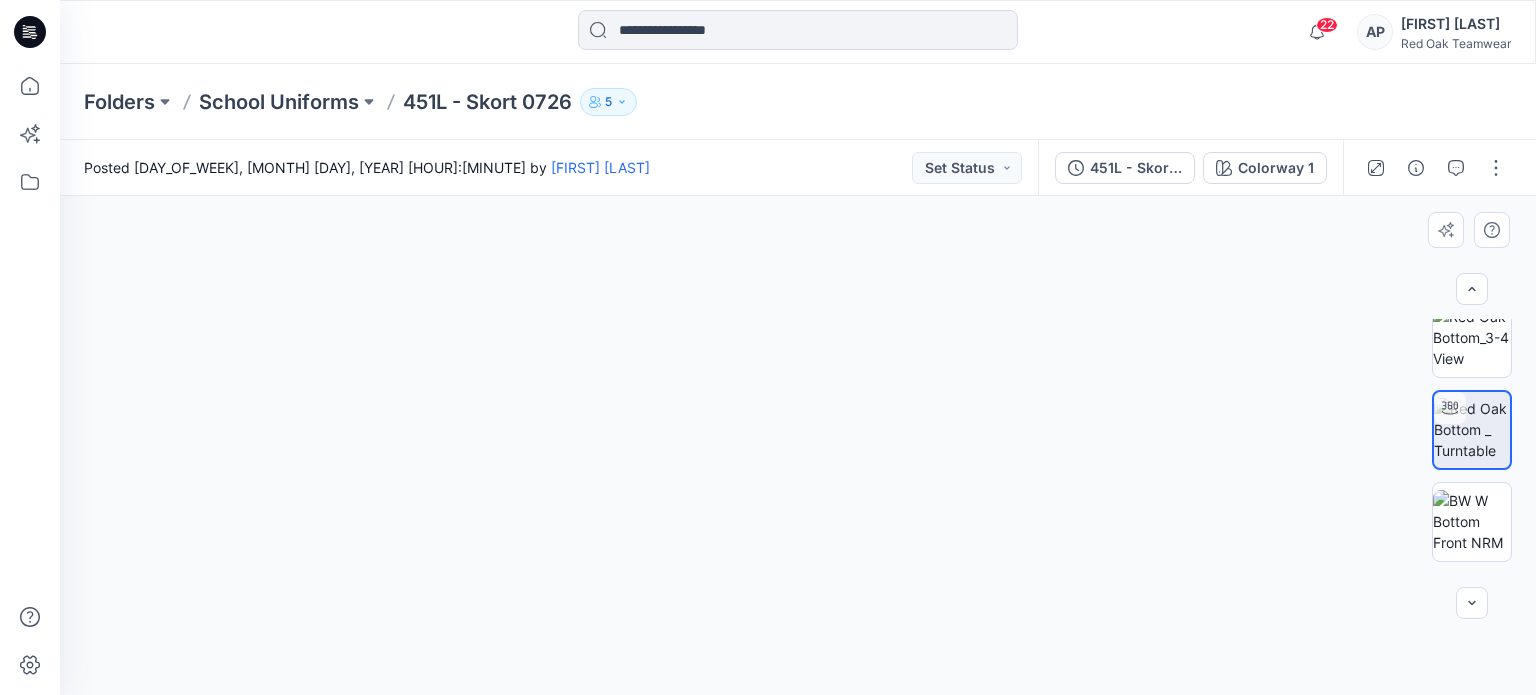 scroll, scrollTop: 22, scrollLeft: 0, axis: vertical 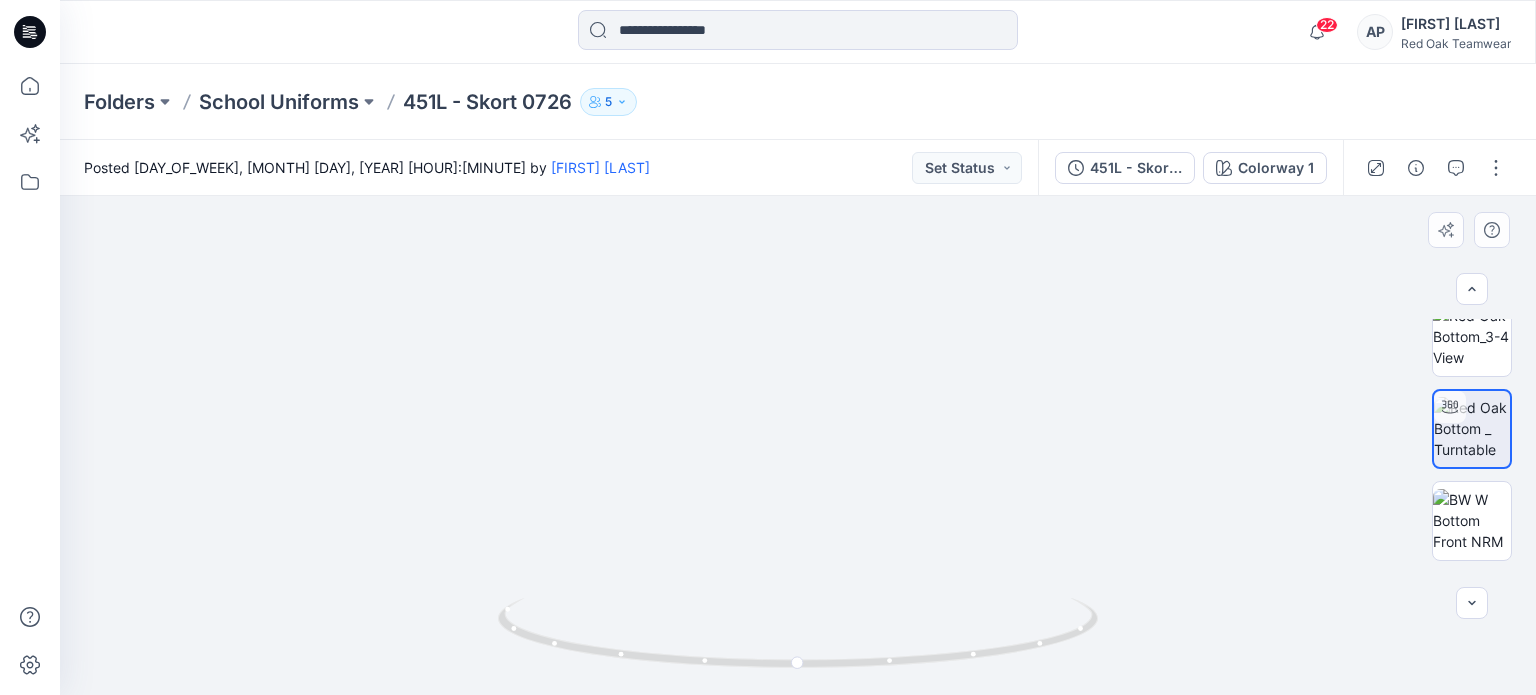 drag, startPoint x: 641, startPoint y: 429, endPoint x: 872, endPoint y: 453, distance: 232.24341 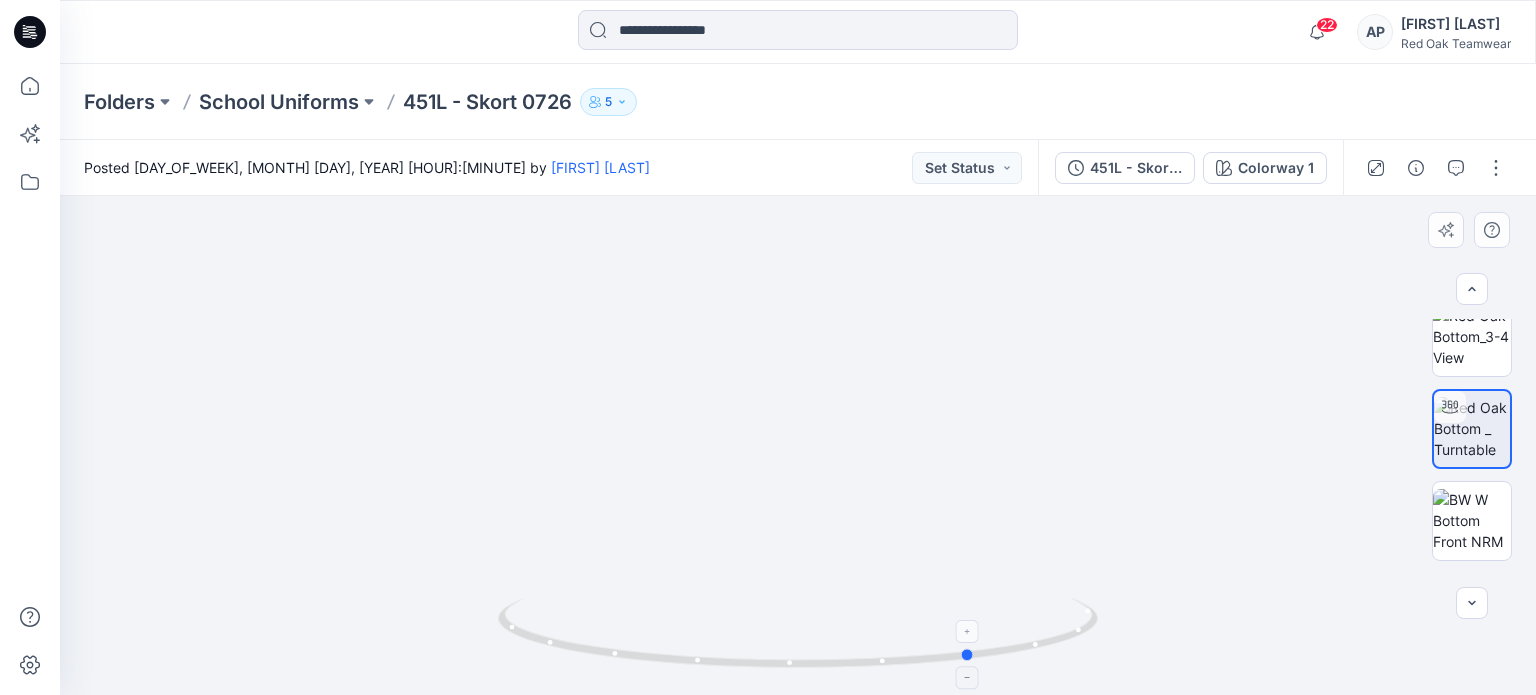 drag, startPoint x: 708, startPoint y: 663, endPoint x: 905, endPoint y: 654, distance: 197.20547 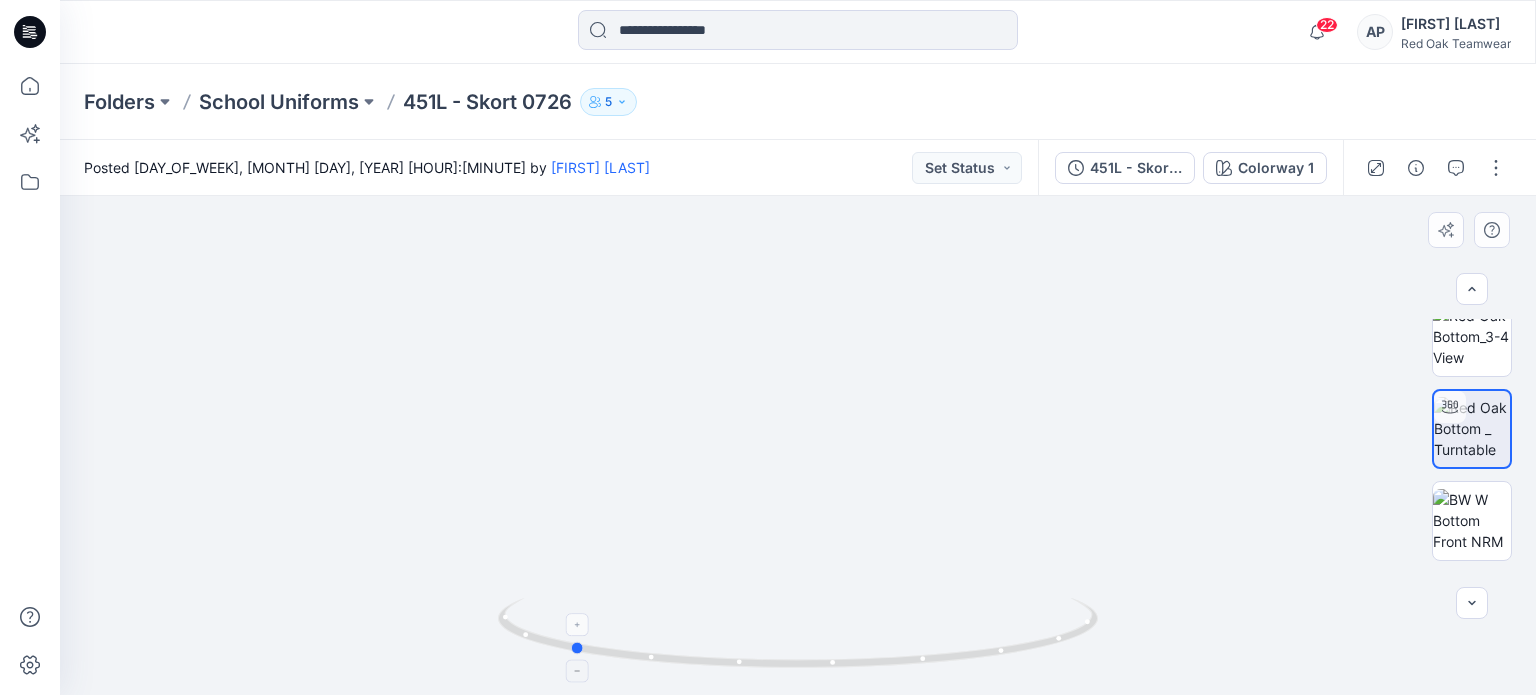 drag, startPoint x: 722, startPoint y: 663, endPoint x: 297, endPoint y: 615, distance: 427.702 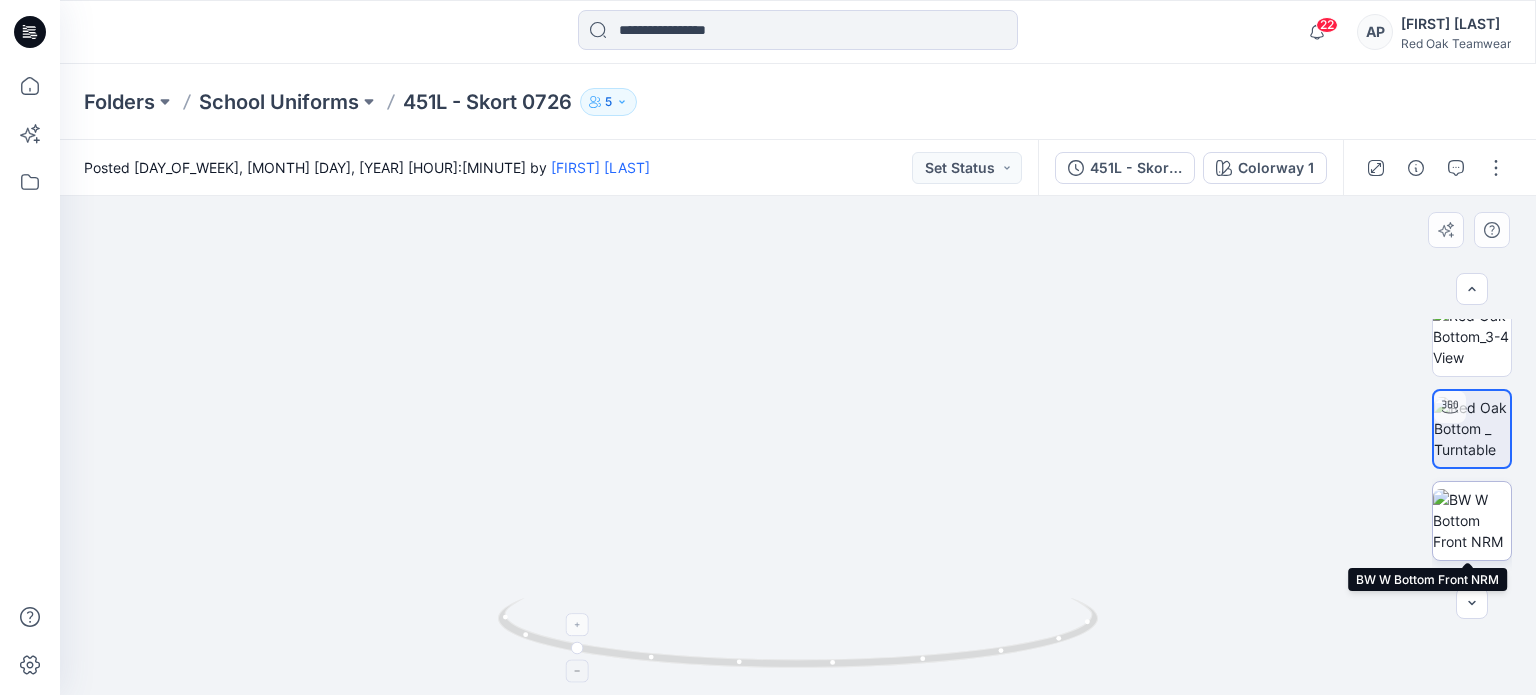 click at bounding box center [1472, 520] 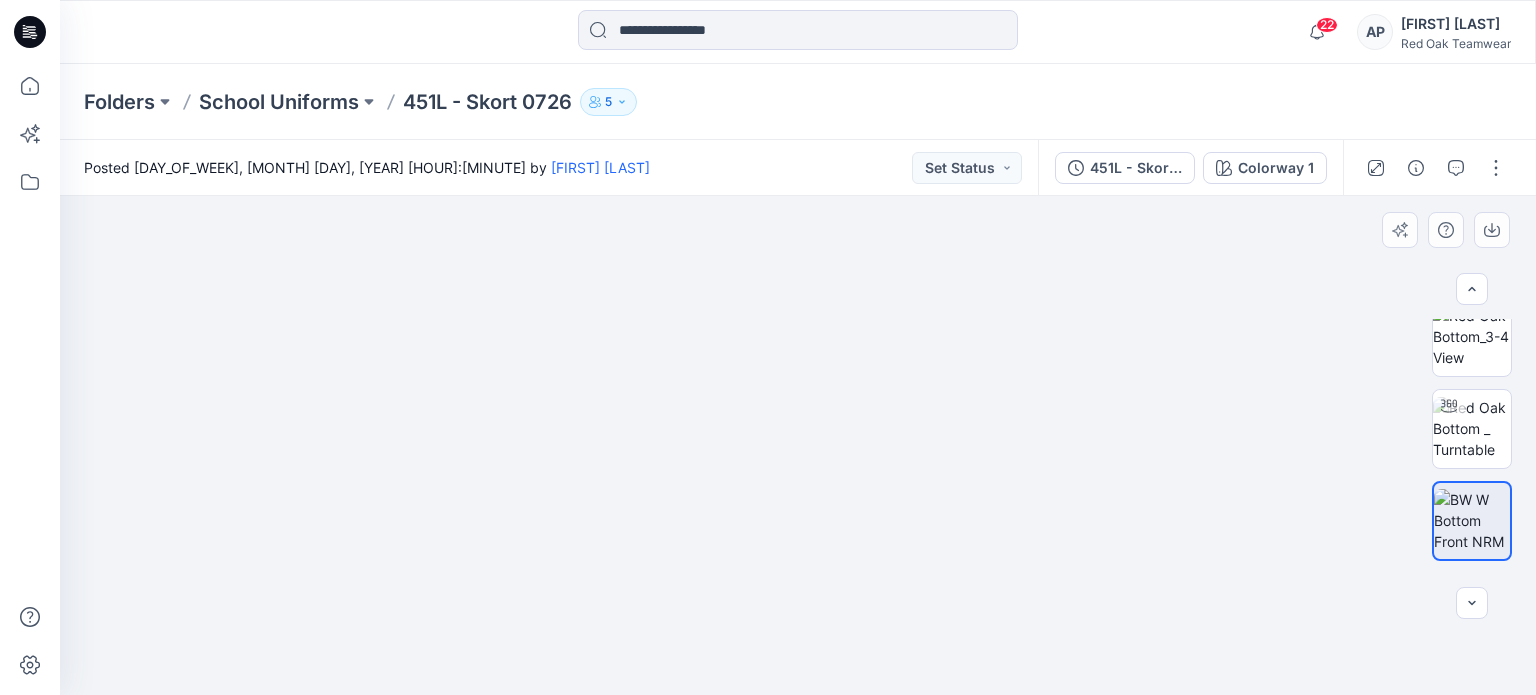 drag, startPoint x: 848, startPoint y: 242, endPoint x: 884, endPoint y: 569, distance: 328.97568 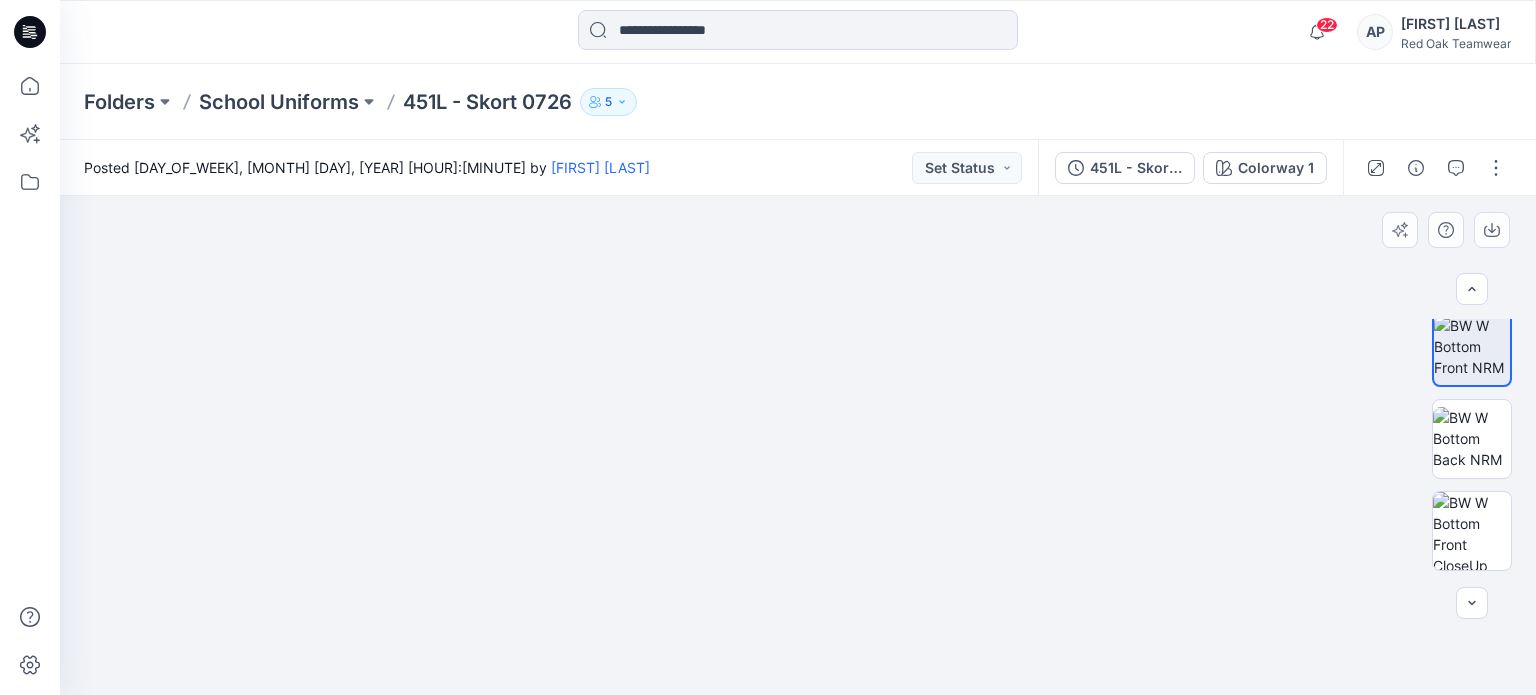 scroll, scrollTop: 214, scrollLeft: 0, axis: vertical 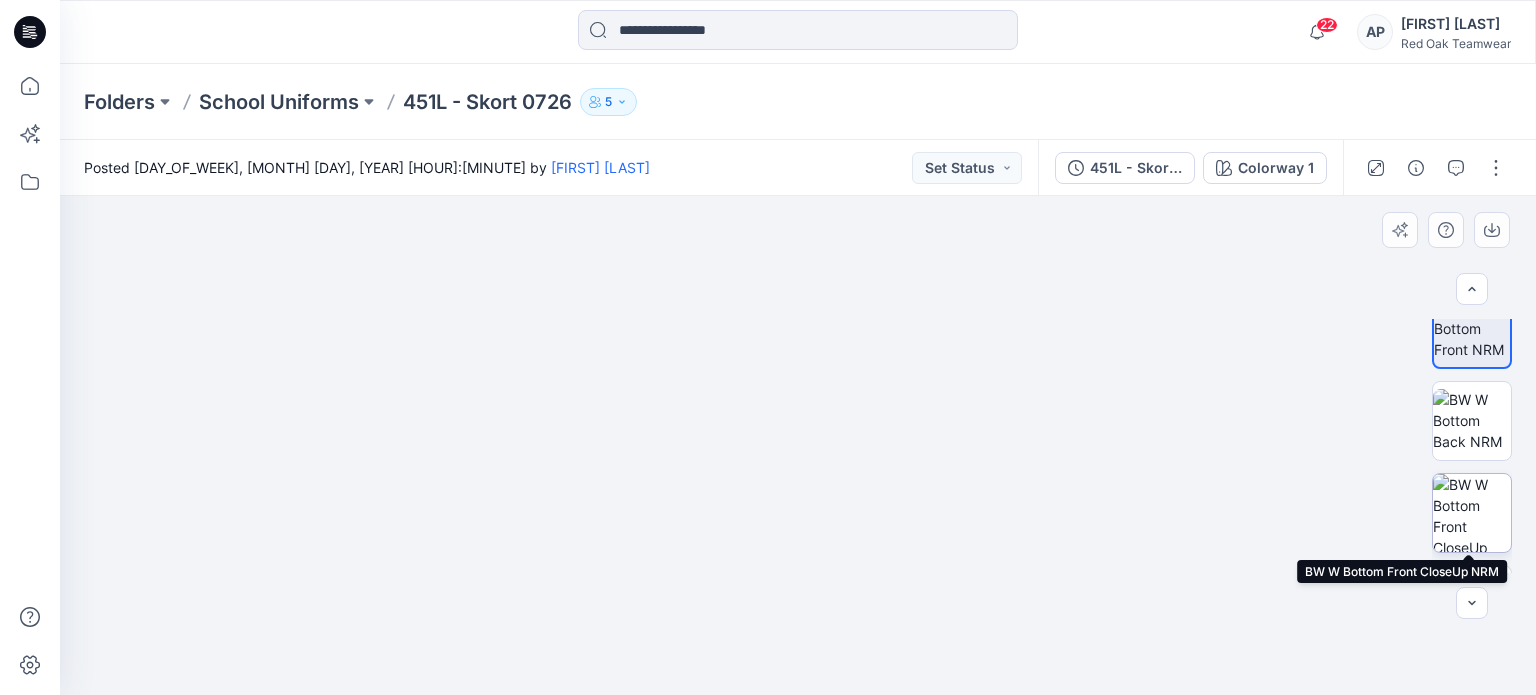 click at bounding box center [1472, 513] 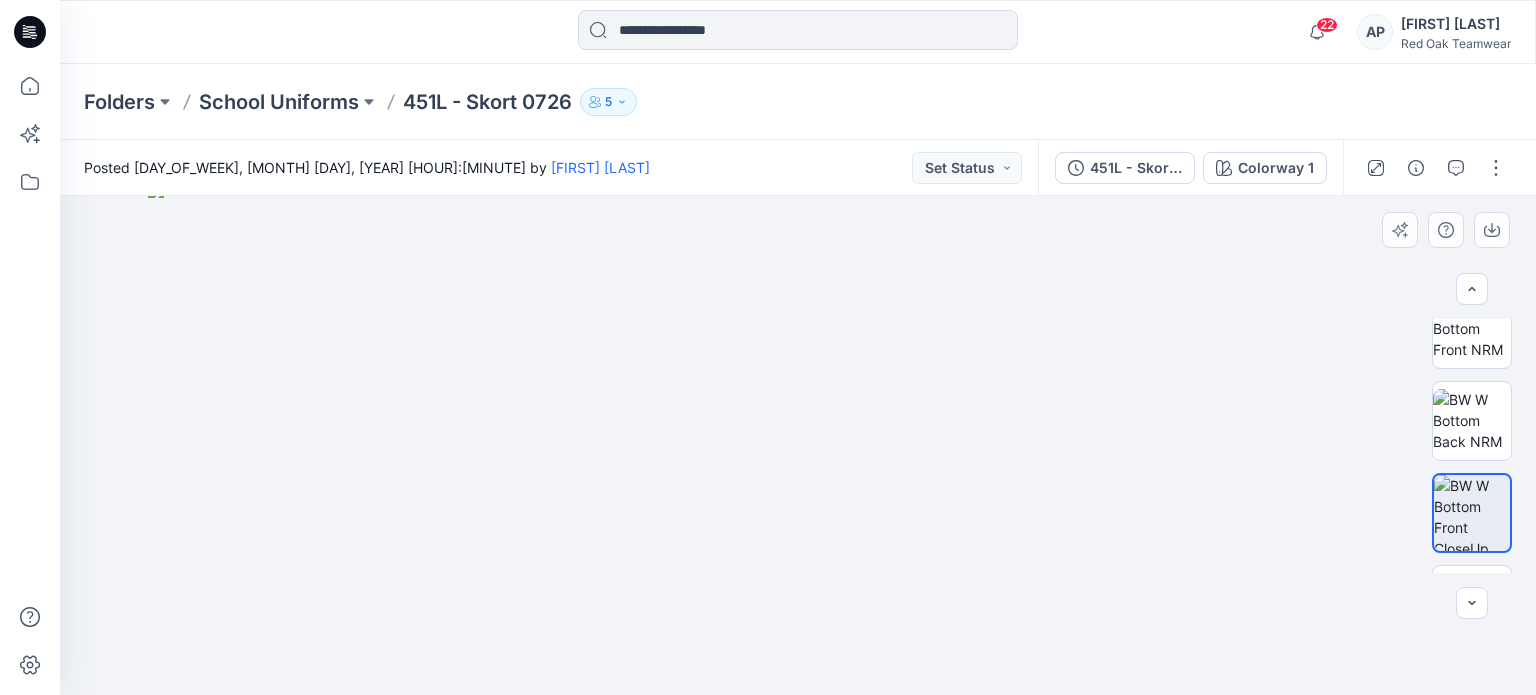 drag, startPoint x: 852, startPoint y: 309, endPoint x: 893, endPoint y: 675, distance: 368.28928 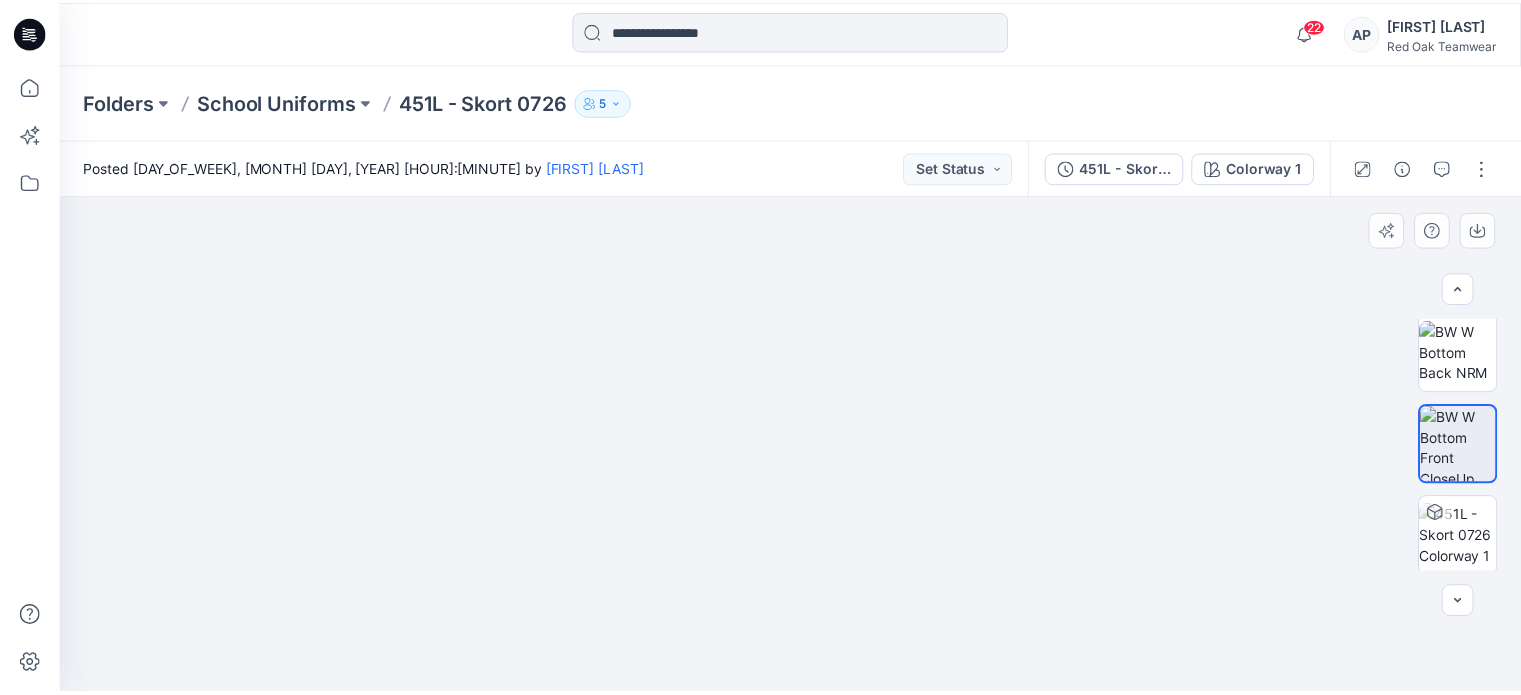 scroll, scrollTop: 285, scrollLeft: 0, axis: vertical 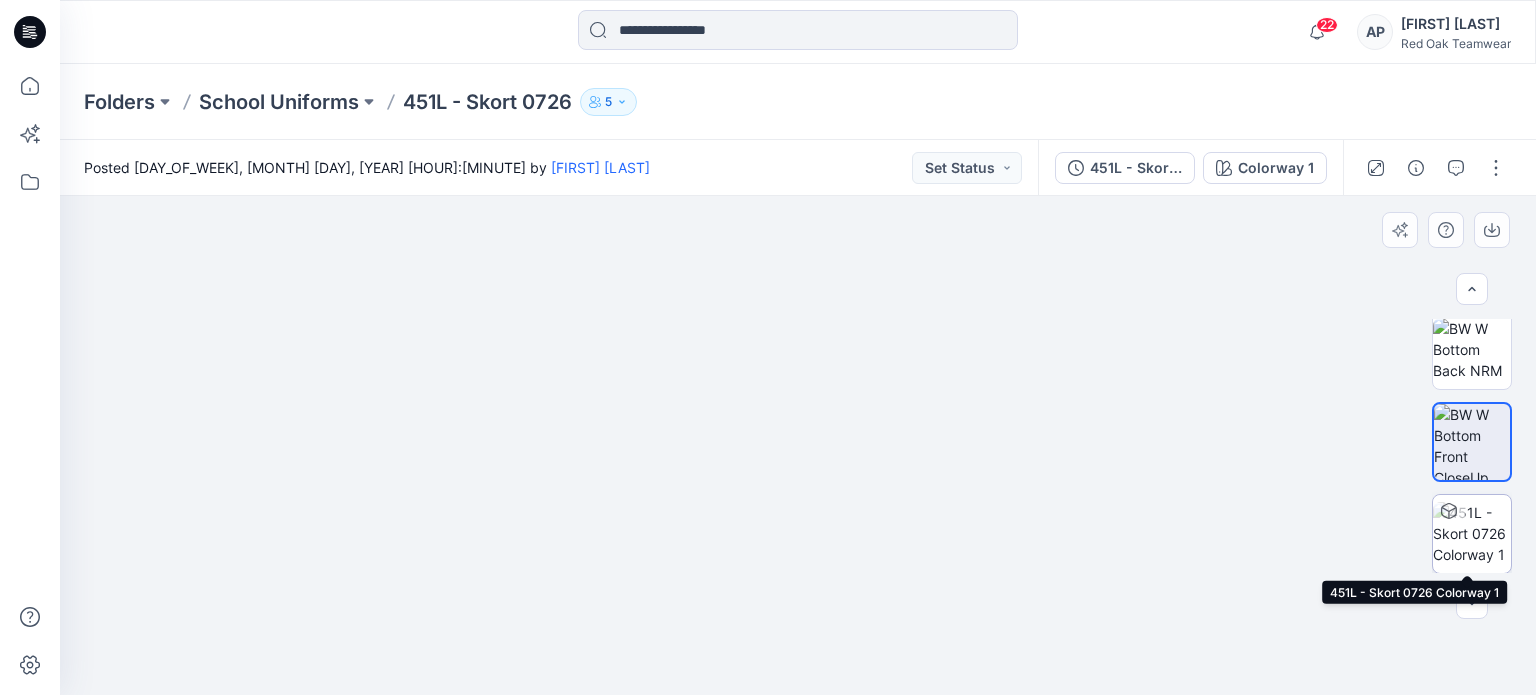 click at bounding box center (1472, 533) 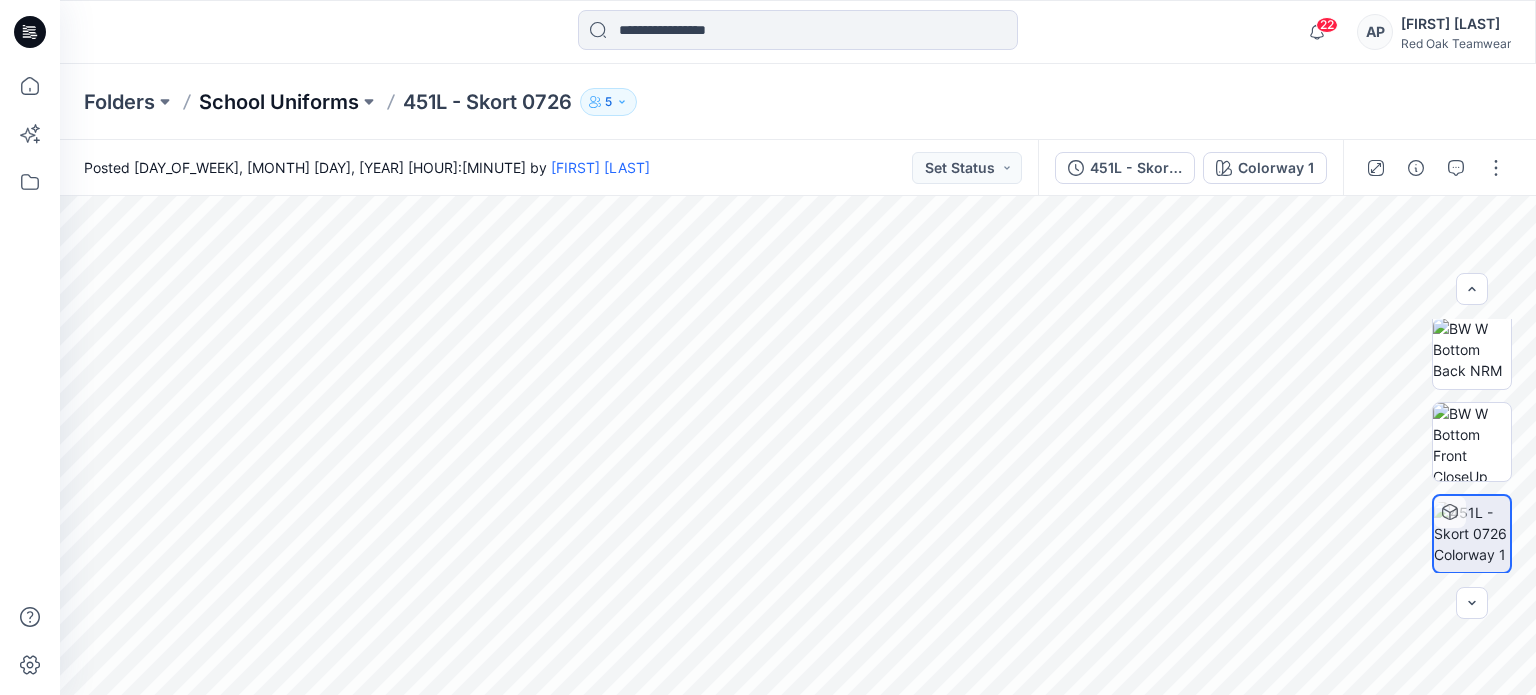 click on "School Uniforms" at bounding box center [279, 102] 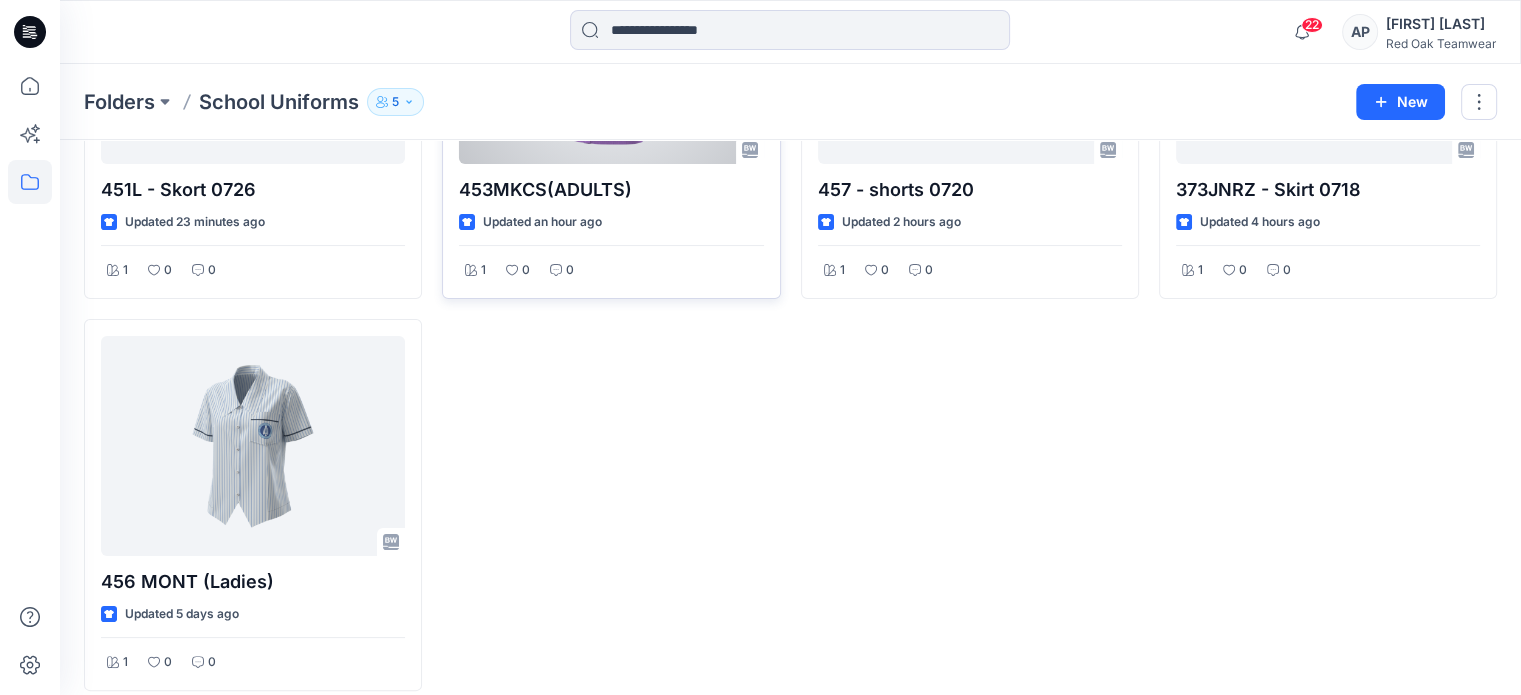 scroll, scrollTop: 298, scrollLeft: 0, axis: vertical 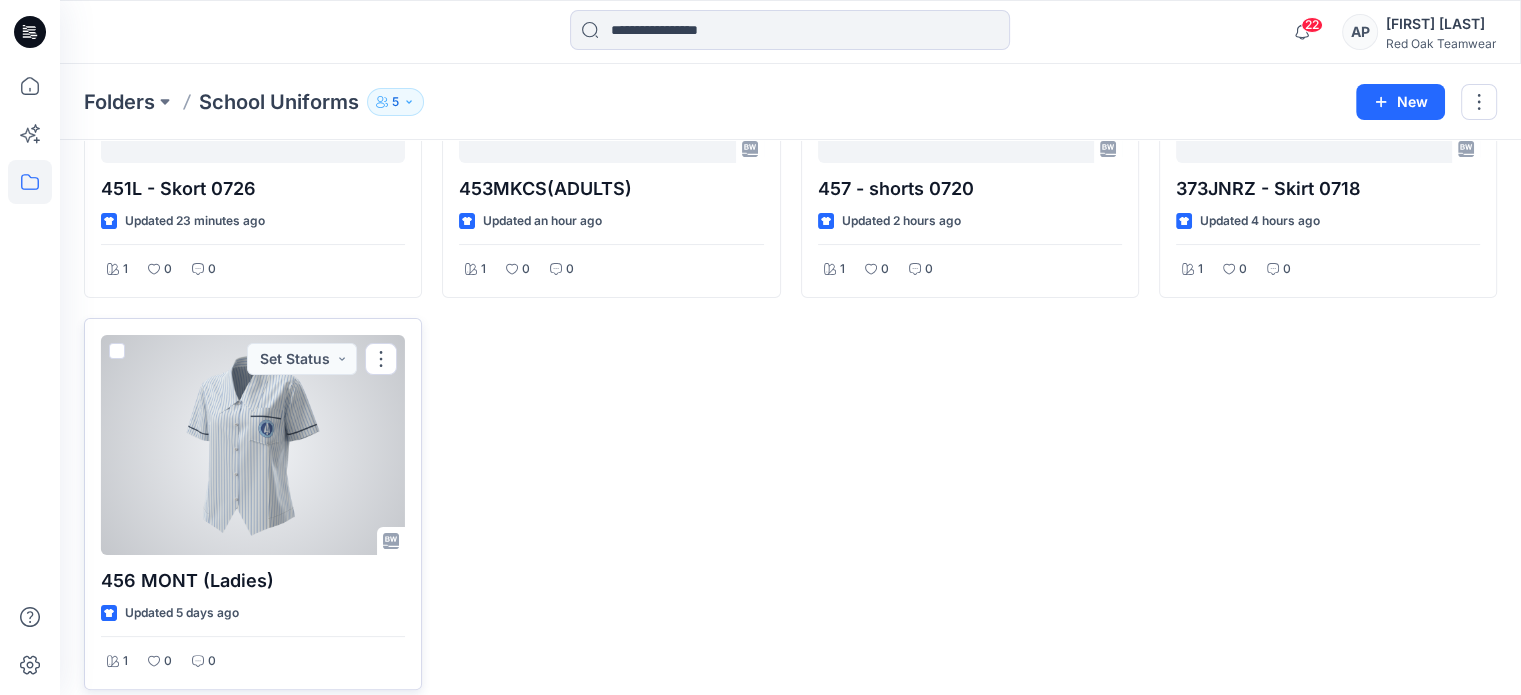 click at bounding box center (253, 445) 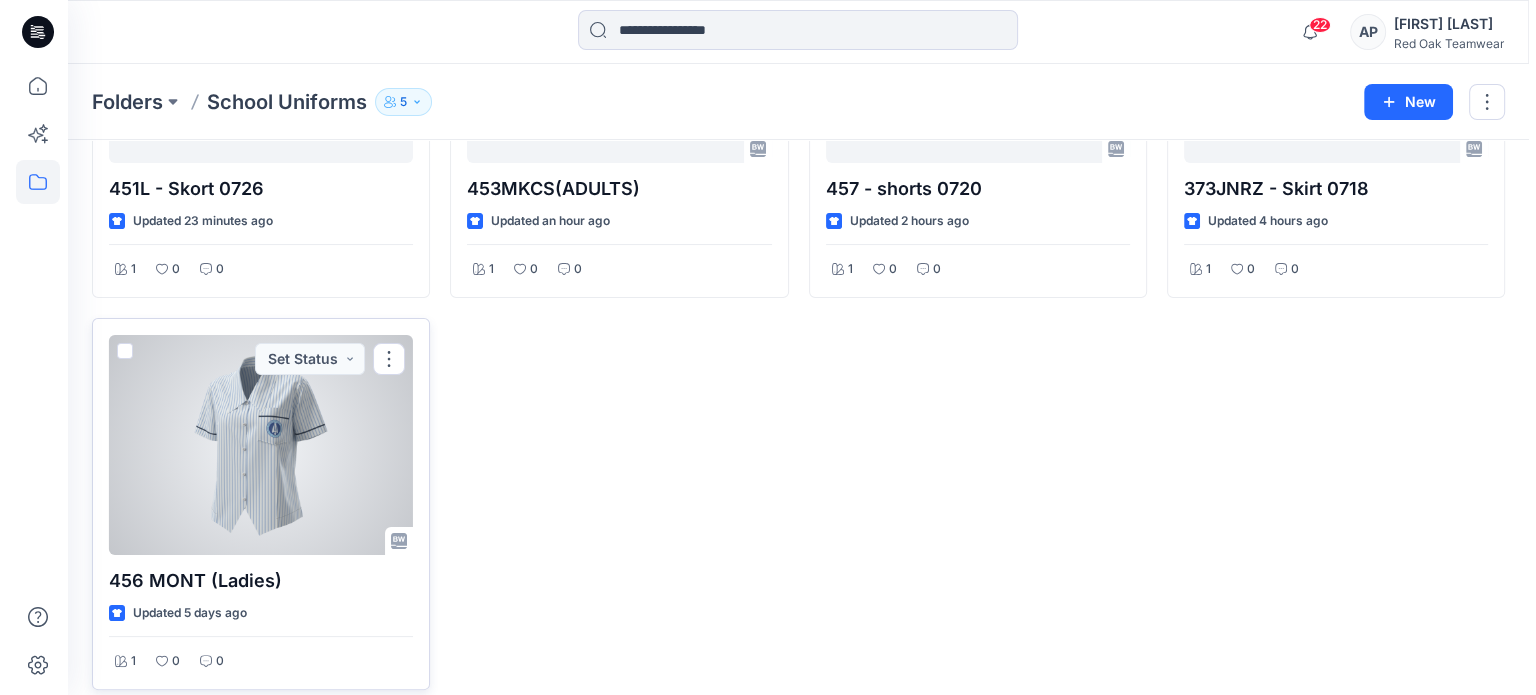 scroll, scrollTop: 0, scrollLeft: 0, axis: both 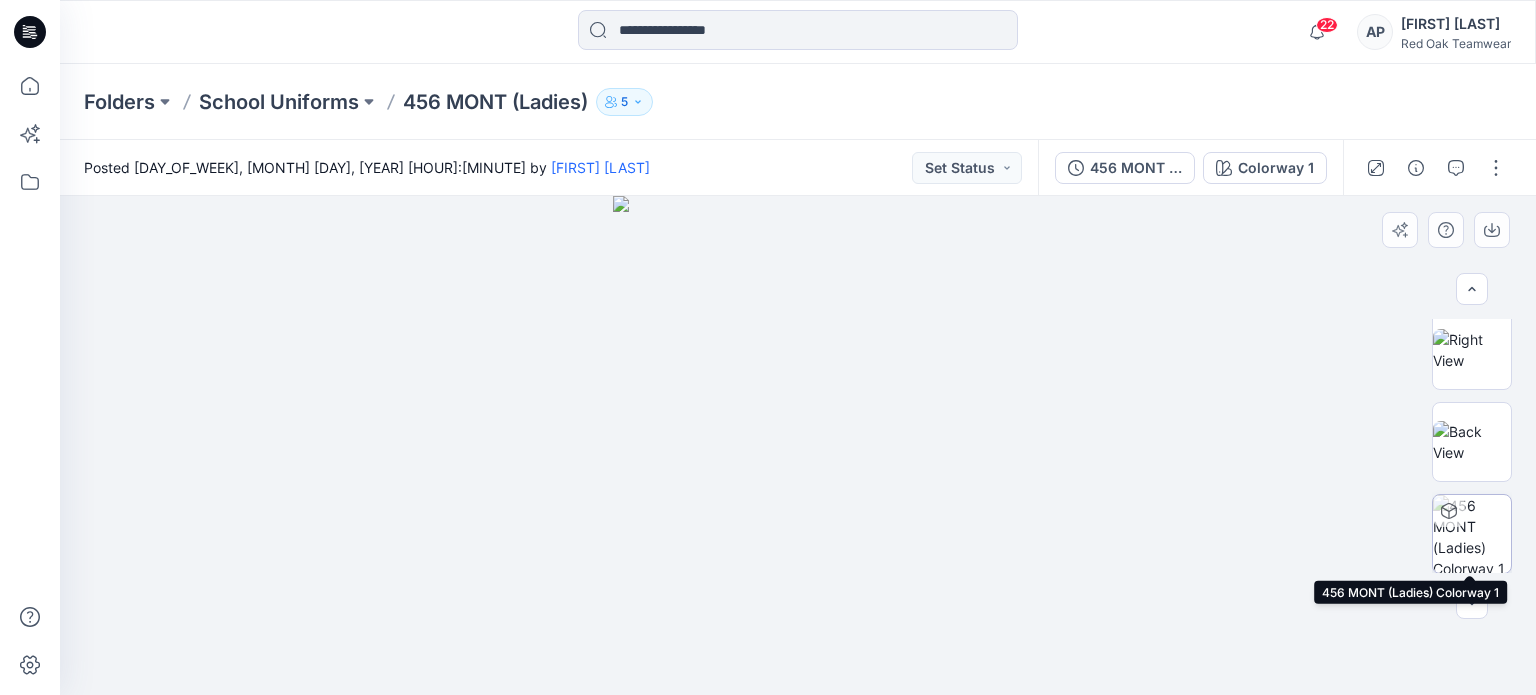 click at bounding box center [1472, 534] 